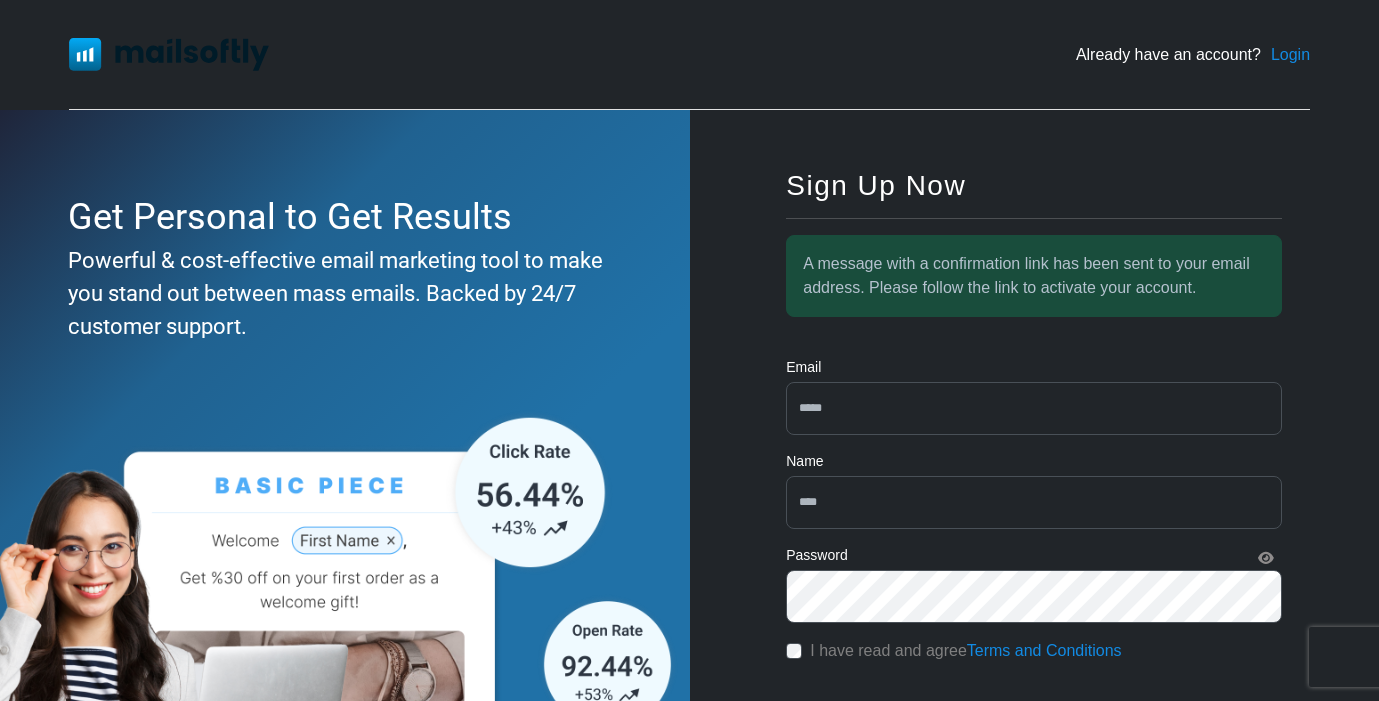 scroll, scrollTop: 132, scrollLeft: 0, axis: vertical 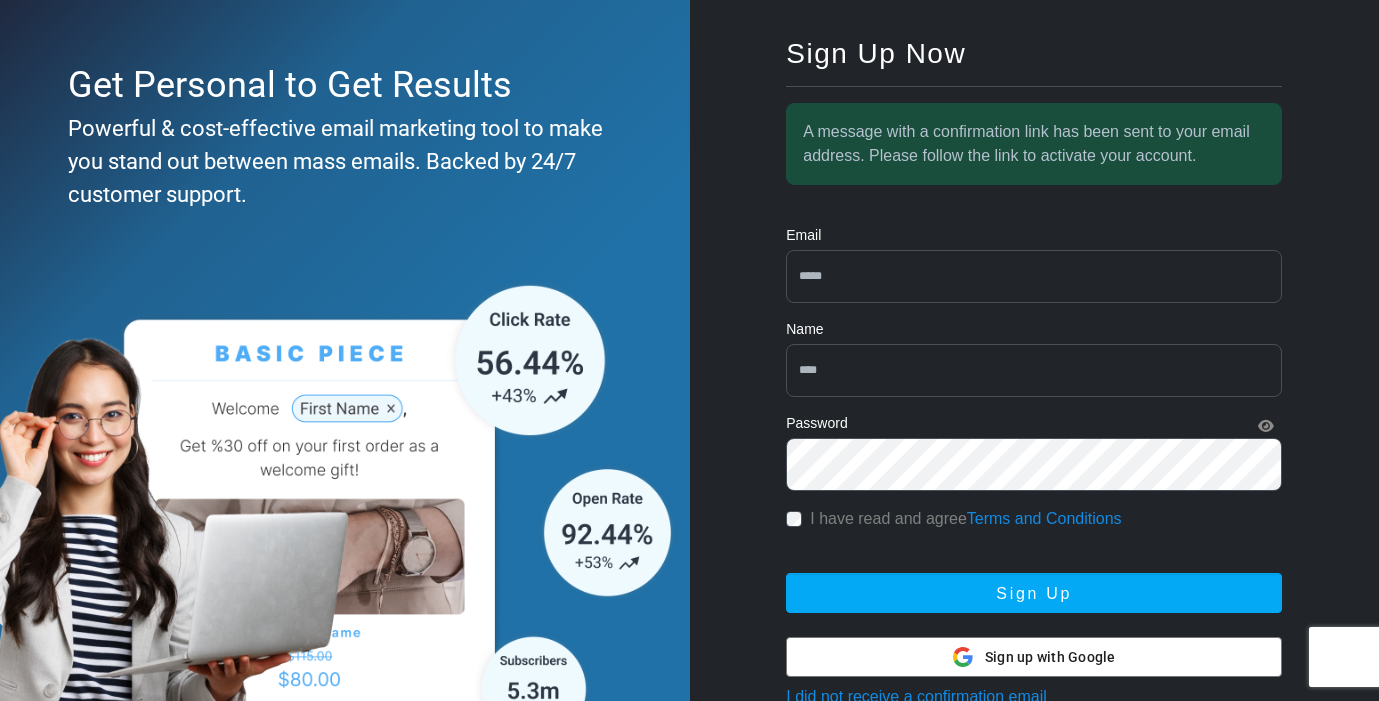 click at bounding box center (1034, 276) 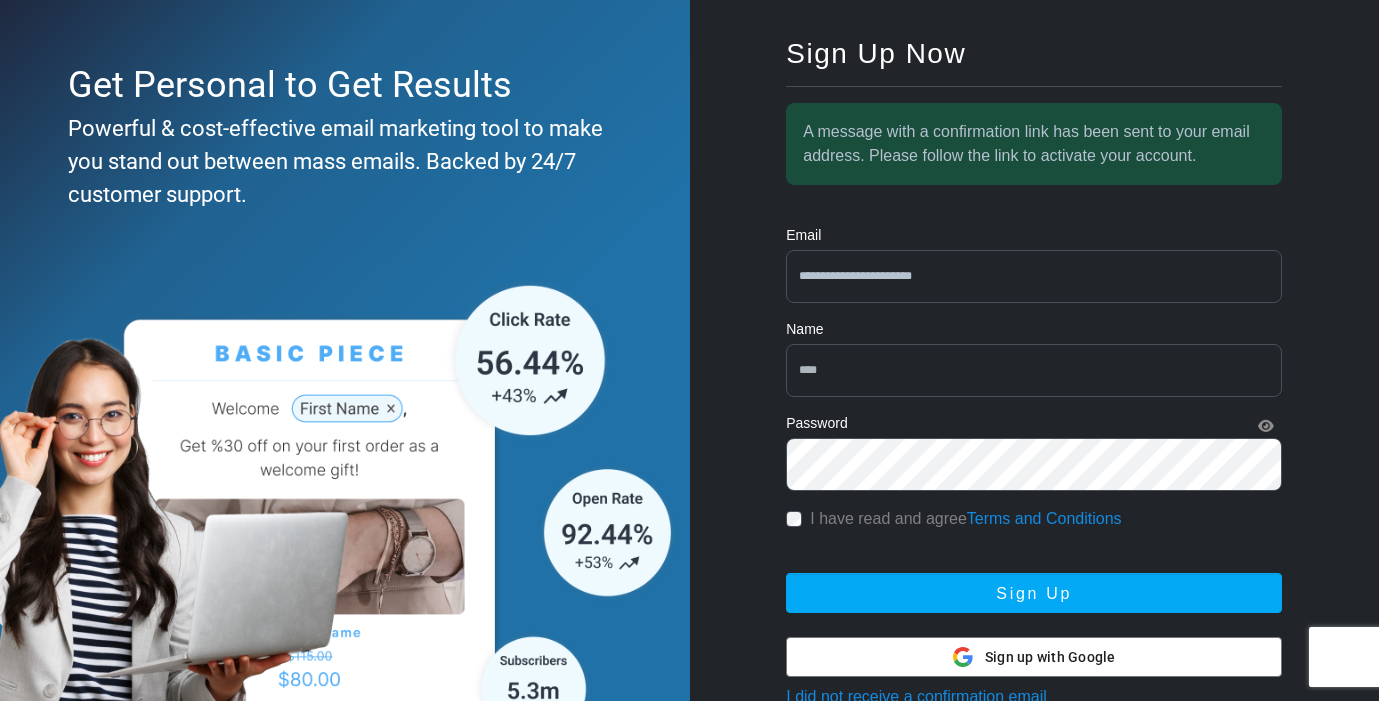 type on "**********" 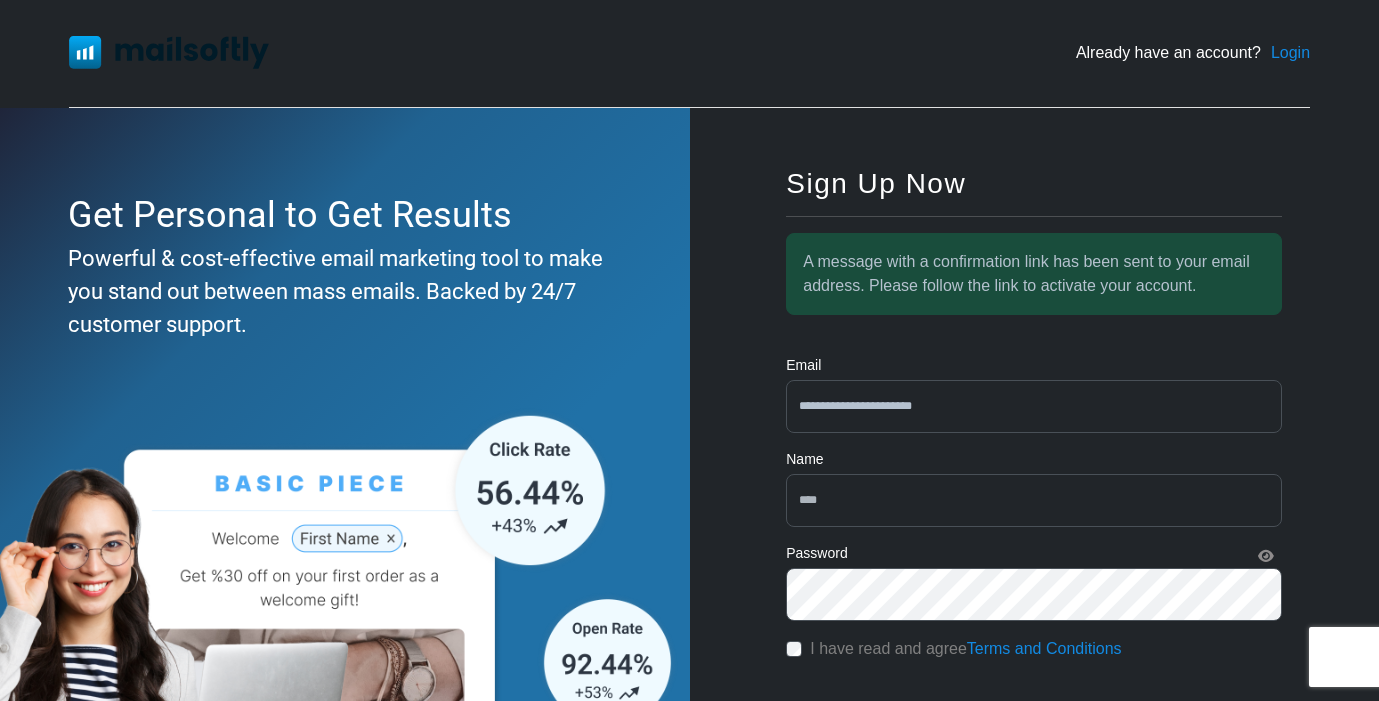 scroll, scrollTop: 0, scrollLeft: 0, axis: both 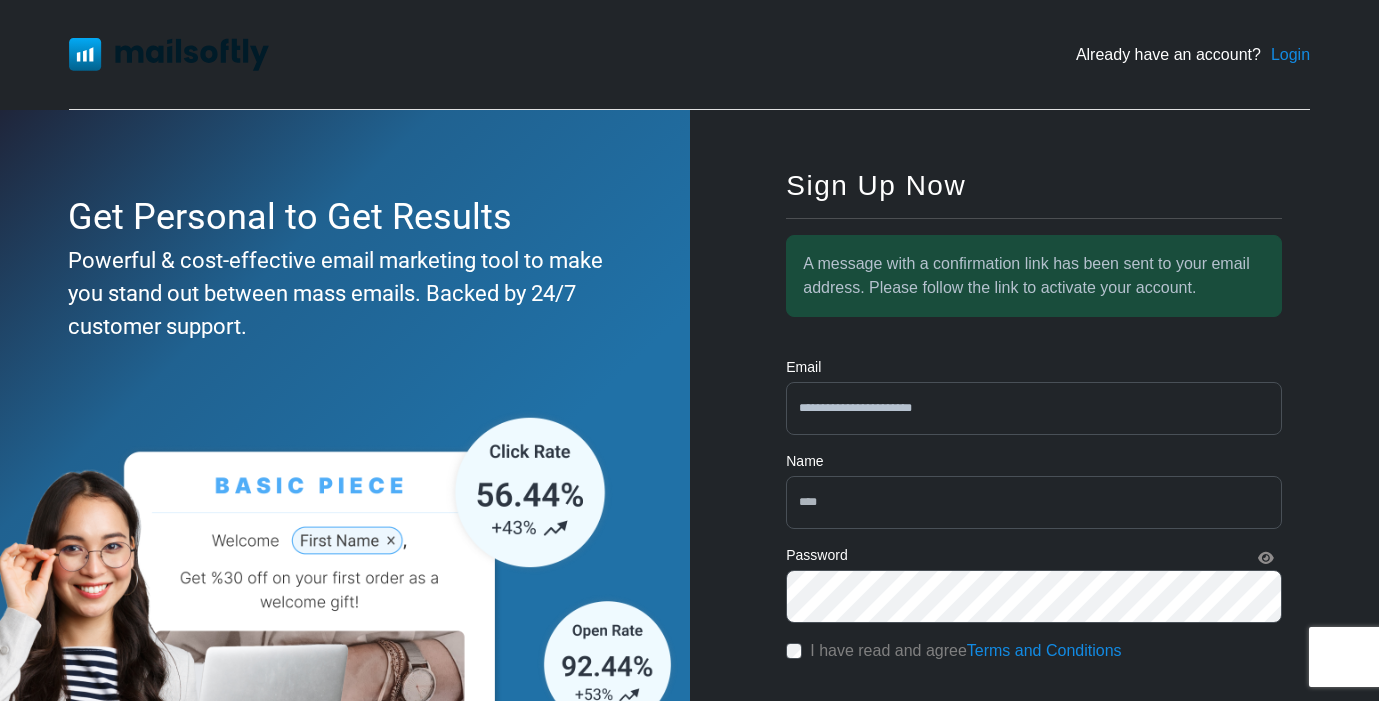 click on "Login" at bounding box center [1290, 55] 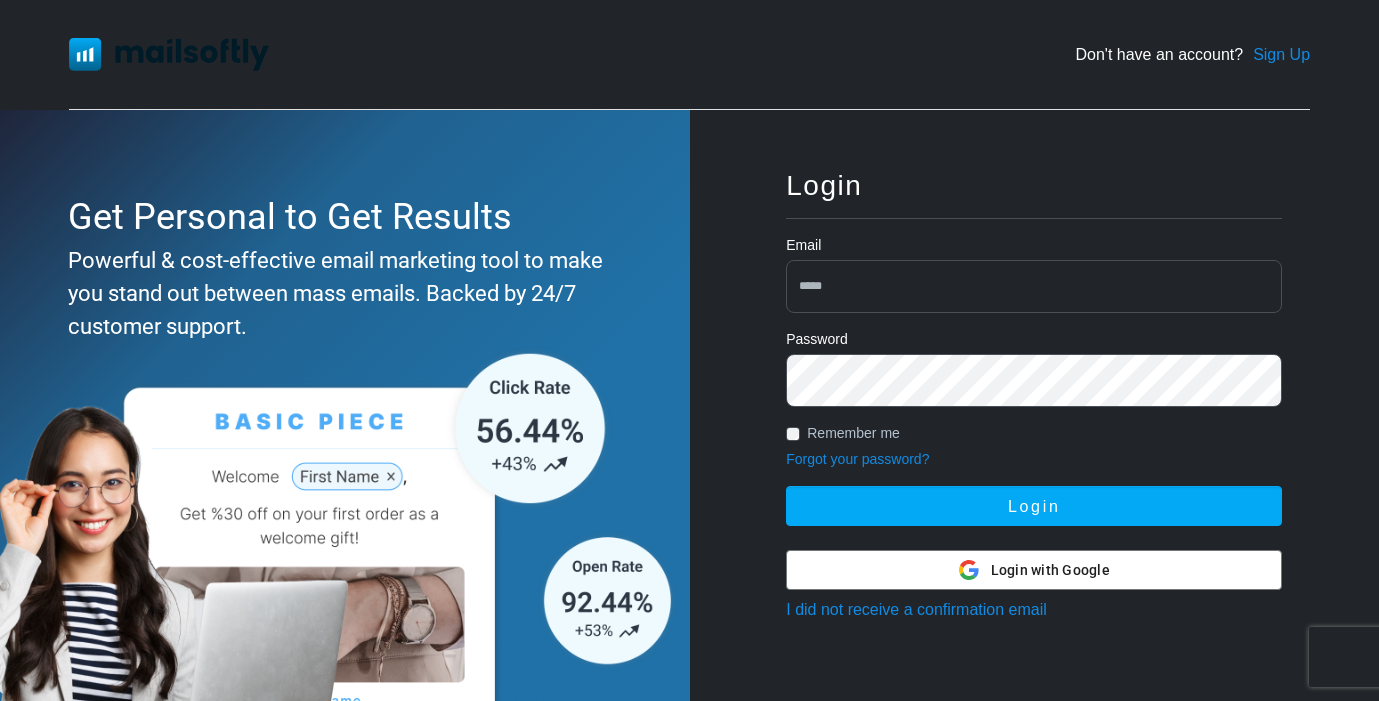 scroll, scrollTop: 0, scrollLeft: 0, axis: both 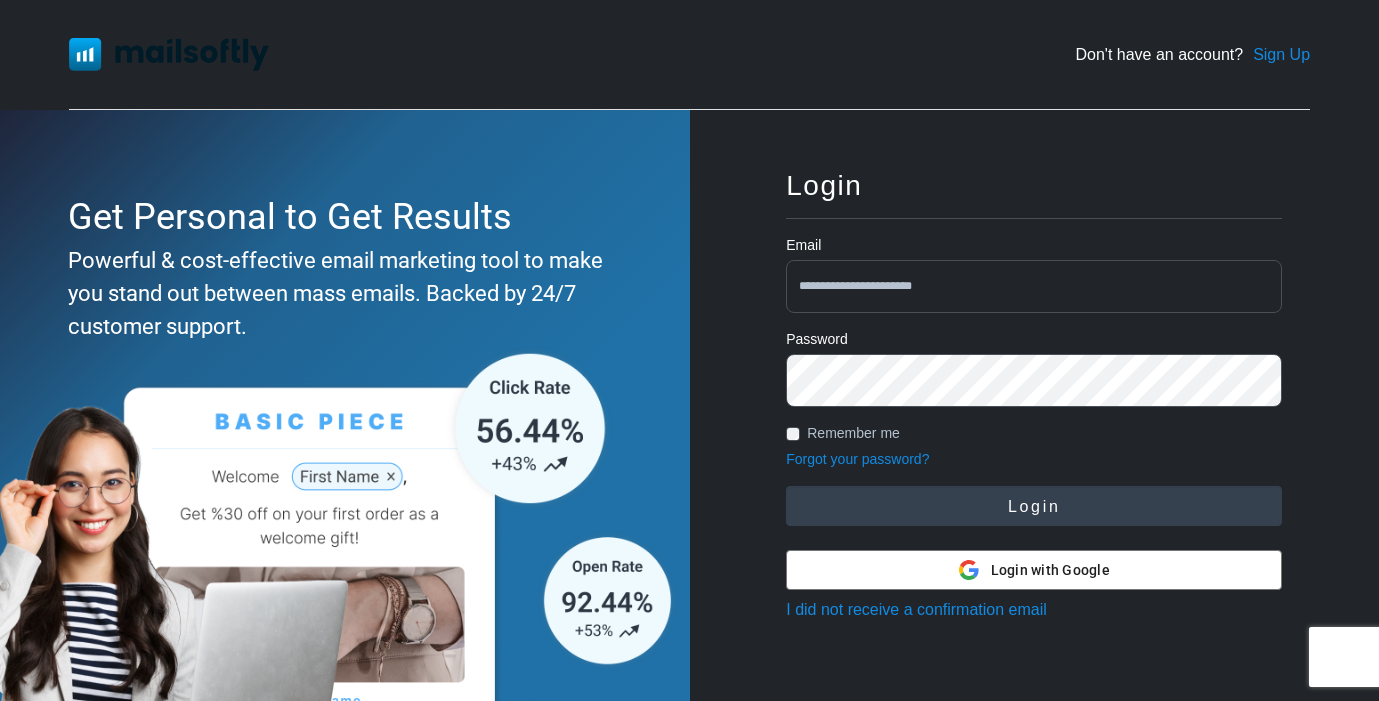 click on "Login" at bounding box center [1034, 506] 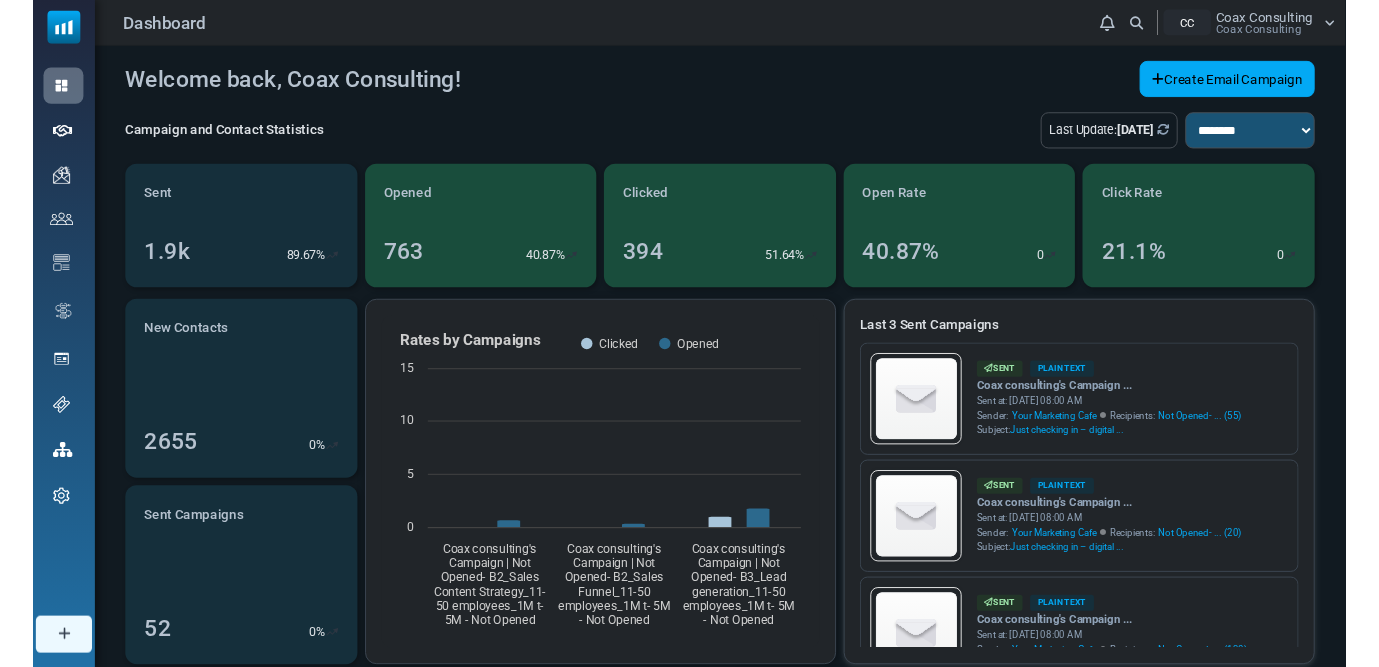 scroll, scrollTop: 0, scrollLeft: 0, axis: both 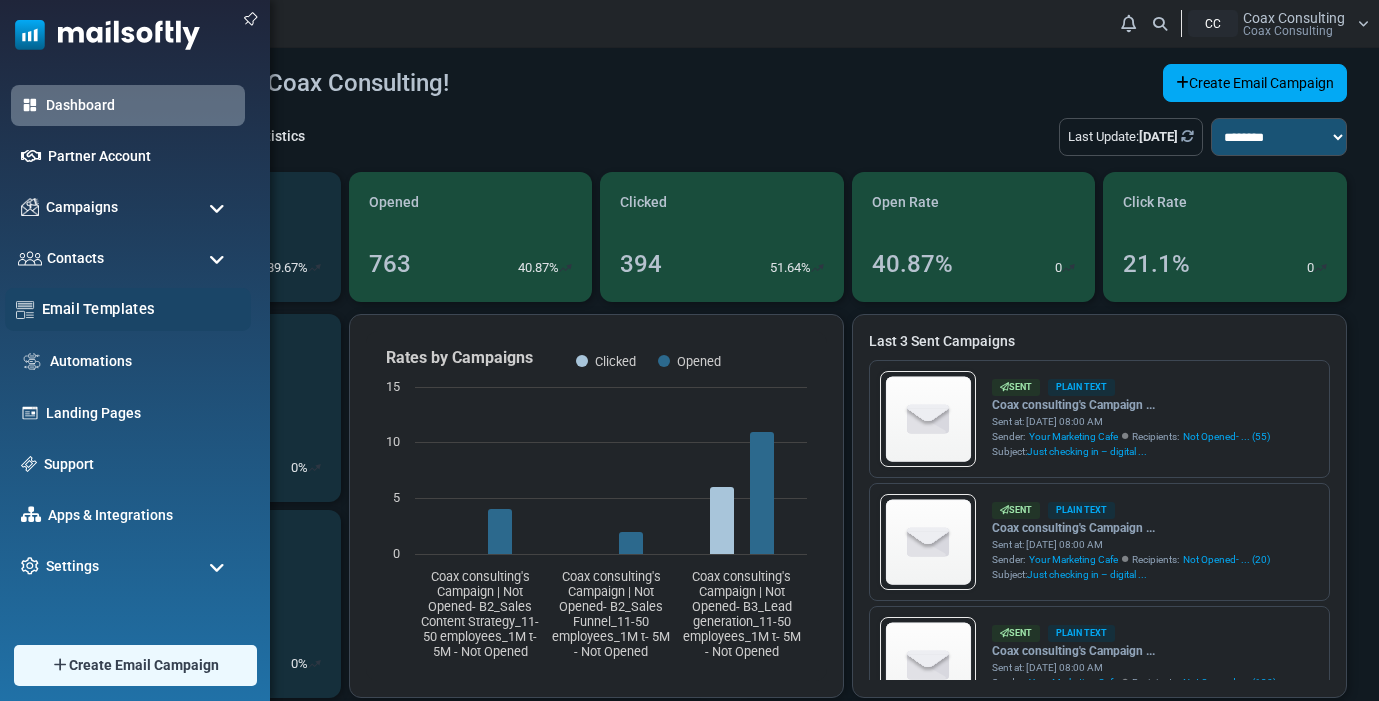click on "Email Templates" at bounding box center (141, 309) 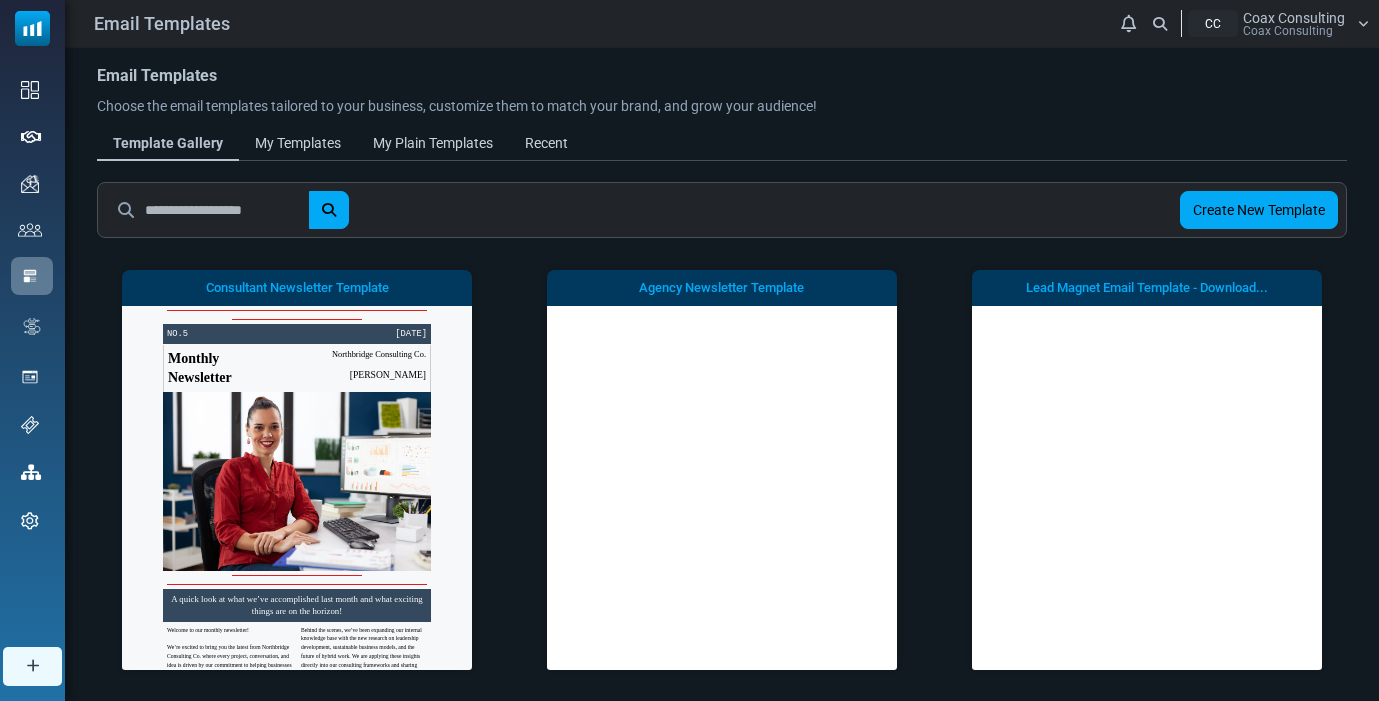 scroll, scrollTop: 0, scrollLeft: 0, axis: both 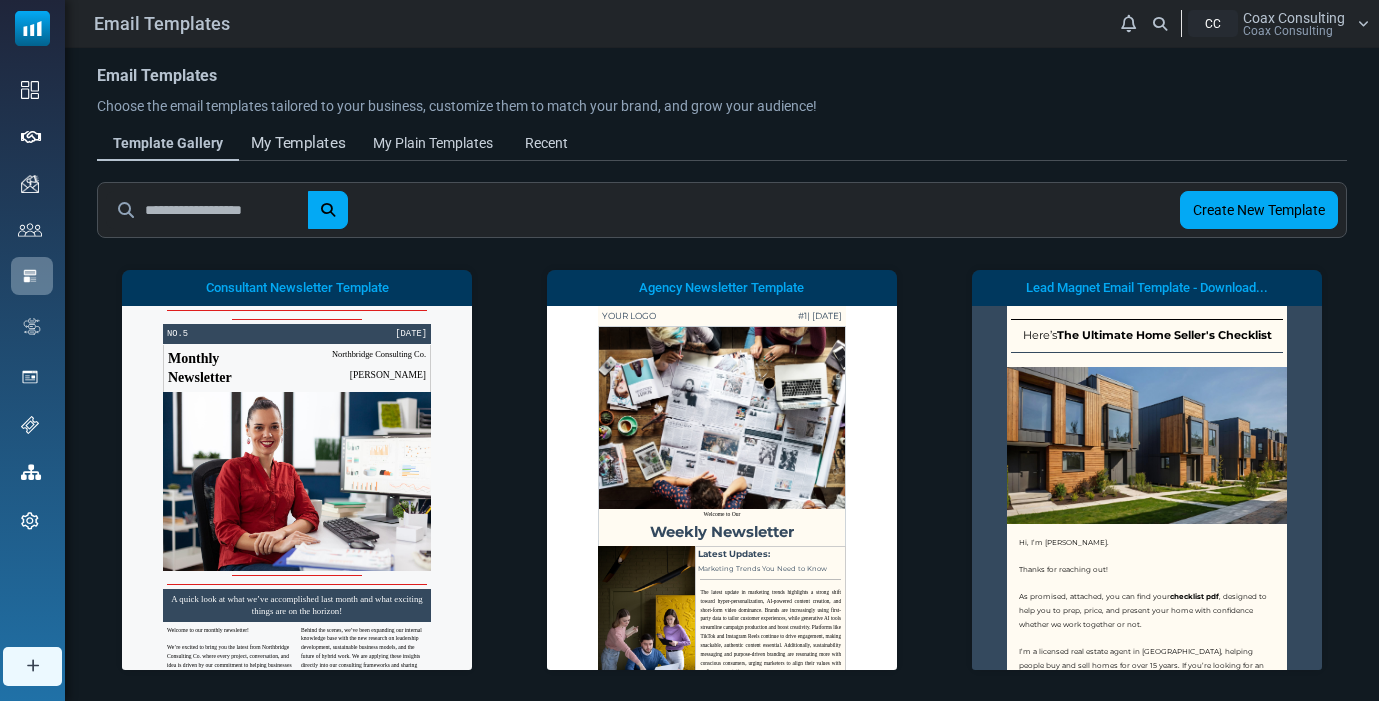 click on "My Templates" at bounding box center [298, 143] 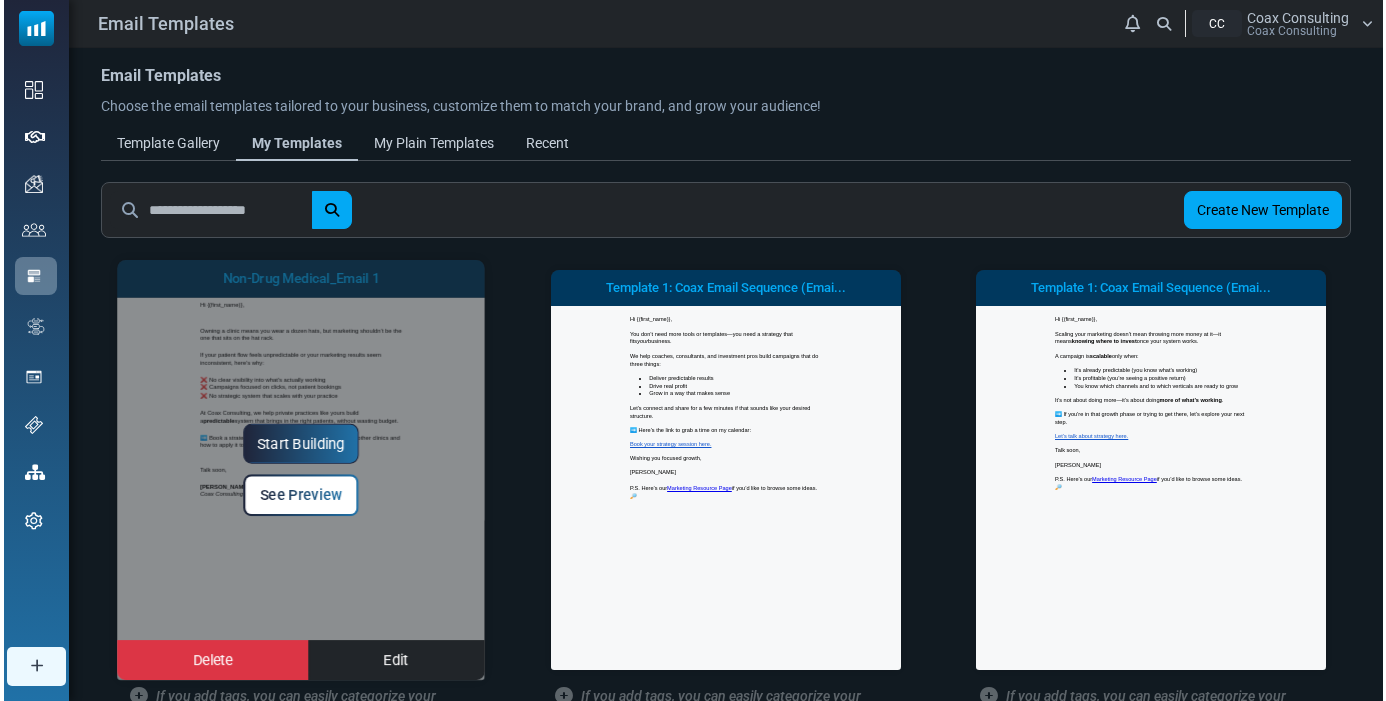scroll, scrollTop: 0, scrollLeft: 0, axis: both 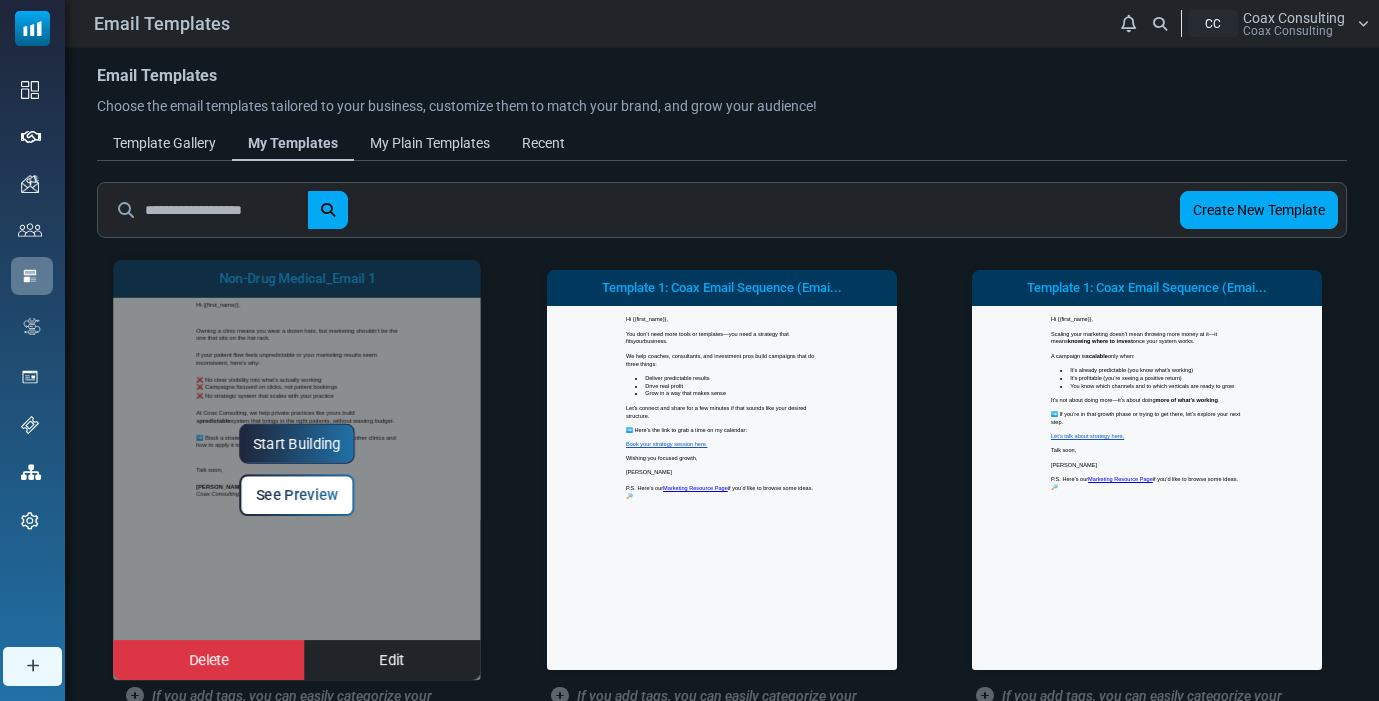 click on "See Preview" at bounding box center [297, 495] 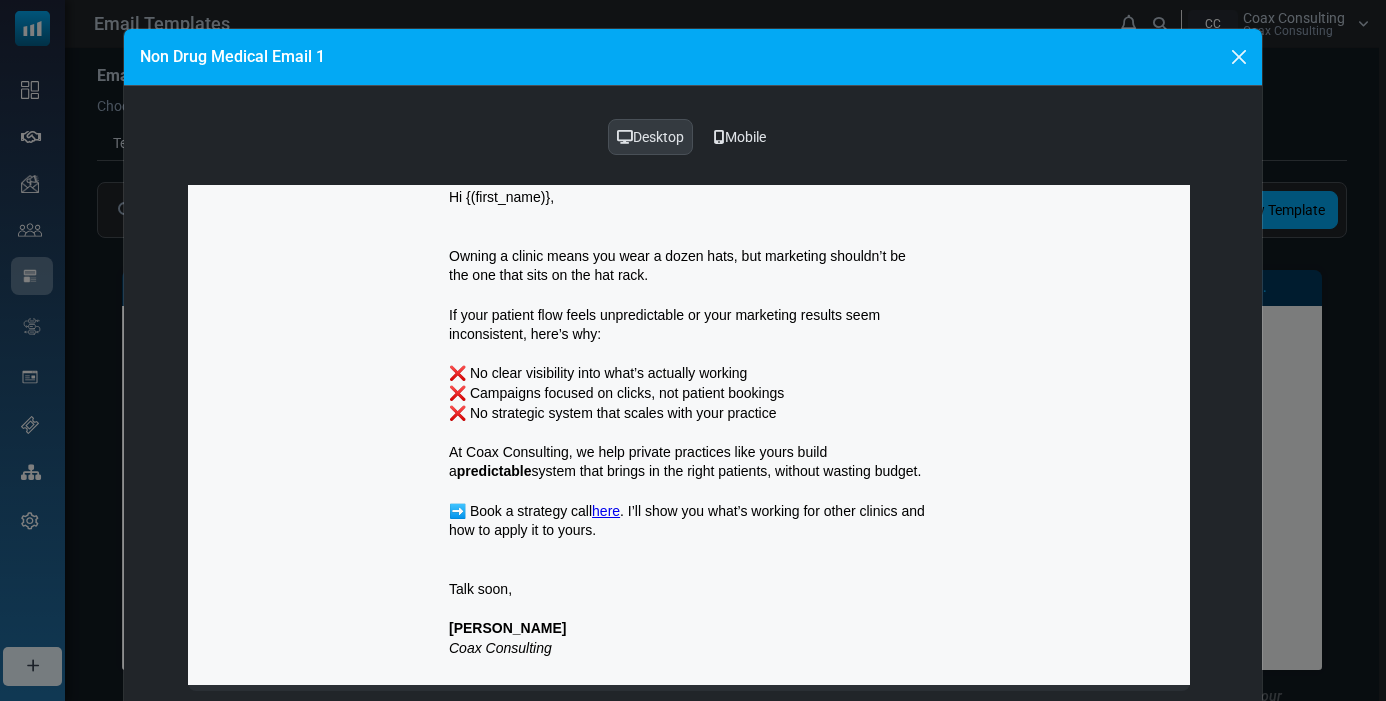 scroll, scrollTop: 0, scrollLeft: 0, axis: both 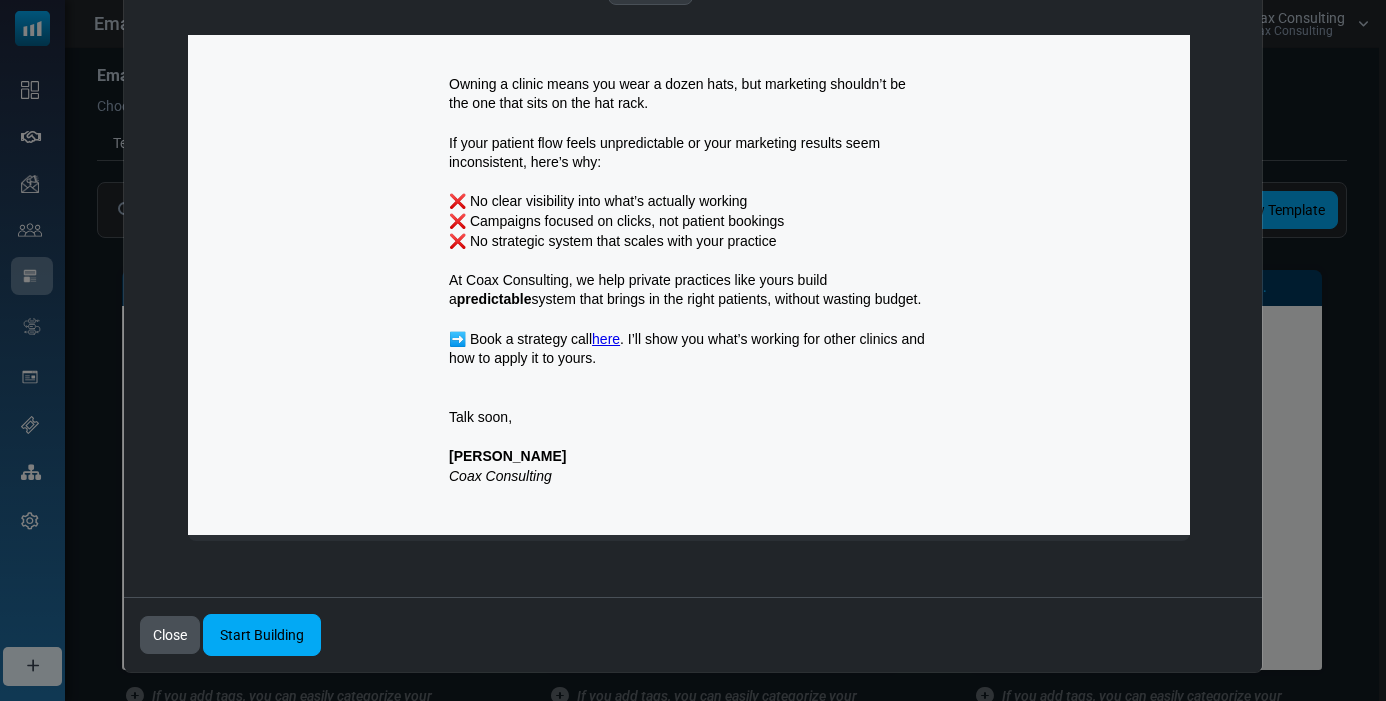 click on "Close" at bounding box center (170, 635) 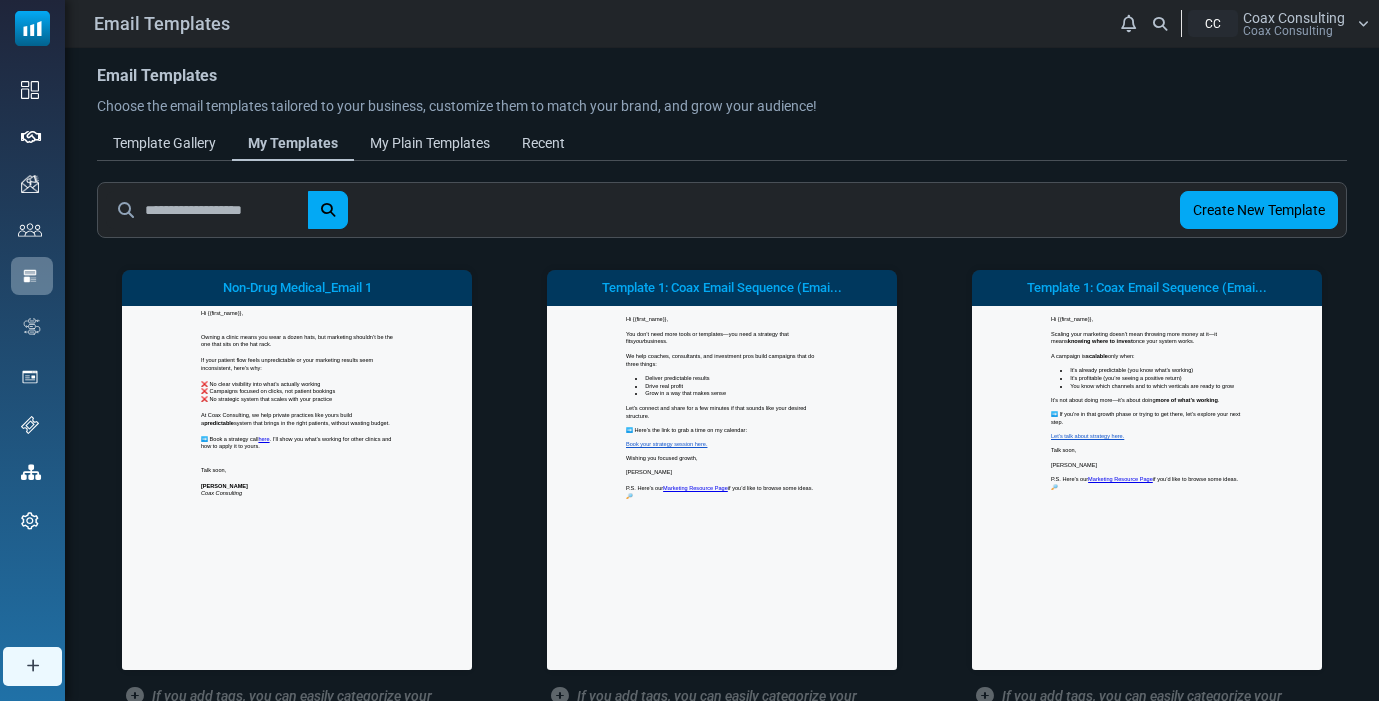 scroll, scrollTop: 0, scrollLeft: 0, axis: both 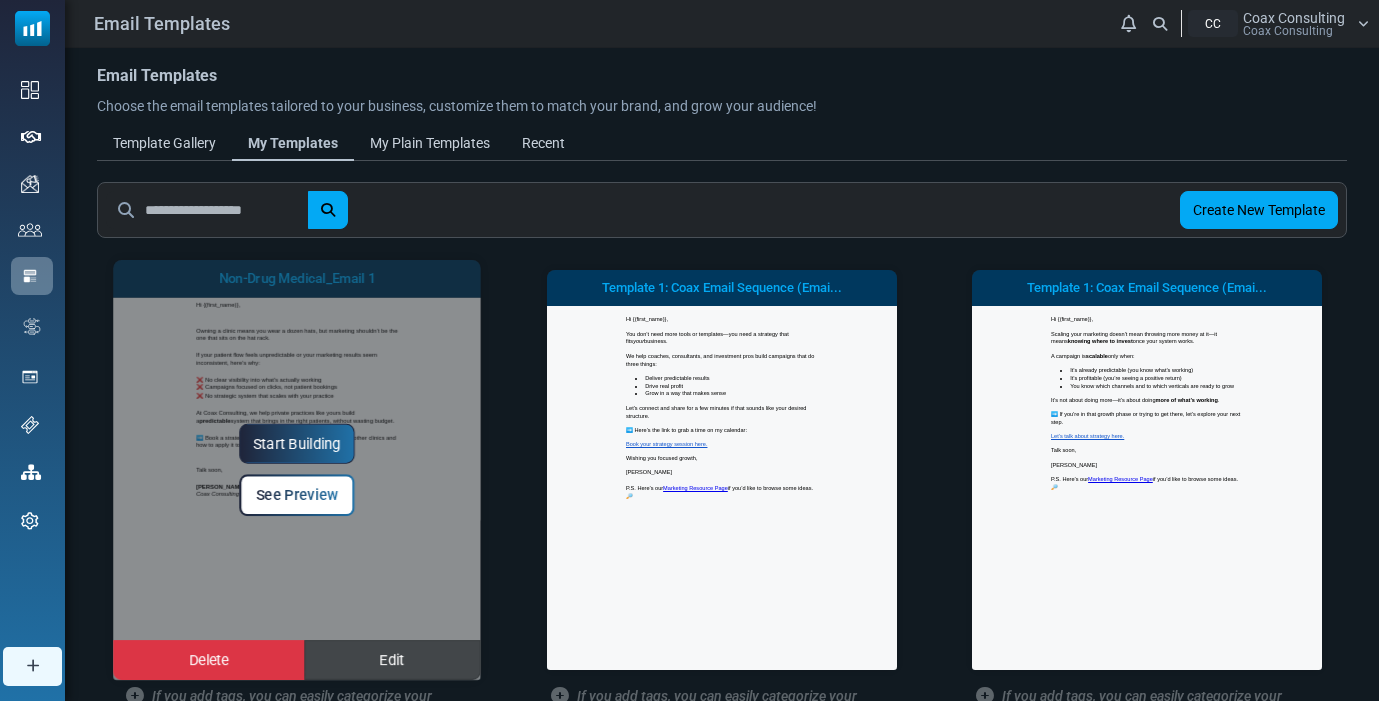 click on "Edit" at bounding box center (392, 660) 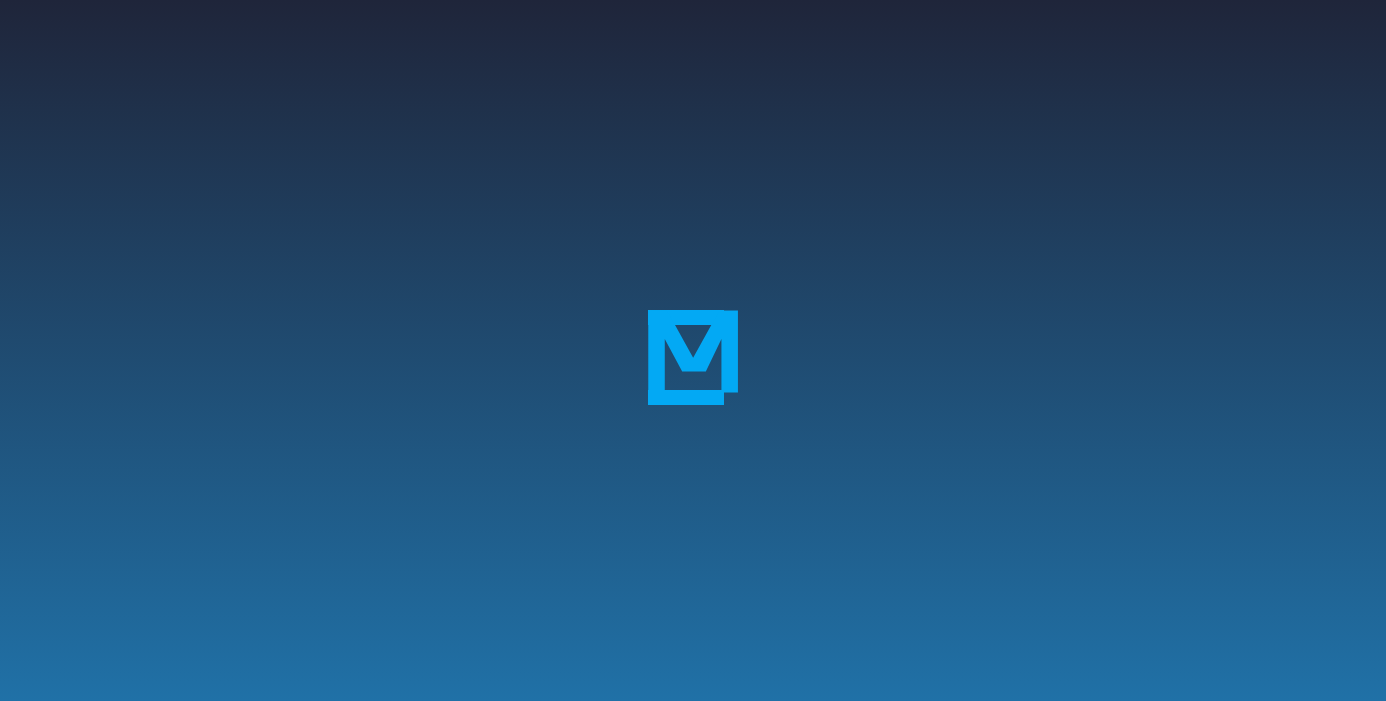 scroll, scrollTop: 0, scrollLeft: 0, axis: both 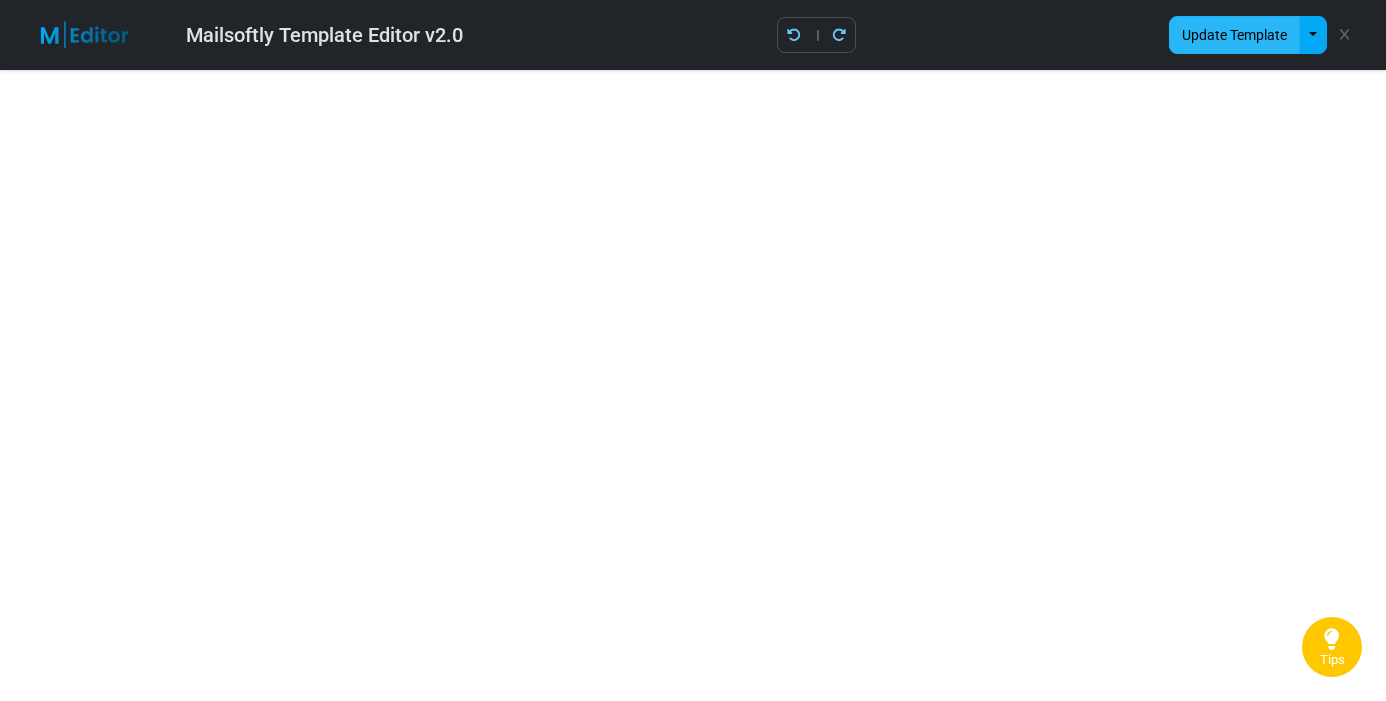 click on "Update Template" at bounding box center (1234, 35) 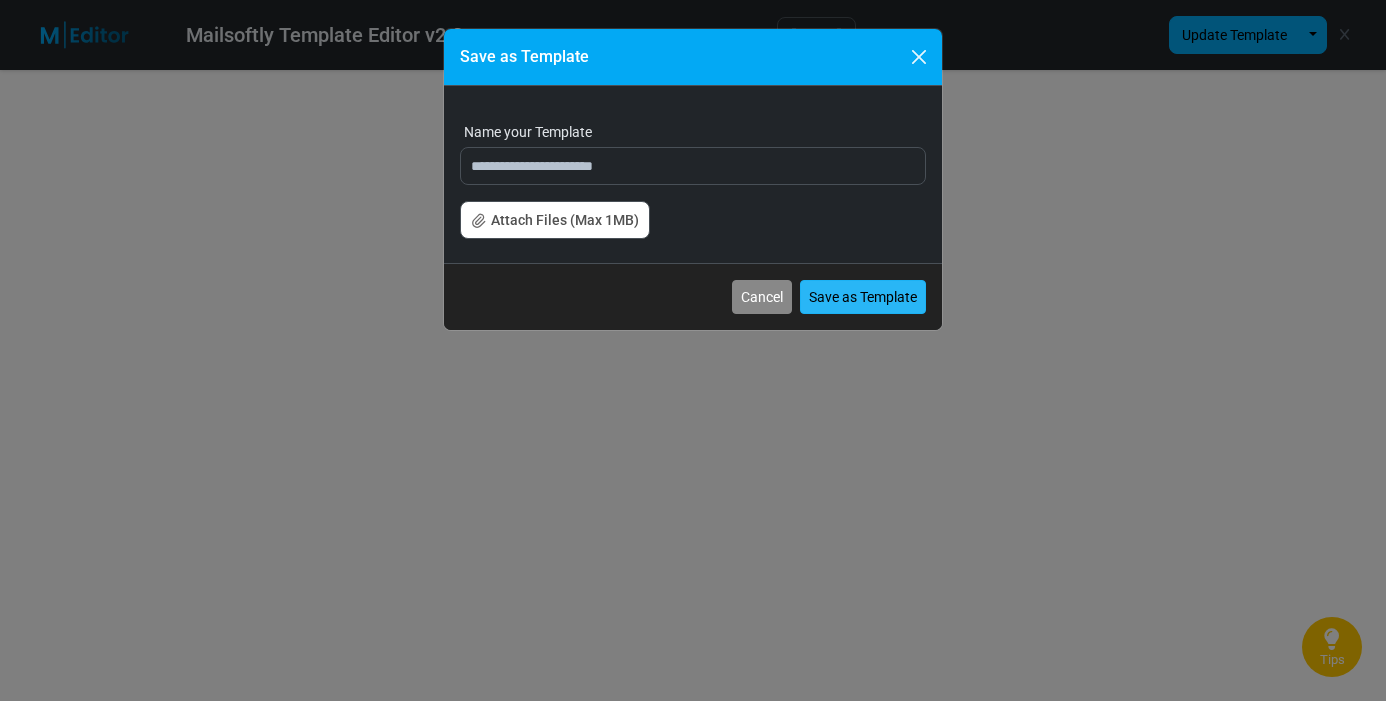 click on "Save as Template" at bounding box center (863, 297) 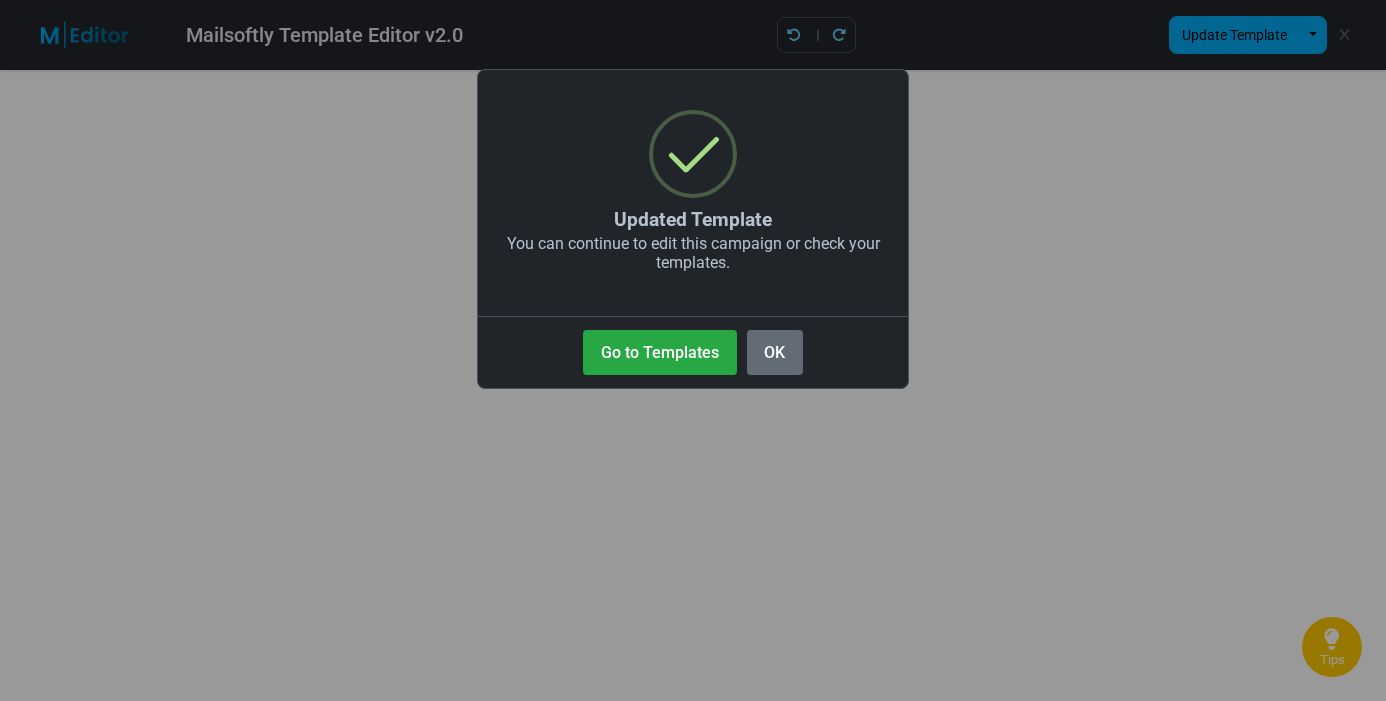 click on "OK" at bounding box center [775, 352] 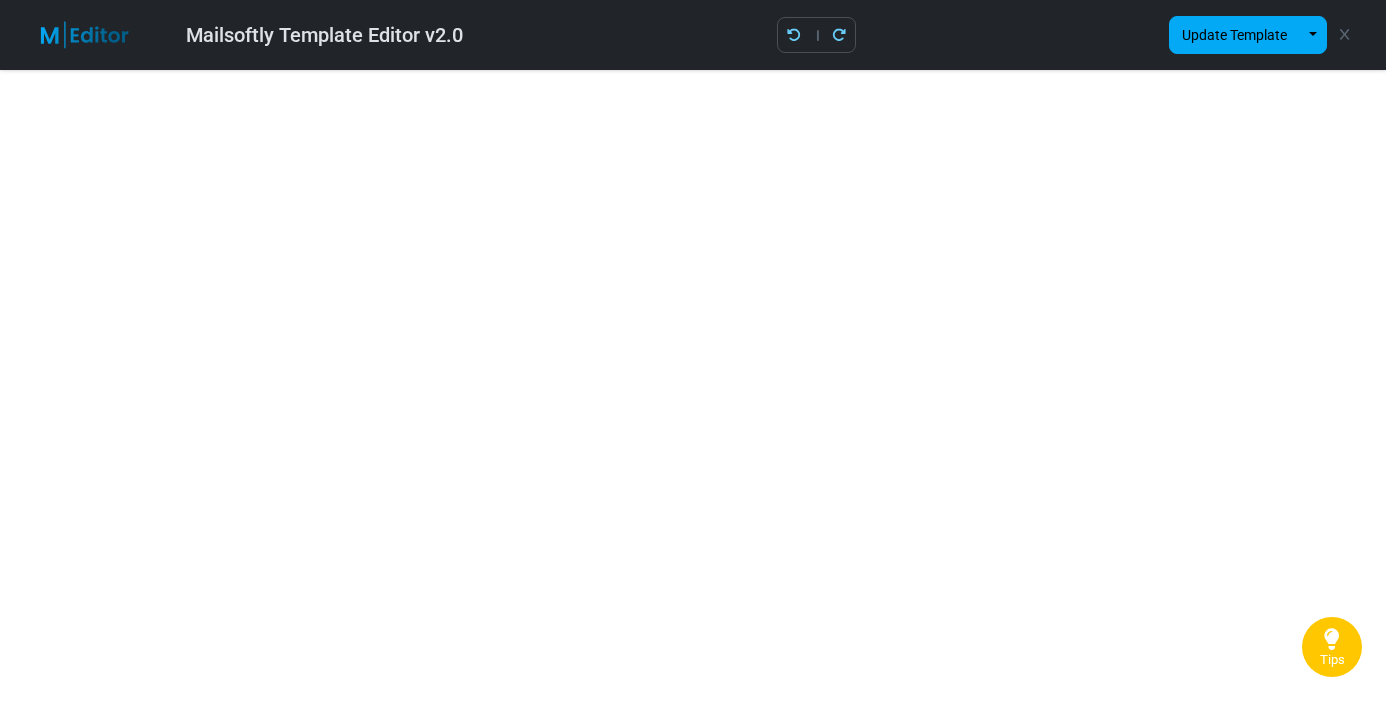 click at bounding box center (97, 35) 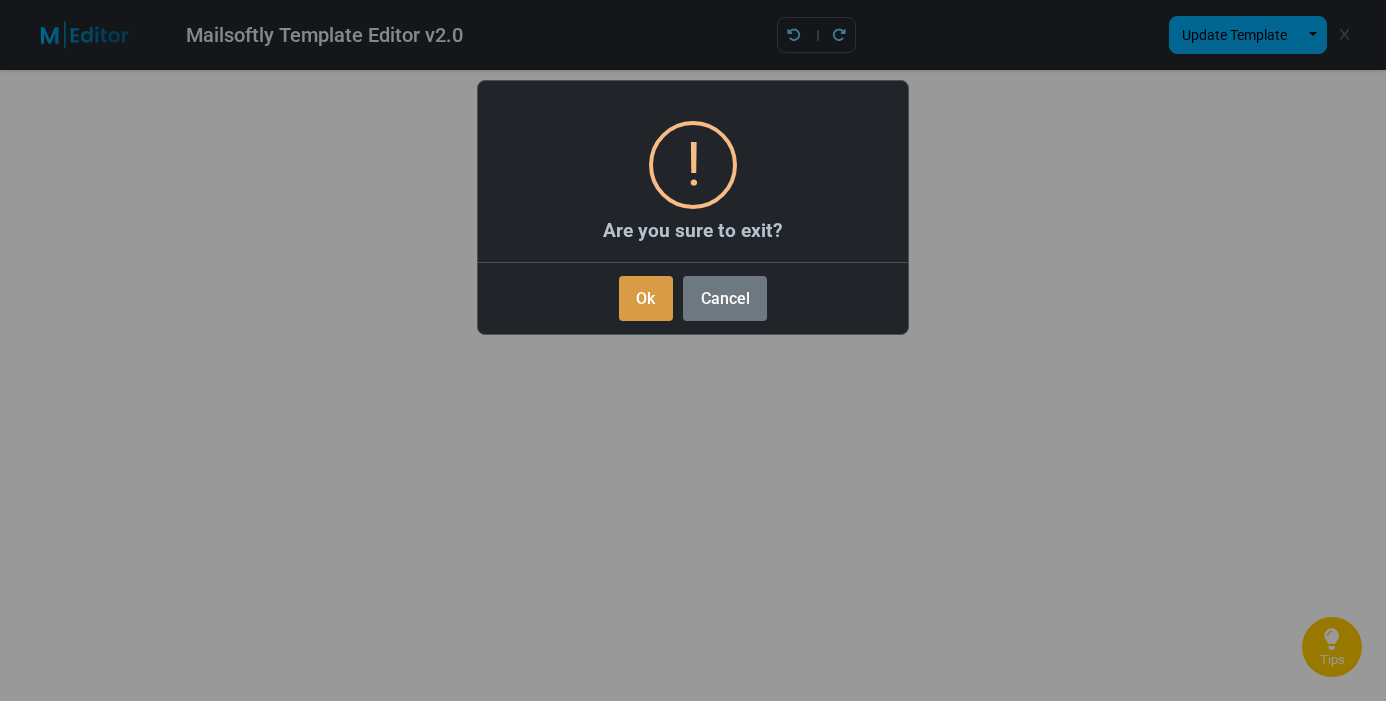 click on "Ok" at bounding box center (646, 298) 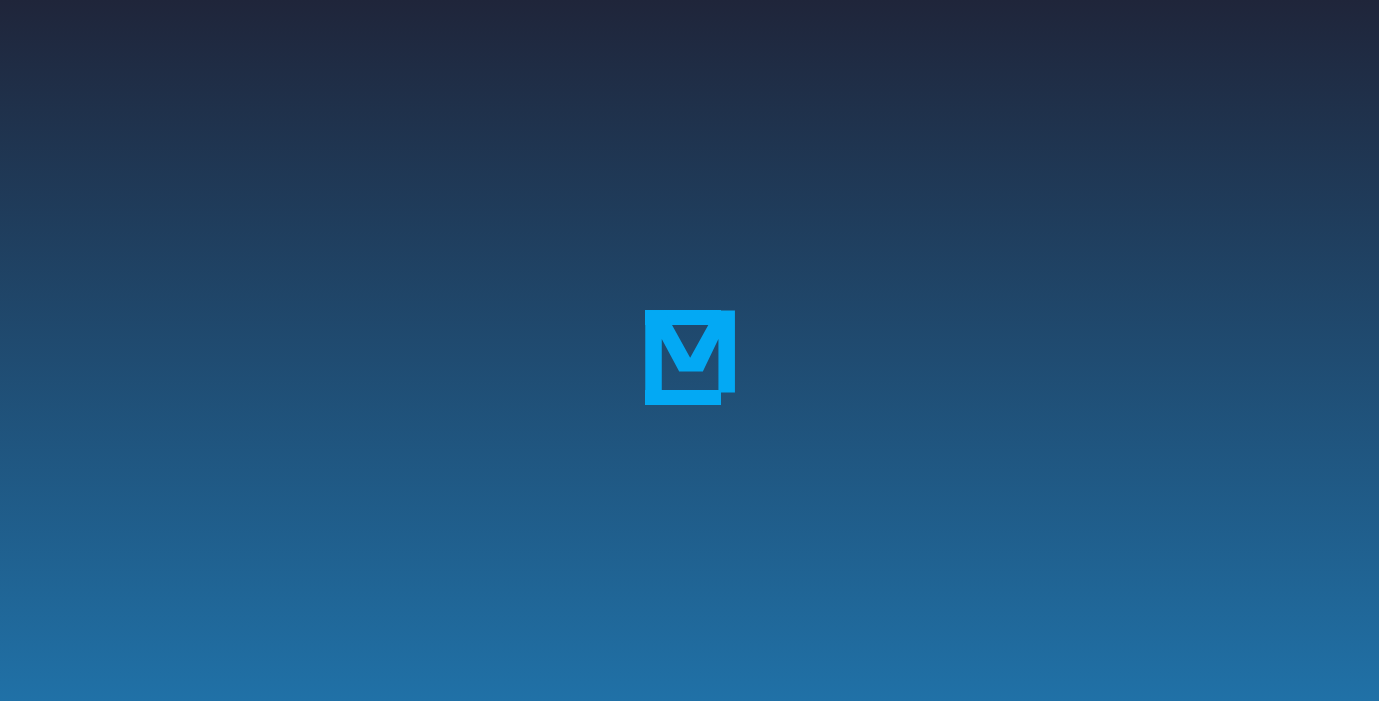 scroll, scrollTop: 0, scrollLeft: 0, axis: both 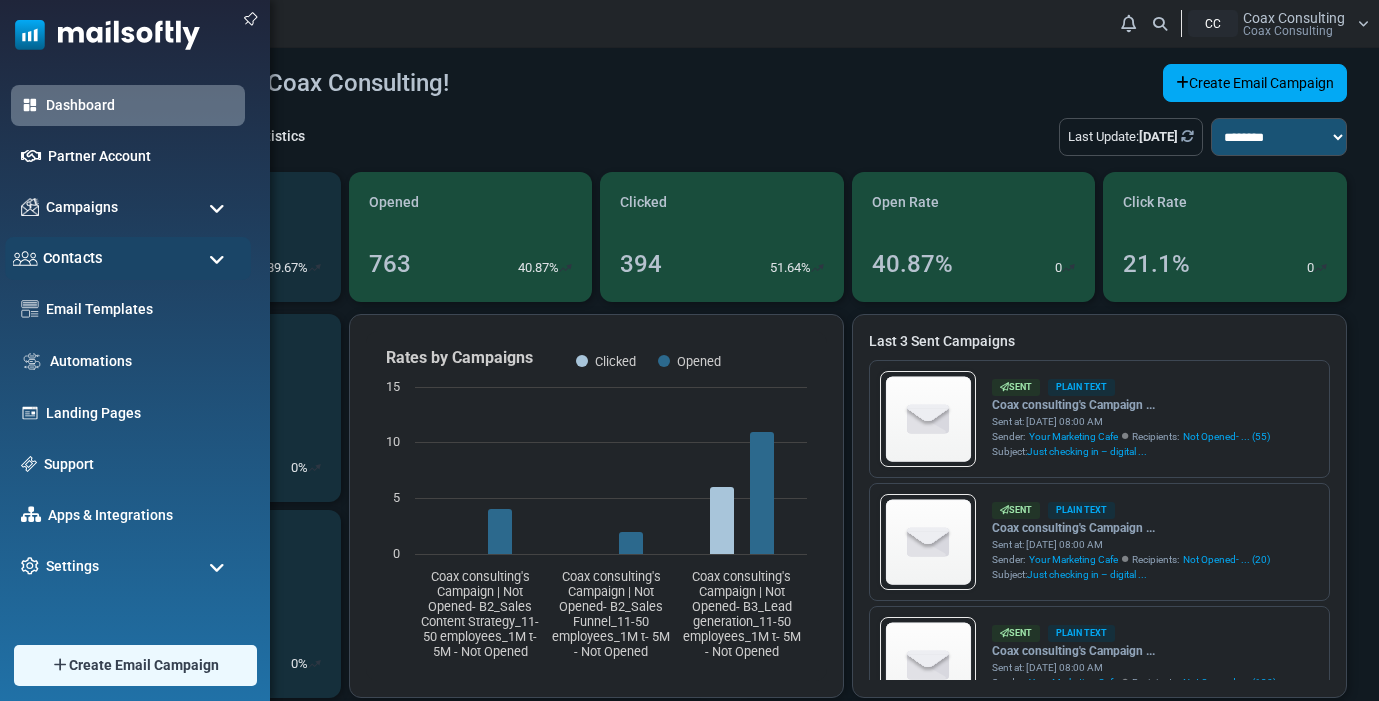 click on "Contacts" at bounding box center [128, 258] 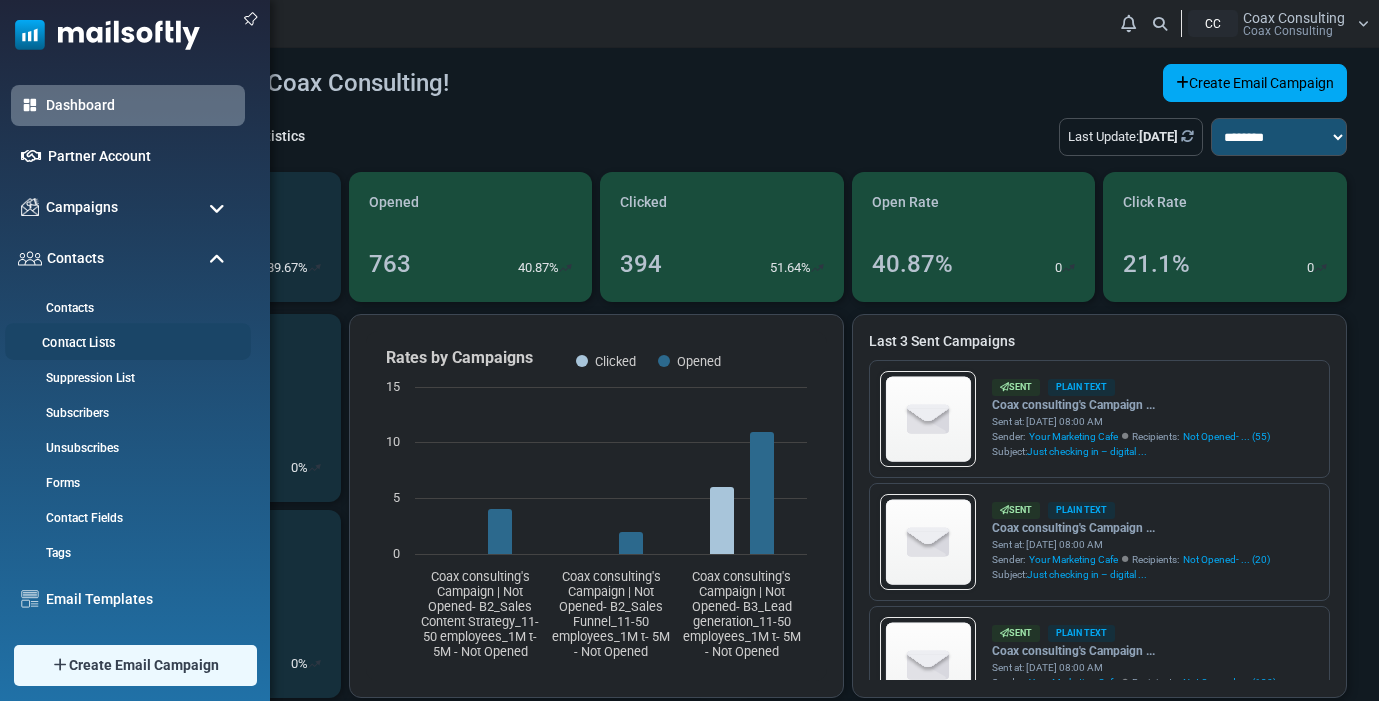 click on "Contact Lists" at bounding box center (125, 343) 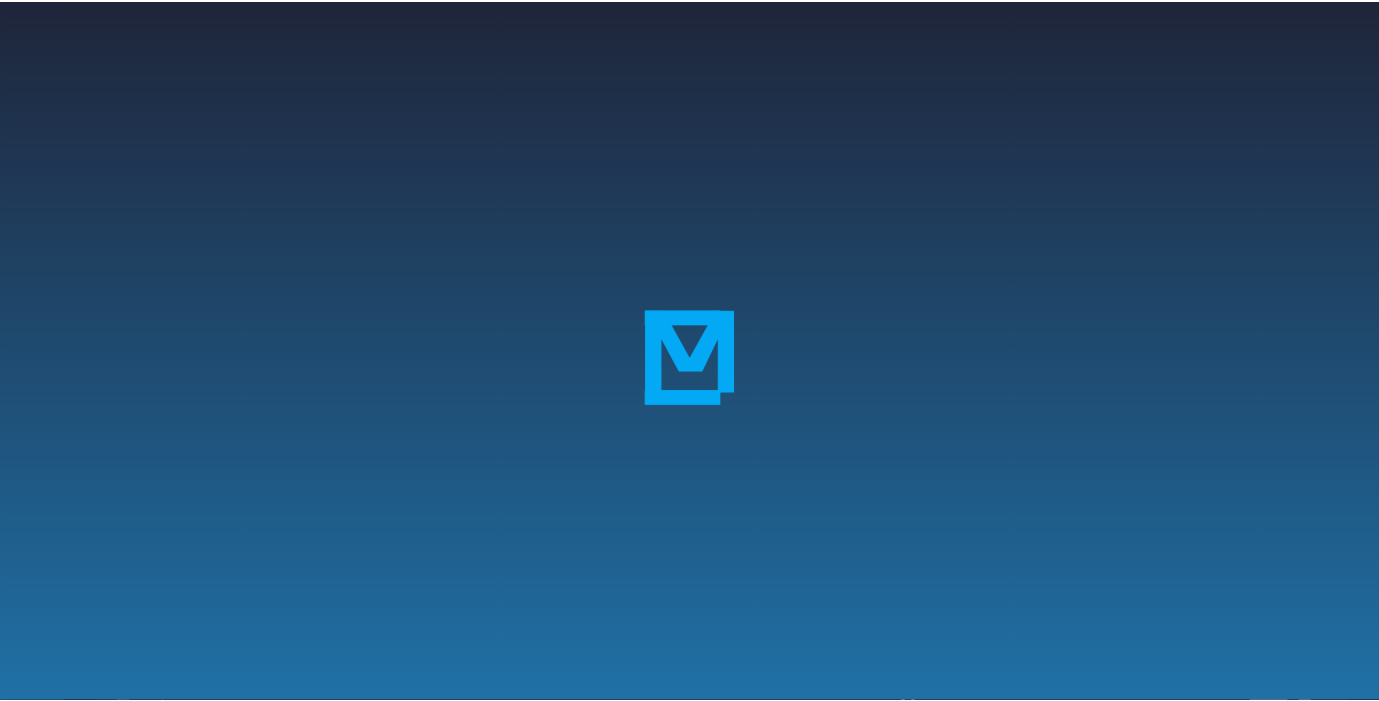 scroll, scrollTop: 0, scrollLeft: 0, axis: both 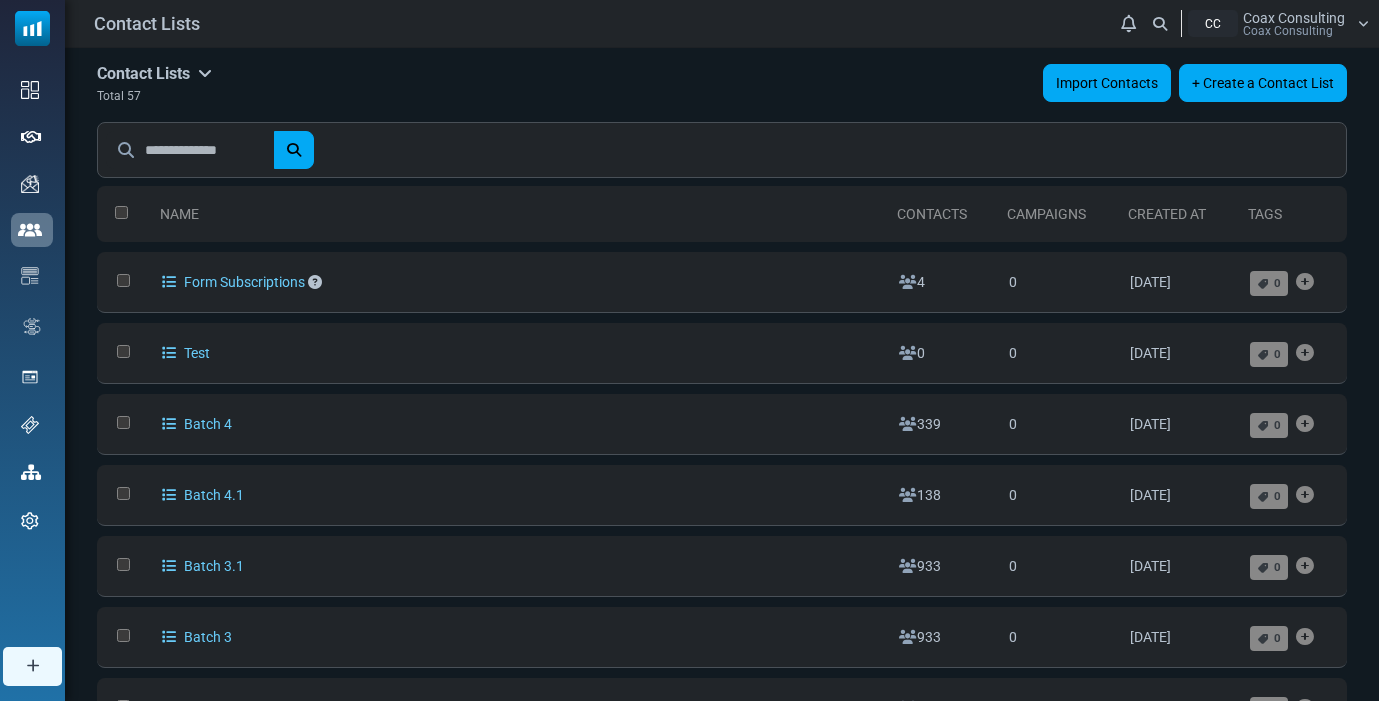 click on "Import Contacts" at bounding box center [1107, 83] 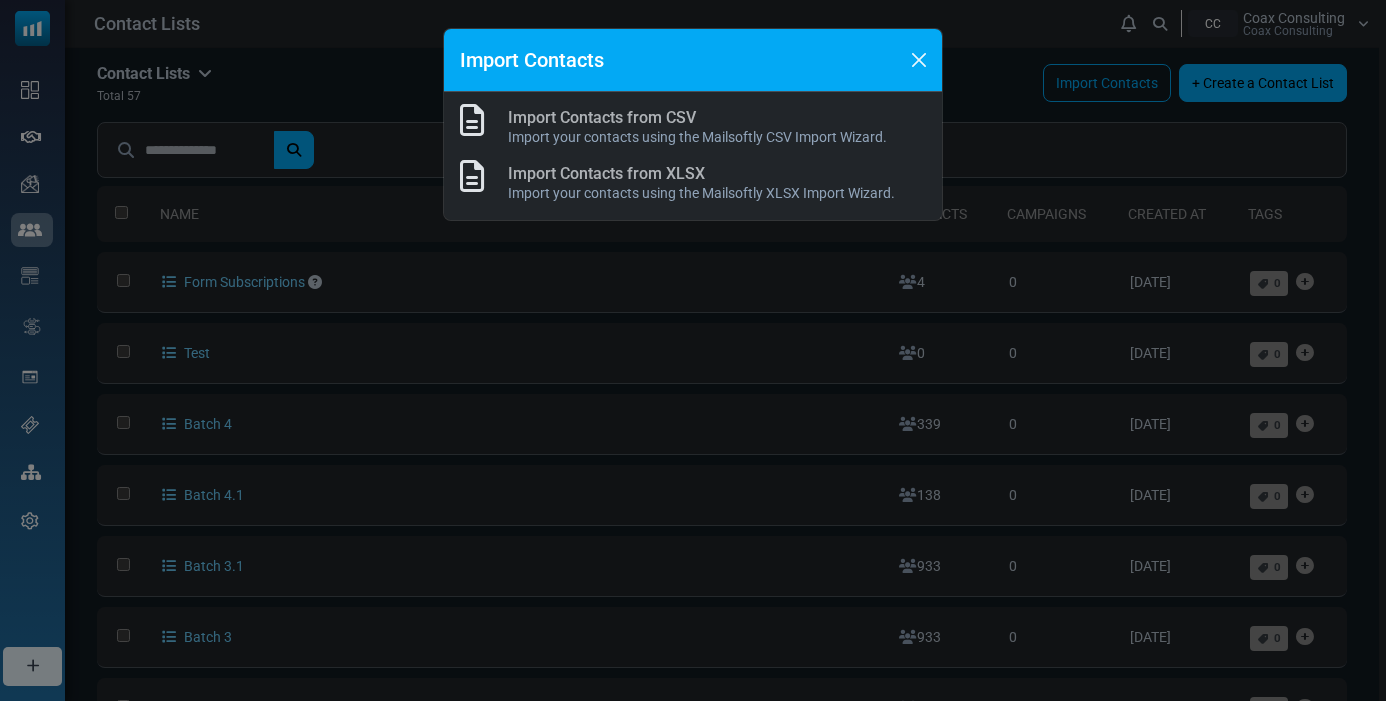 click on "Import Contacts from CSV" at bounding box center (602, 117) 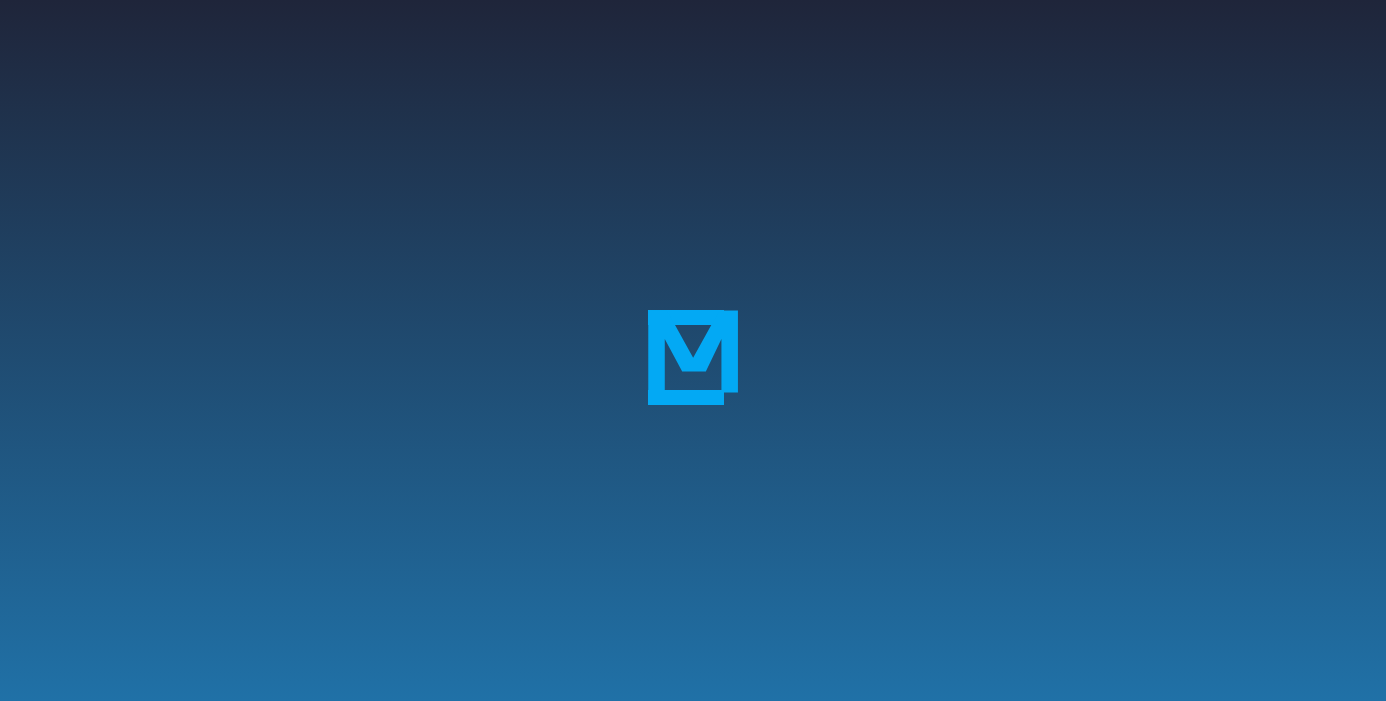 scroll, scrollTop: 0, scrollLeft: 0, axis: both 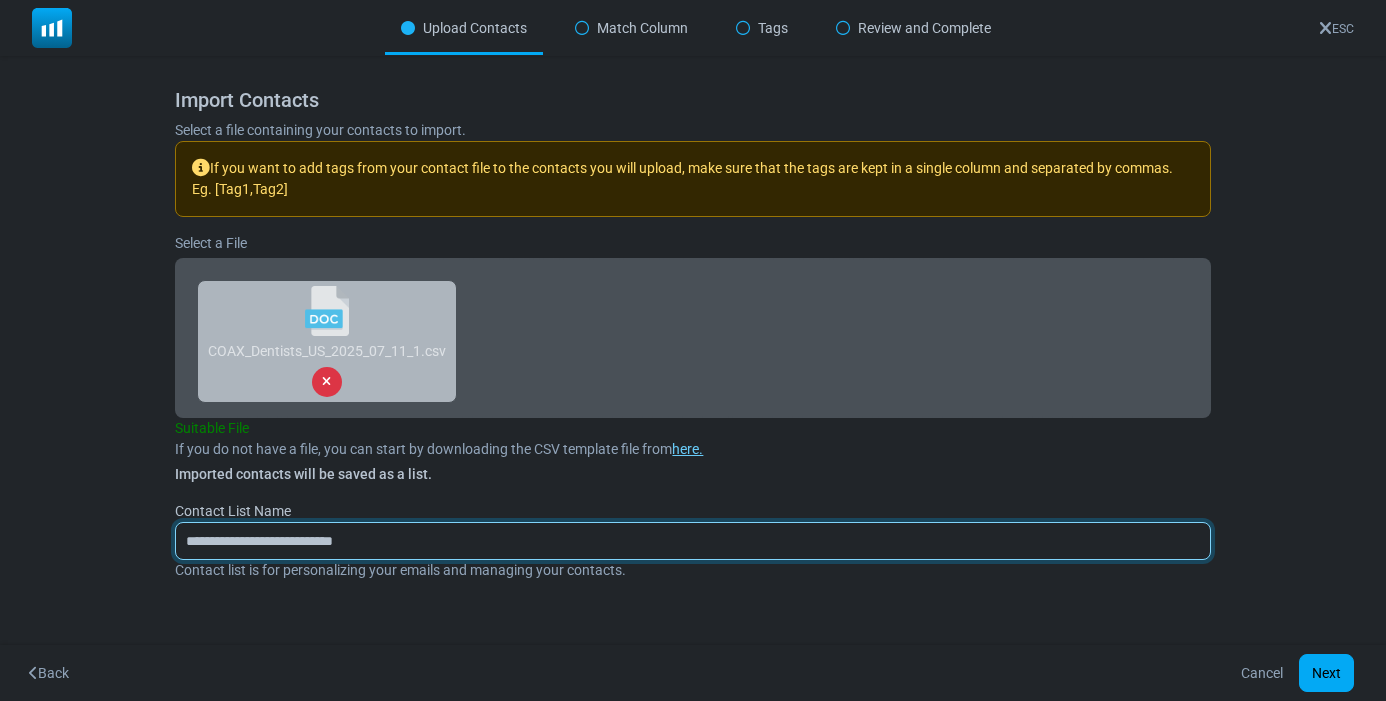 drag, startPoint x: 426, startPoint y: 545, endPoint x: 113, endPoint y: 541, distance: 313.02554 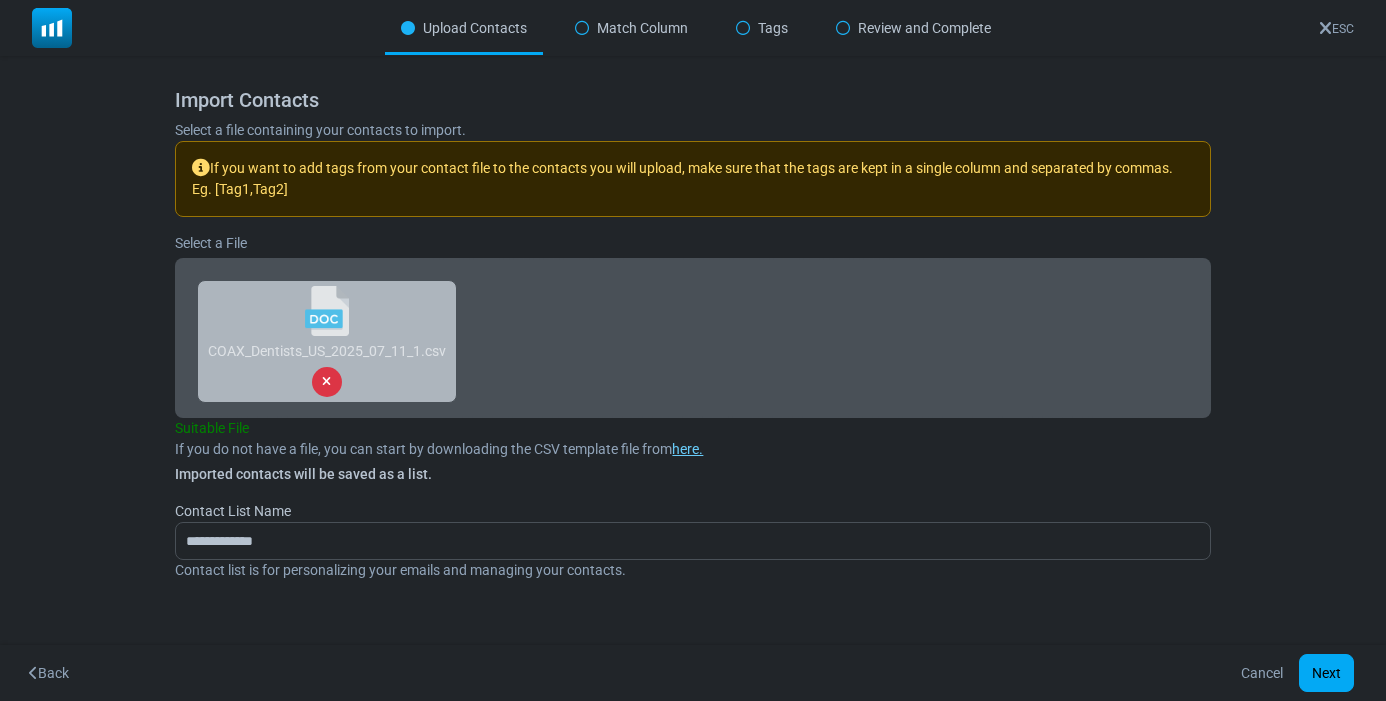 drag, startPoint x: 1203, startPoint y: 519, endPoint x: 1187, endPoint y: 511, distance: 17.888544 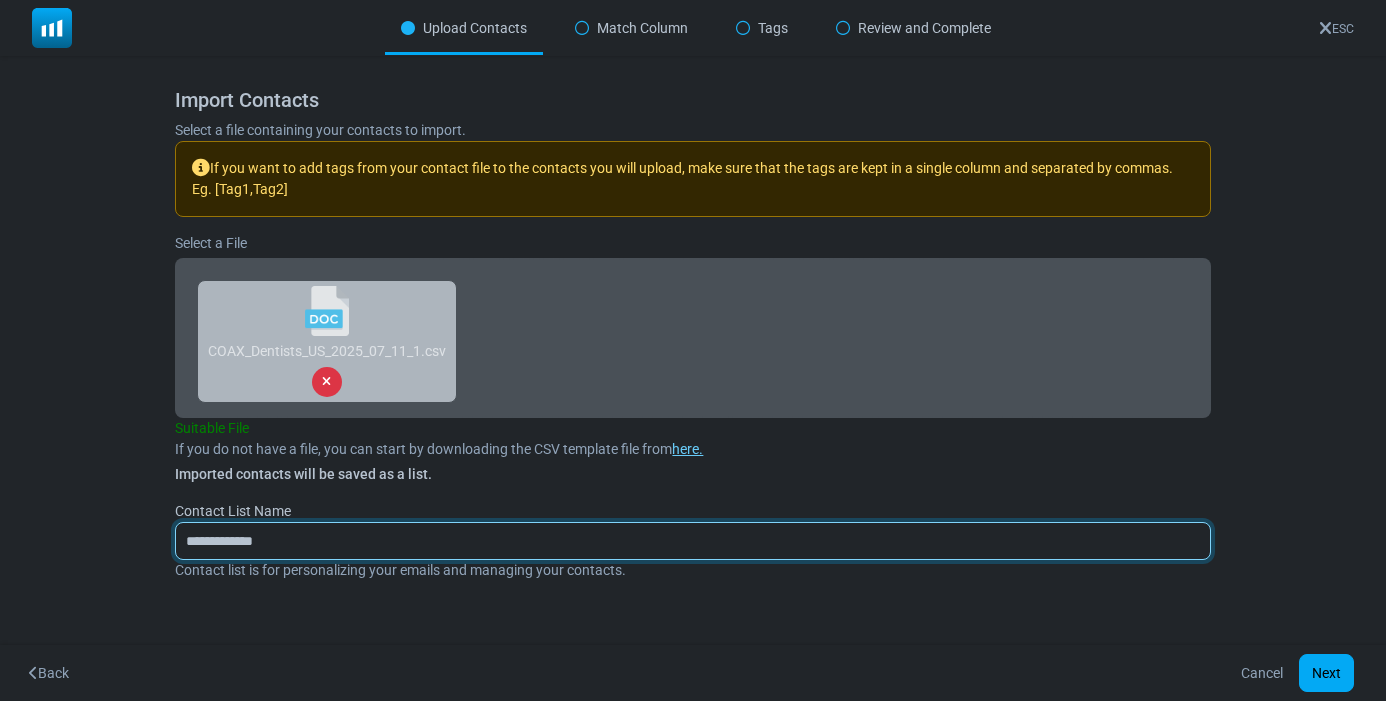 click on "**********" at bounding box center (692, 541) 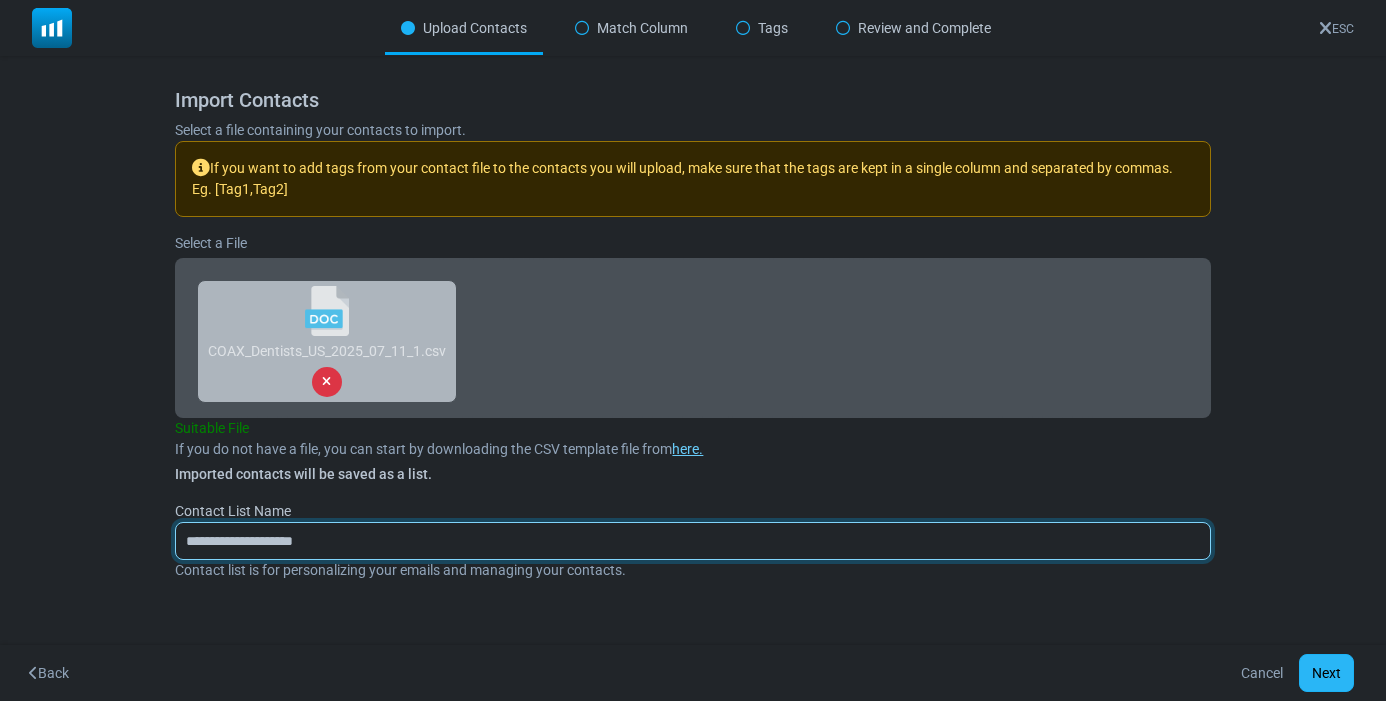 type on "**********" 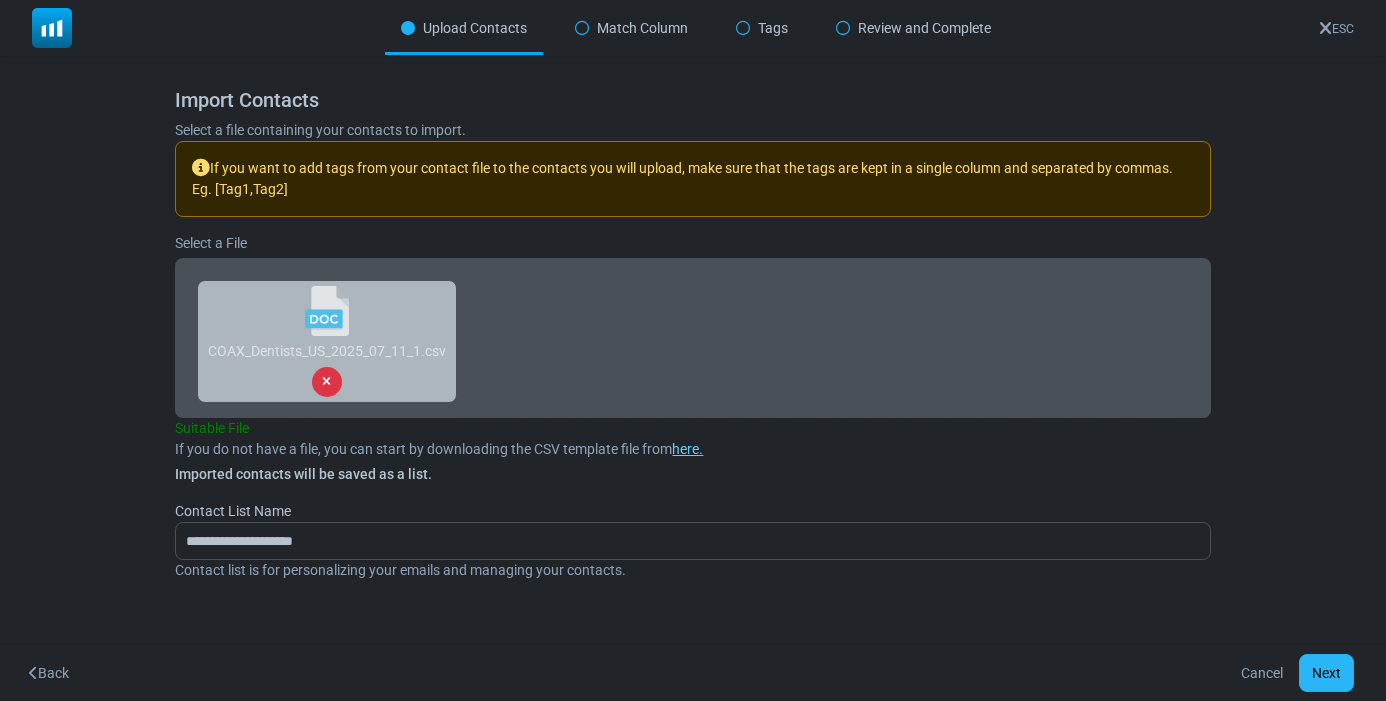 click on "Next" at bounding box center (1326, 673) 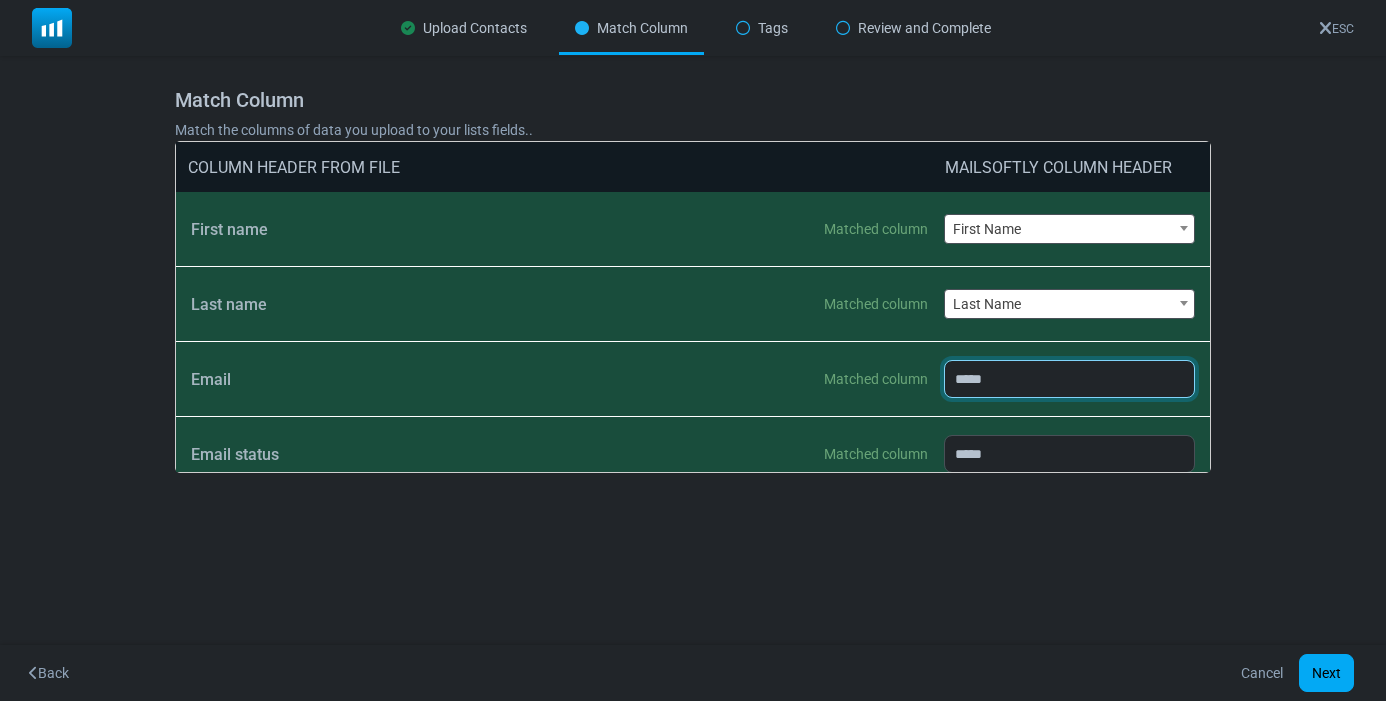 click on "**********" at bounding box center (1069, 379) 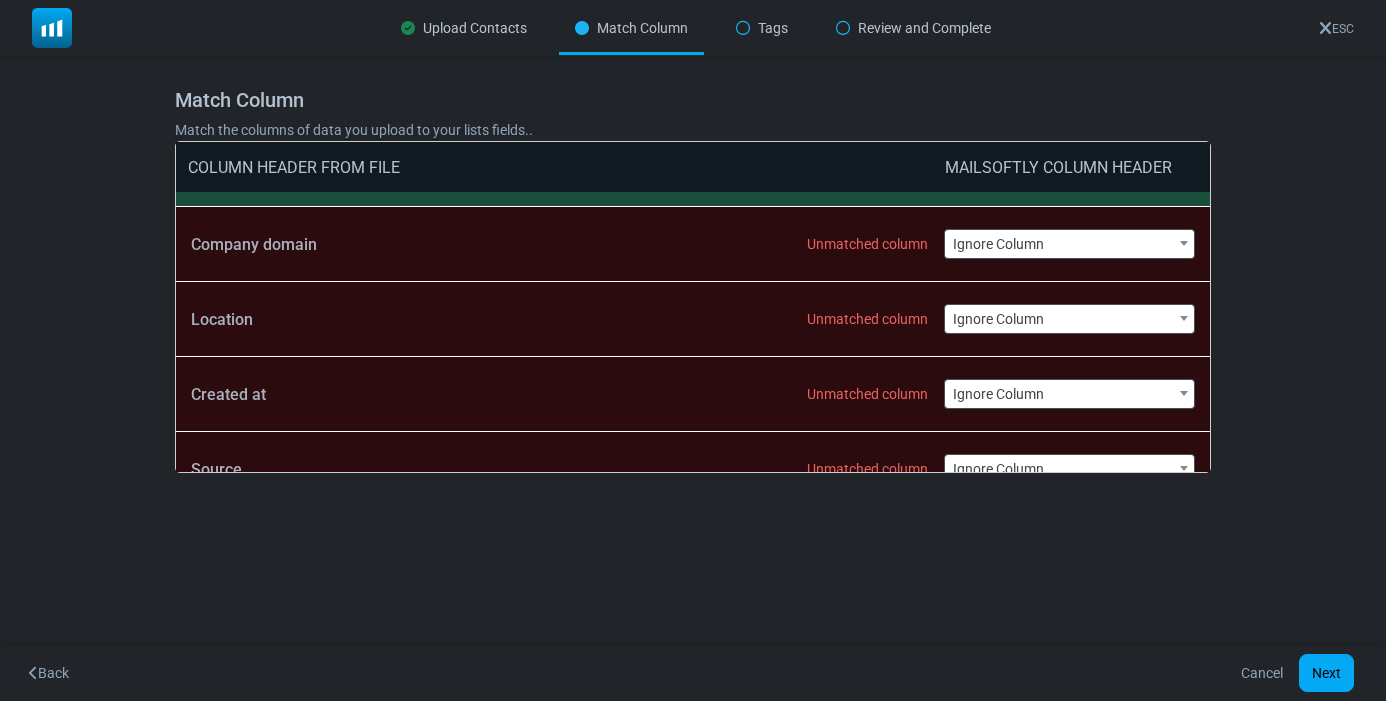 scroll, scrollTop: 400, scrollLeft: 0, axis: vertical 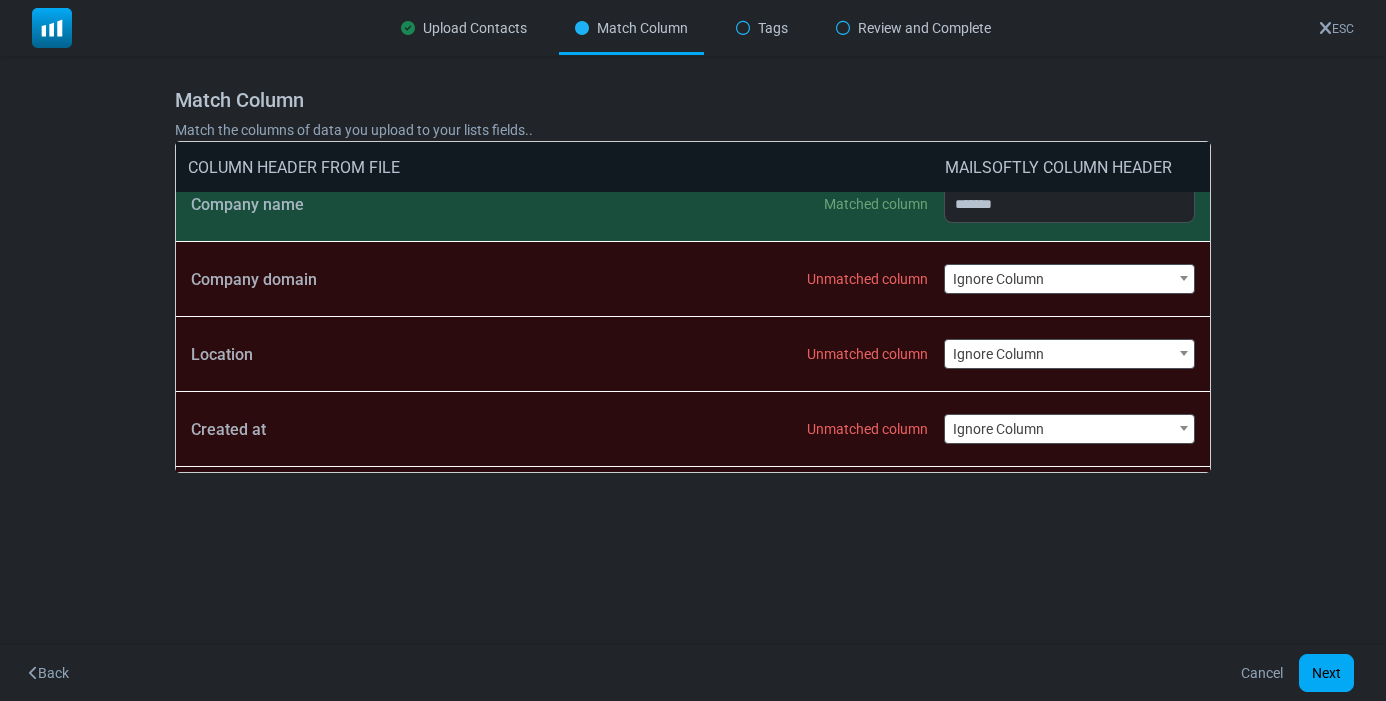click on "Ignore Column" at bounding box center (1069, 279) 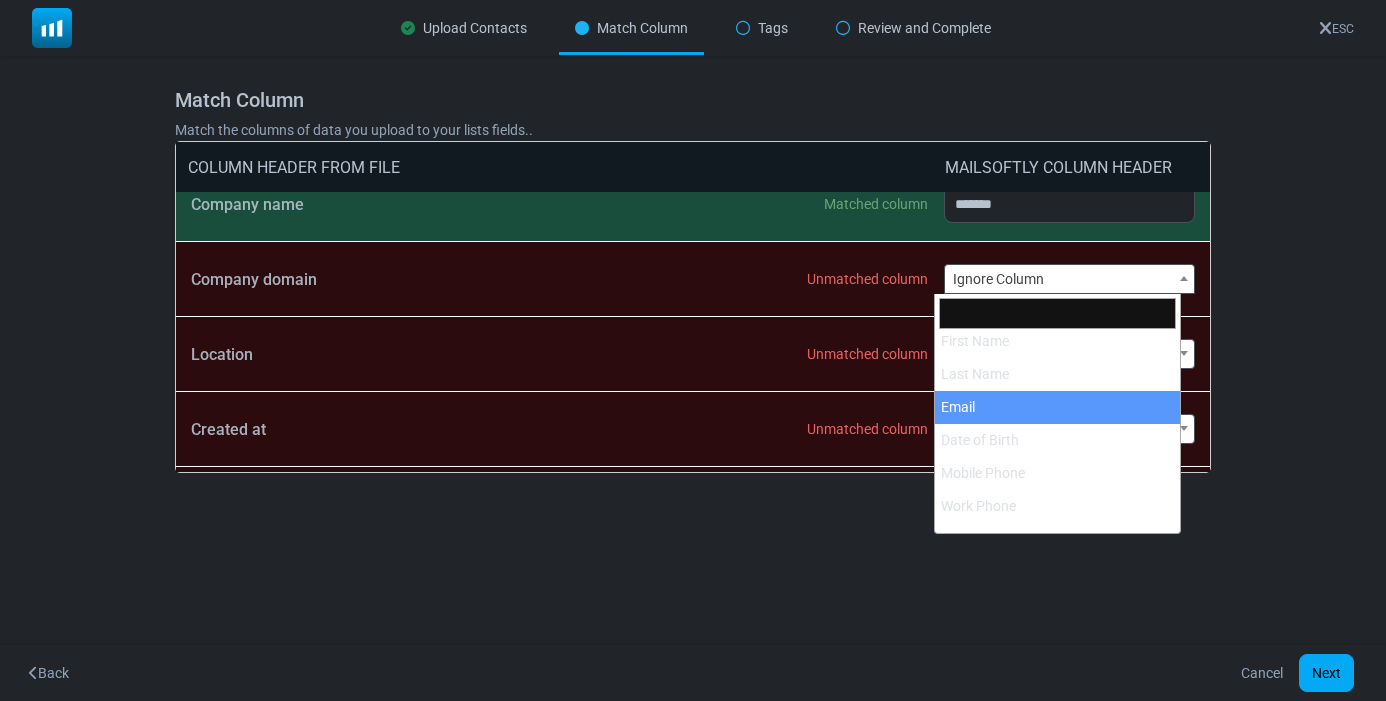scroll, scrollTop: 0, scrollLeft: 0, axis: both 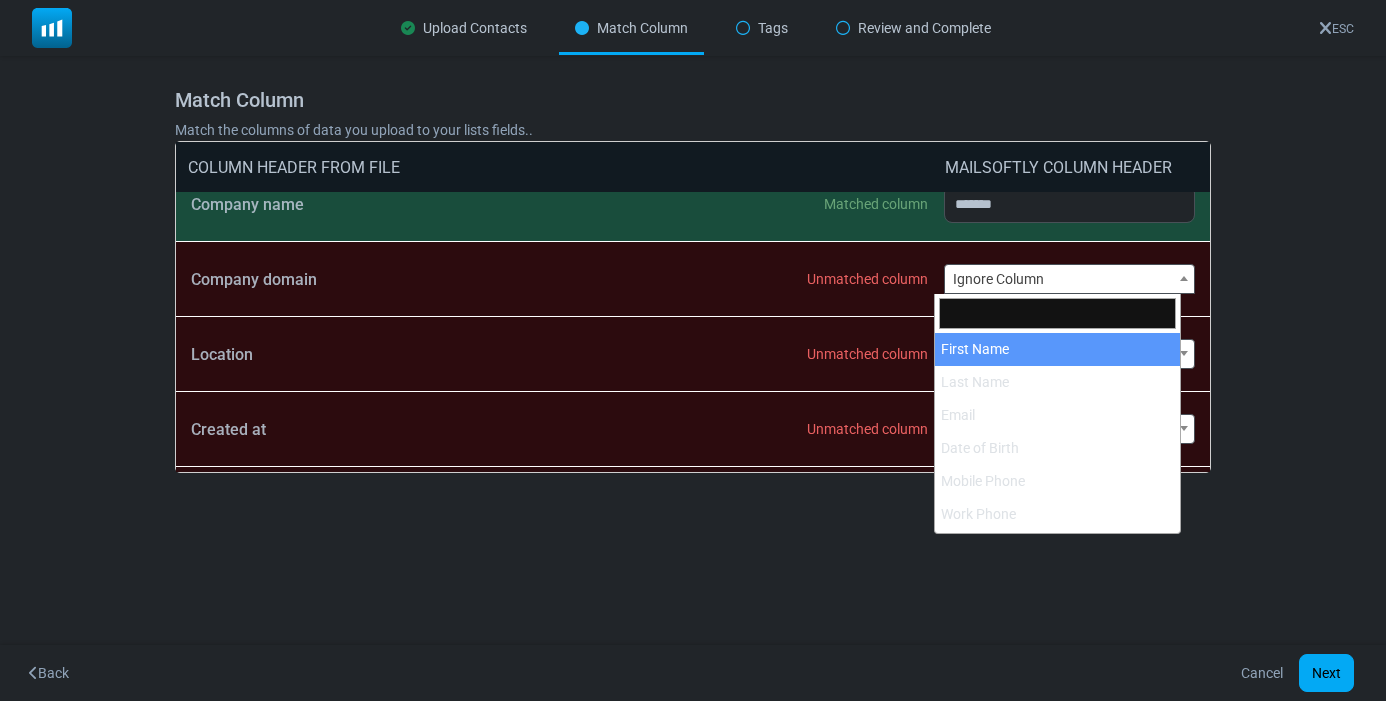 click at bounding box center (1058, 313) 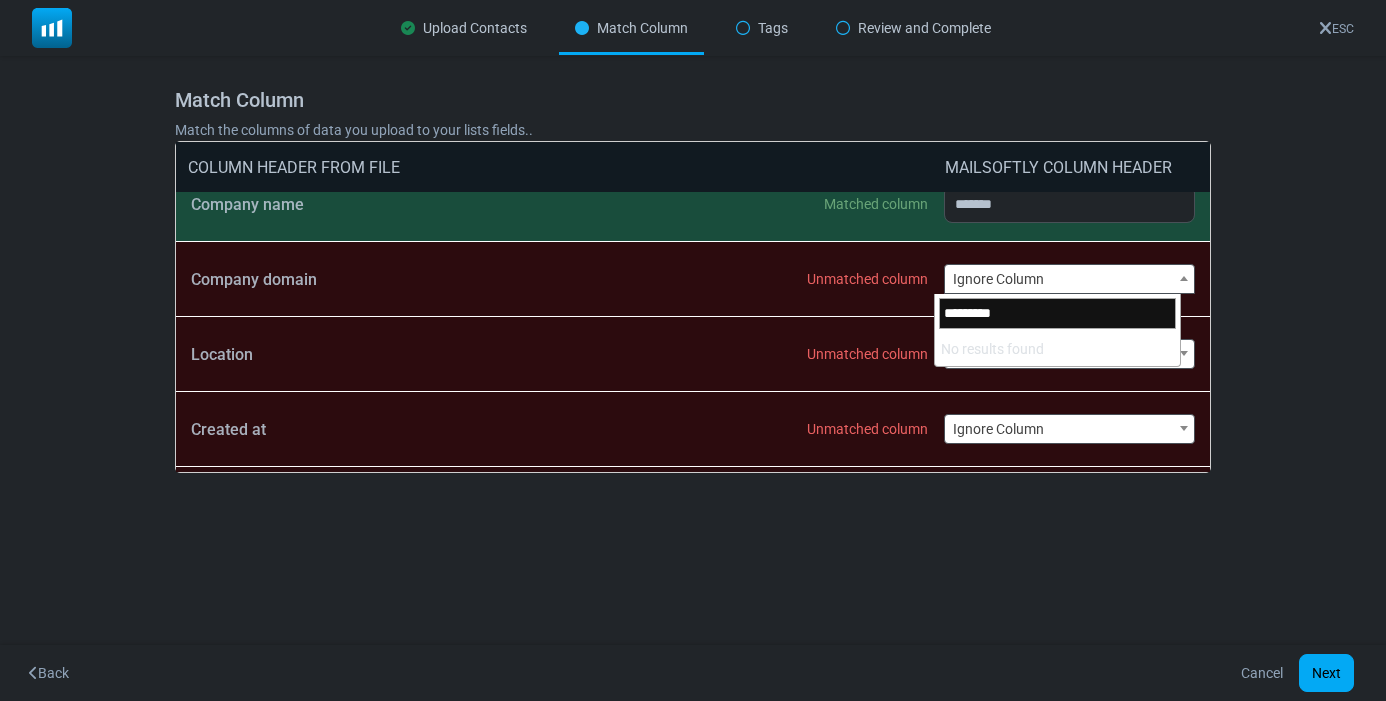 click on "No results found" at bounding box center [1058, 349] 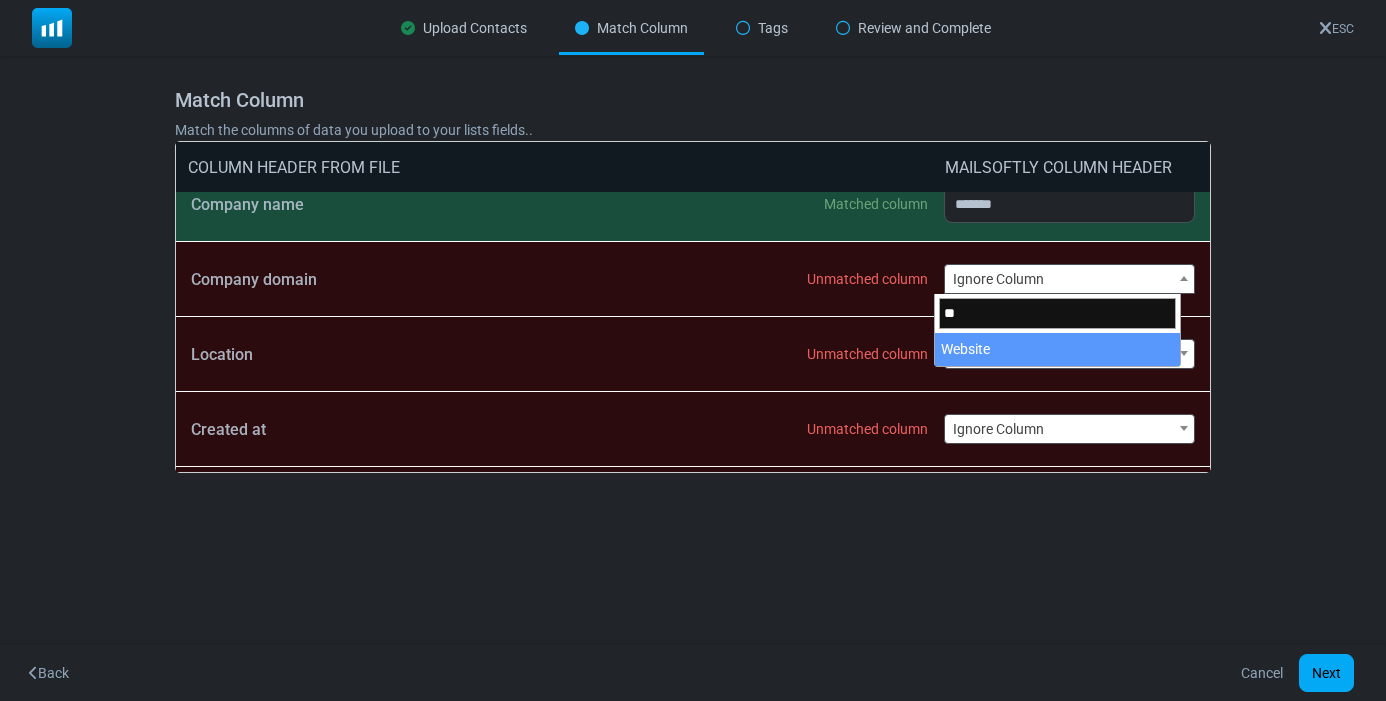 type on "**" 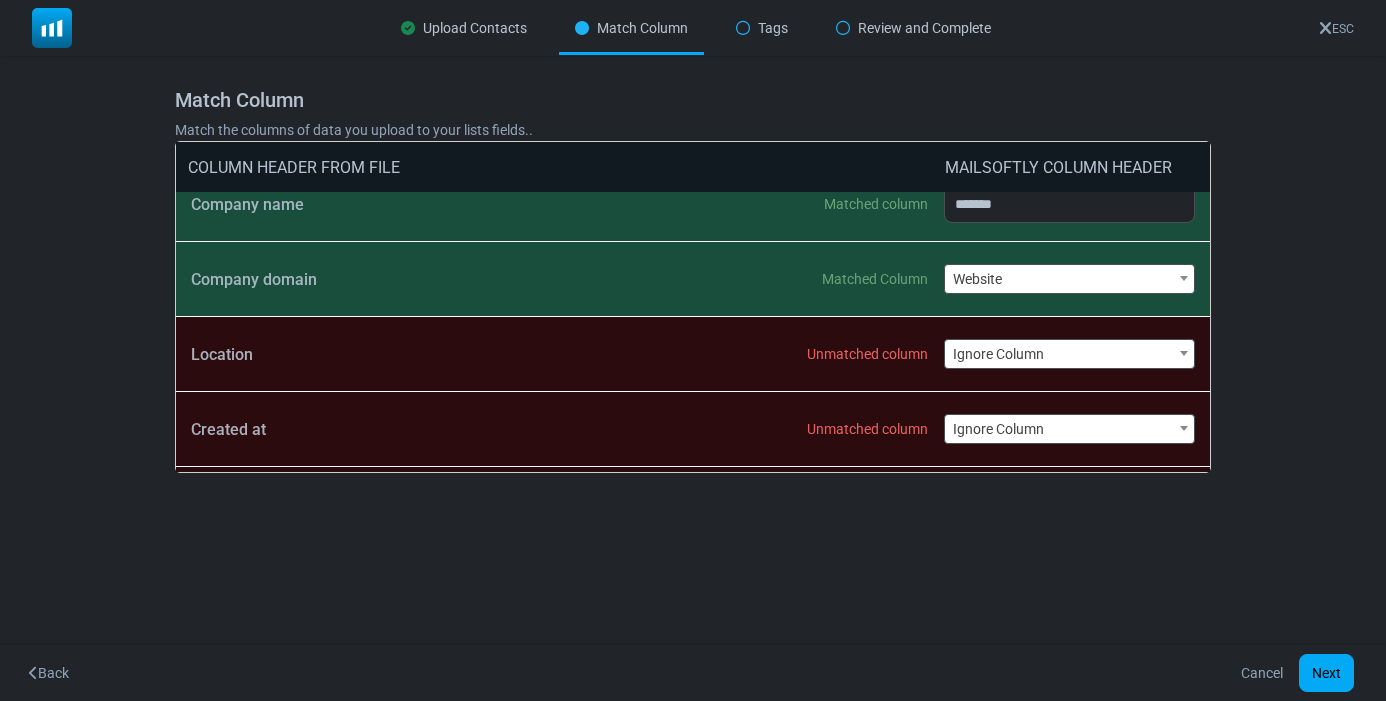click on "Ignore Column" at bounding box center (1069, 354) 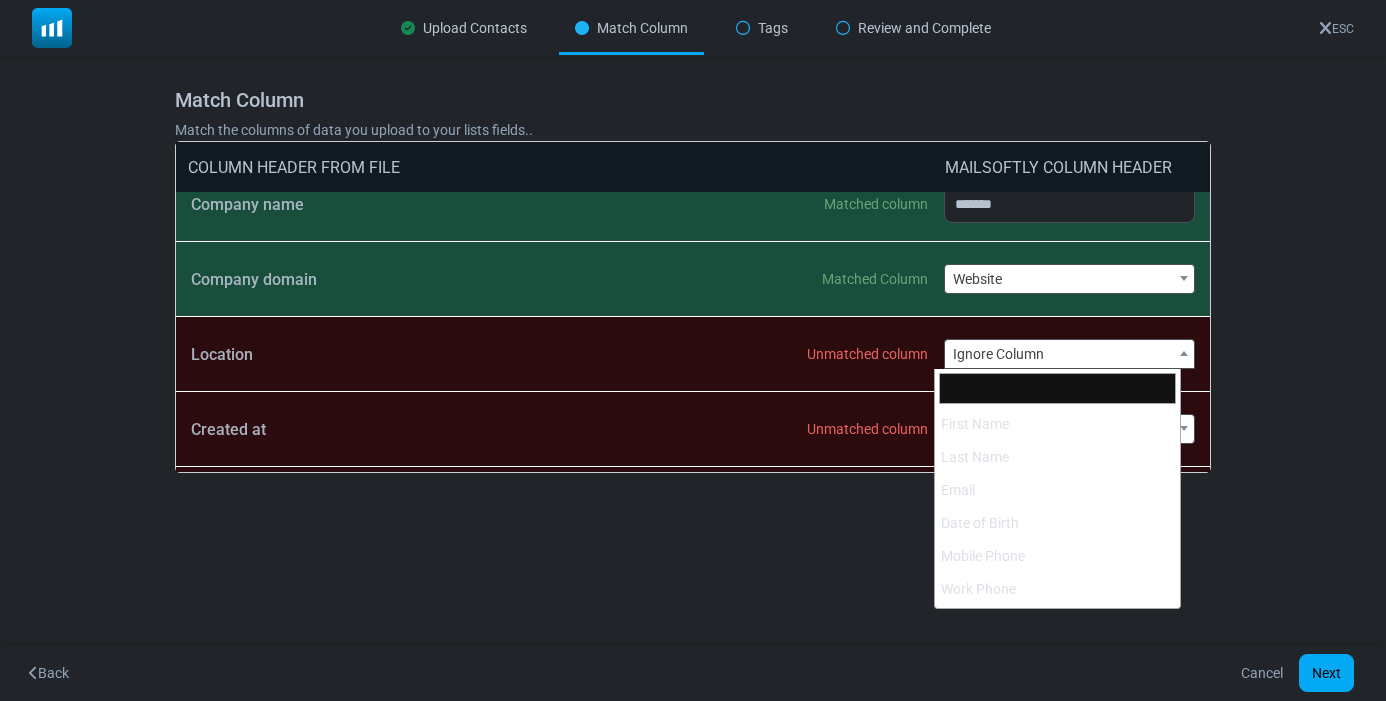 scroll, scrollTop: 561, scrollLeft: 0, axis: vertical 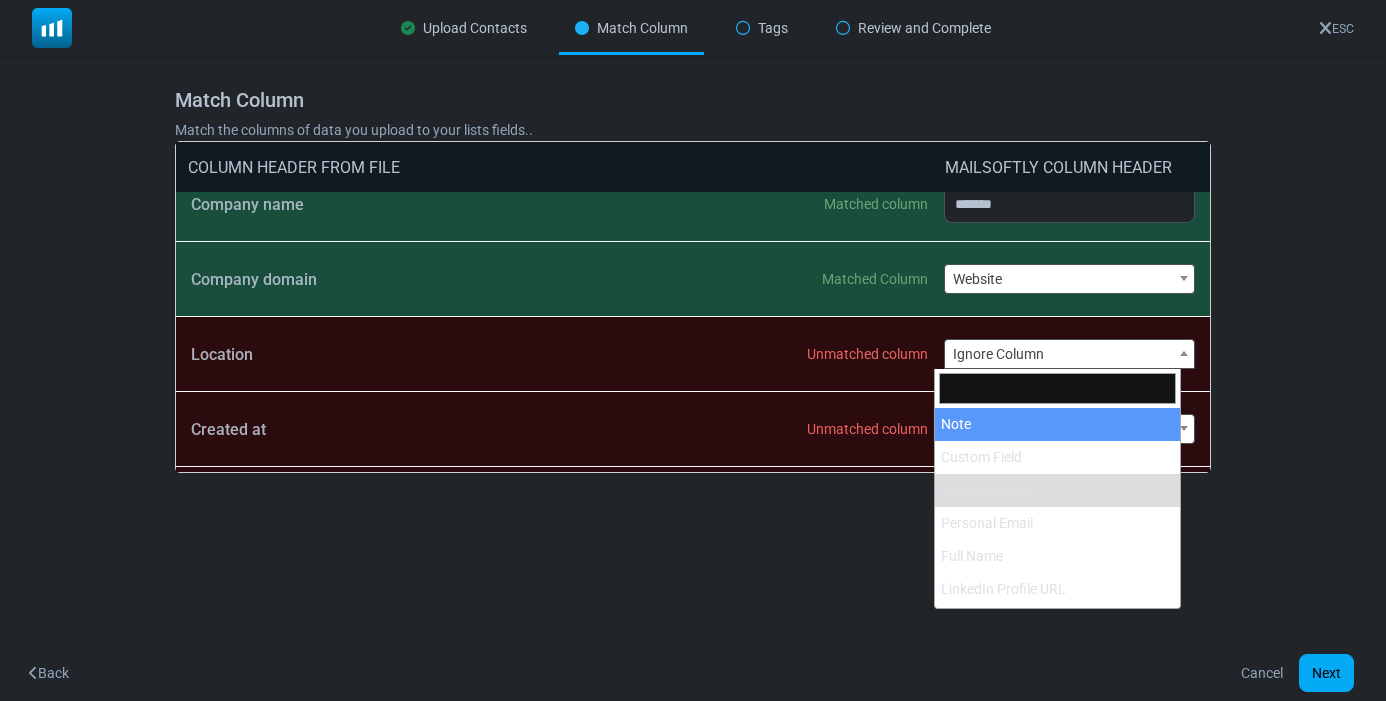 click on "Location  Unmatched column" at bounding box center [567, 354] 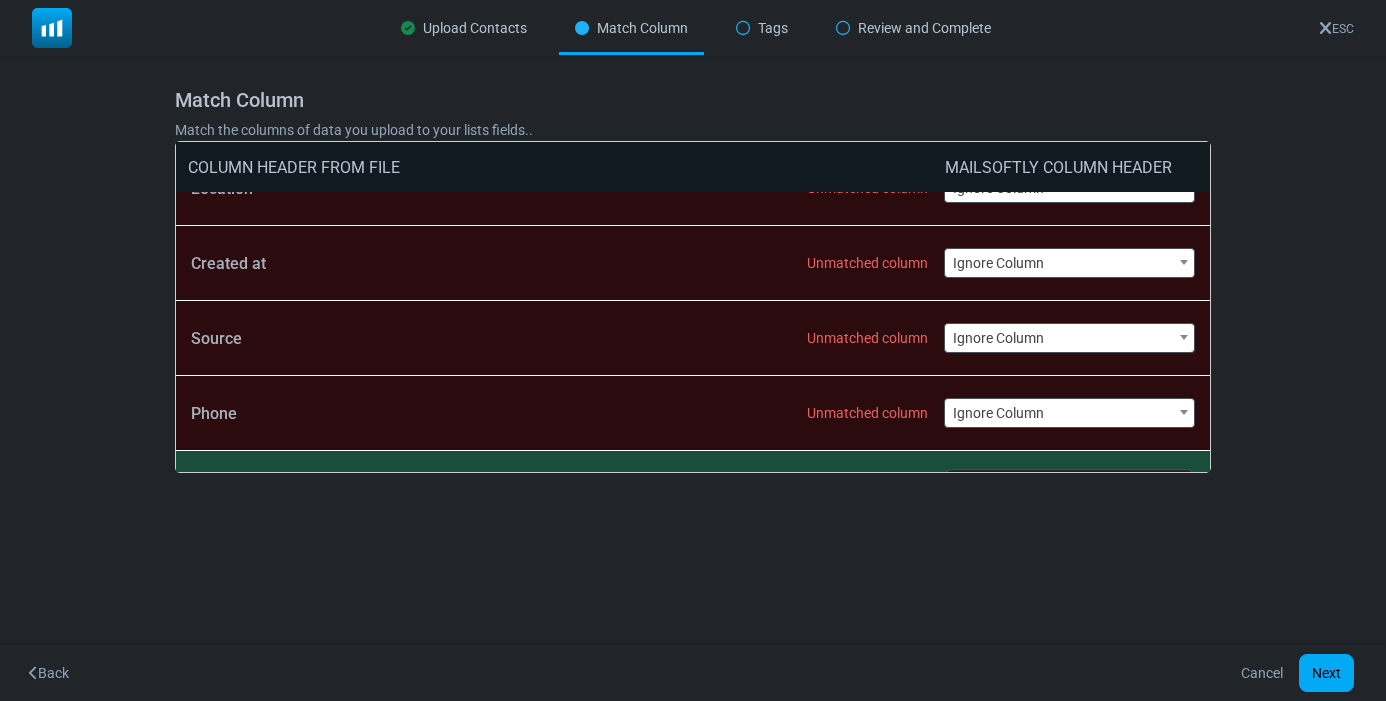 scroll, scrollTop: 600, scrollLeft: 0, axis: vertical 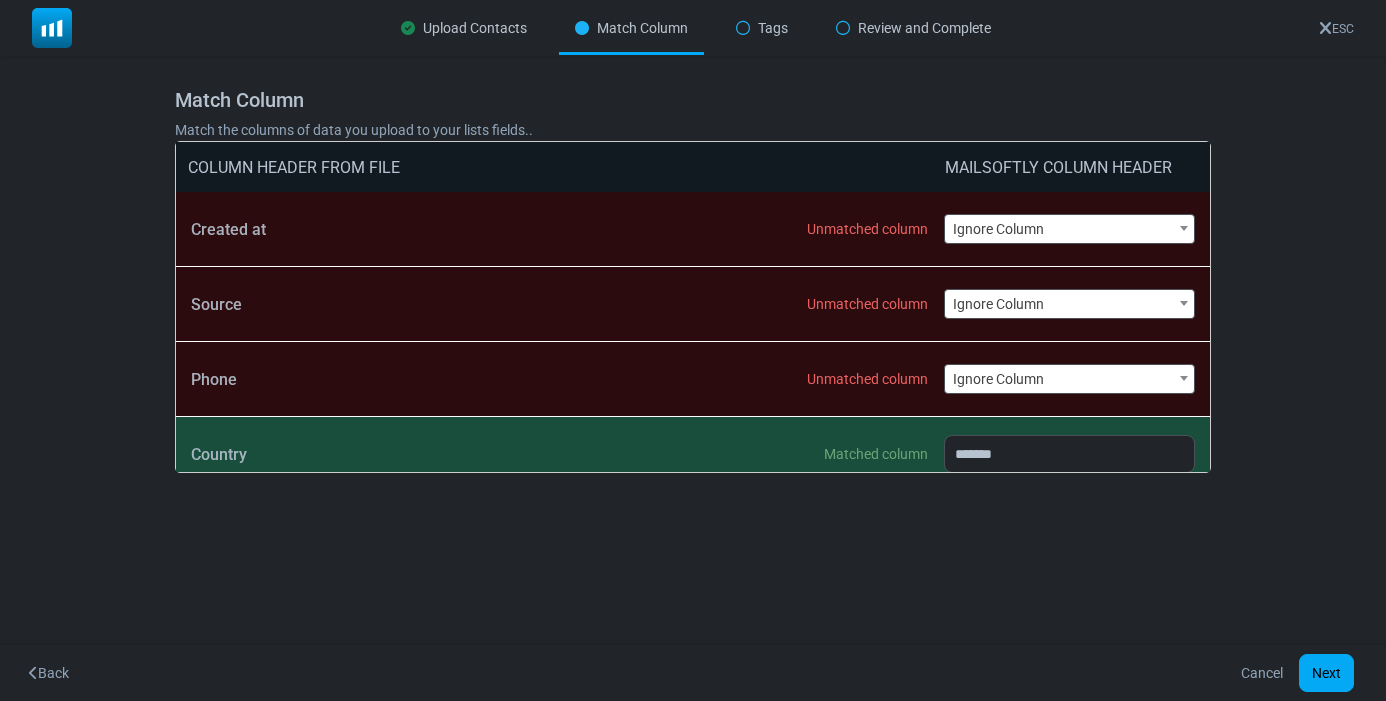 click on "Ignore Column" at bounding box center [1069, 379] 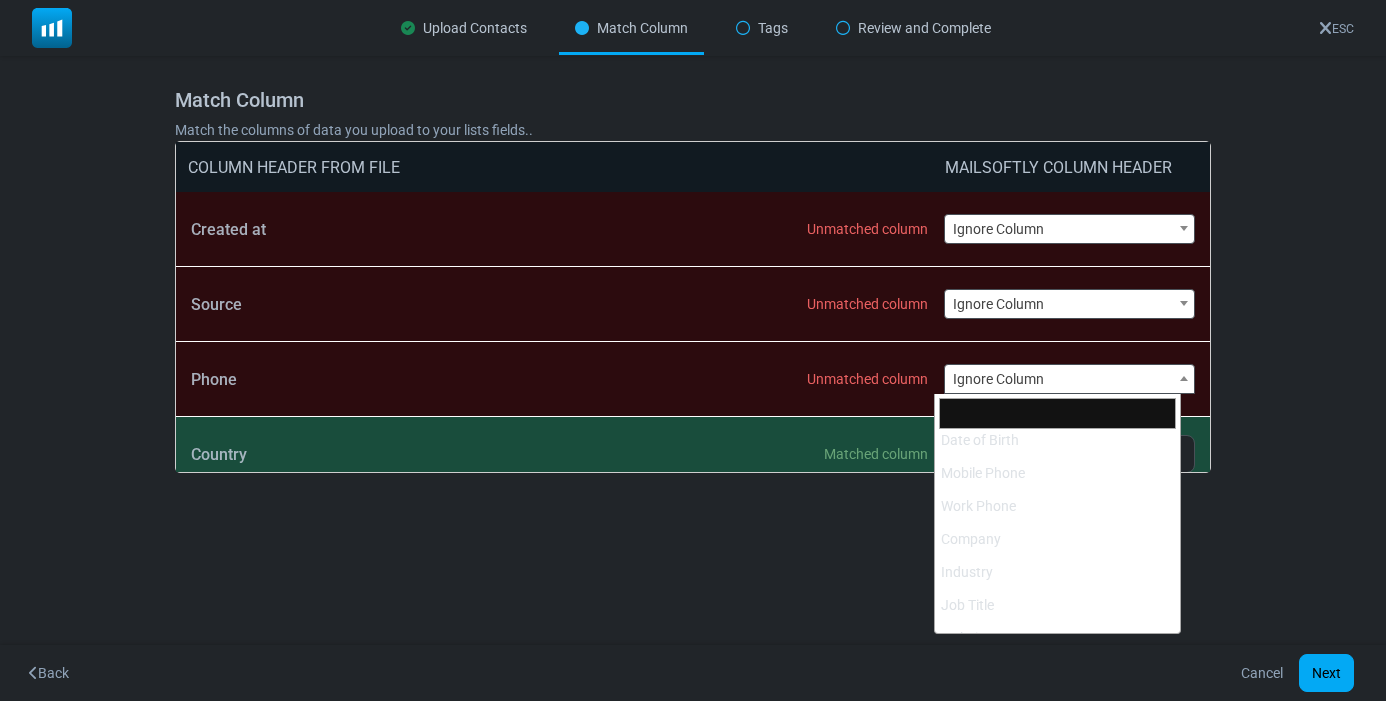 scroll, scrollTop: 92, scrollLeft: 0, axis: vertical 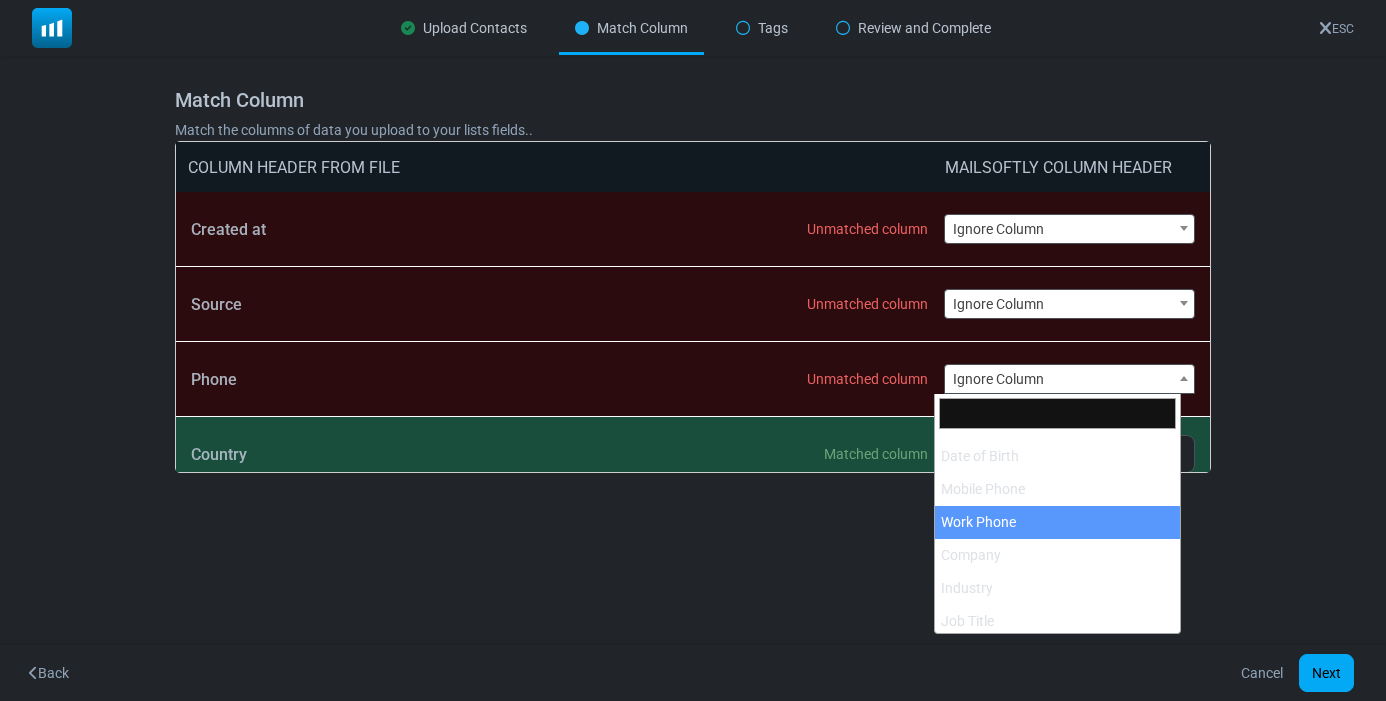 select on "**********" 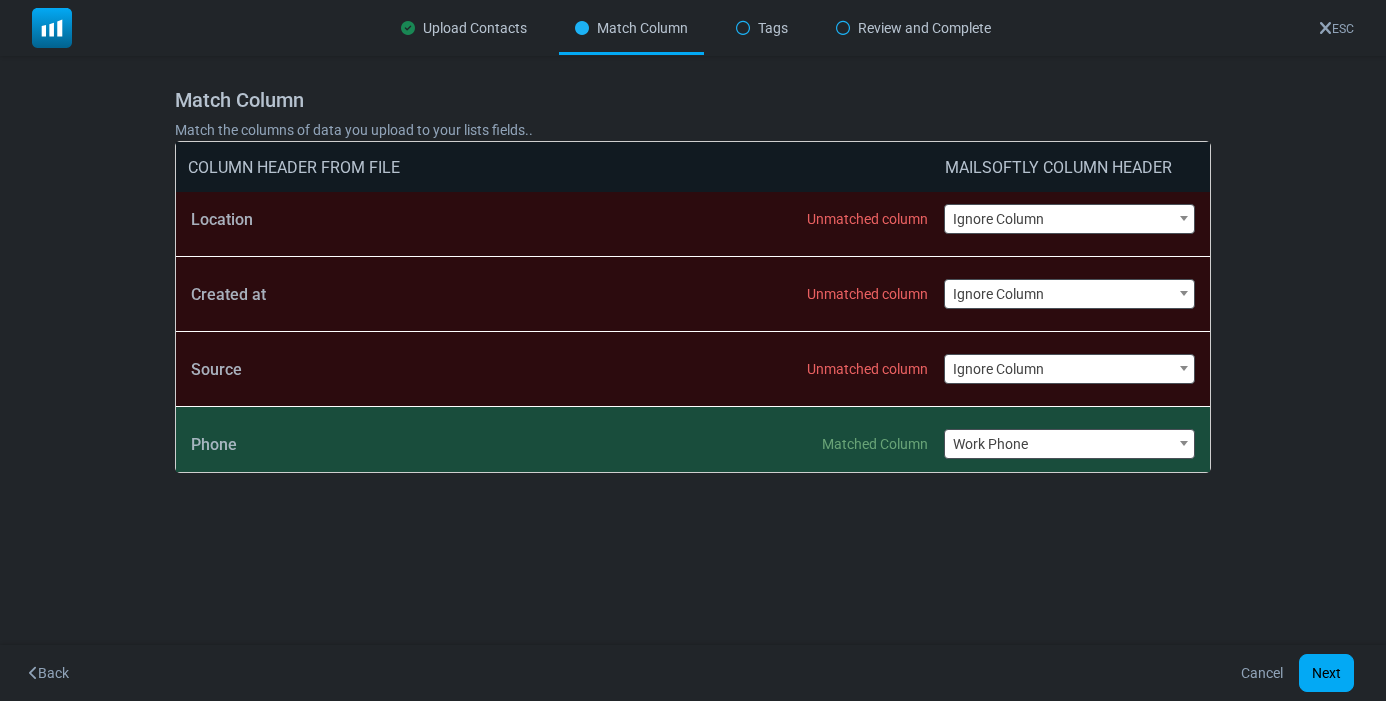 scroll, scrollTop: 500, scrollLeft: 0, axis: vertical 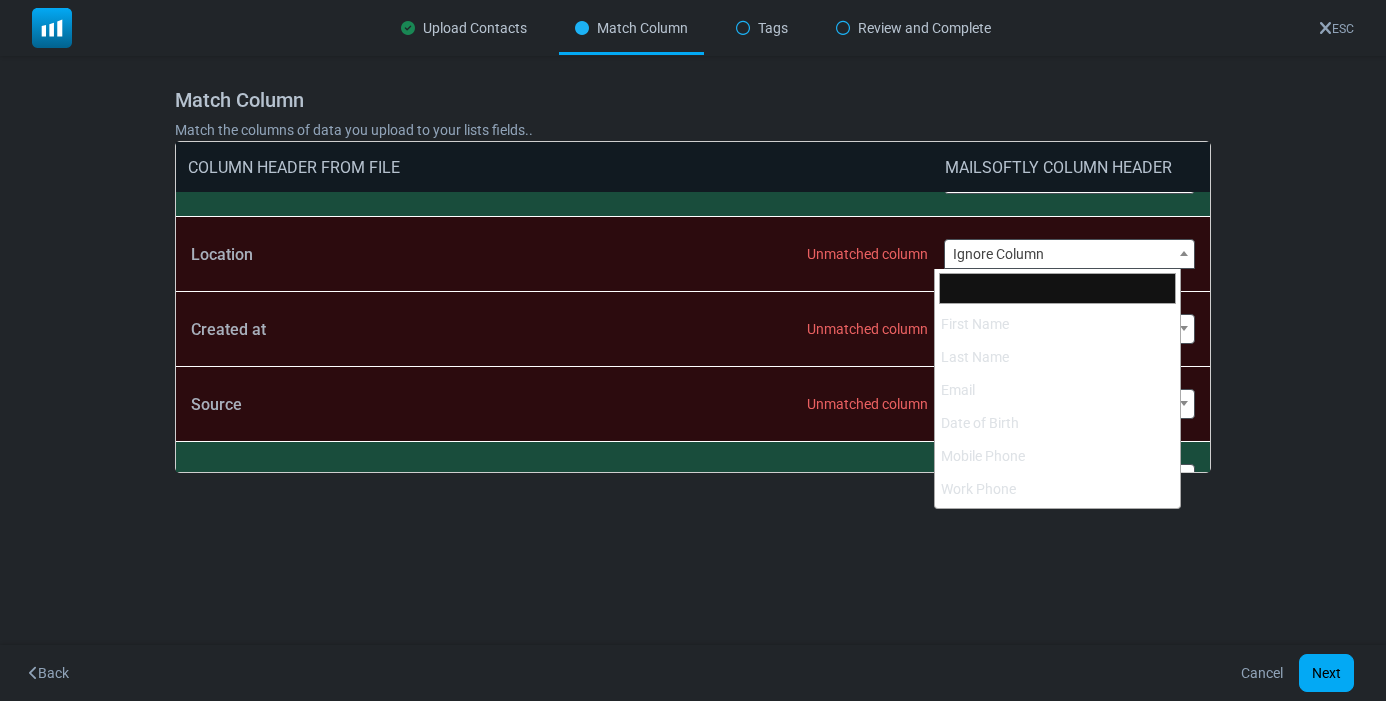 click on "Ignore Column" at bounding box center [1069, 254] 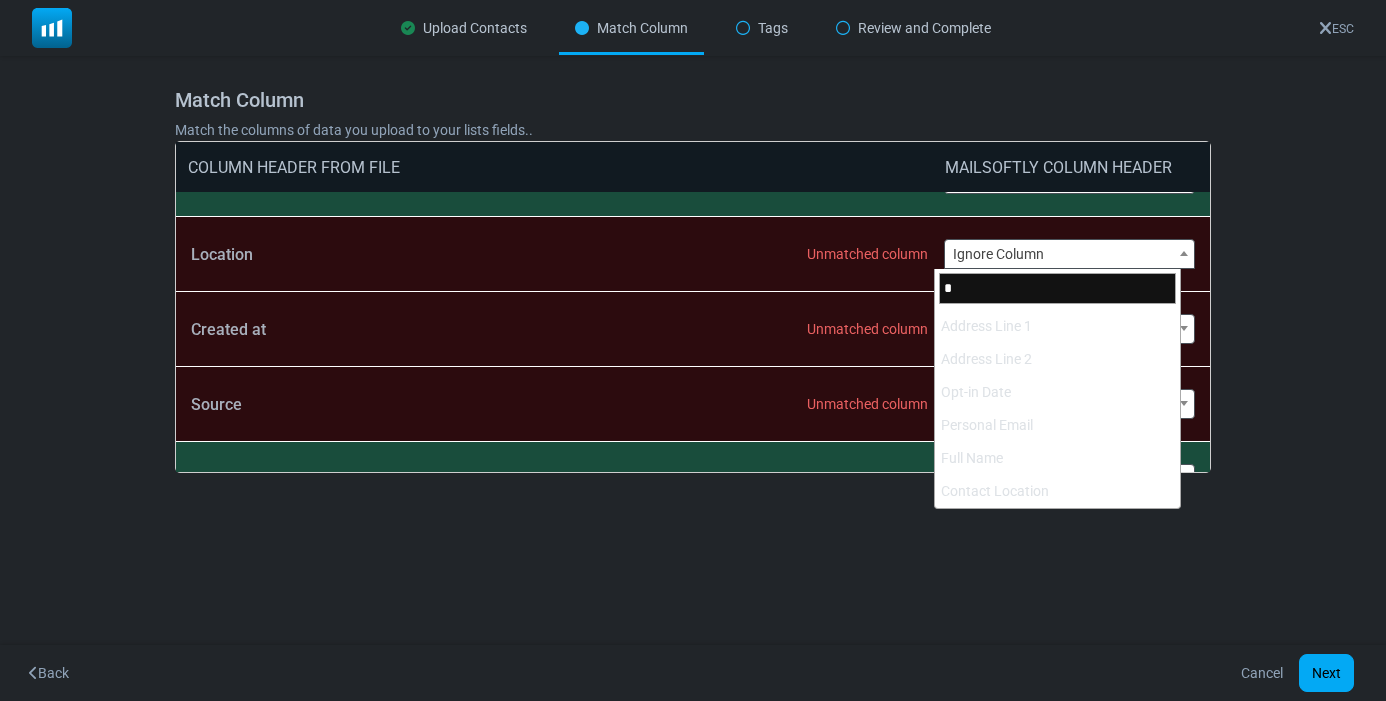 scroll, scrollTop: 0, scrollLeft: 0, axis: both 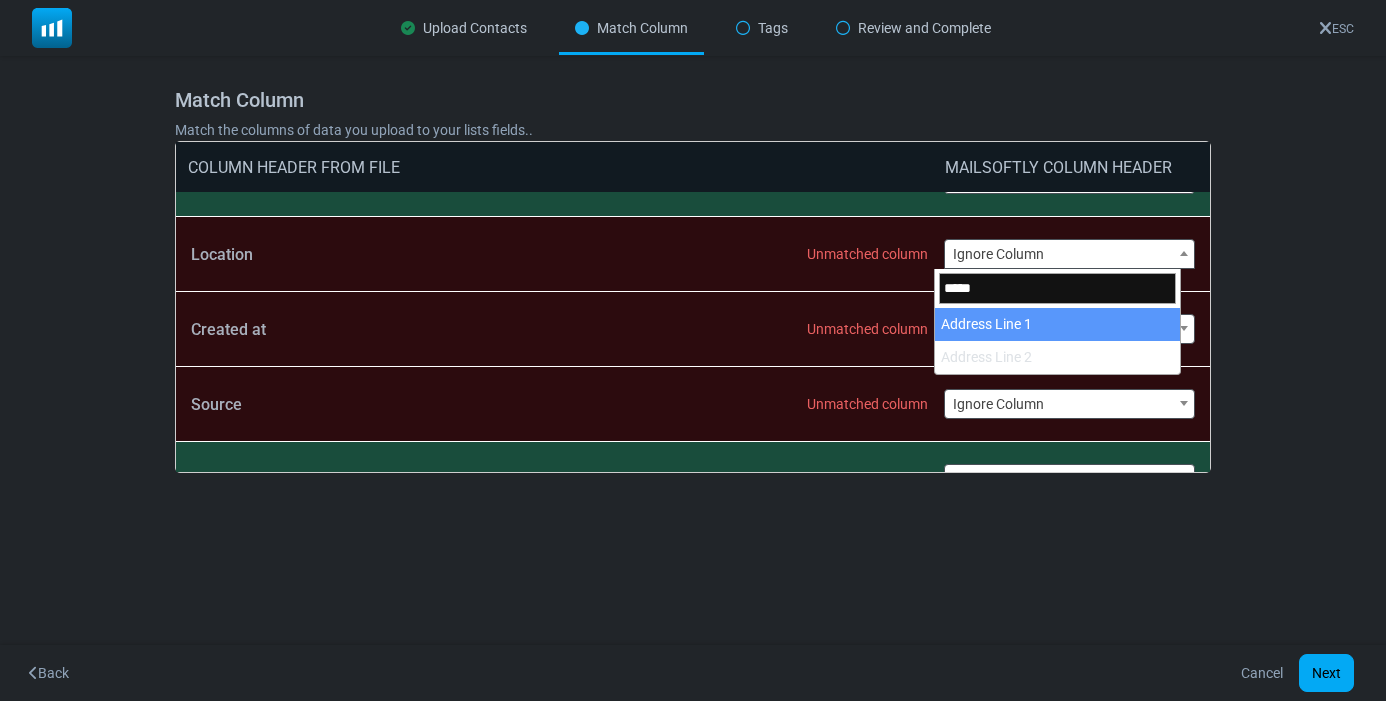 type on "*****" 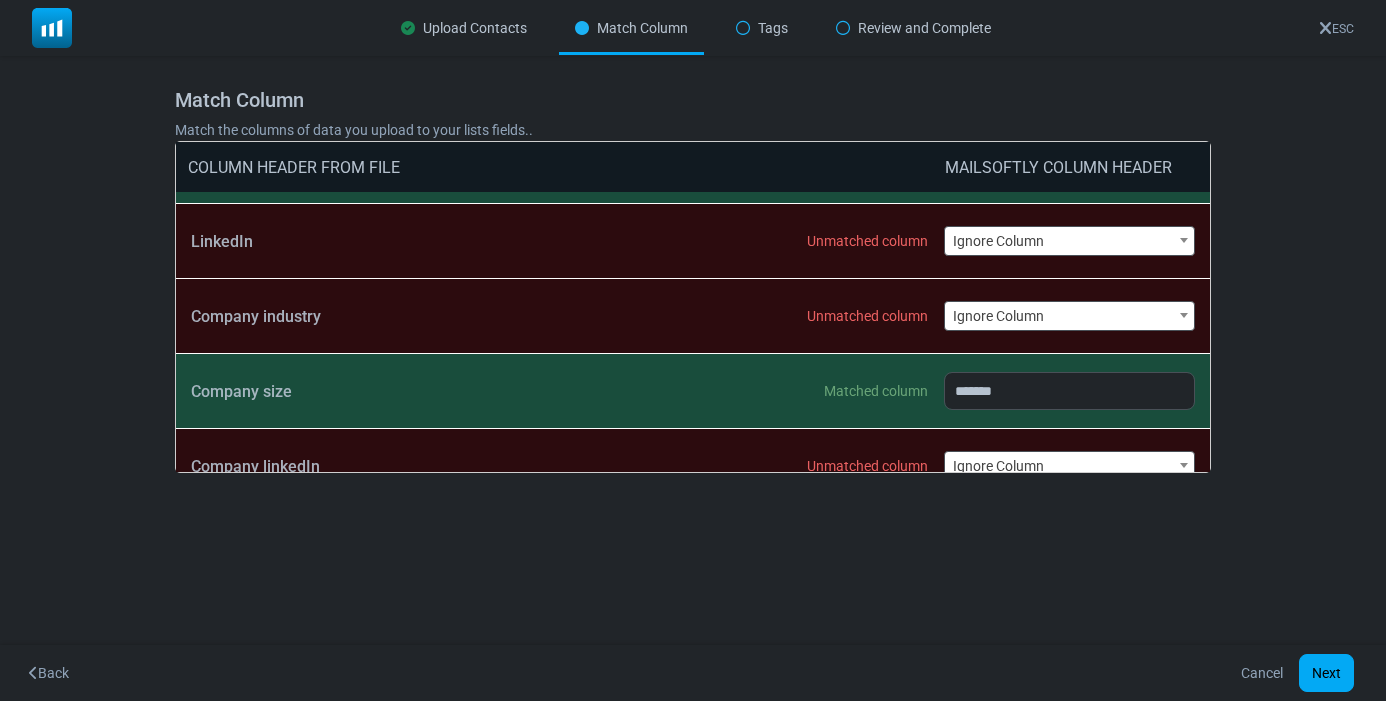 scroll, scrollTop: 900, scrollLeft: 0, axis: vertical 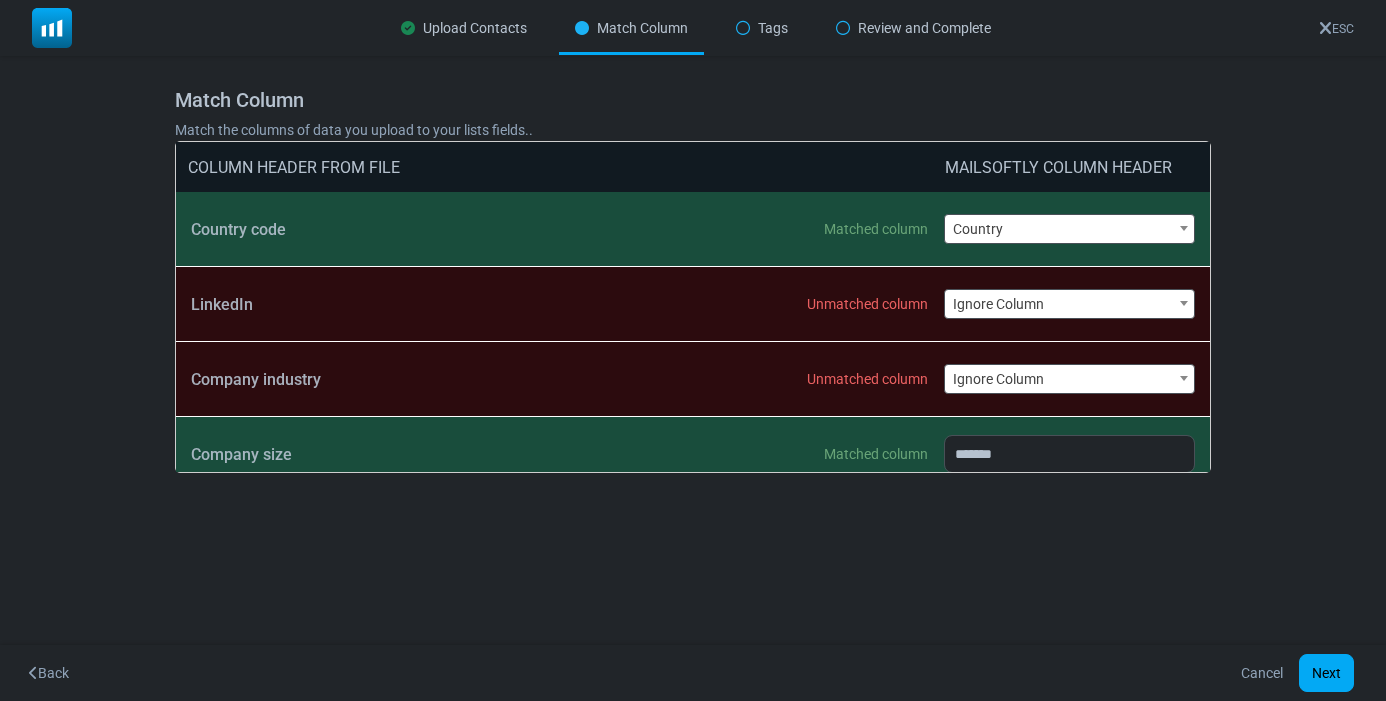 click on "Ignore Column" at bounding box center (1069, 304) 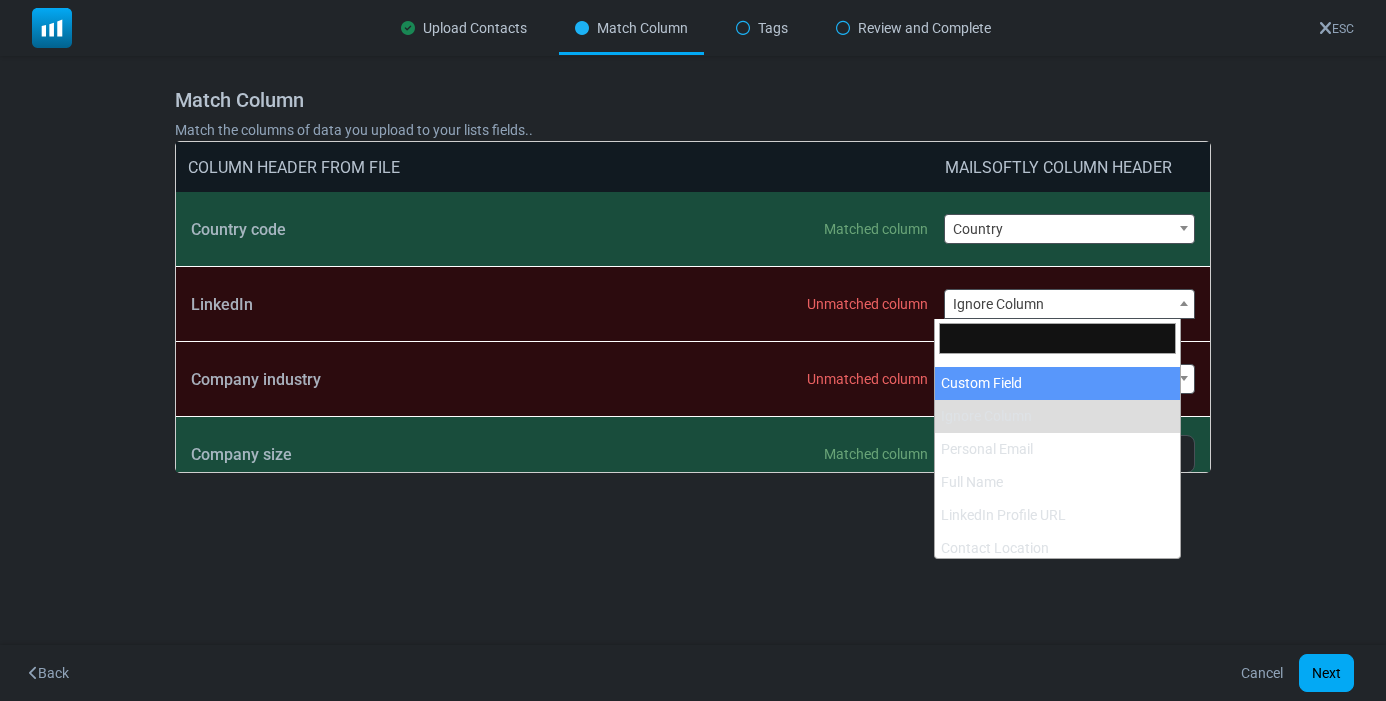 scroll, scrollTop: 592, scrollLeft: 0, axis: vertical 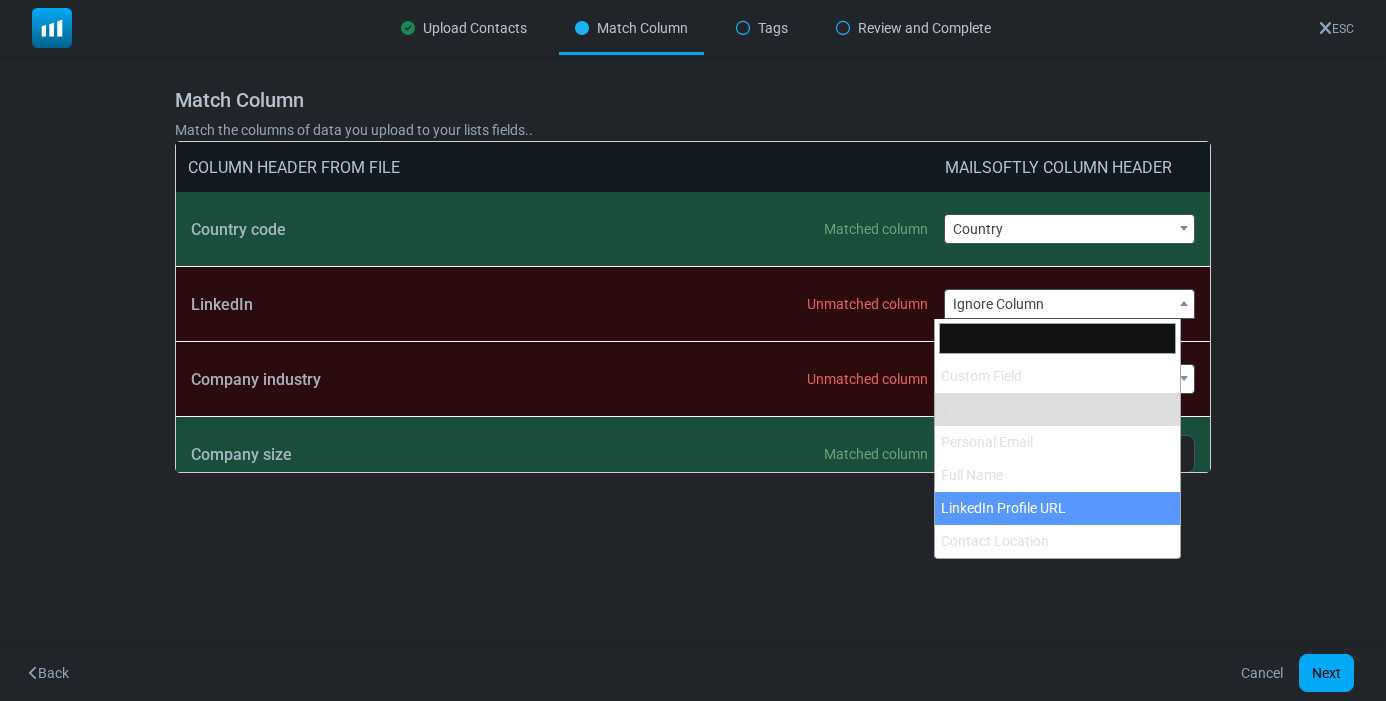 select on "**********" 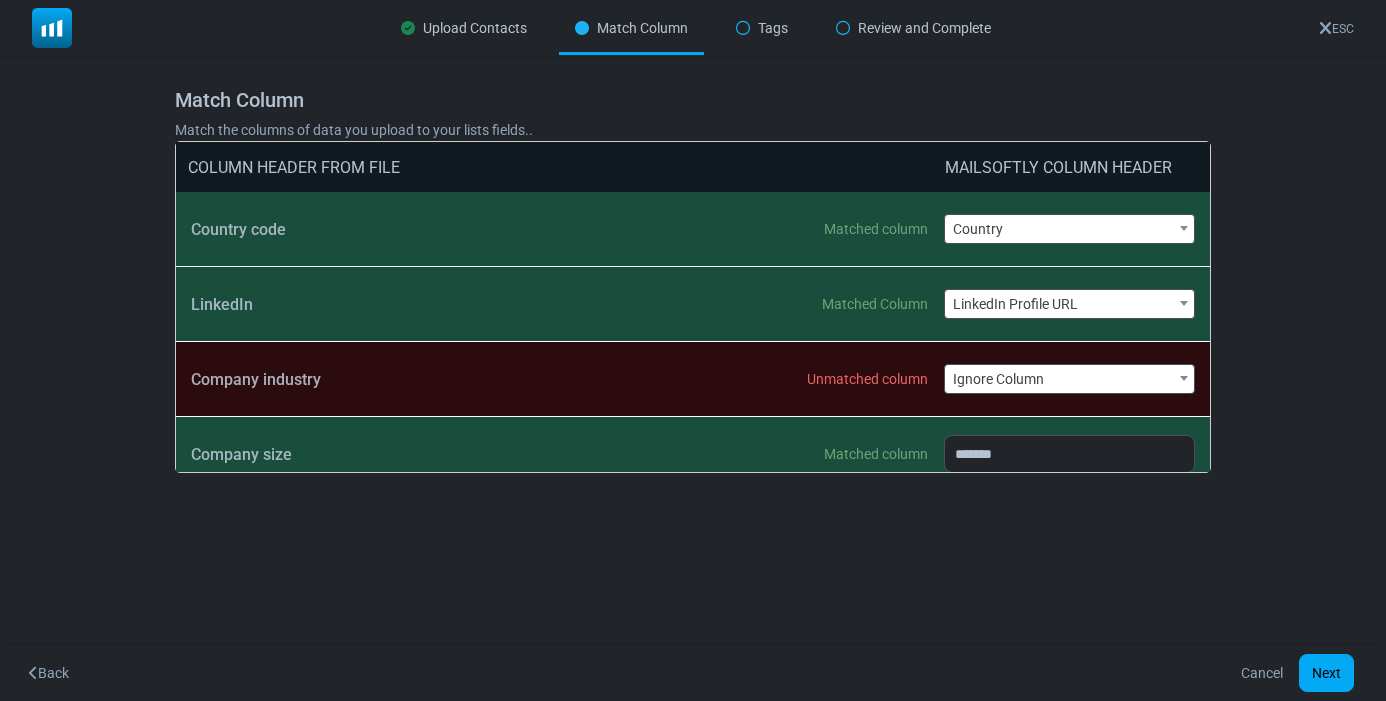 click on "LinkedIn Profile URL" at bounding box center [1069, 304] 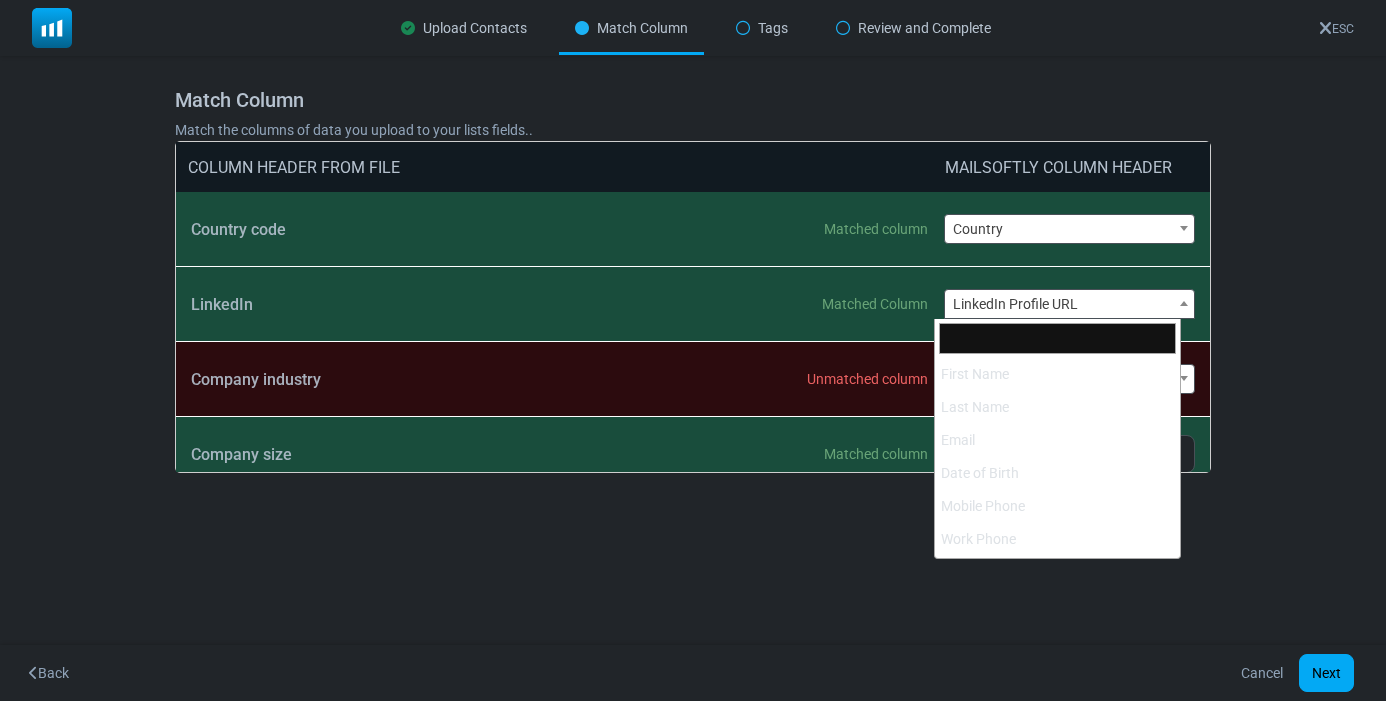 scroll, scrollTop: 592, scrollLeft: 0, axis: vertical 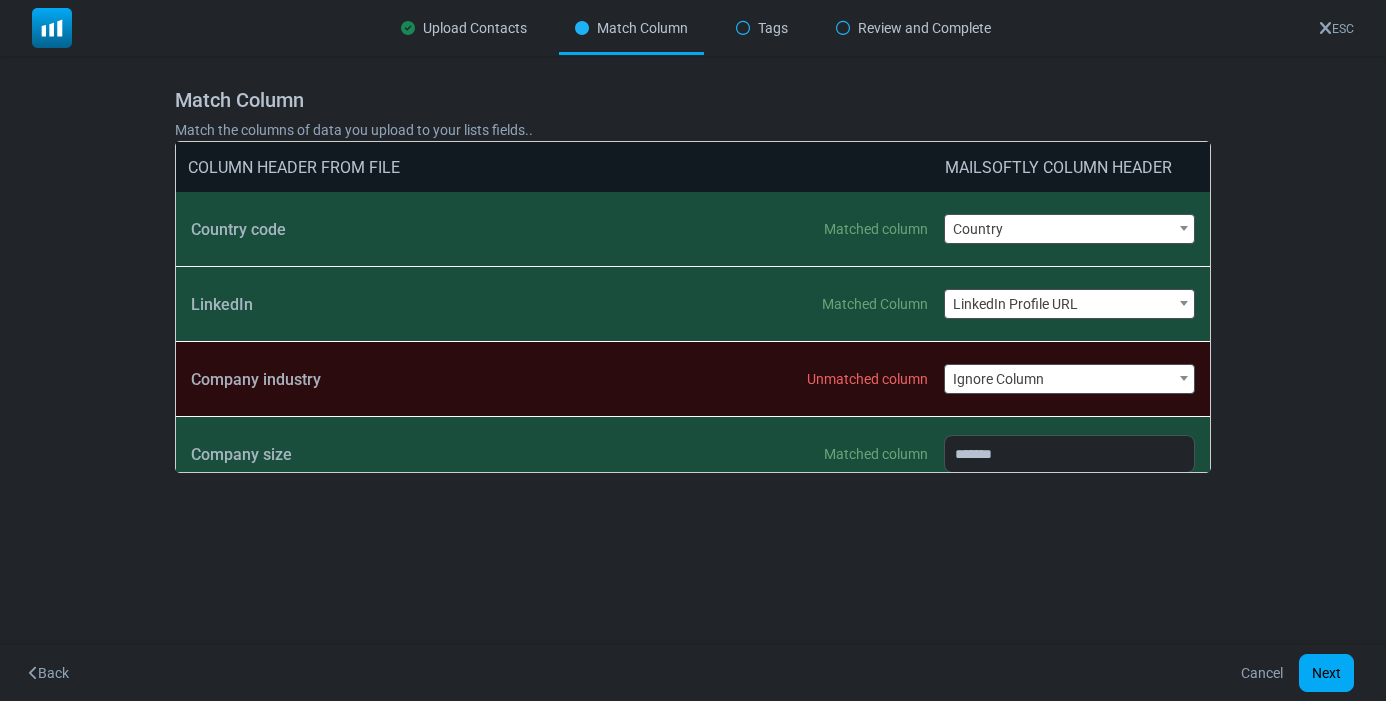 click on "LinkedIn Profile URL" at bounding box center [1069, 304] 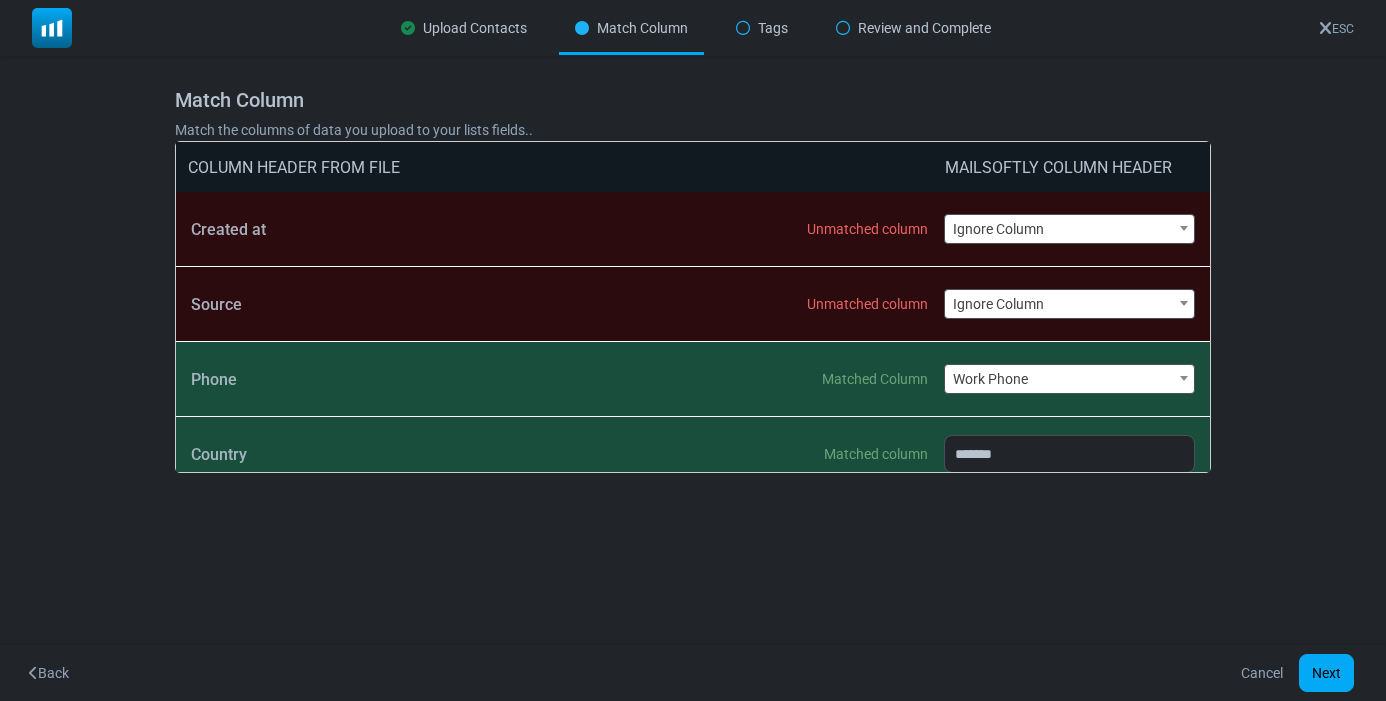 scroll, scrollTop: 500, scrollLeft: 0, axis: vertical 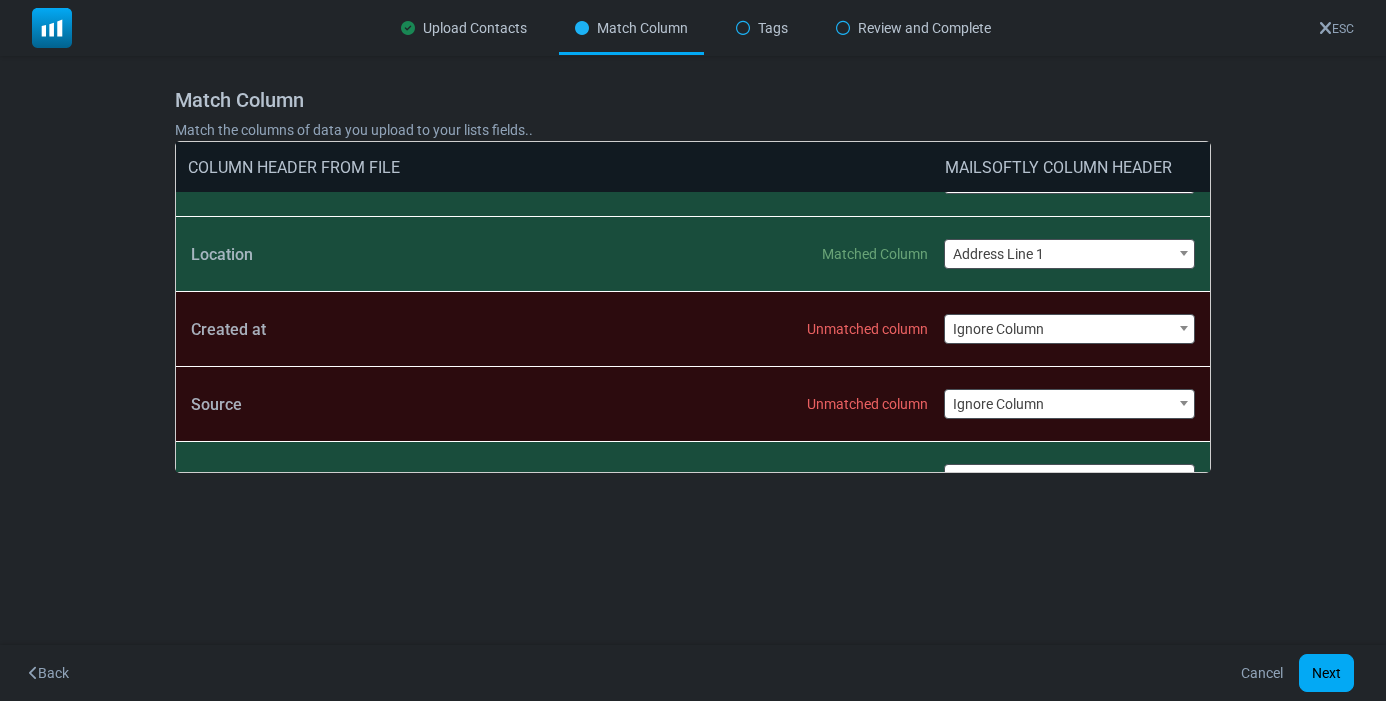 click on "Address Line 1" at bounding box center (1069, 254) 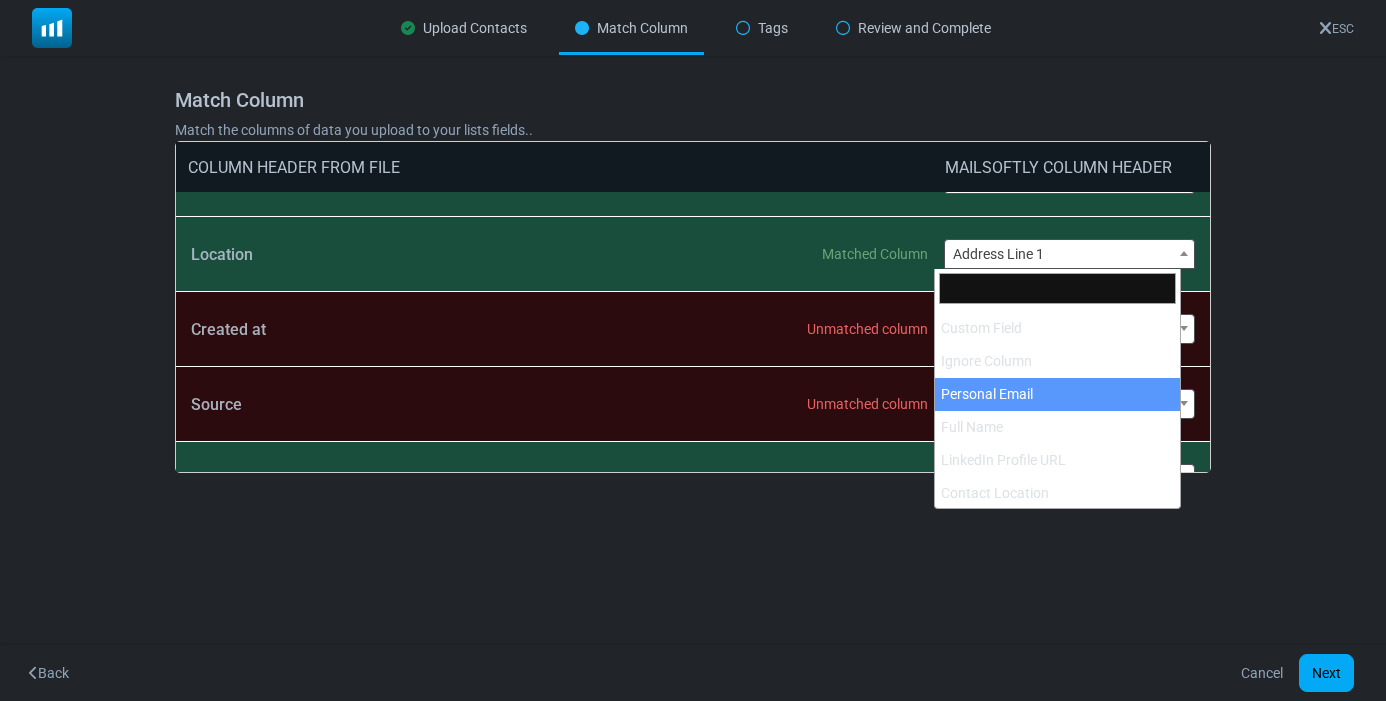 scroll, scrollTop: 592, scrollLeft: 0, axis: vertical 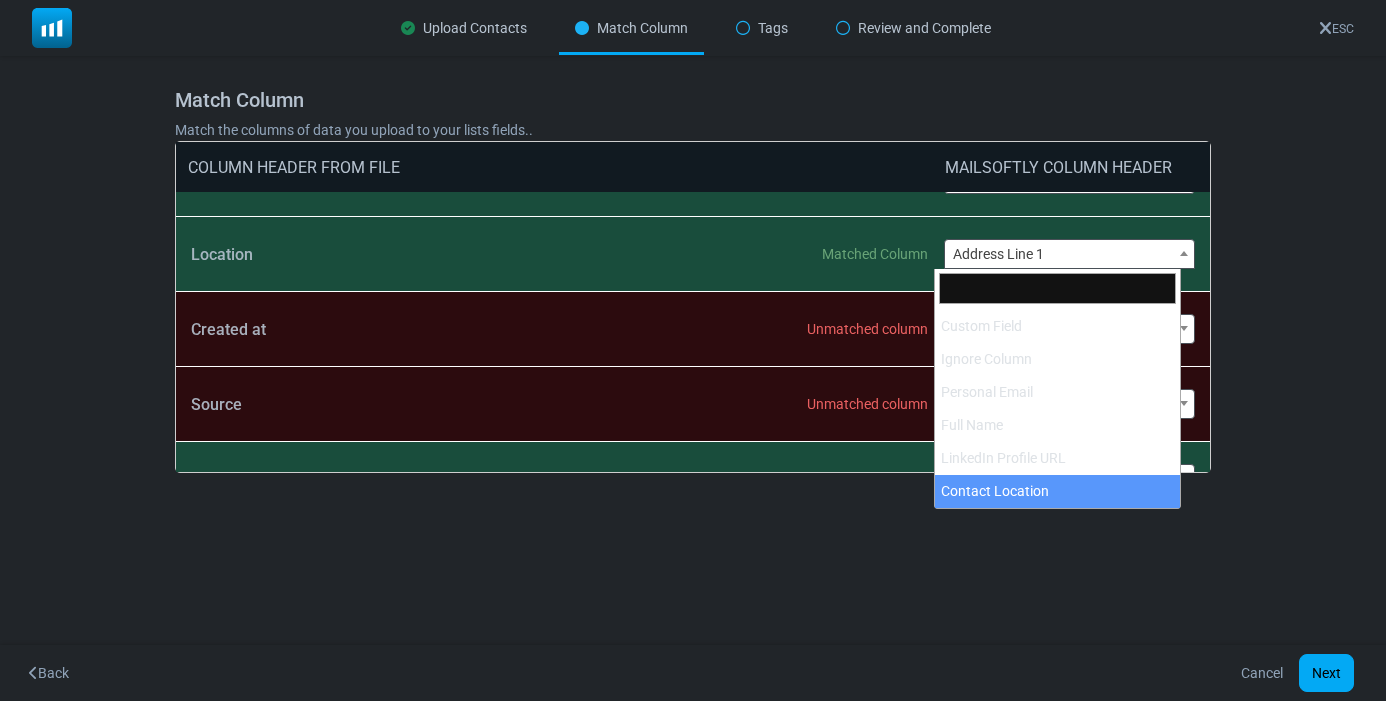 select on "**********" 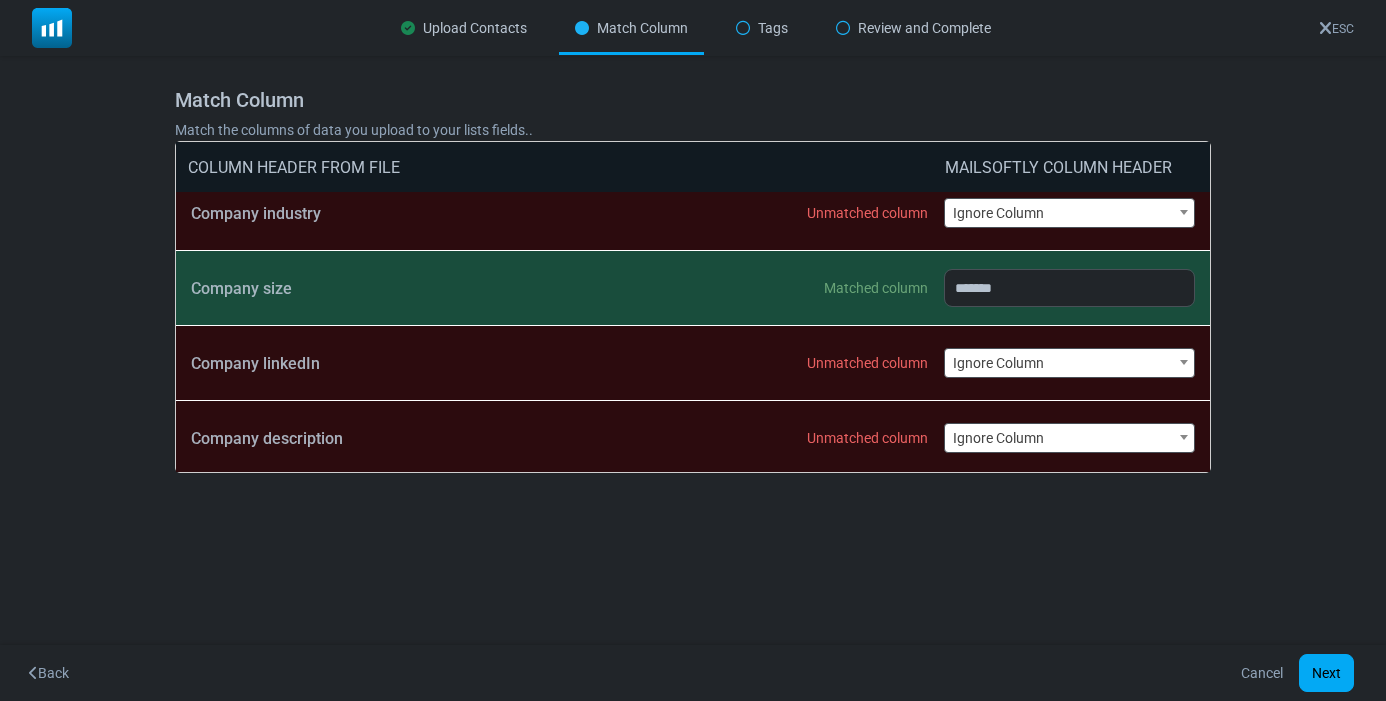 scroll, scrollTop: 1100, scrollLeft: 0, axis: vertical 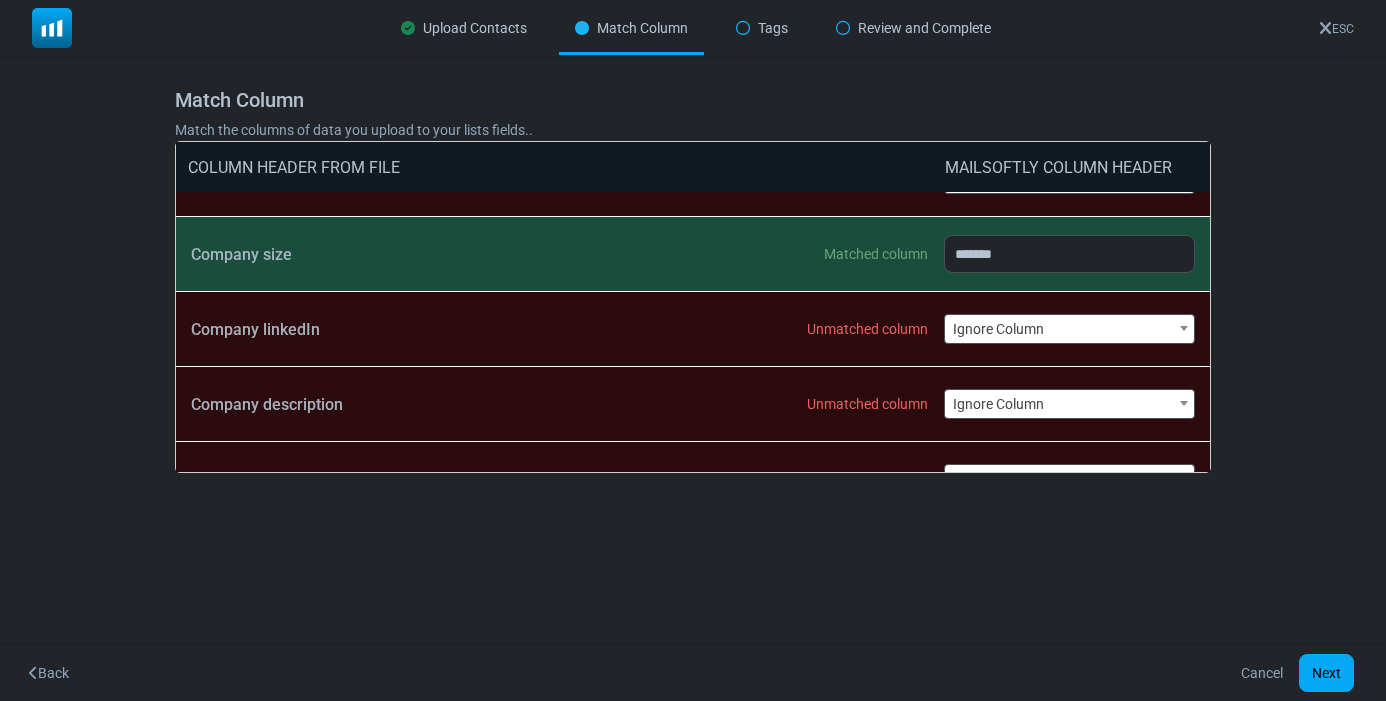 click on "Ignore Column" at bounding box center (1069, 329) 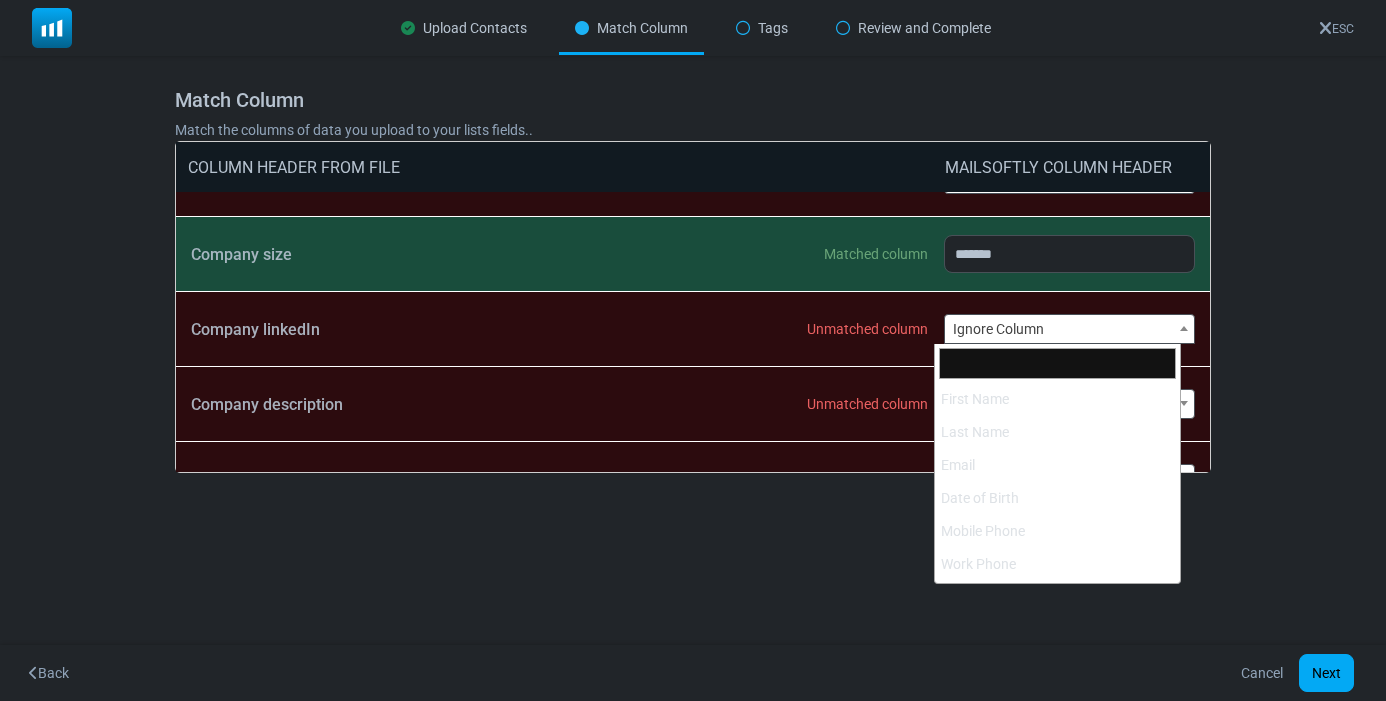 scroll, scrollTop: 561, scrollLeft: 0, axis: vertical 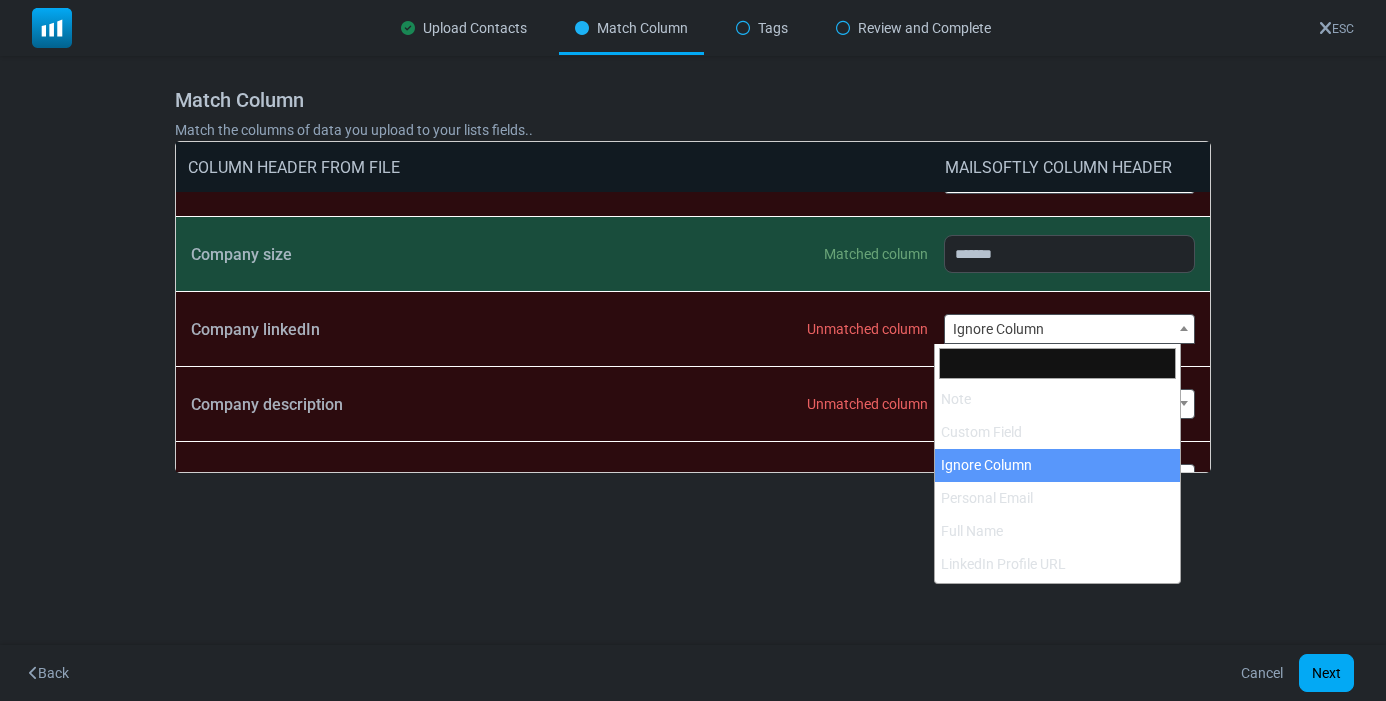 click at bounding box center [1058, 363] 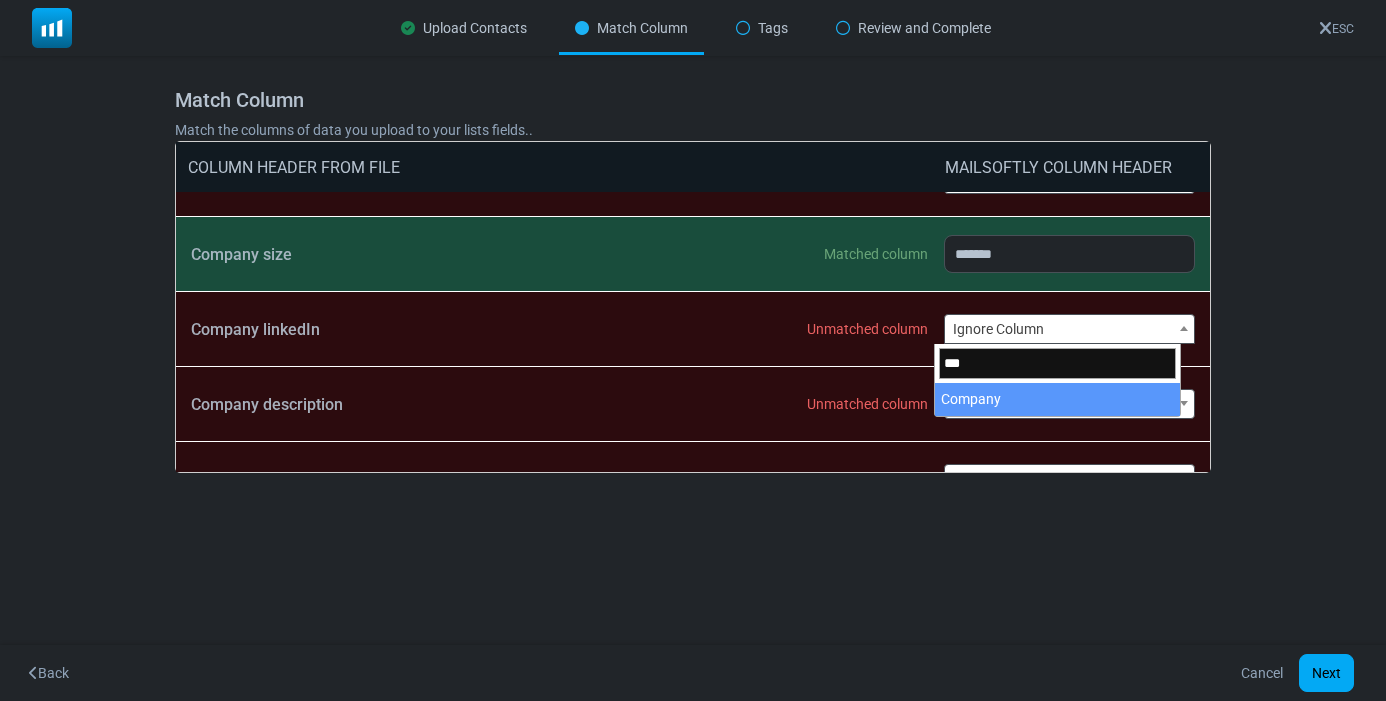 scroll, scrollTop: 0, scrollLeft: 0, axis: both 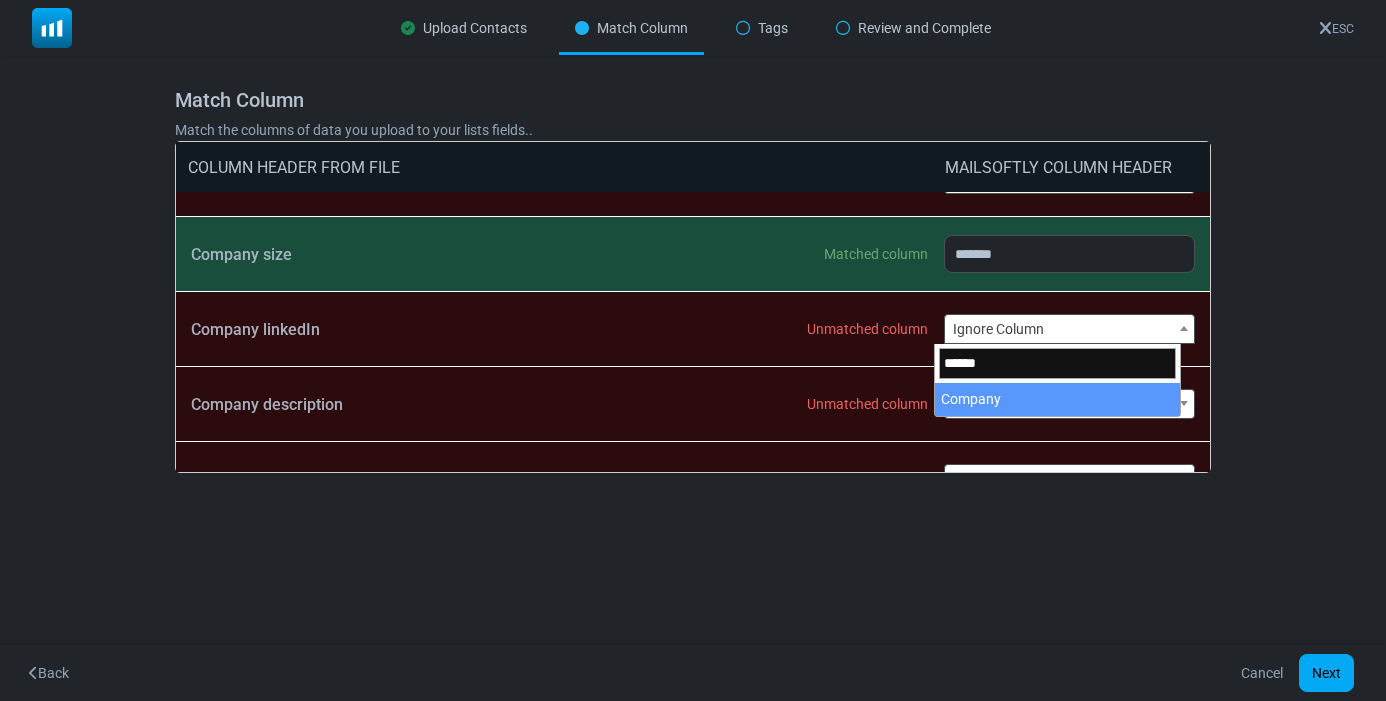 type on "*******" 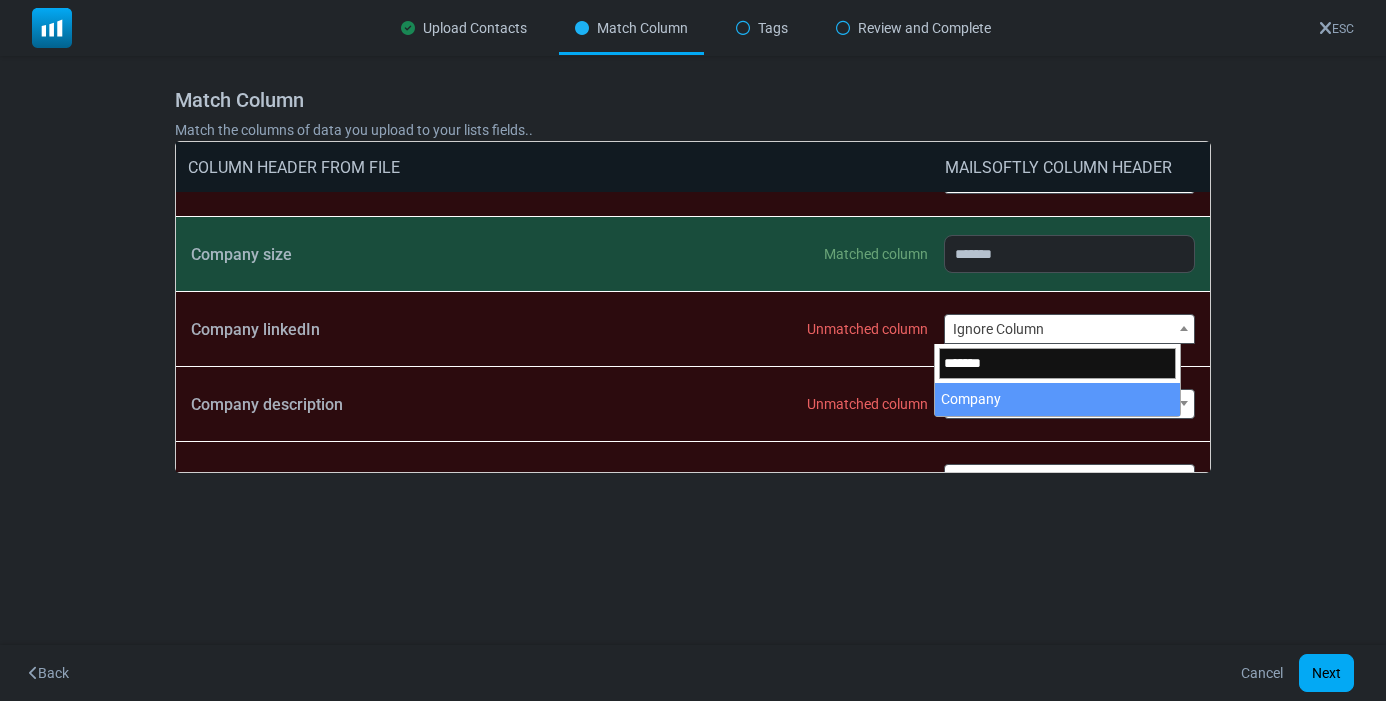type 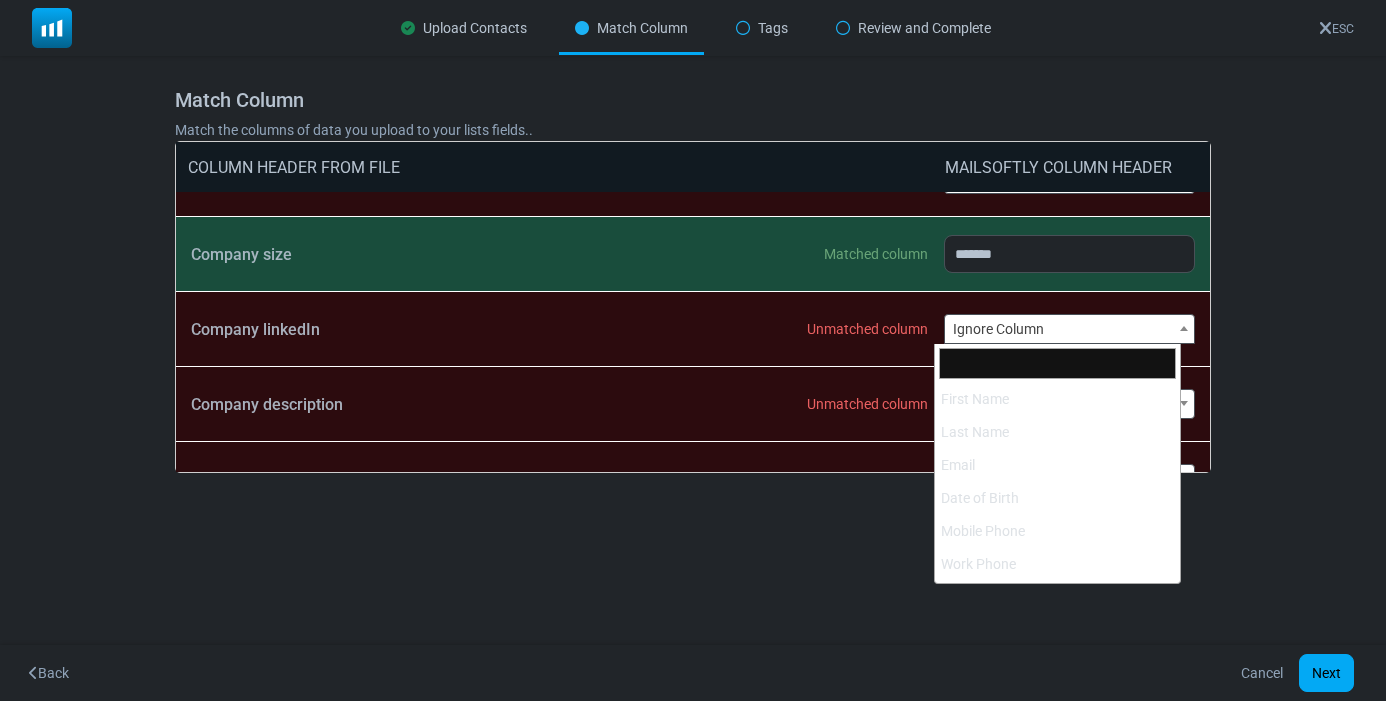 scroll, scrollTop: 561, scrollLeft: 0, axis: vertical 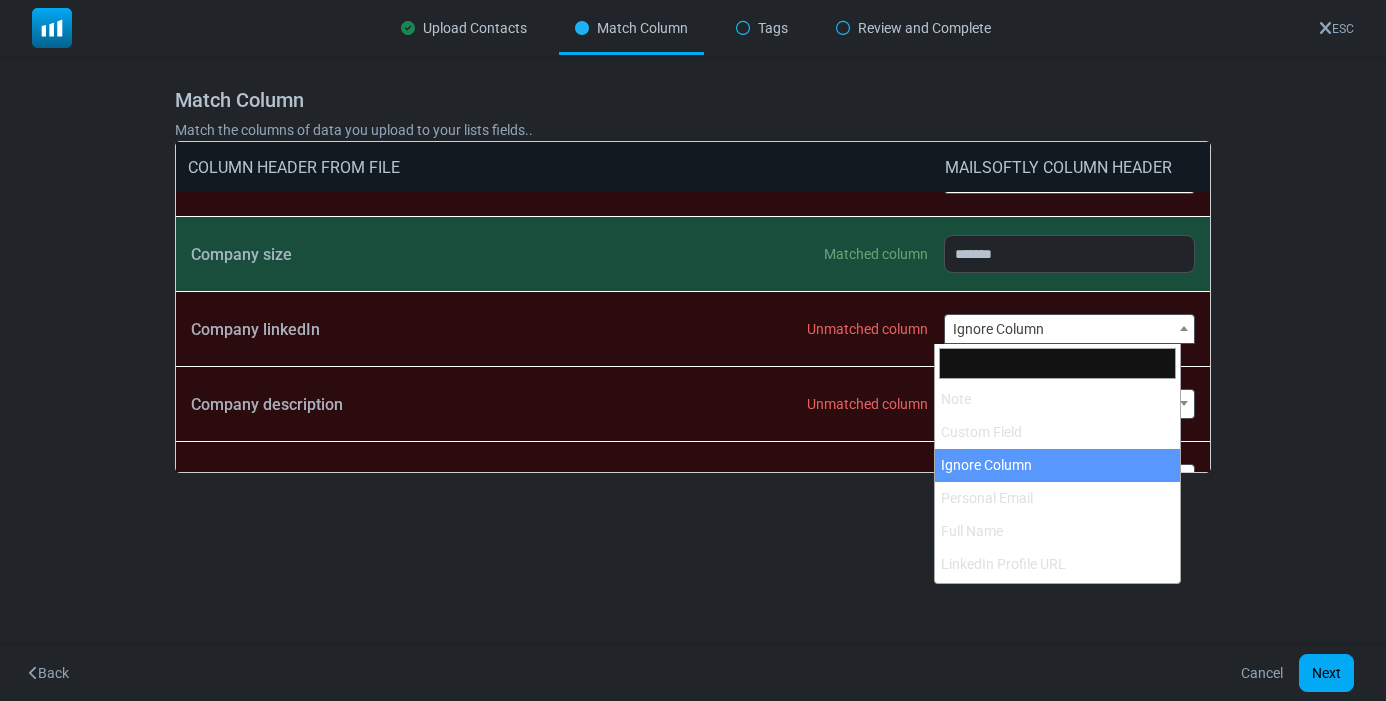 click on "Ignore Column" at bounding box center (1069, 329) 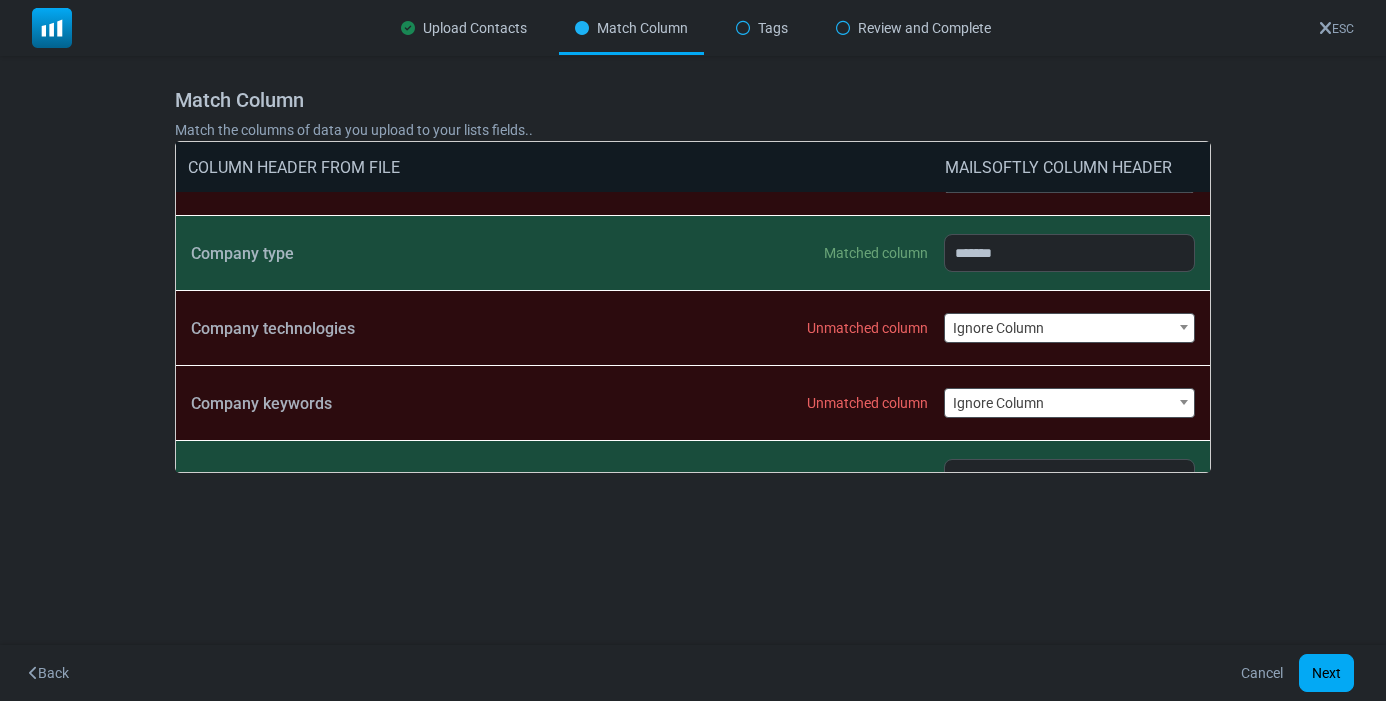 scroll, scrollTop: 1700, scrollLeft: 0, axis: vertical 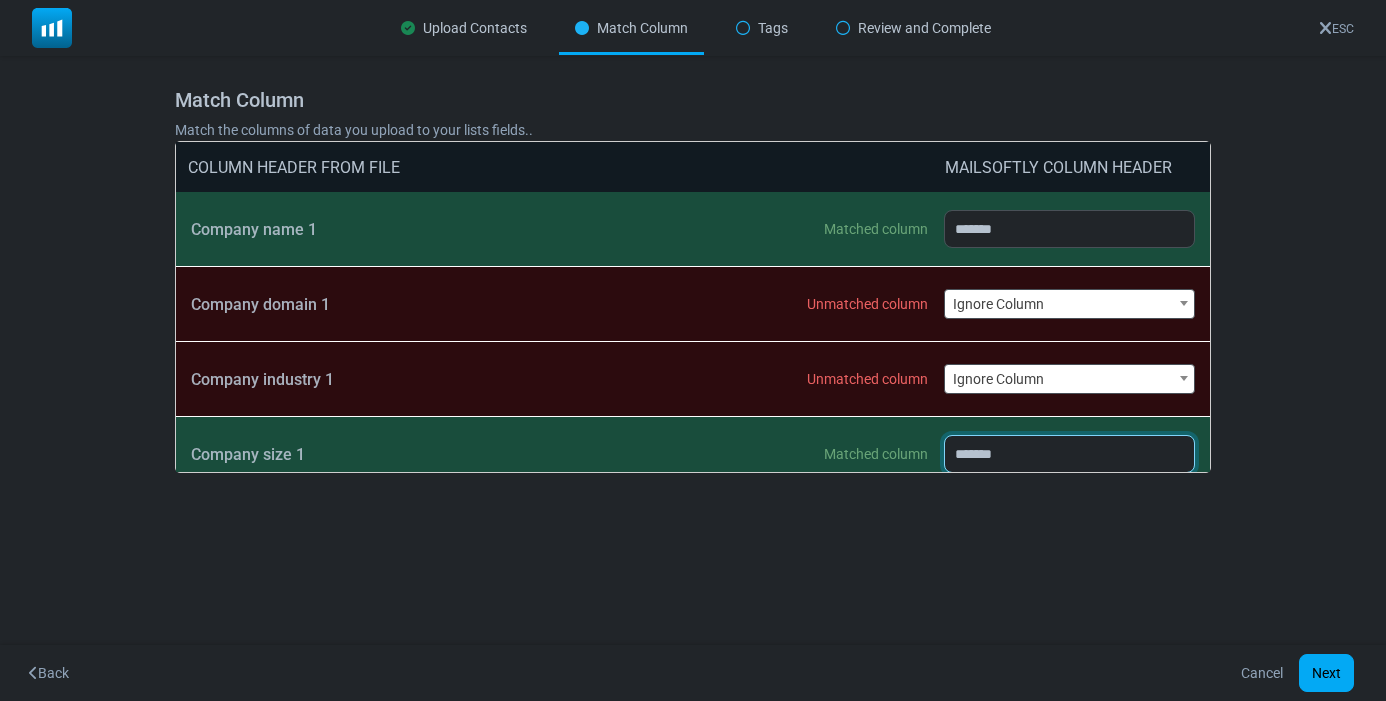 click on "**********" at bounding box center [1069, 454] 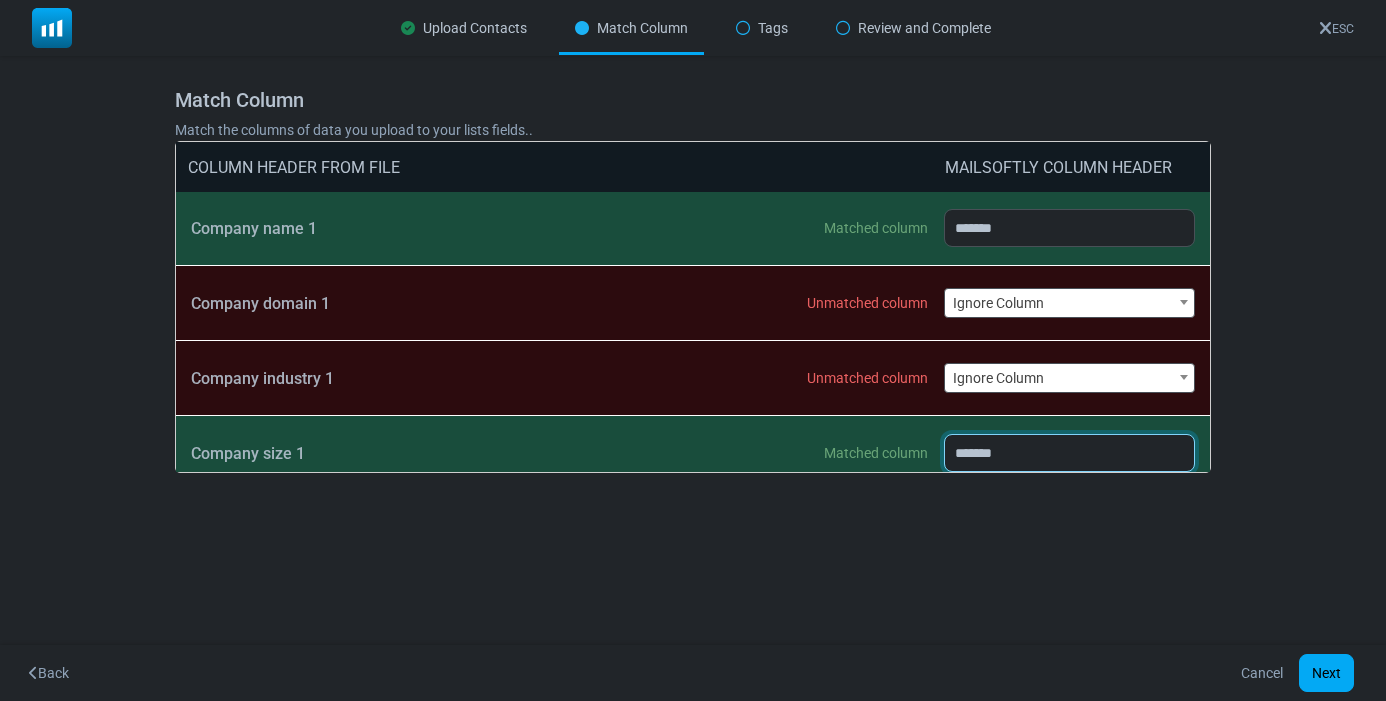 select on "******" 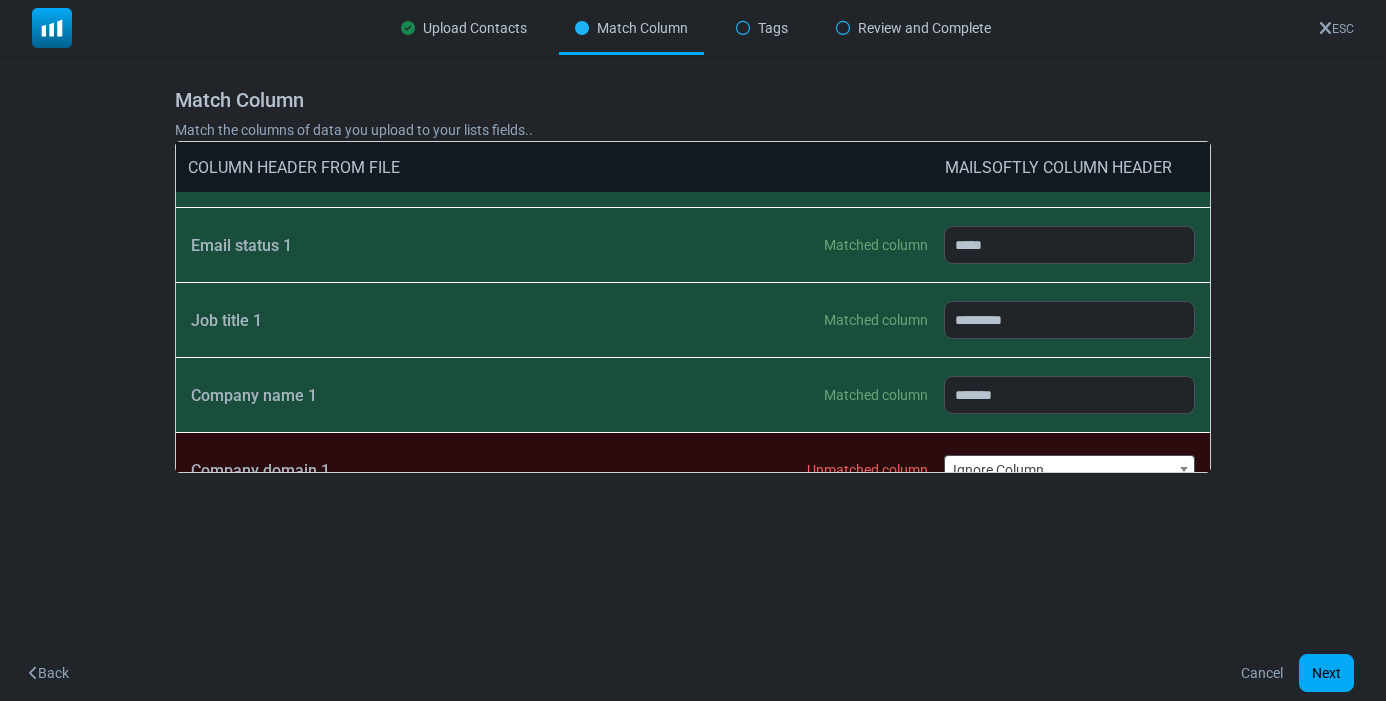 scroll, scrollTop: 1901, scrollLeft: 0, axis: vertical 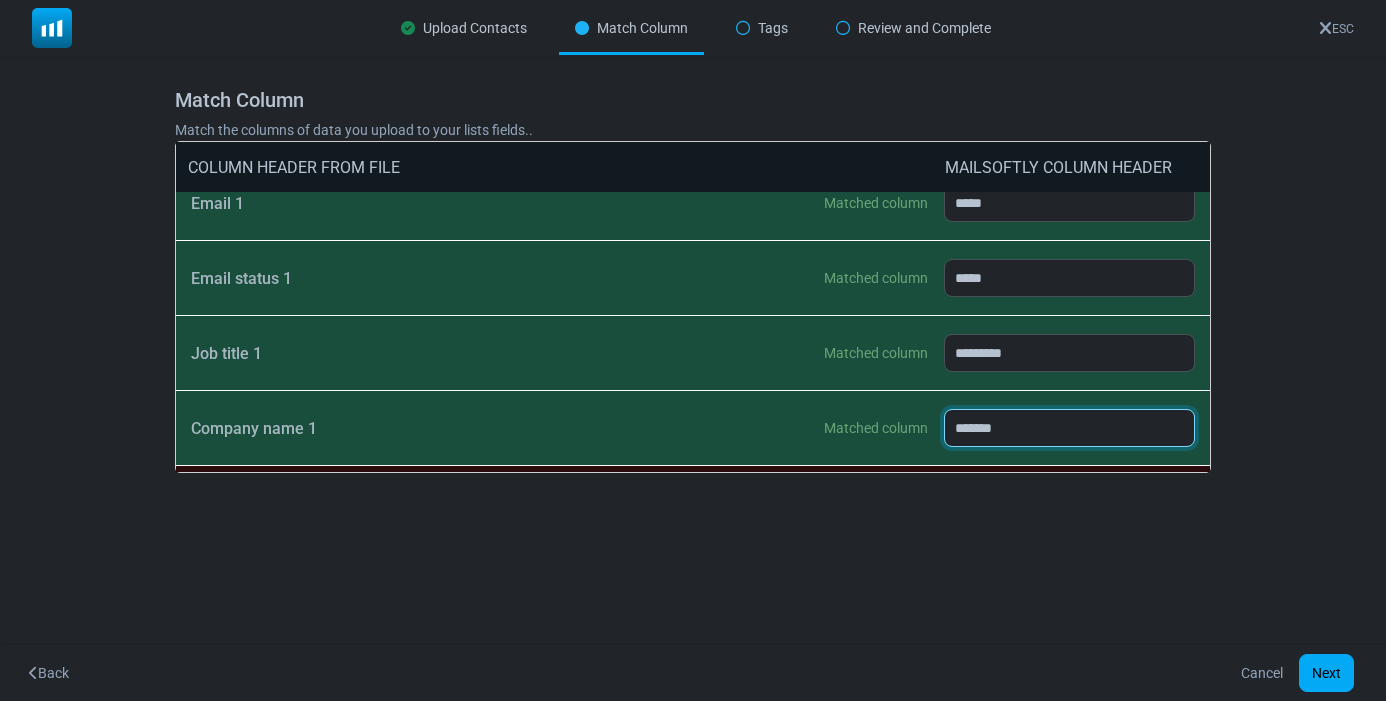 click on "**********" at bounding box center (1069, 428) 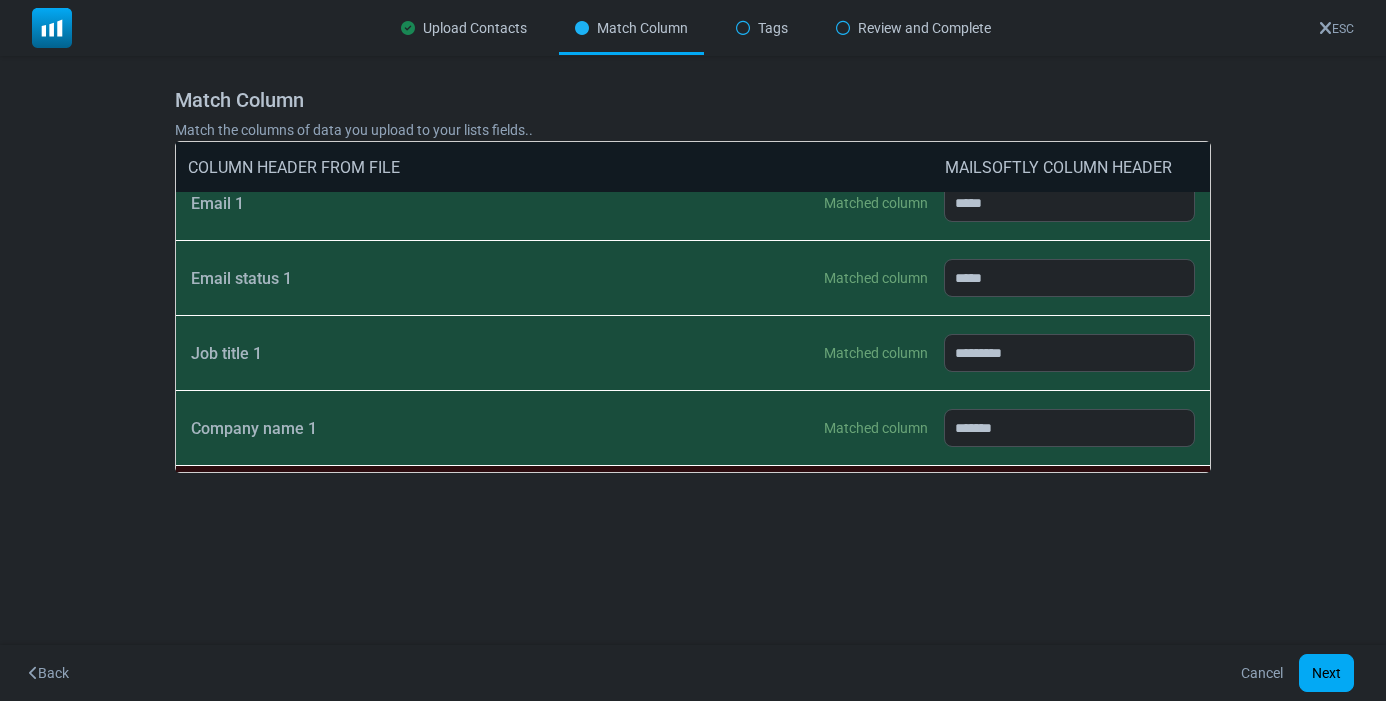 click on "Job title 1  Matched column" at bounding box center (567, 353) 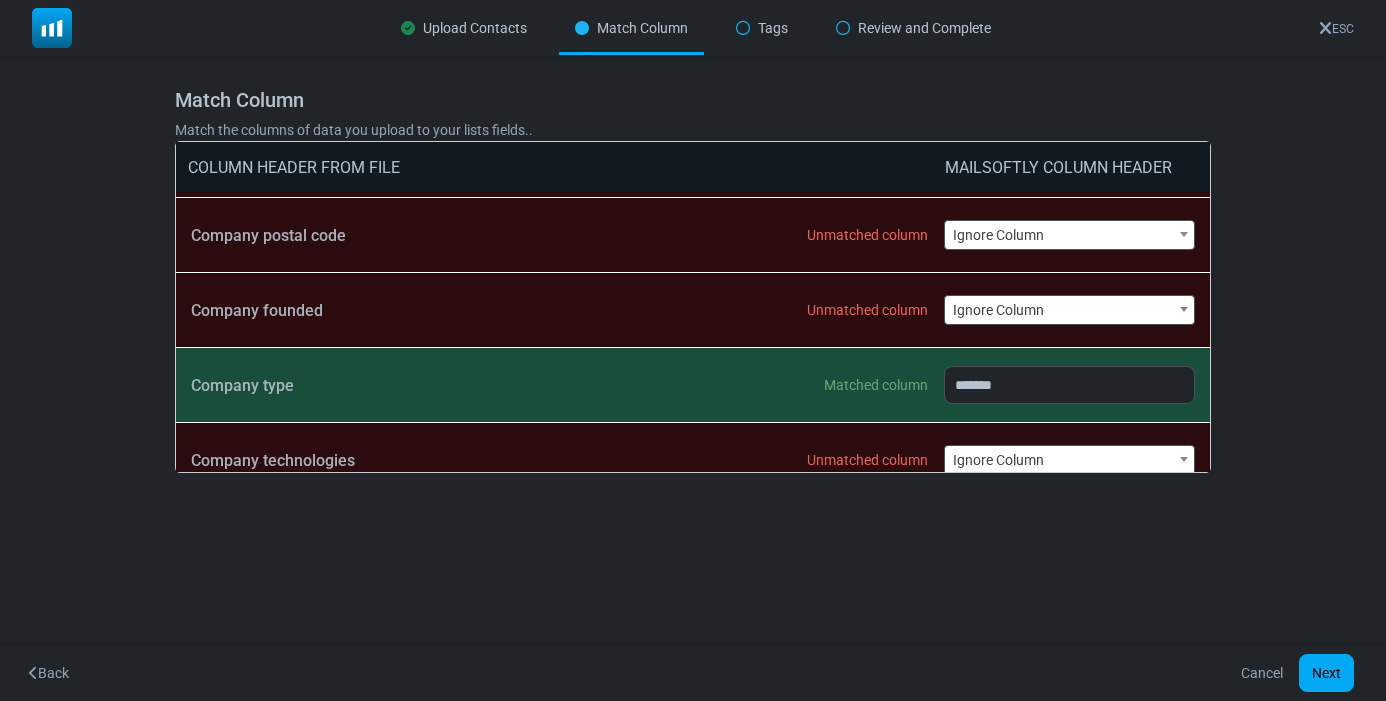 scroll, scrollTop: 1501, scrollLeft: 0, axis: vertical 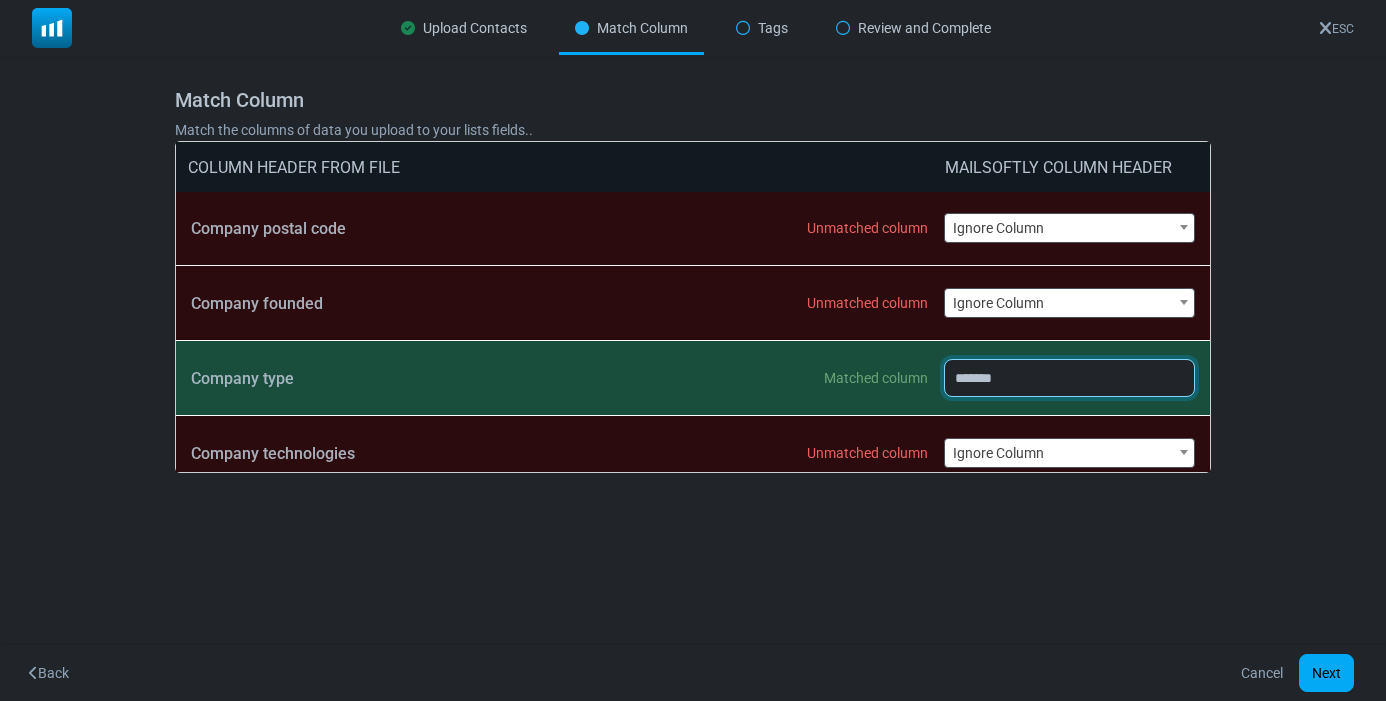click on "**********" at bounding box center [1069, 378] 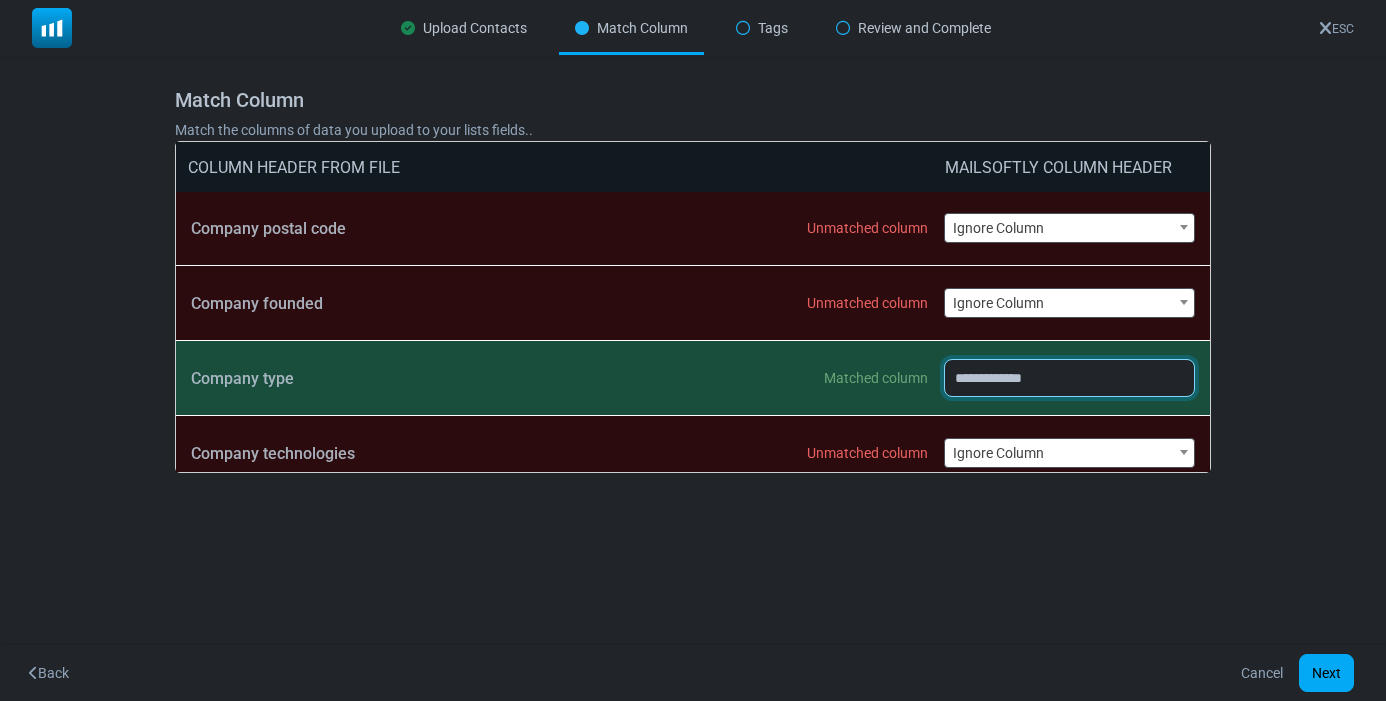 click on "**********" at bounding box center [1069, 378] 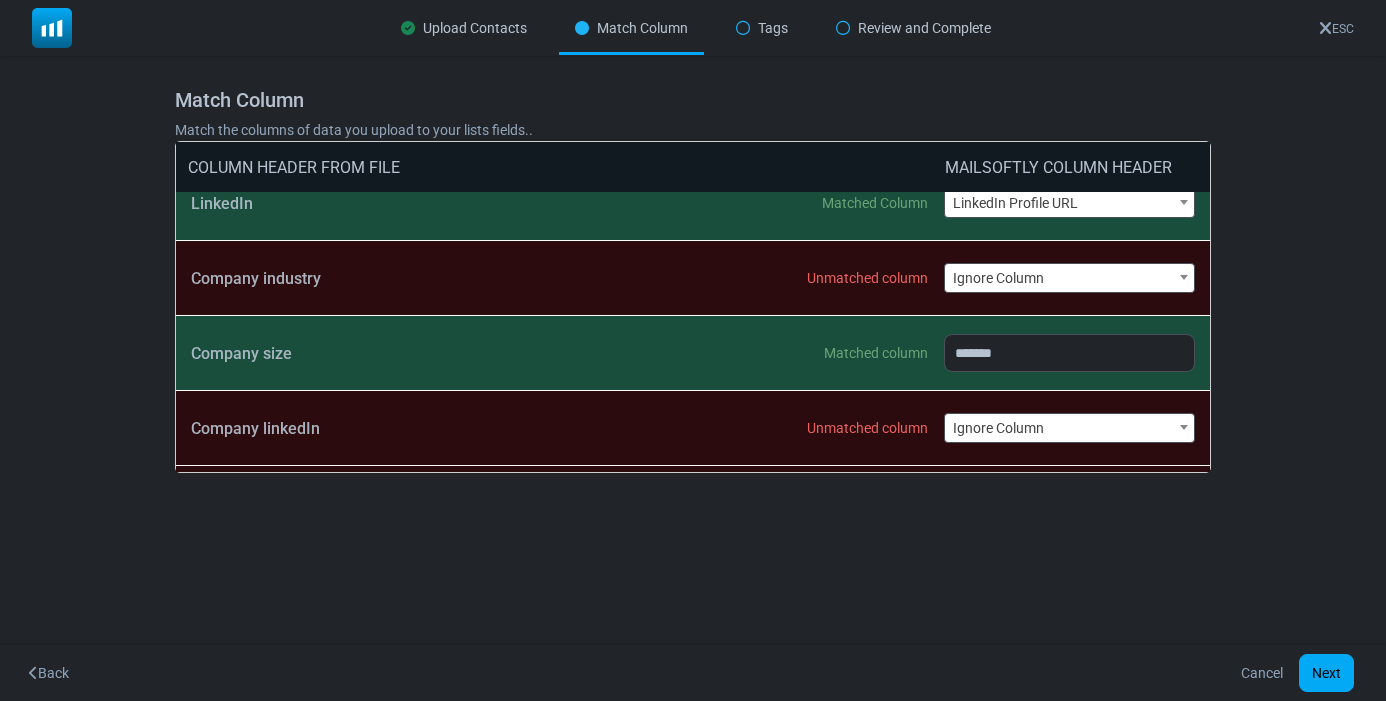 scroll, scrollTop: 901, scrollLeft: 0, axis: vertical 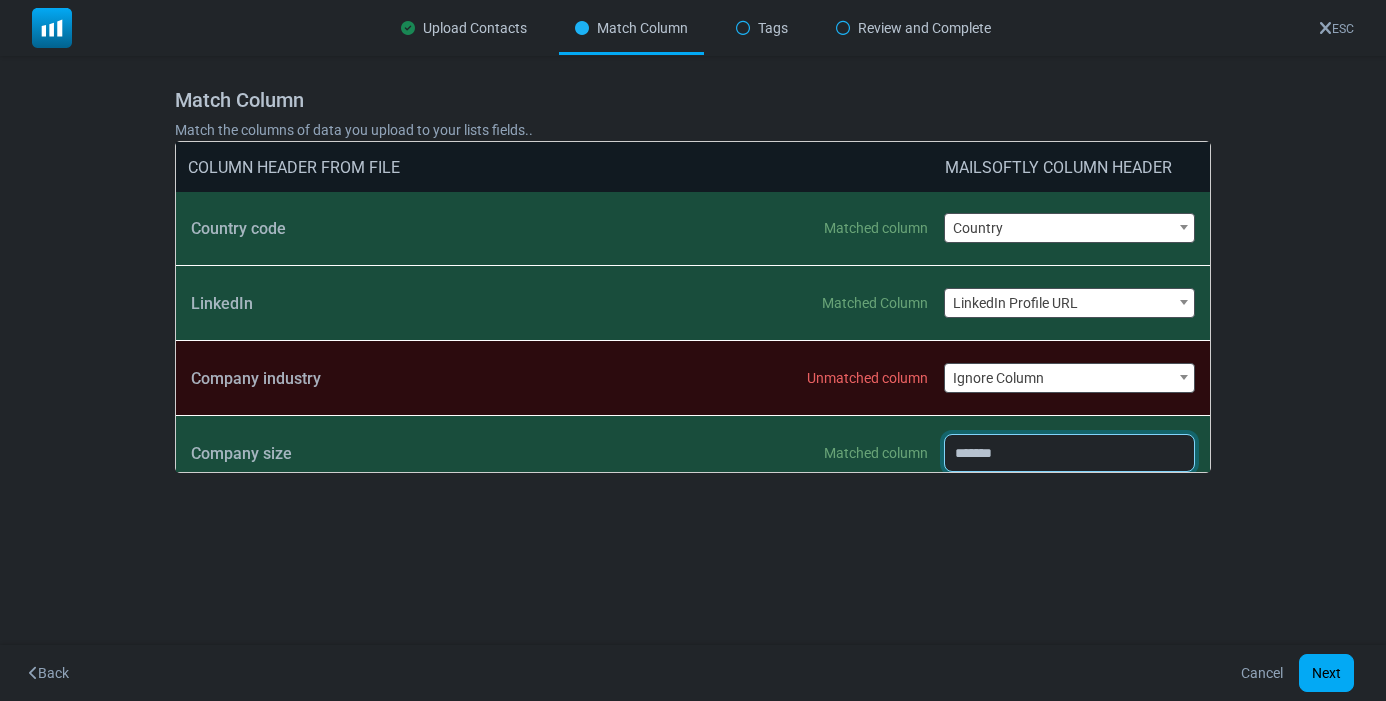click on "**********" at bounding box center [1069, 453] 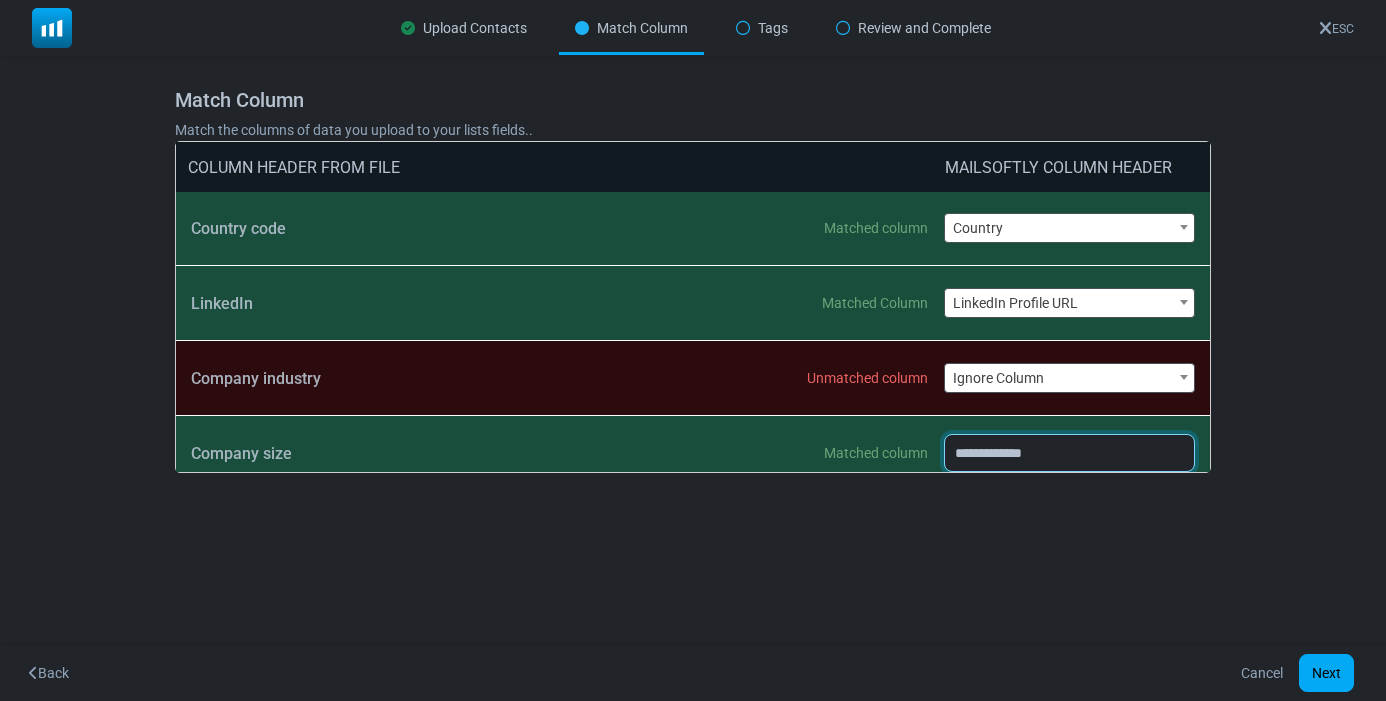 click on "**********" at bounding box center [1069, 453] 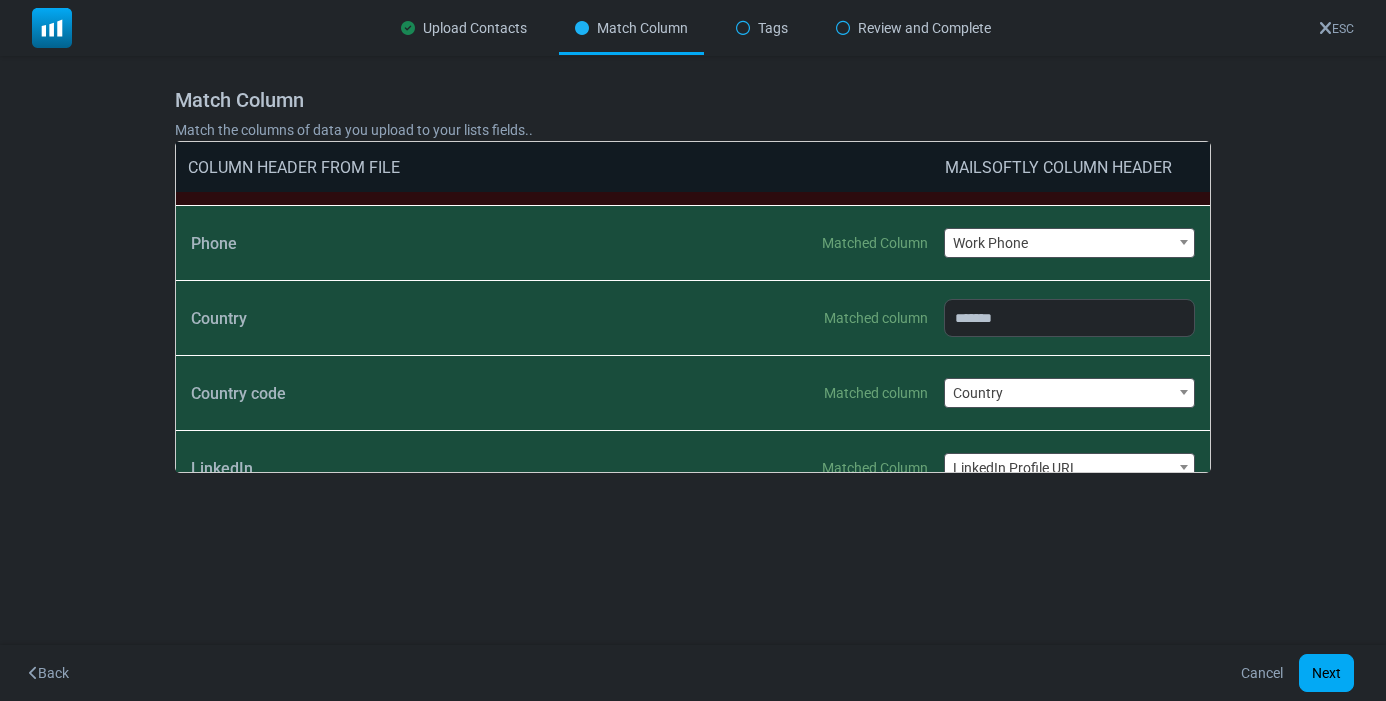 scroll, scrollTop: 701, scrollLeft: 0, axis: vertical 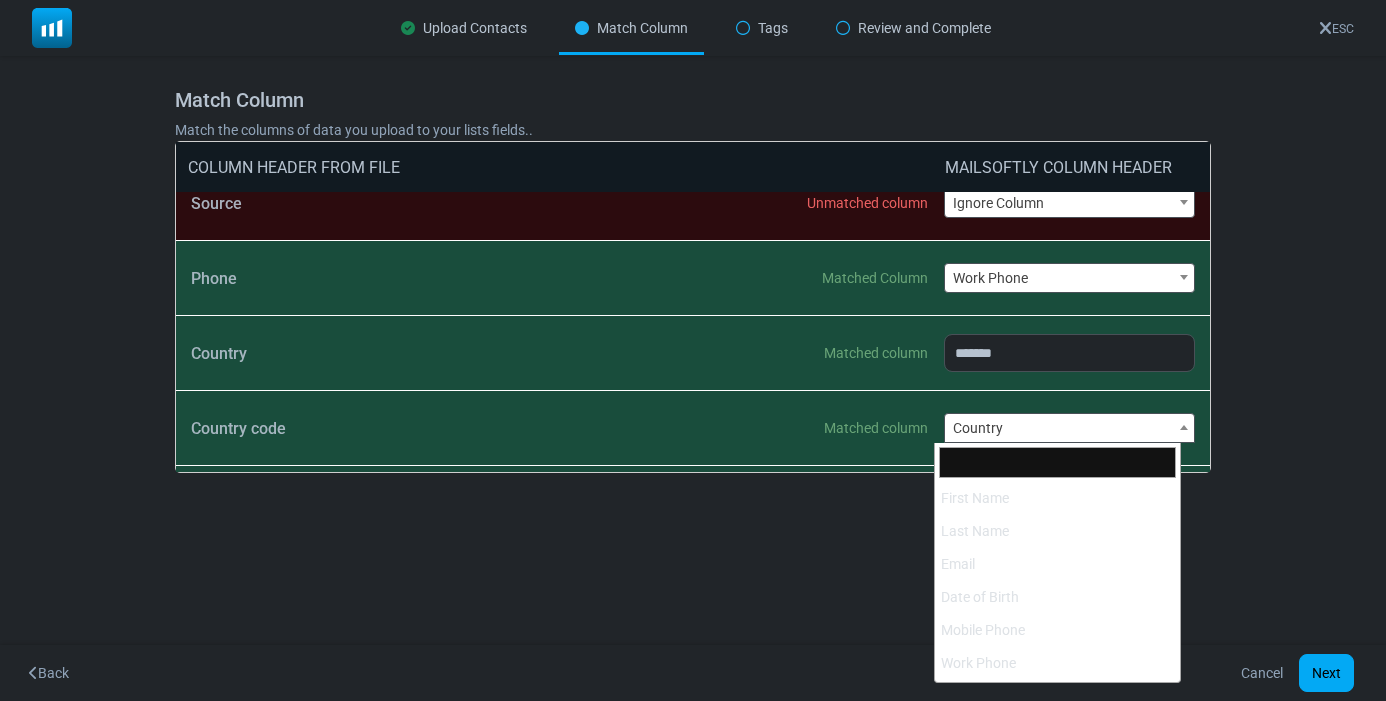 click on "Country" at bounding box center (1069, 428) 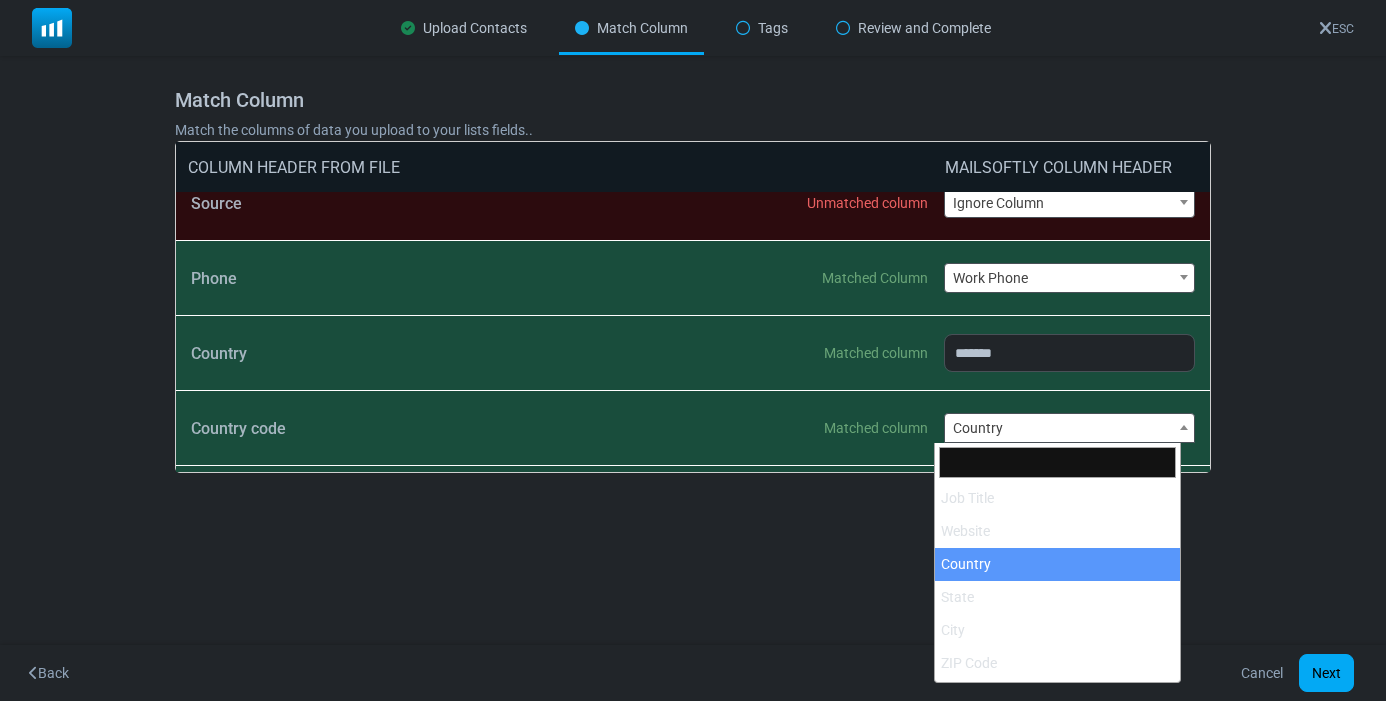click on "**********" at bounding box center [1069, 428] 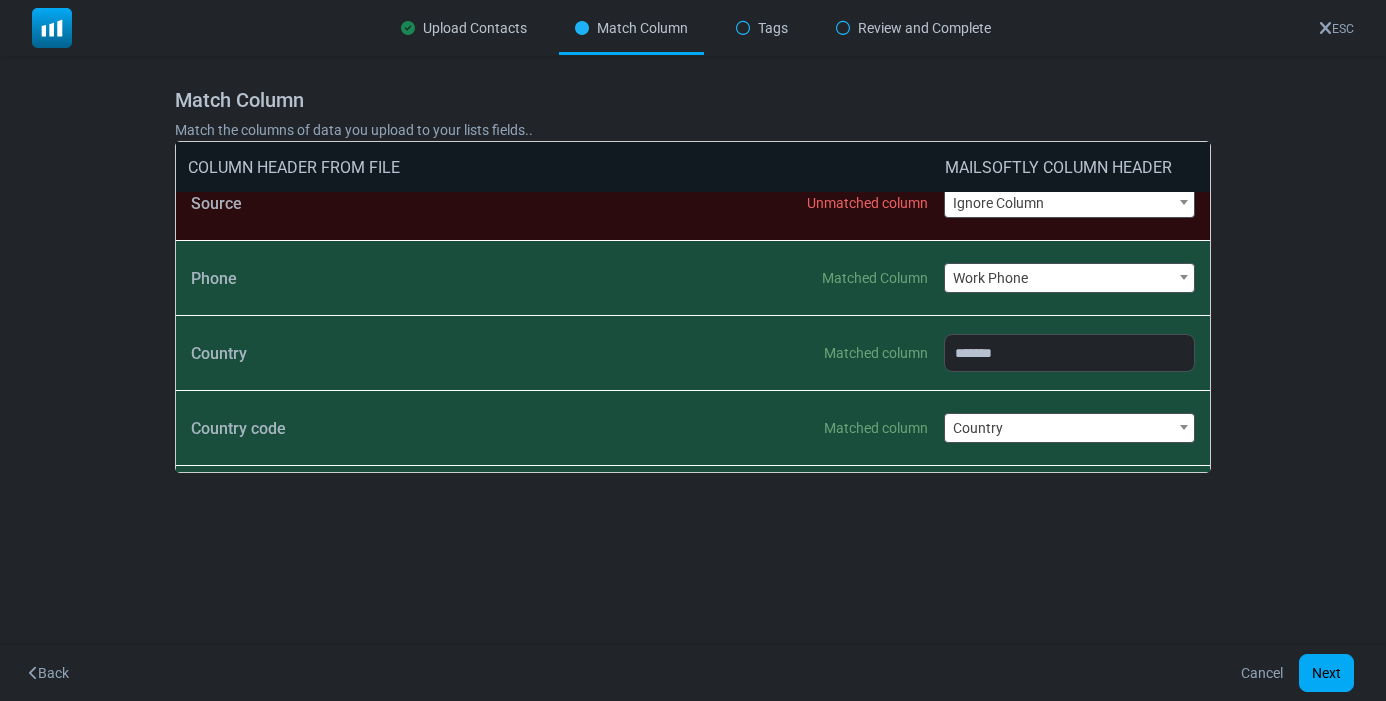 click on "Country" at bounding box center (1069, 428) 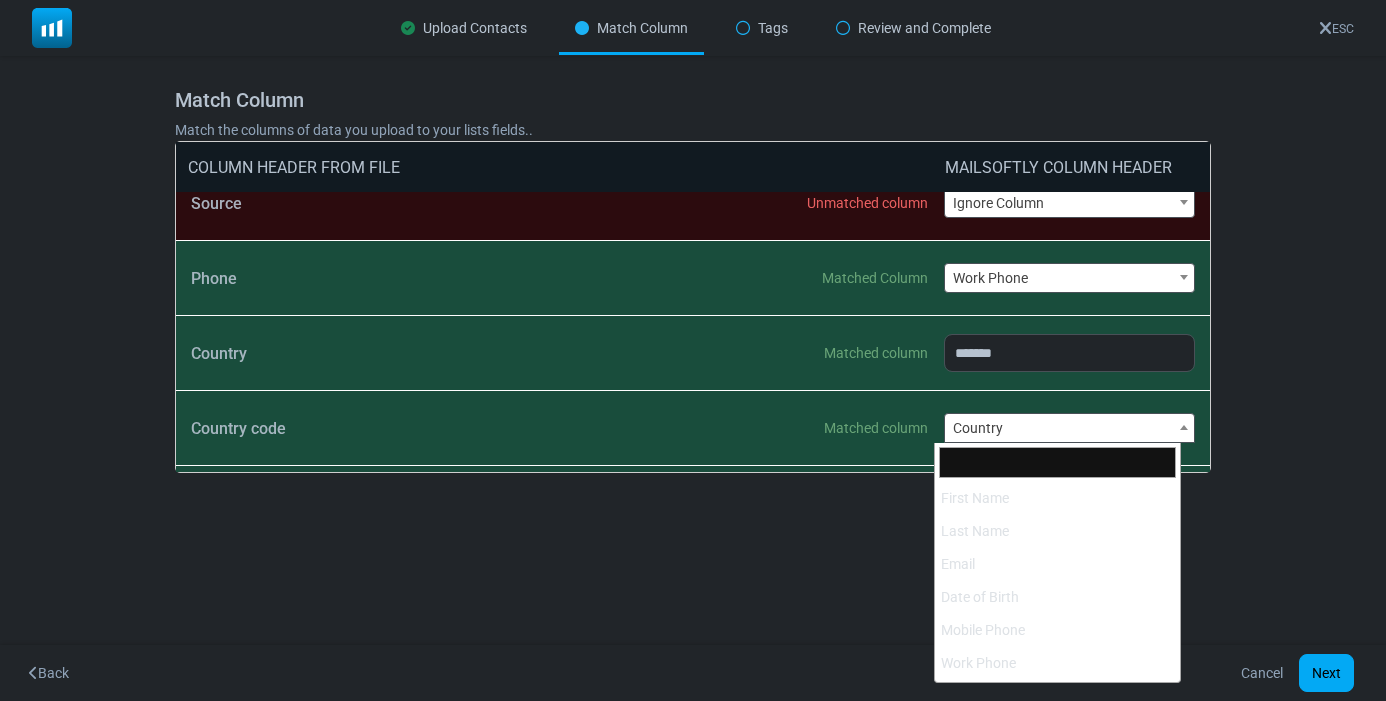 scroll, scrollTop: 297, scrollLeft: 0, axis: vertical 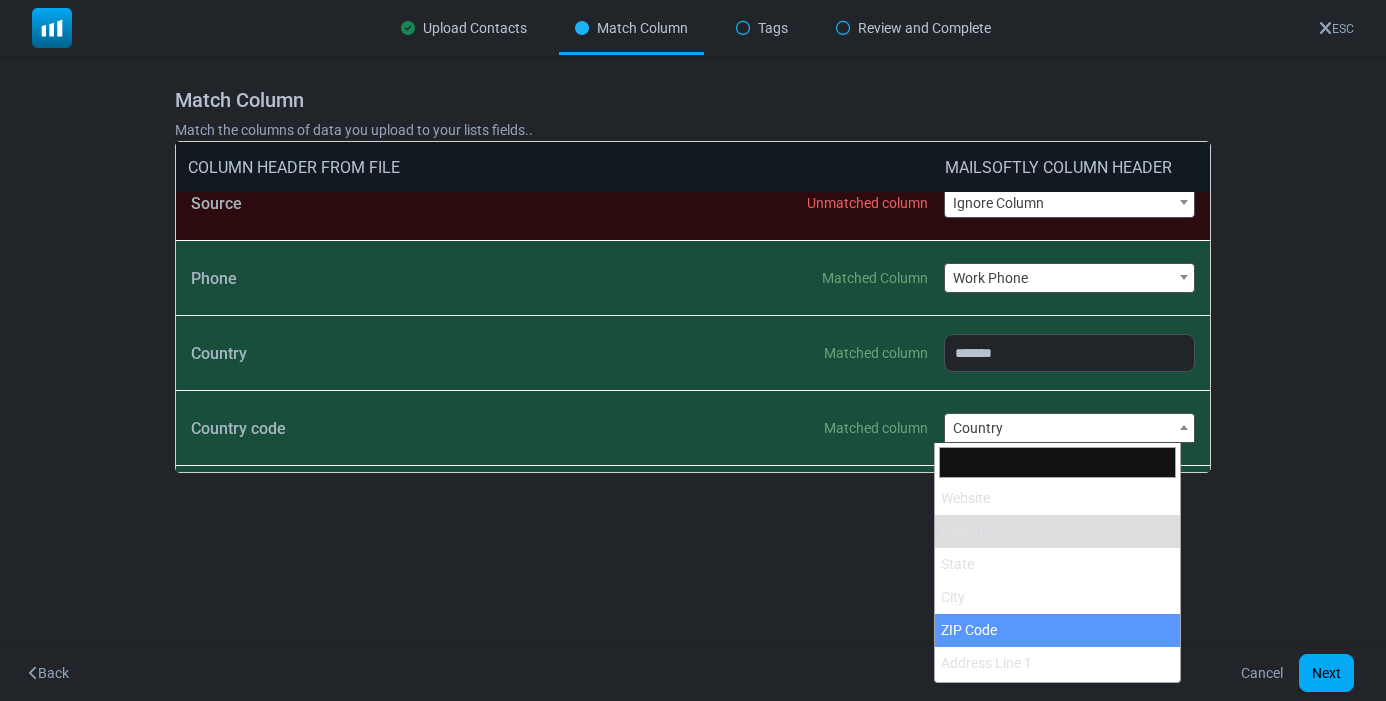 select on "********" 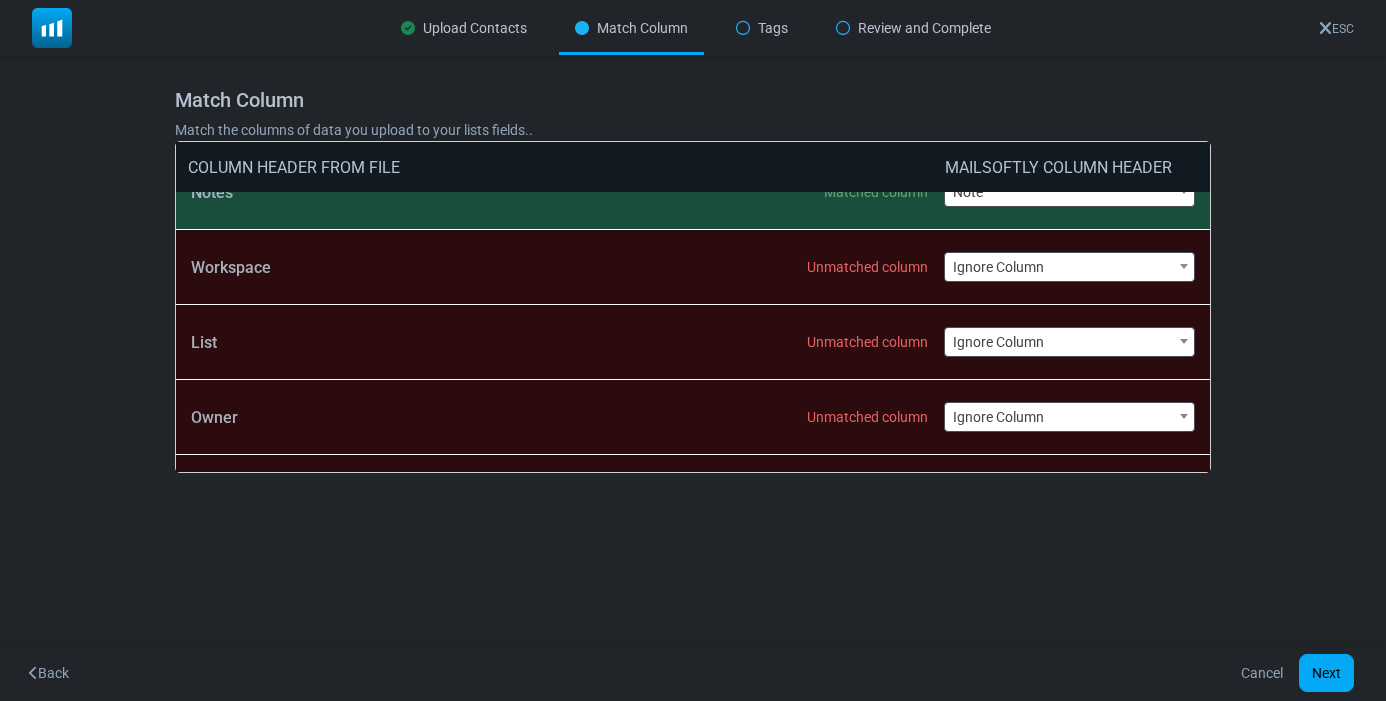 scroll, scrollTop: 5595, scrollLeft: 0, axis: vertical 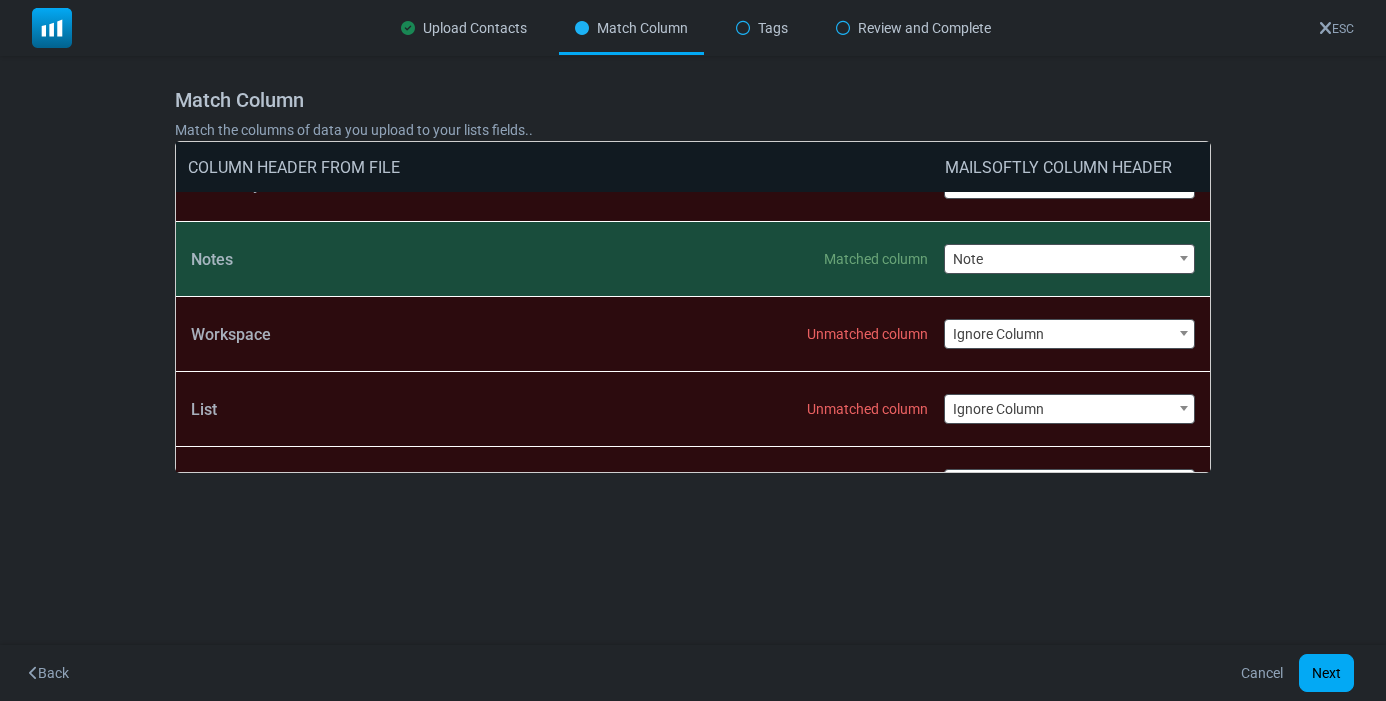click on "Note" at bounding box center (1069, 259) 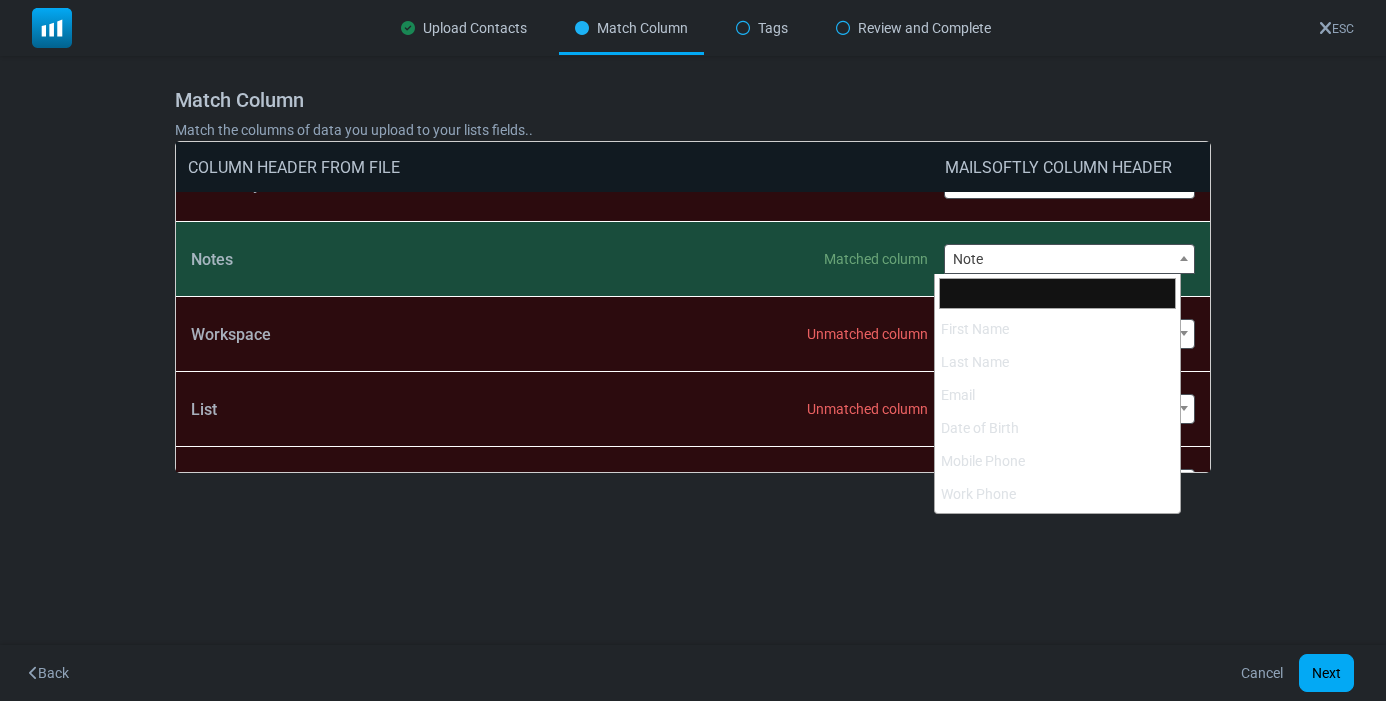 scroll, scrollTop: 495, scrollLeft: 0, axis: vertical 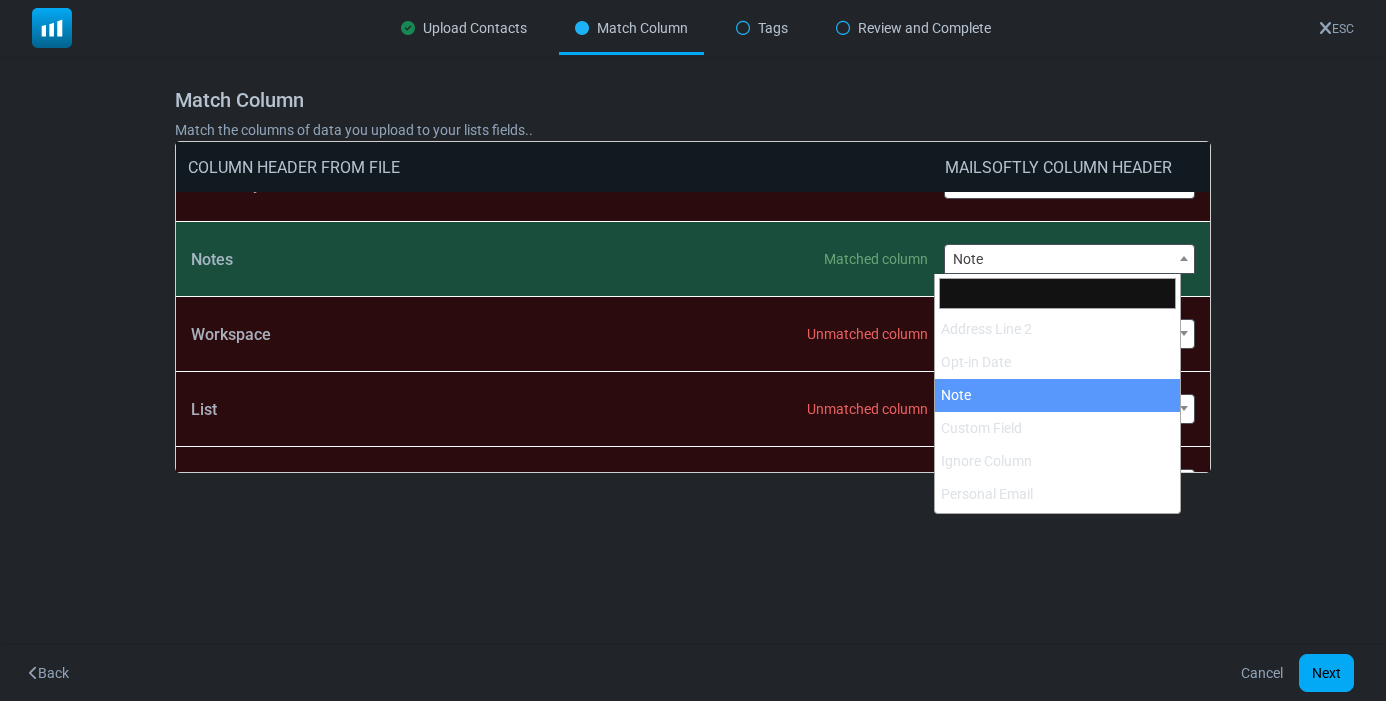 click on "Note" at bounding box center [1069, 259] 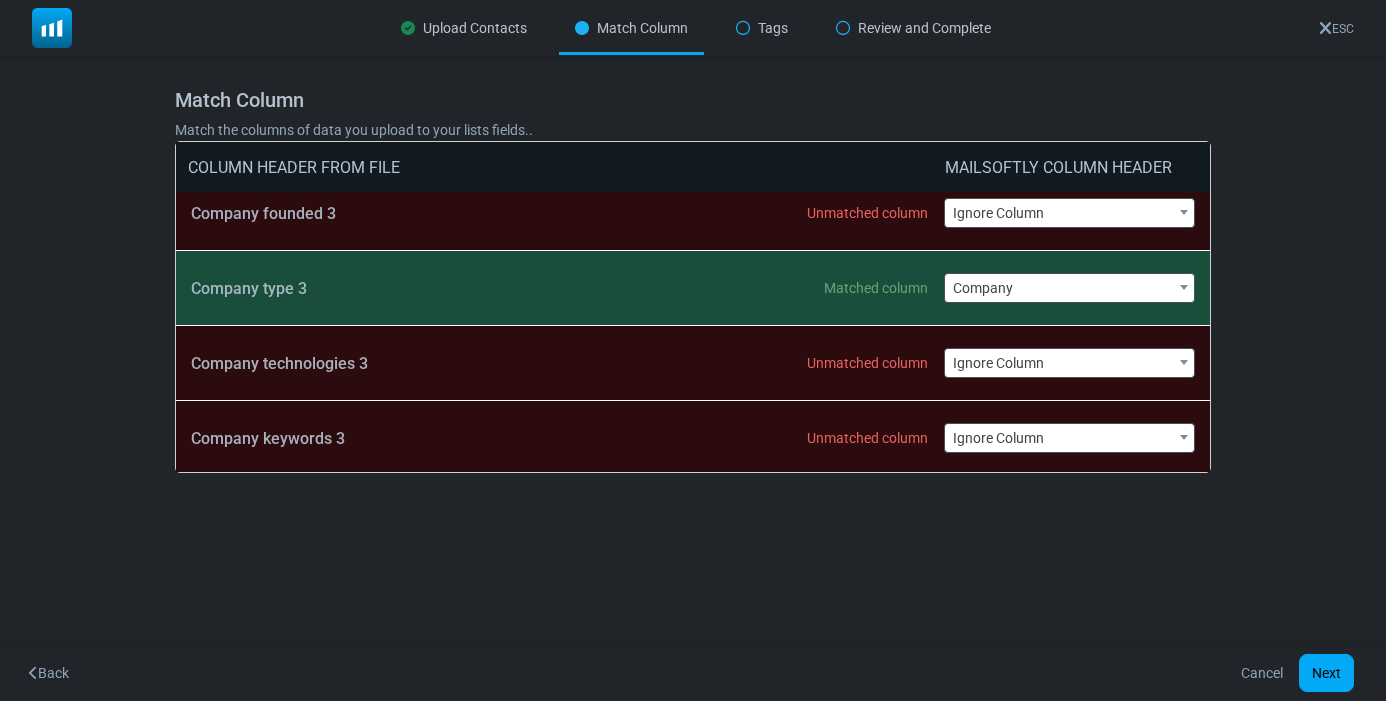 scroll, scrollTop: 5095, scrollLeft: 0, axis: vertical 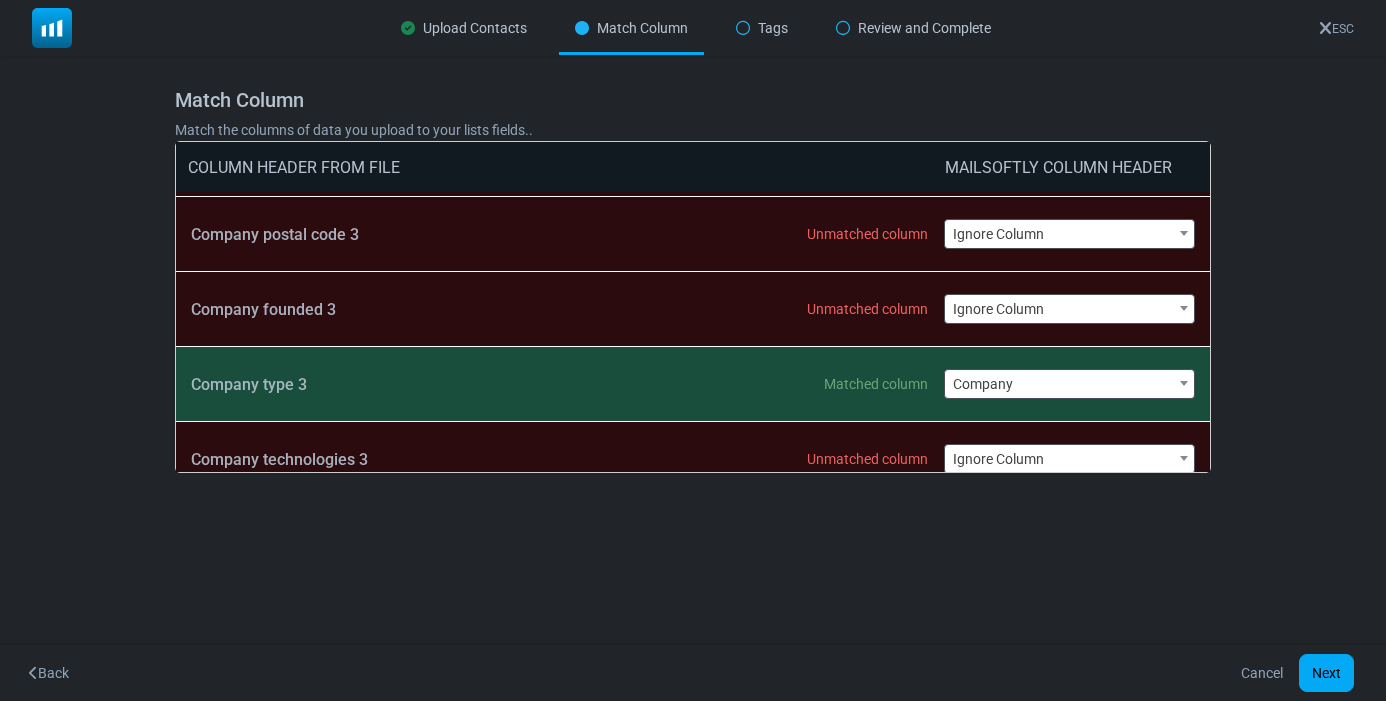 click on "Company" at bounding box center (1069, 384) 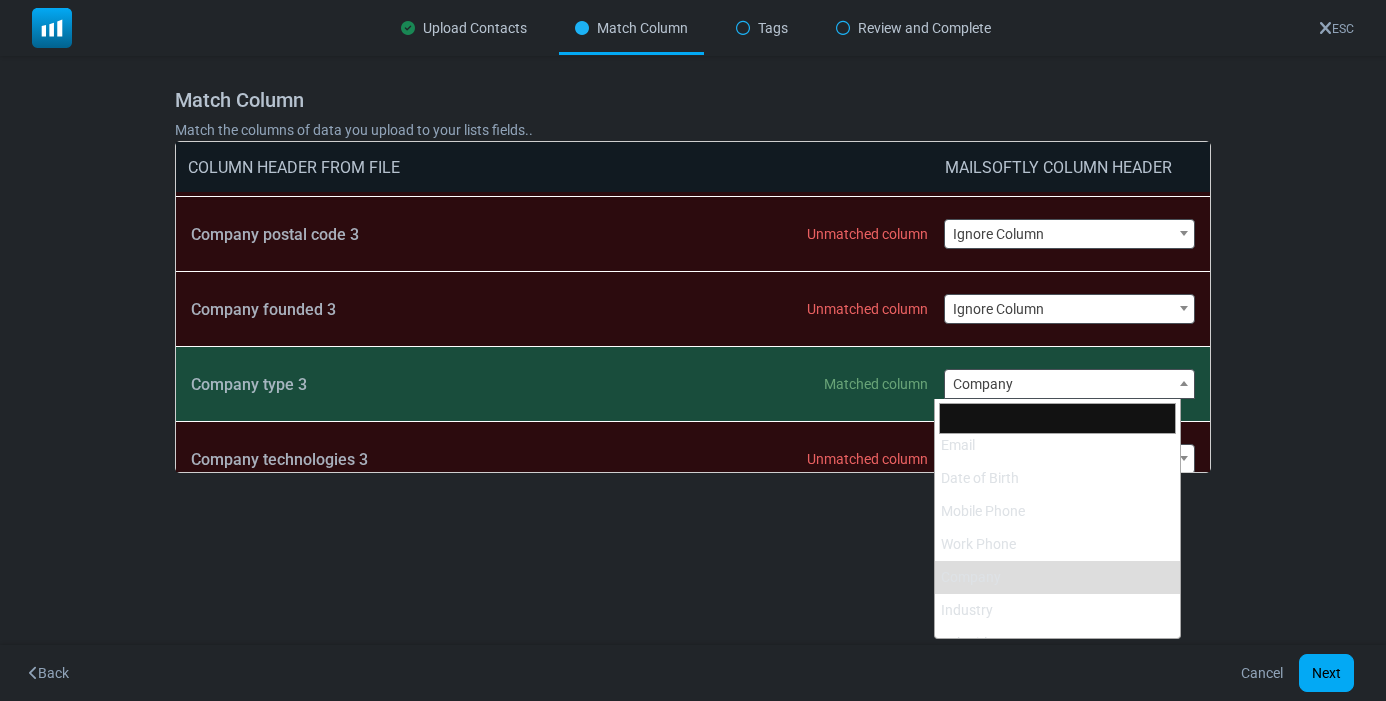 scroll, scrollTop: 0, scrollLeft: 0, axis: both 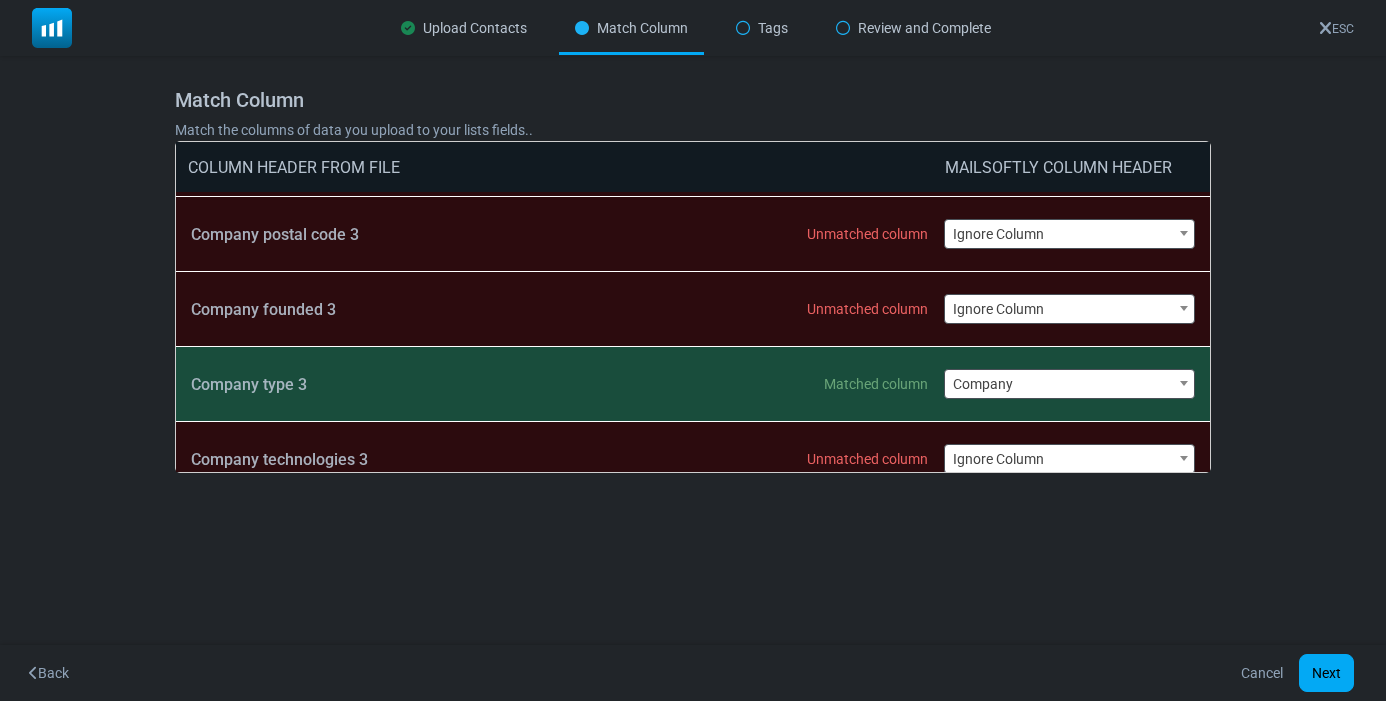 click on "Company" at bounding box center (1069, 384) 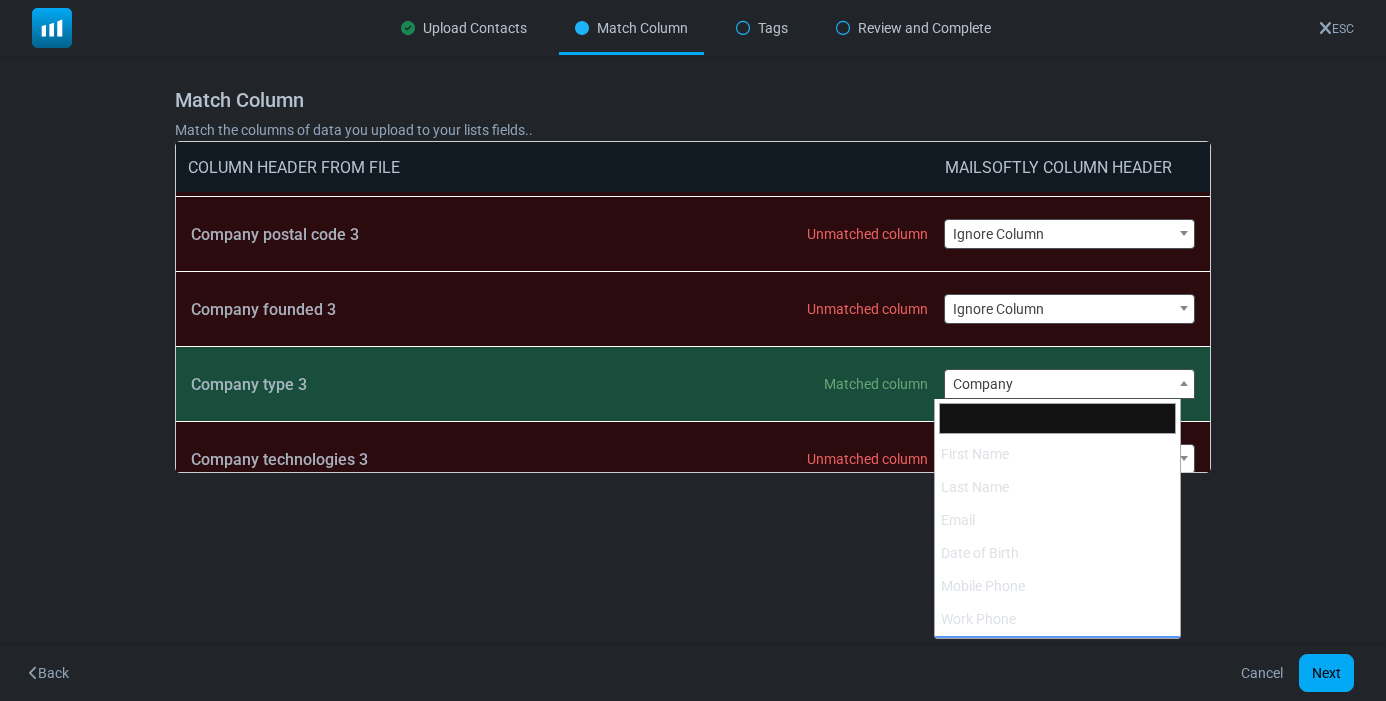 click on "Company" at bounding box center (1069, 384) 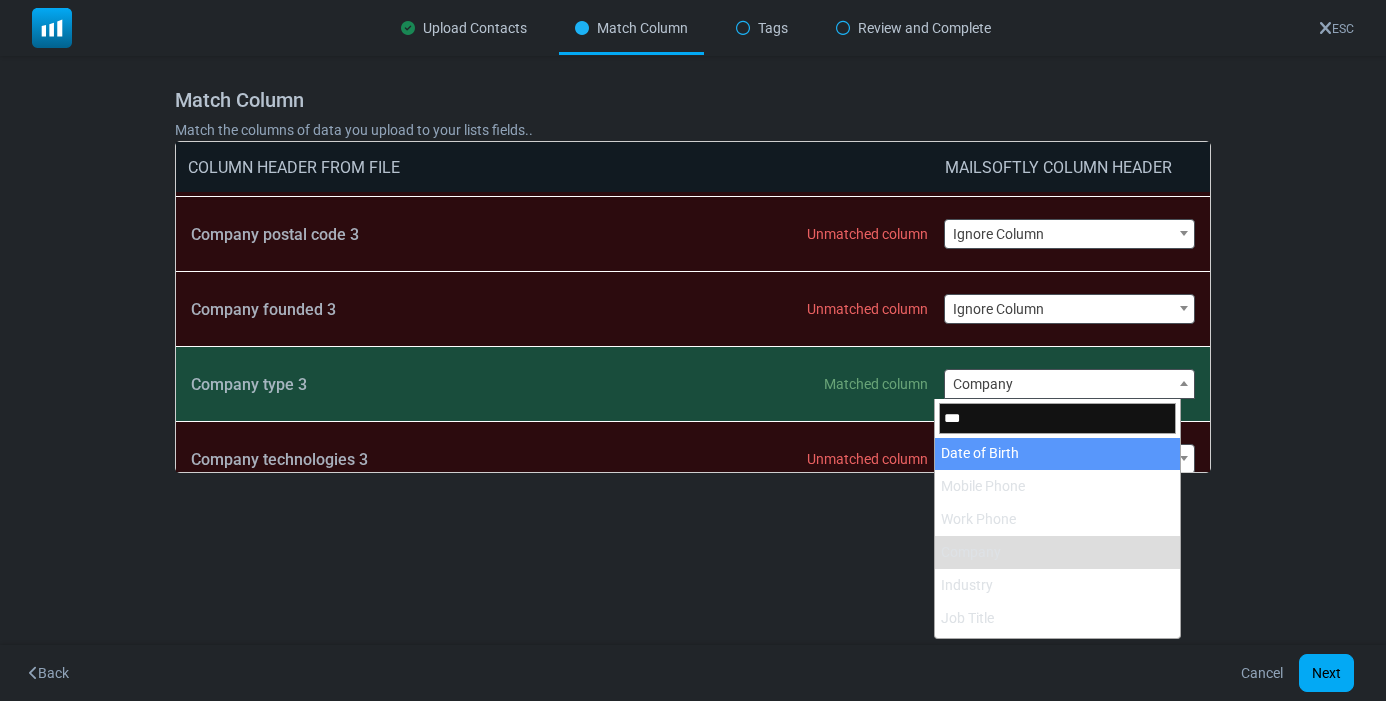 scroll, scrollTop: 0, scrollLeft: 0, axis: both 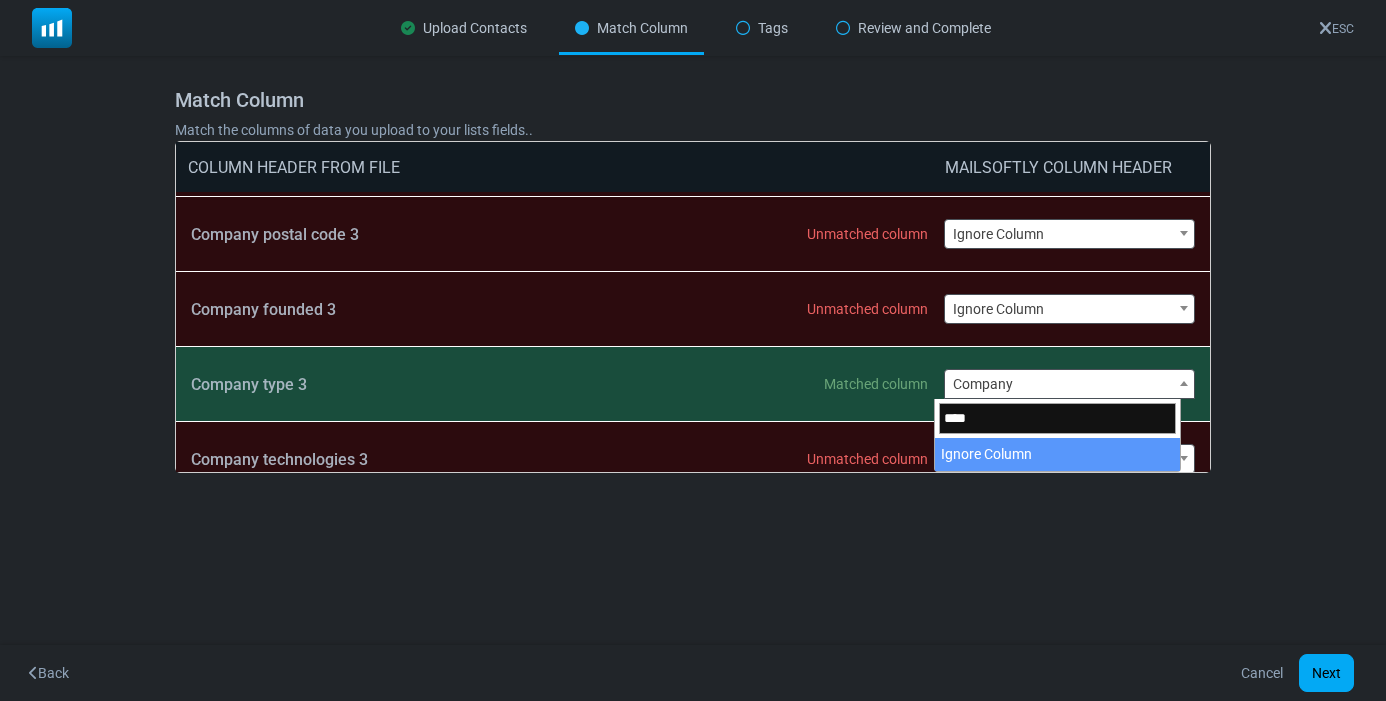 click on "****" at bounding box center (1058, 418) 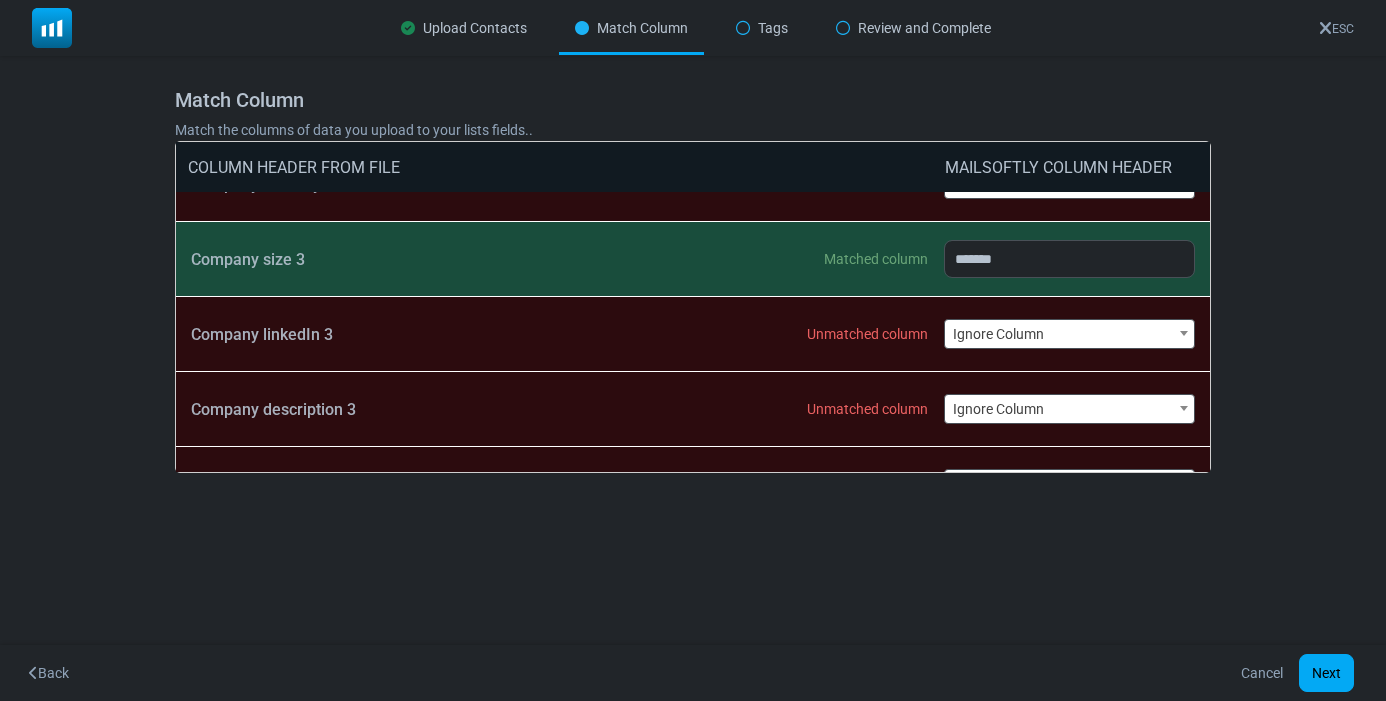scroll, scrollTop: 4595, scrollLeft: 0, axis: vertical 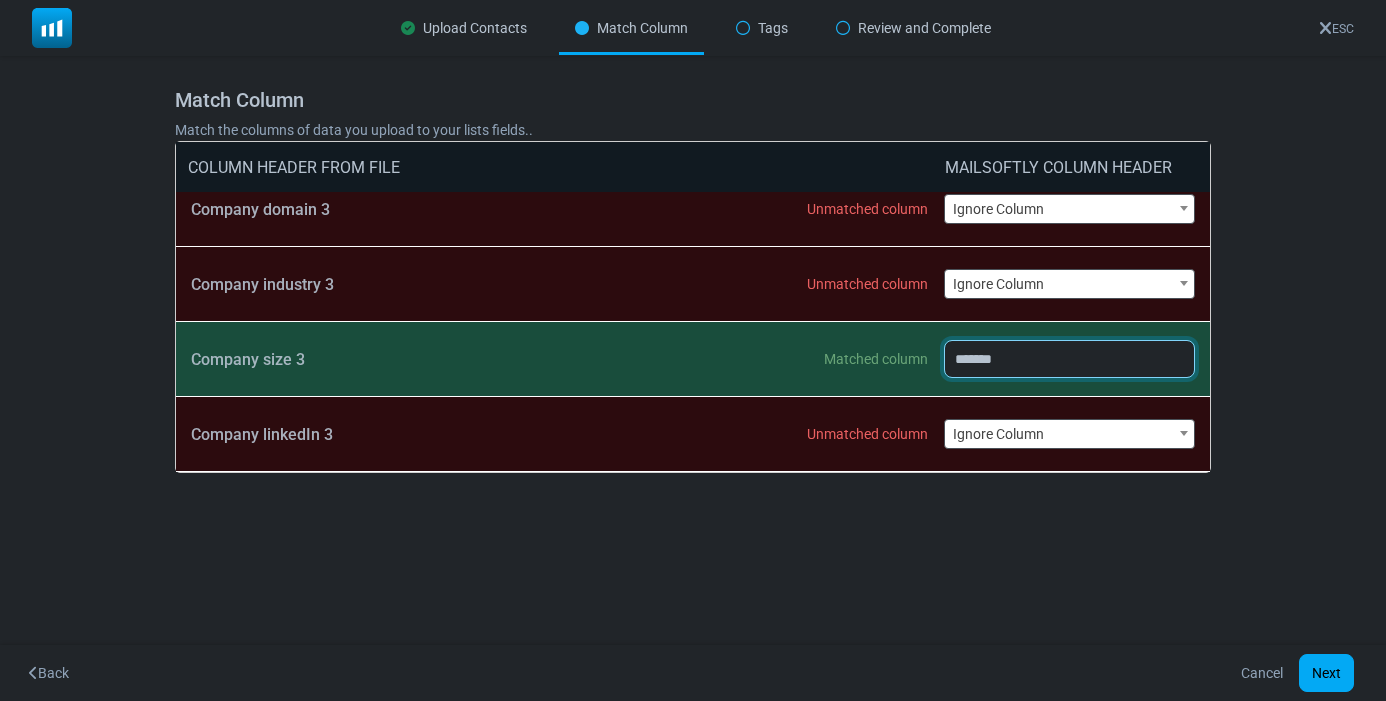 click on "**********" at bounding box center [1069, 359] 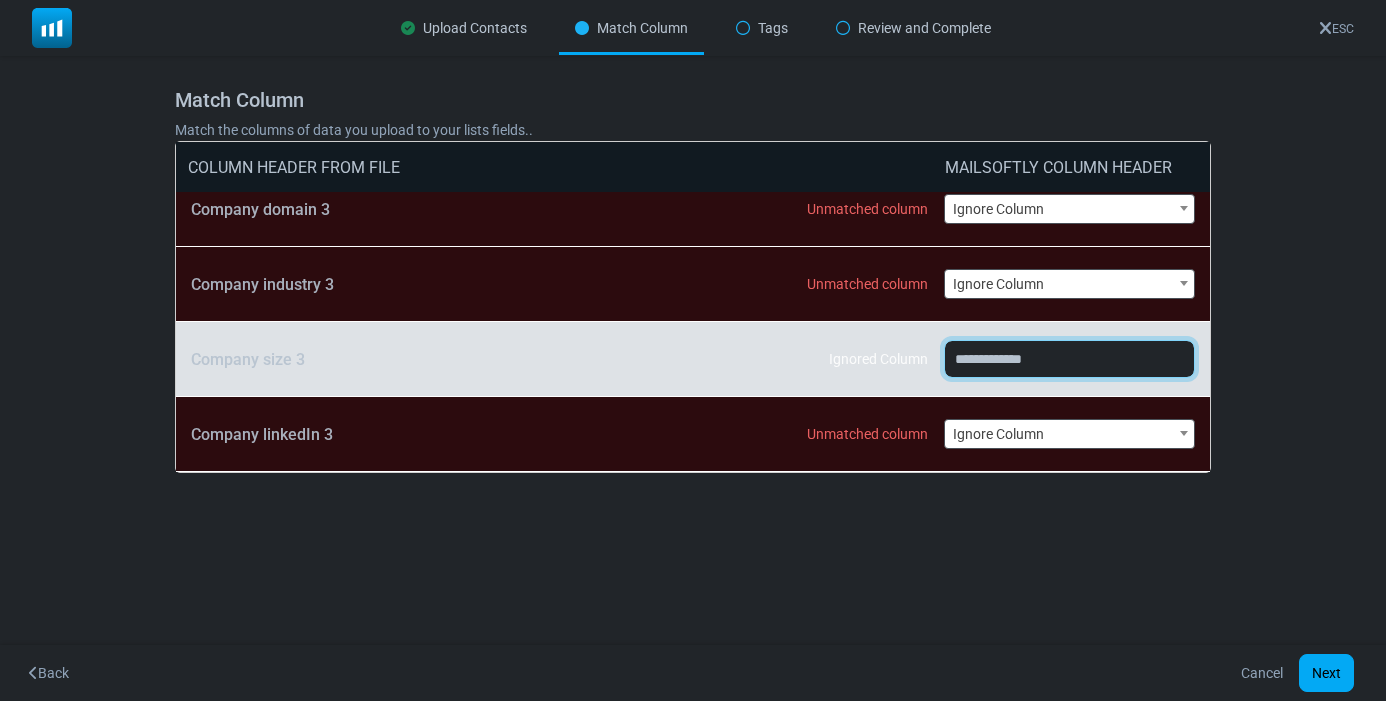 scroll, scrollTop: 4495, scrollLeft: 0, axis: vertical 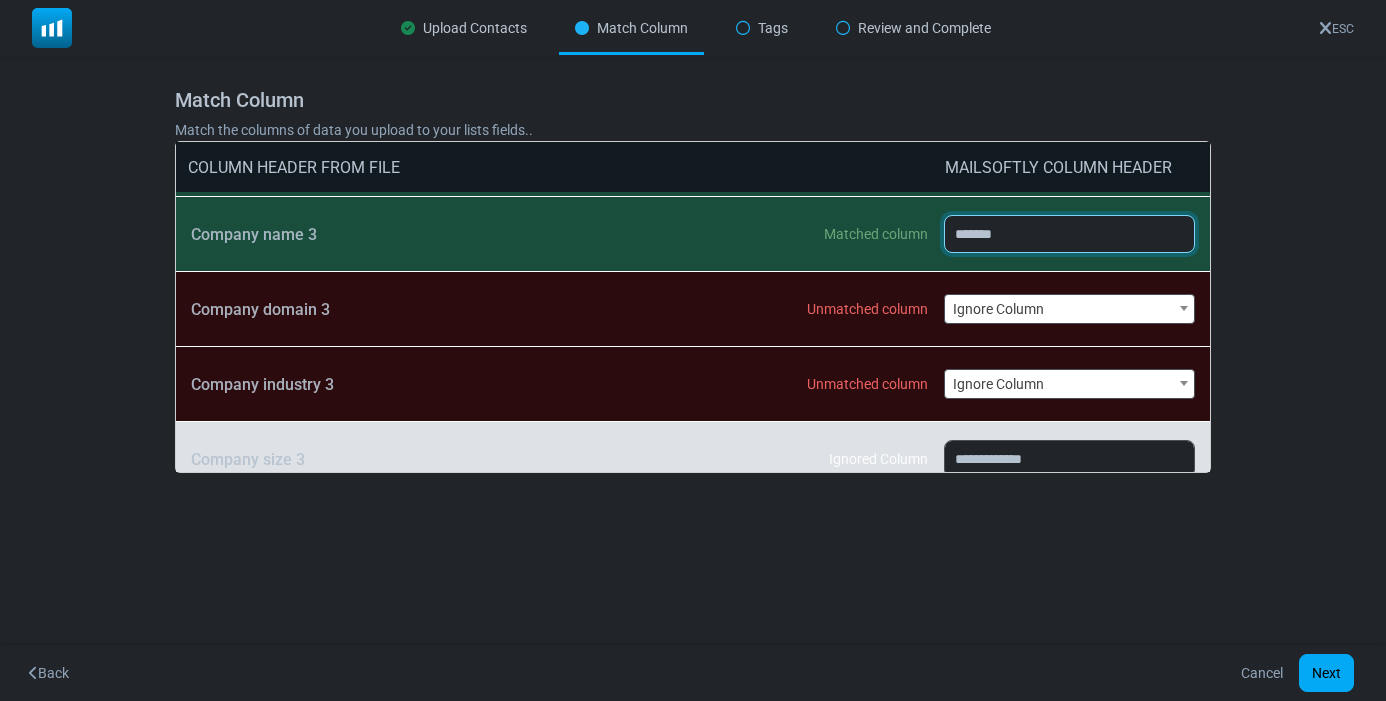 click on "**********" at bounding box center [1069, 234] 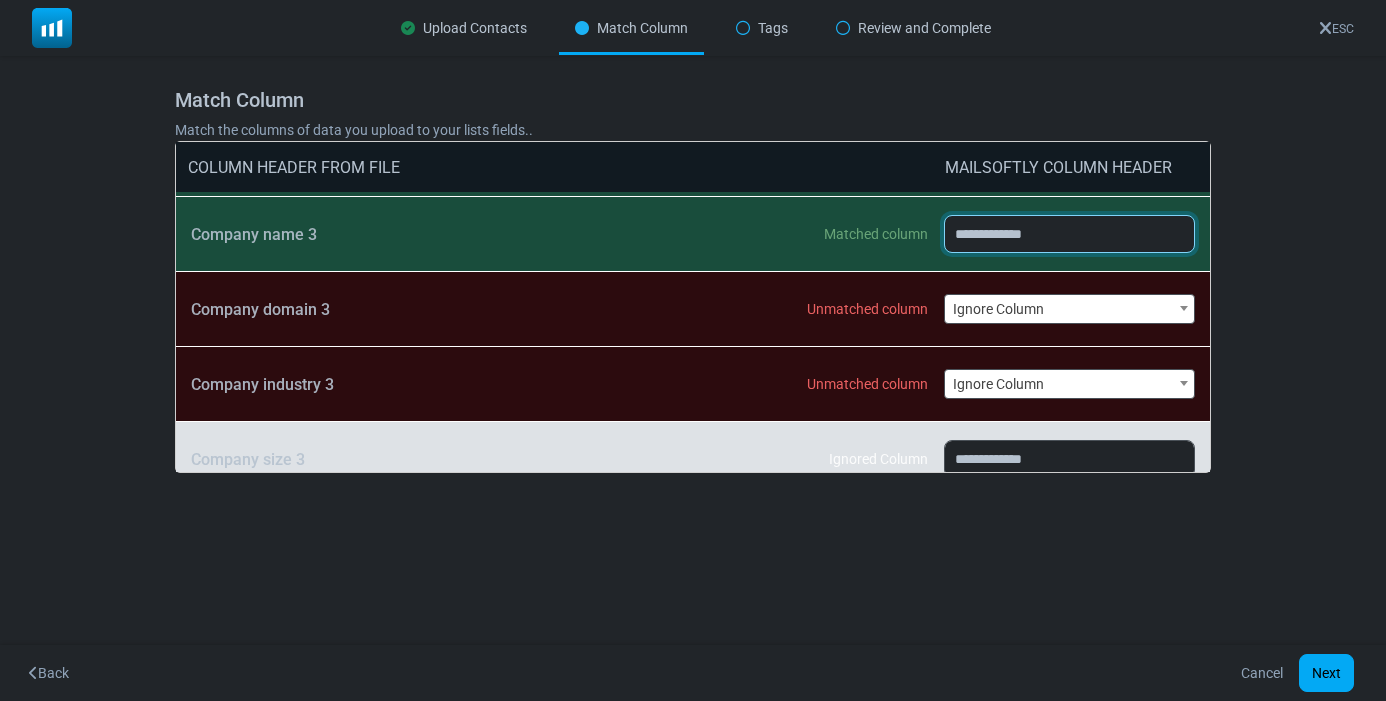 click on "**********" at bounding box center [1069, 234] 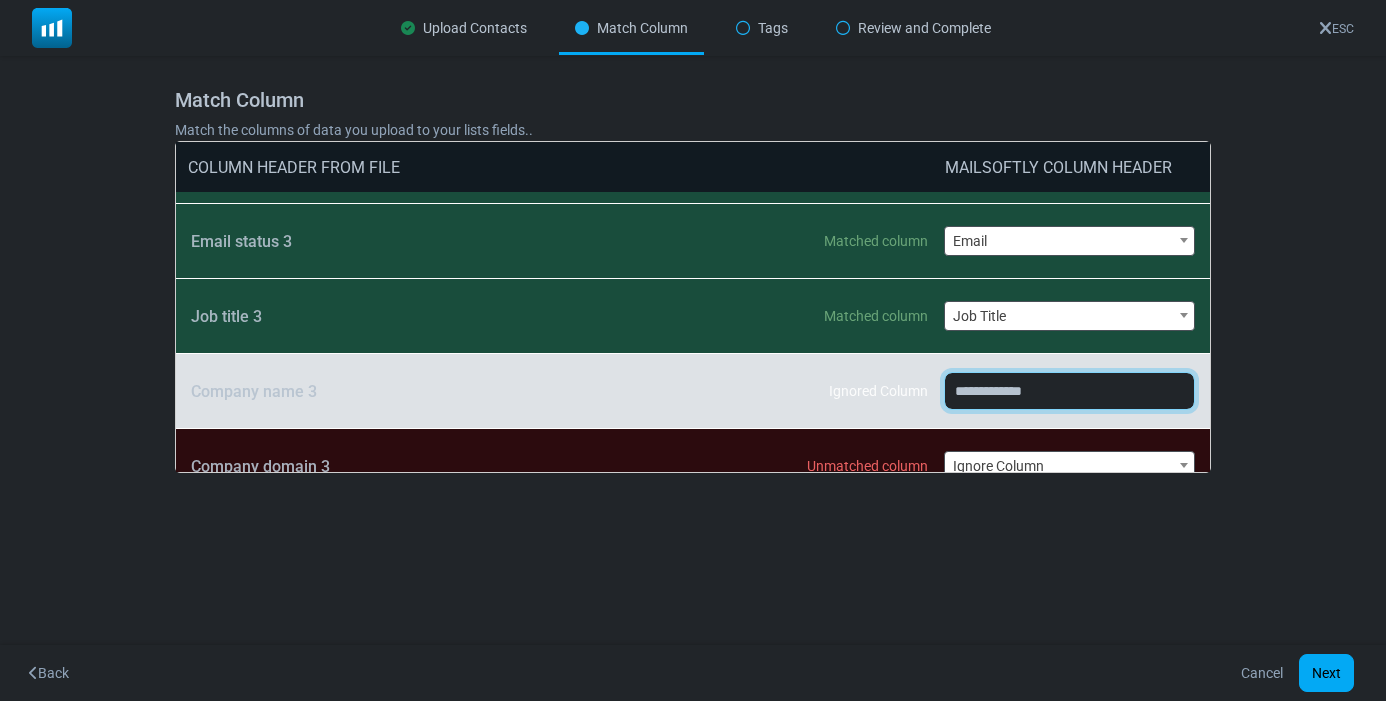 scroll, scrollTop: 4295, scrollLeft: 0, axis: vertical 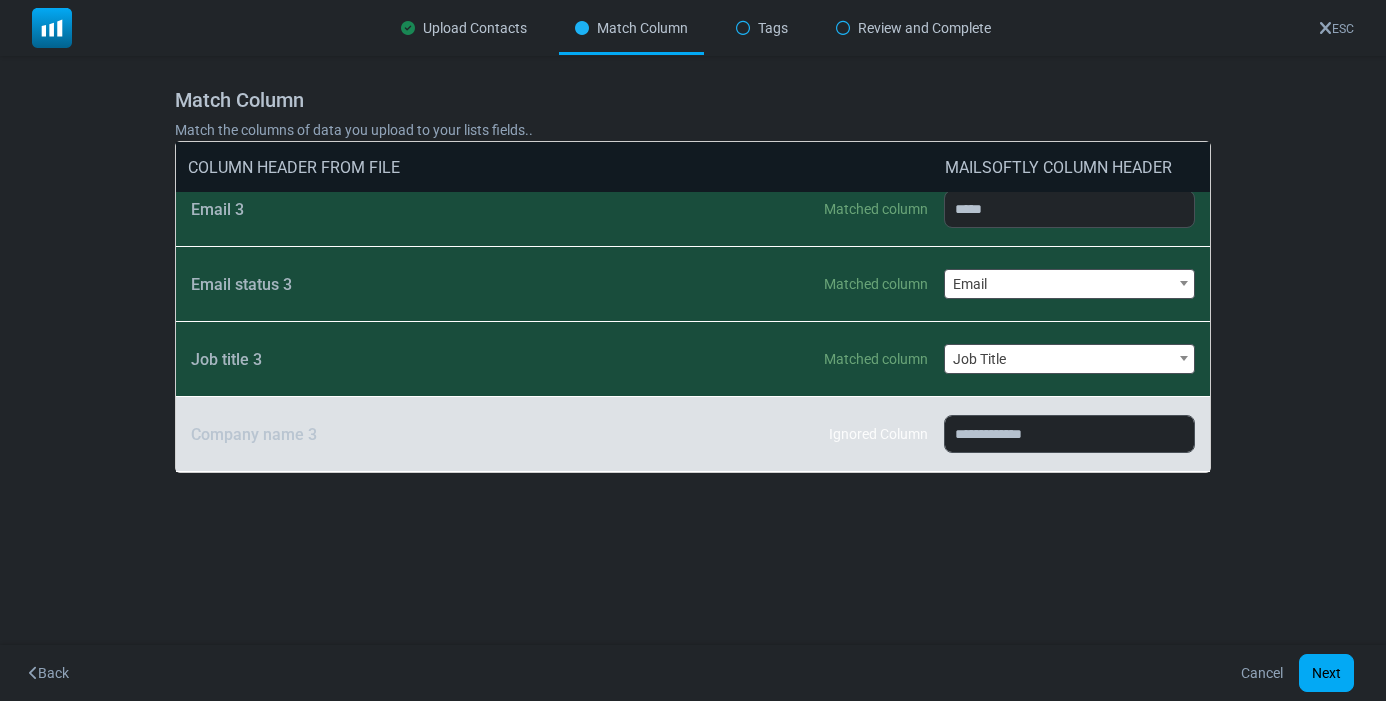 click on "Job Title" at bounding box center [1069, 359] 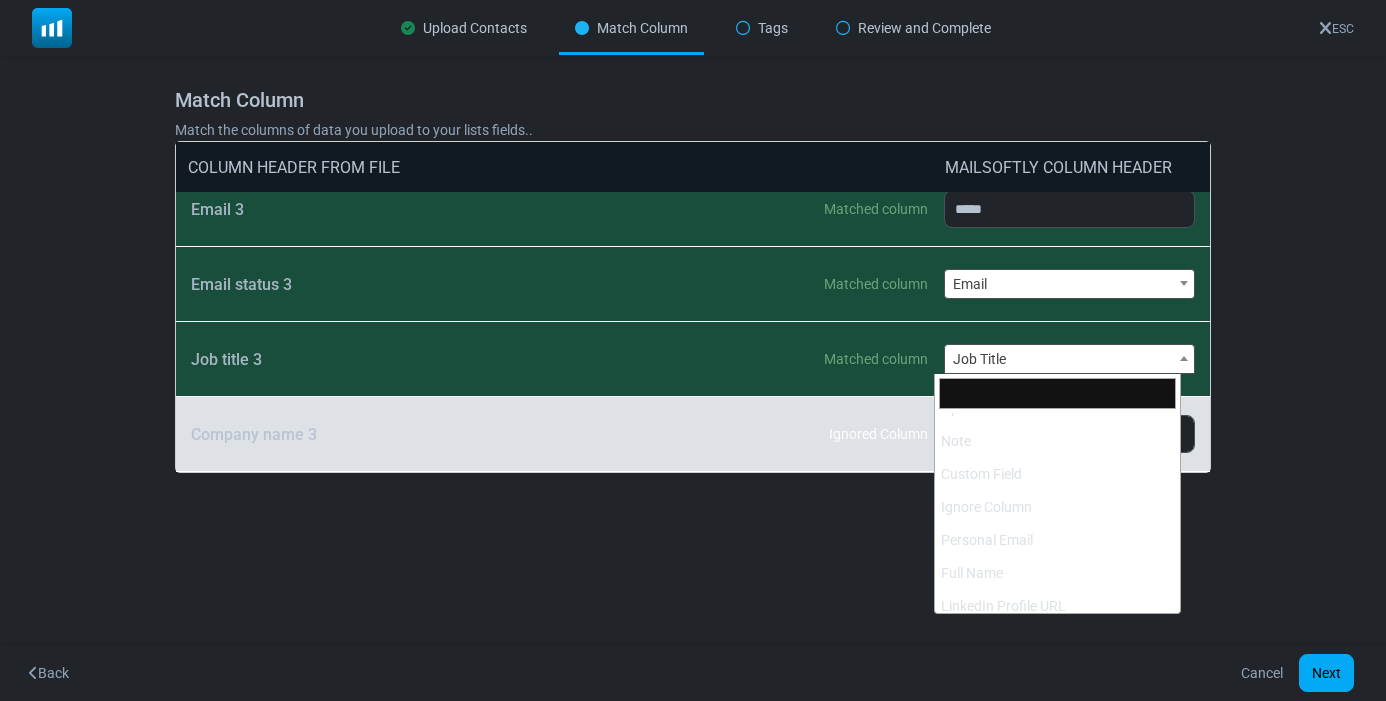scroll, scrollTop: 592, scrollLeft: 0, axis: vertical 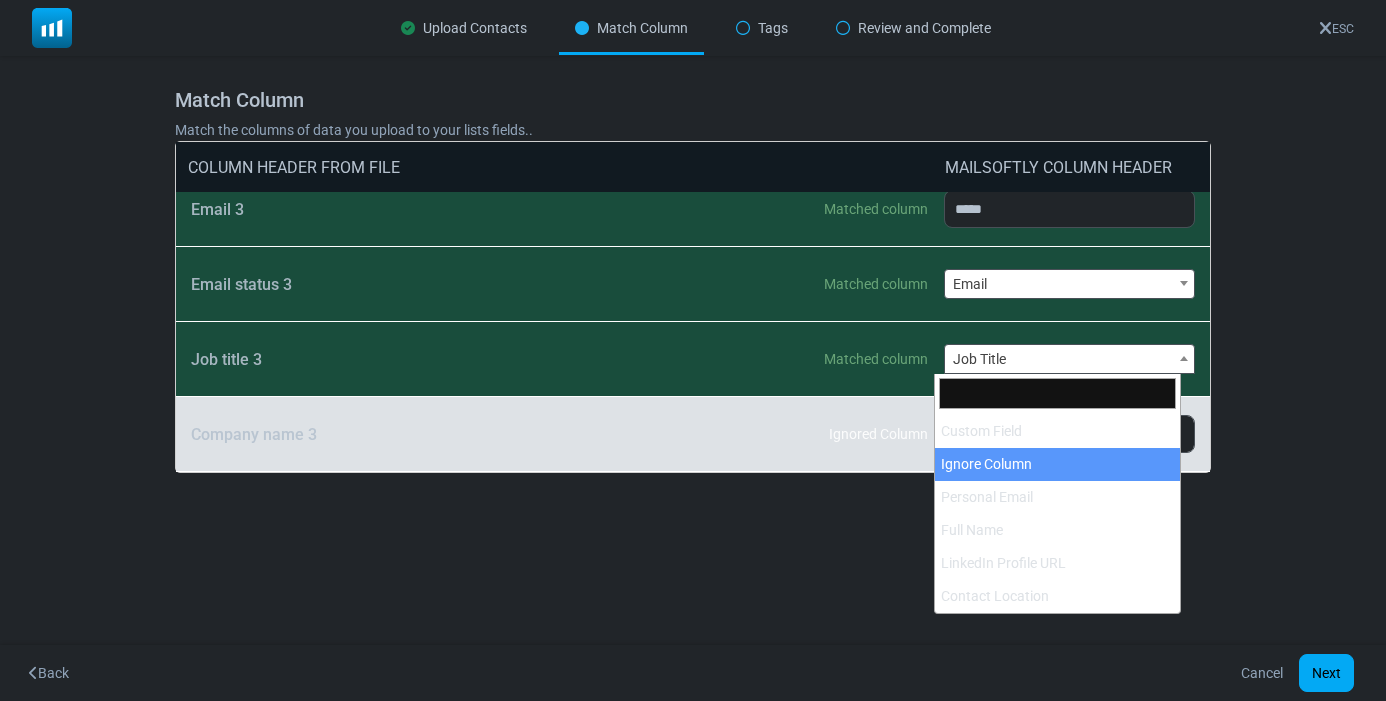 select on "******" 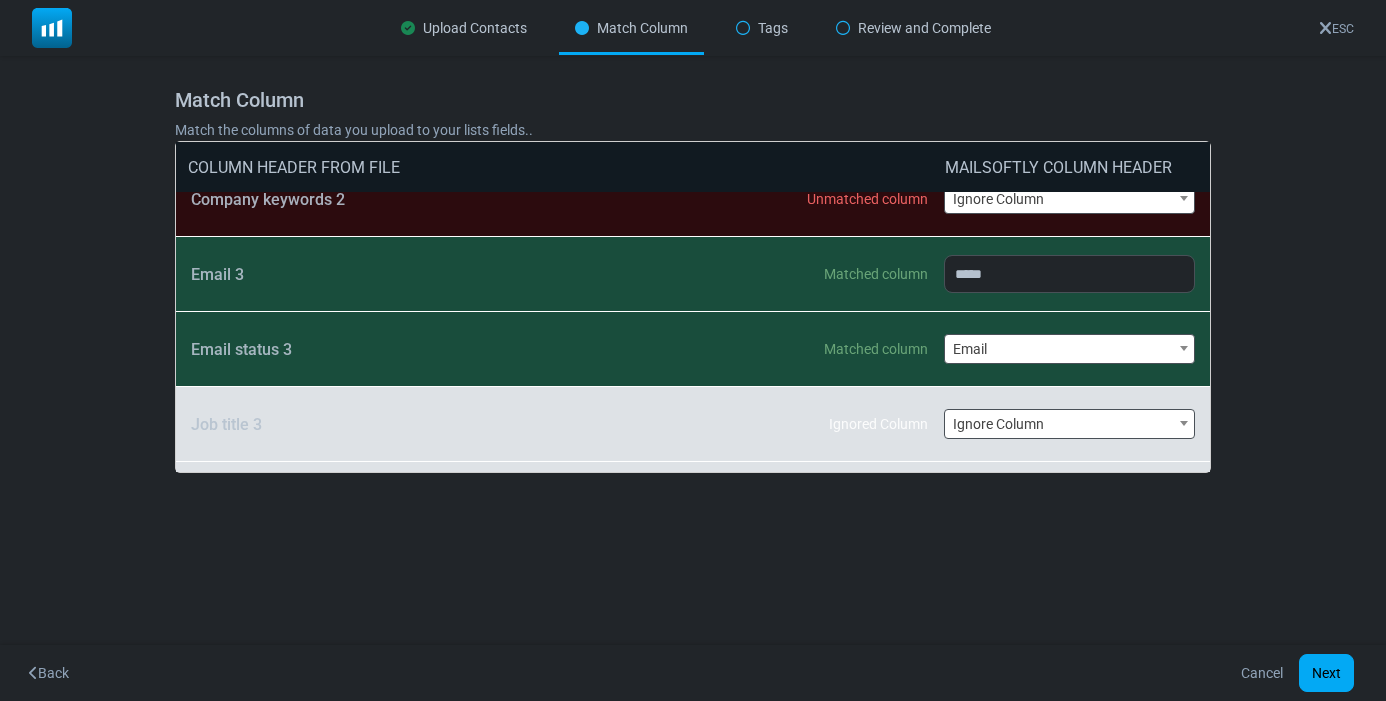 scroll, scrollTop: 4195, scrollLeft: 0, axis: vertical 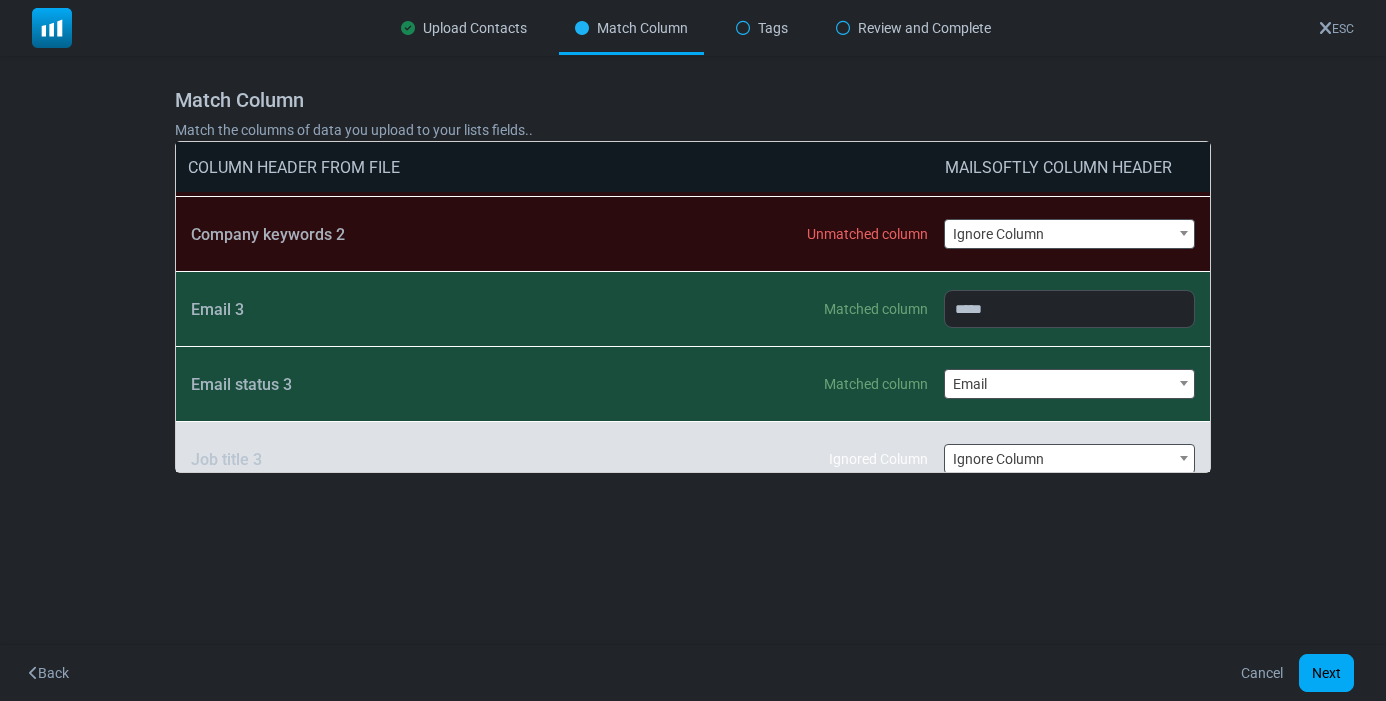 click on "Email" at bounding box center (1069, 384) 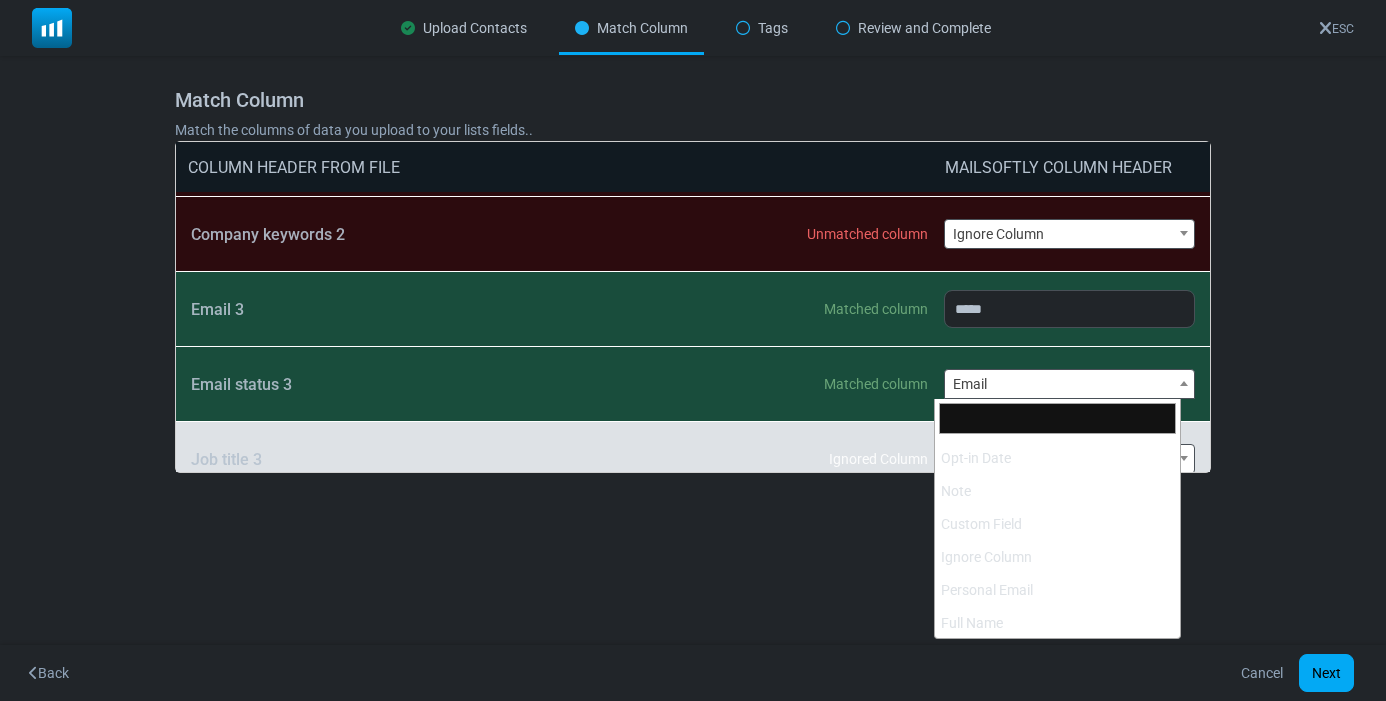 scroll, scrollTop: 592, scrollLeft: 0, axis: vertical 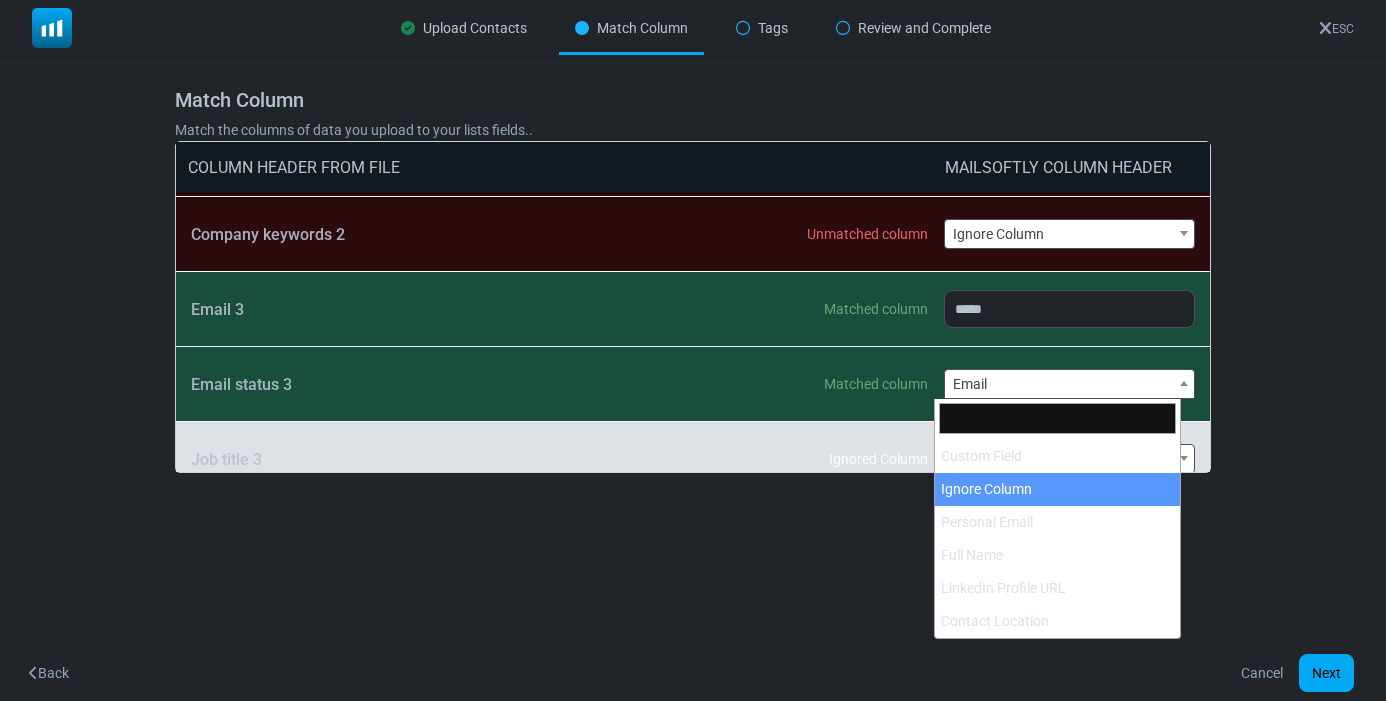 select on "******" 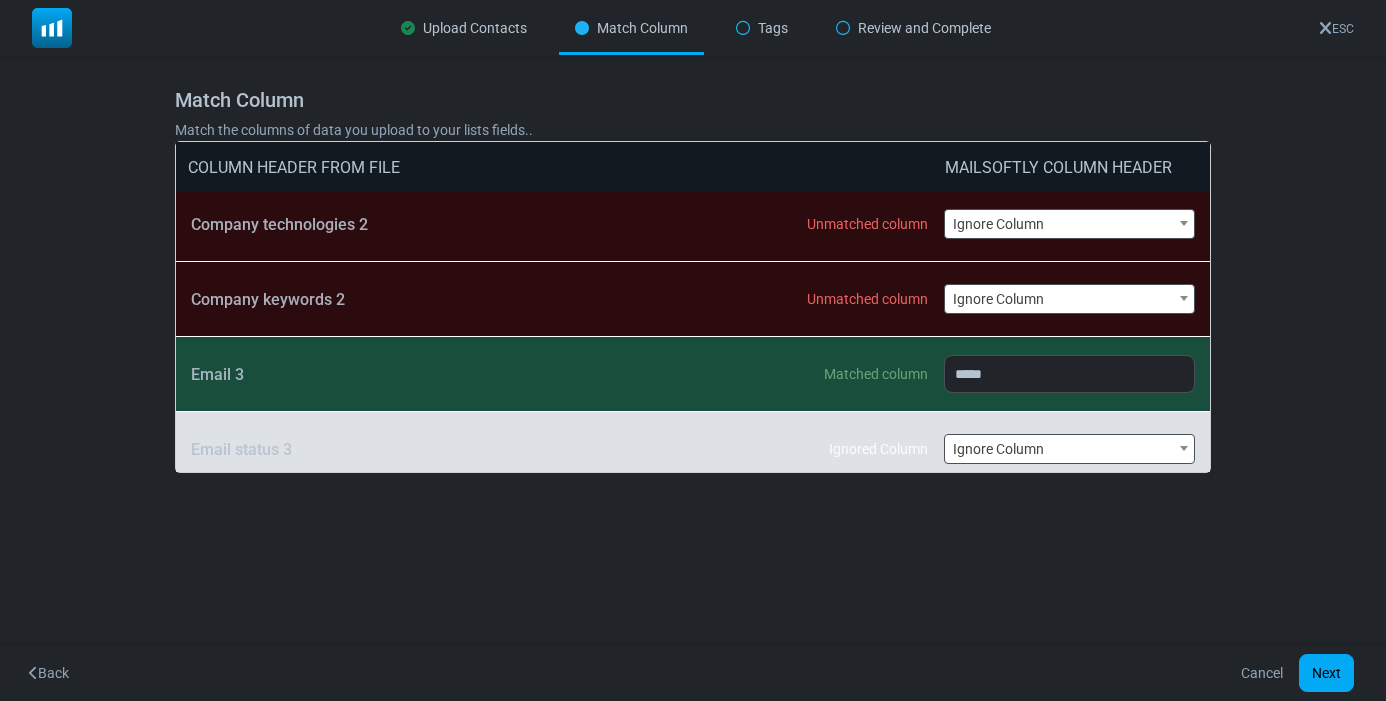 scroll, scrollTop: 4095, scrollLeft: 0, axis: vertical 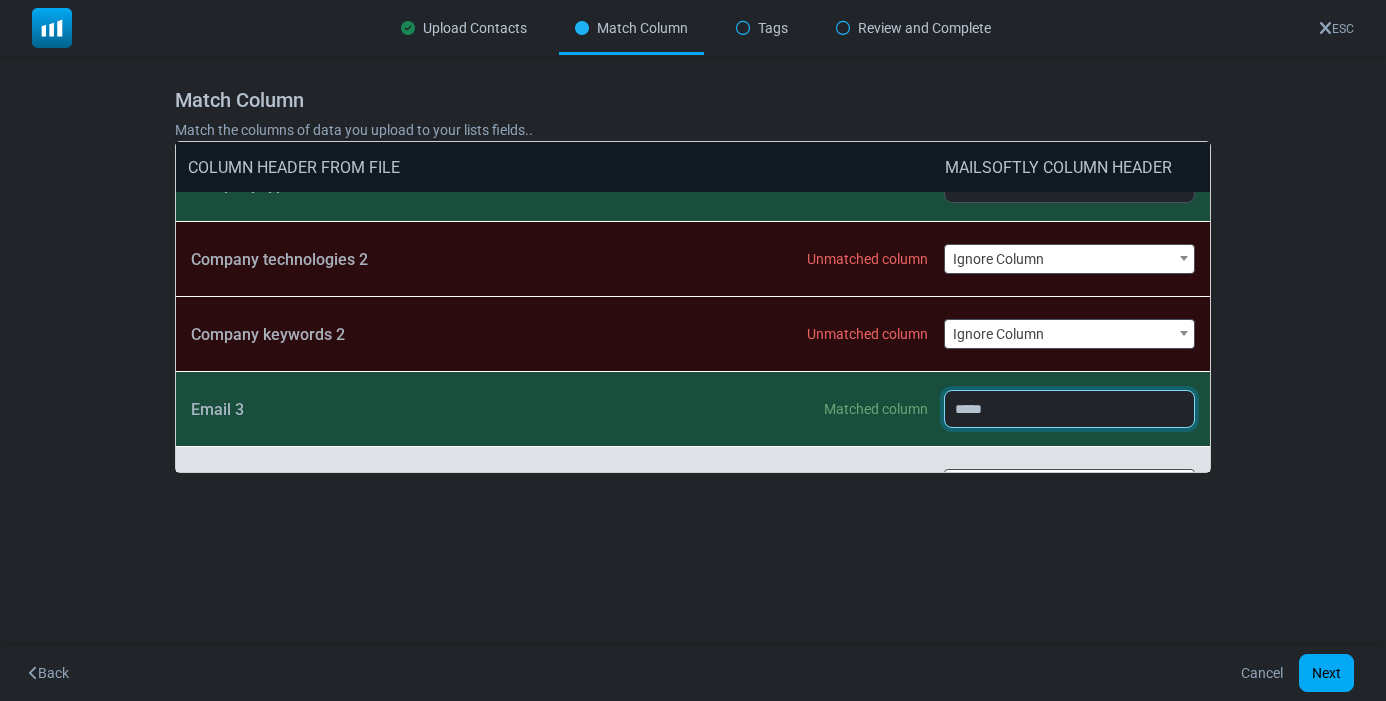 click on "**********" at bounding box center [1069, 409] 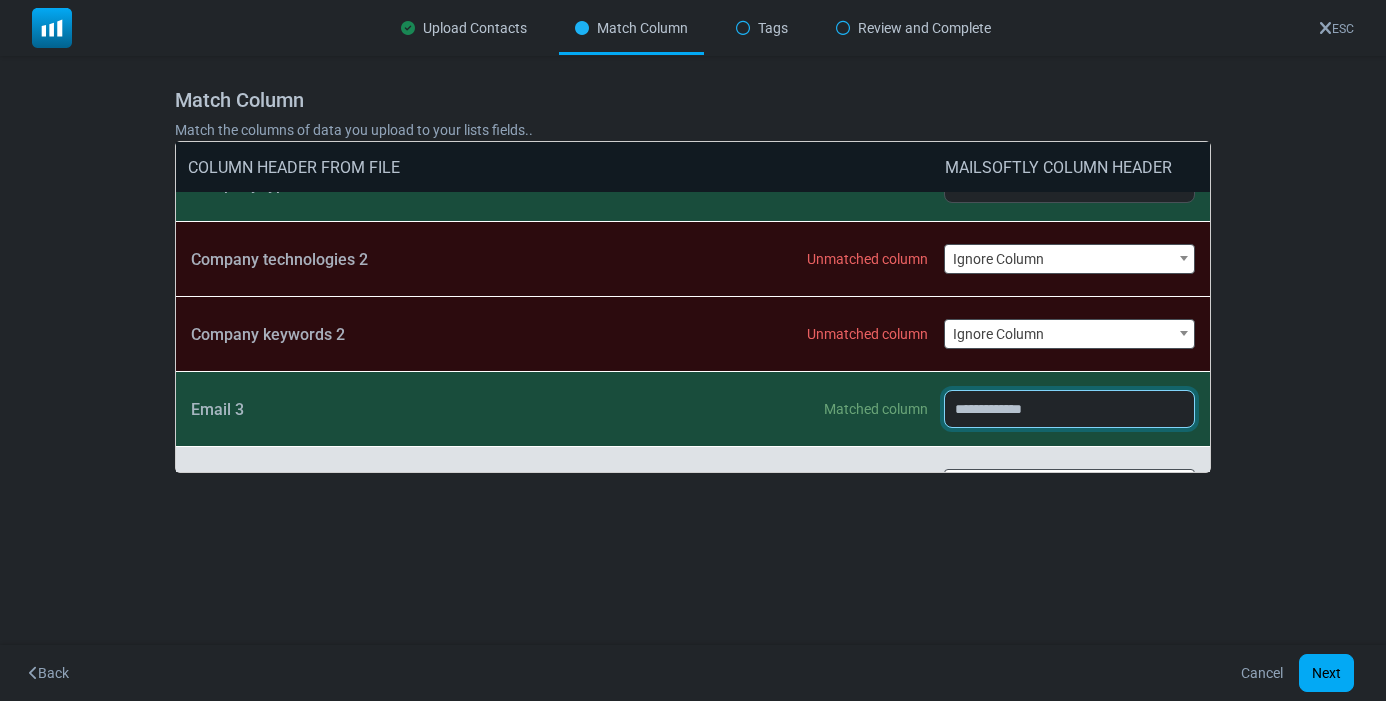 click on "**********" at bounding box center [1069, 409] 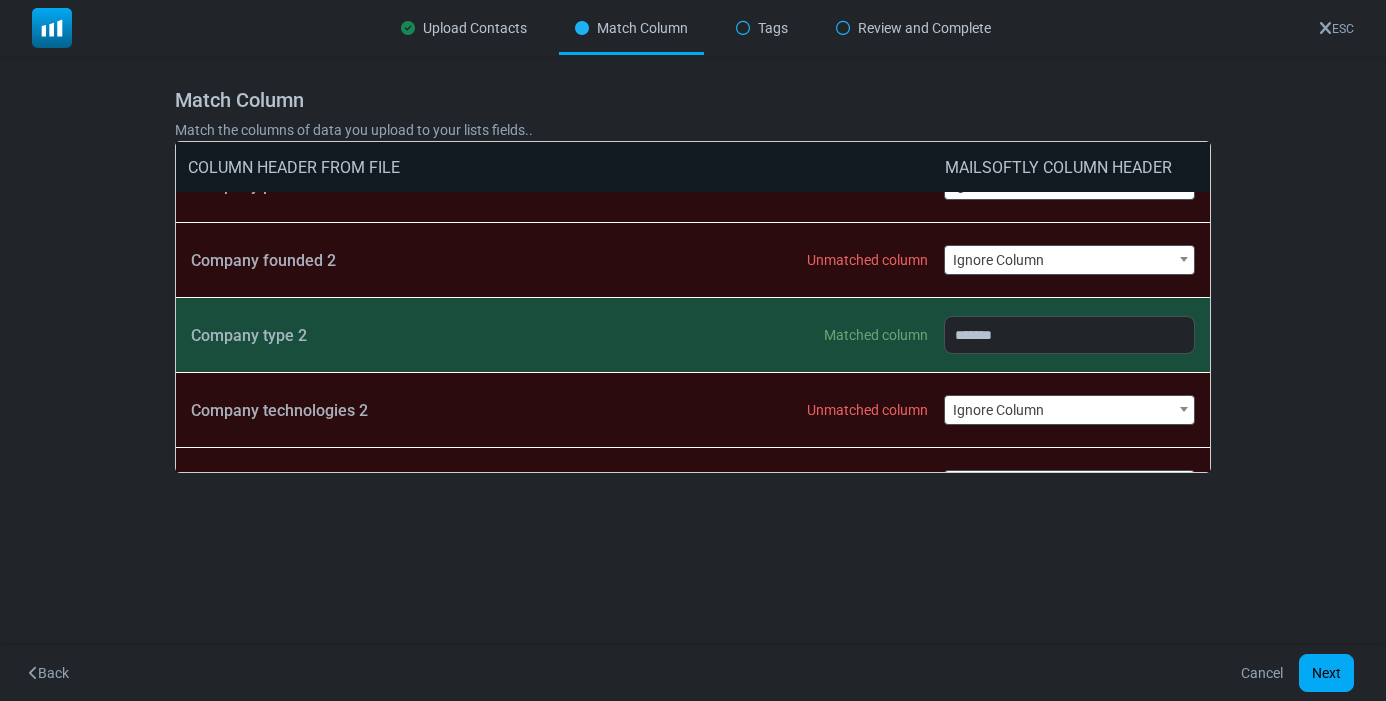 scroll, scrollTop: 3895, scrollLeft: 0, axis: vertical 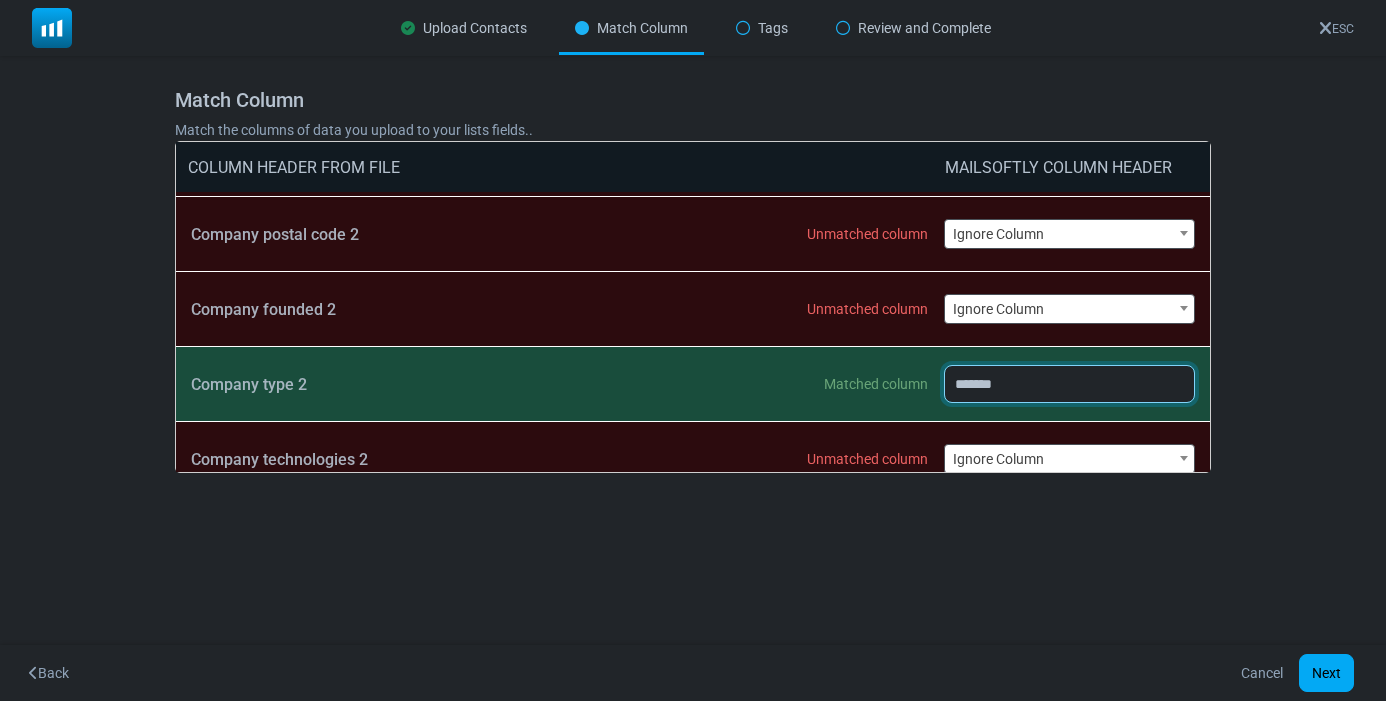 click on "**********" at bounding box center (1069, 384) 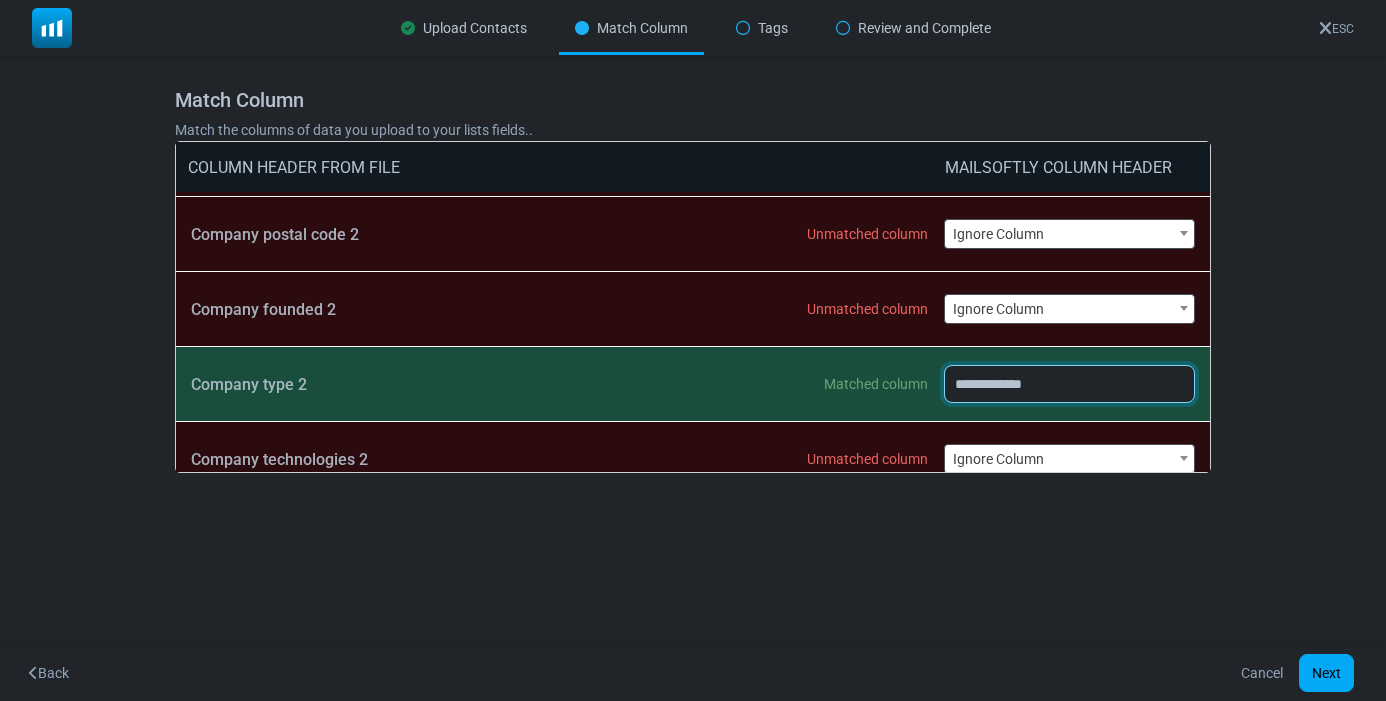 click on "**********" at bounding box center (1069, 384) 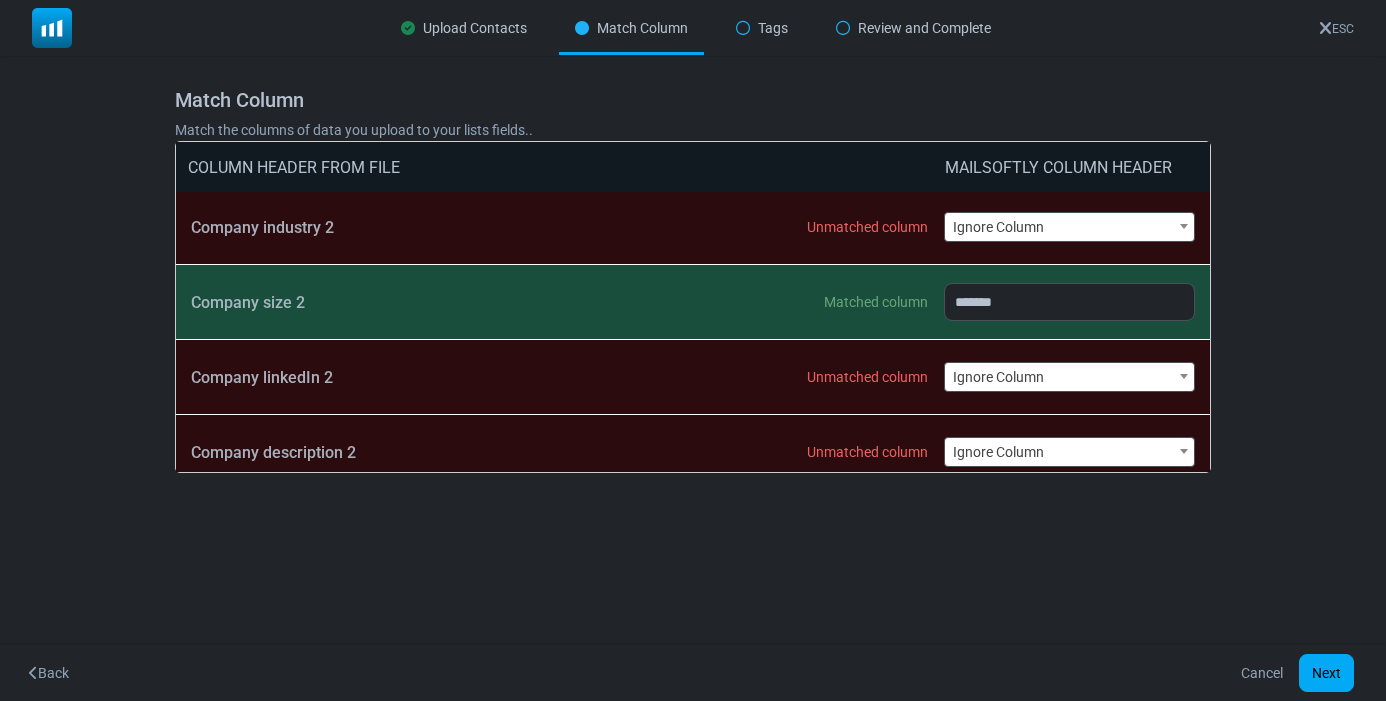 scroll, scrollTop: 3395, scrollLeft: 0, axis: vertical 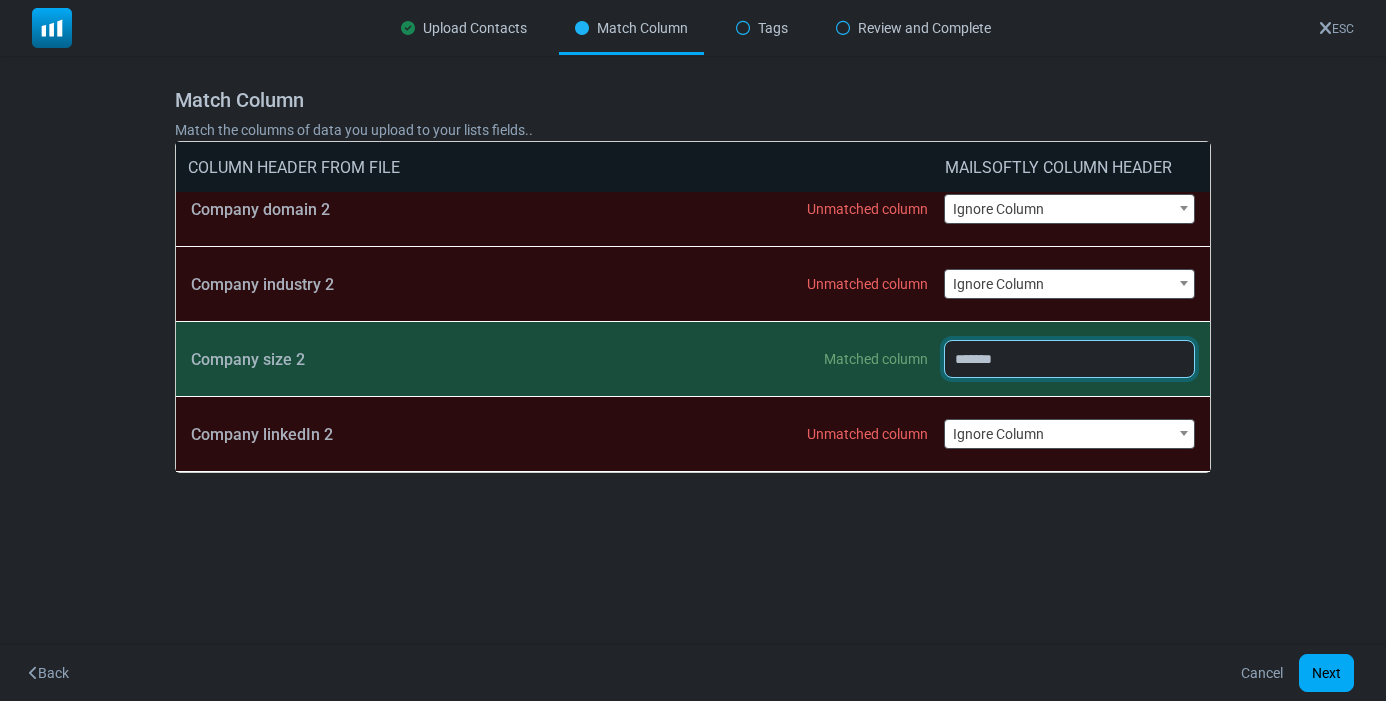 click on "**********" at bounding box center [1069, 359] 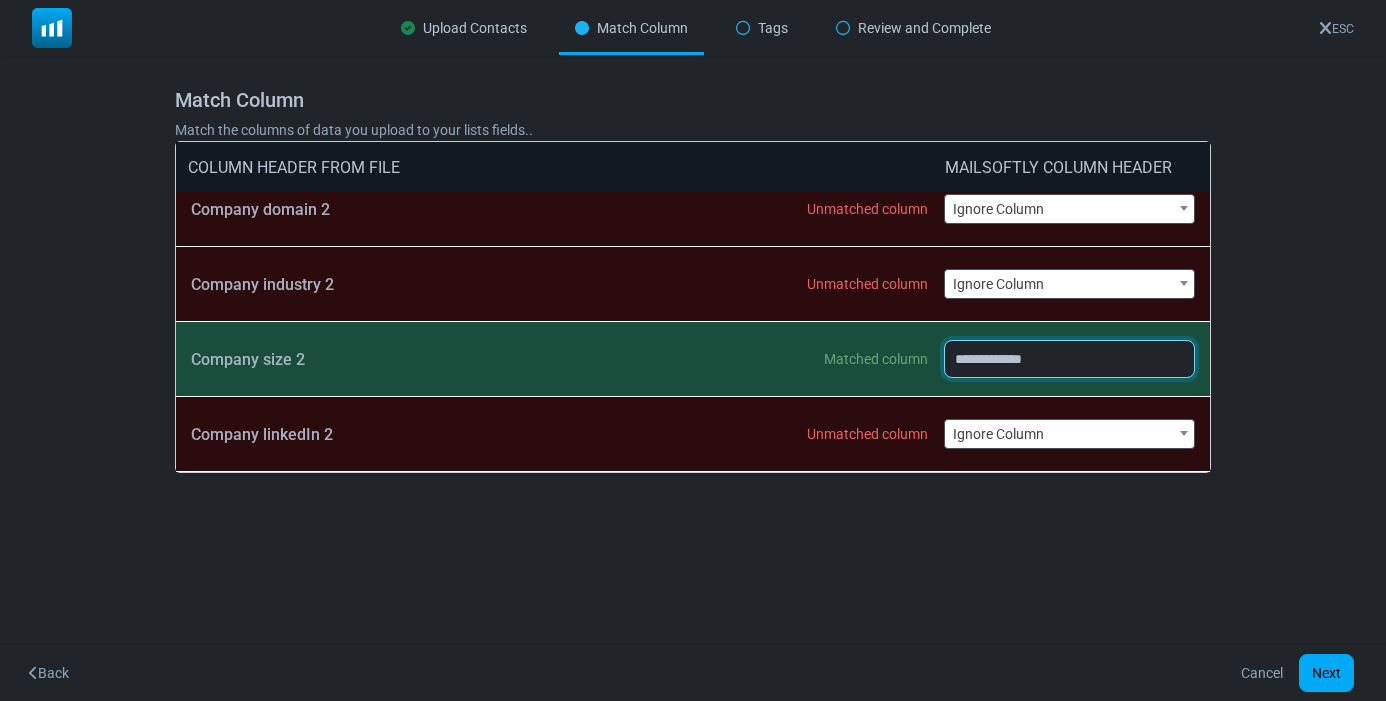 click on "**********" at bounding box center [1069, 359] 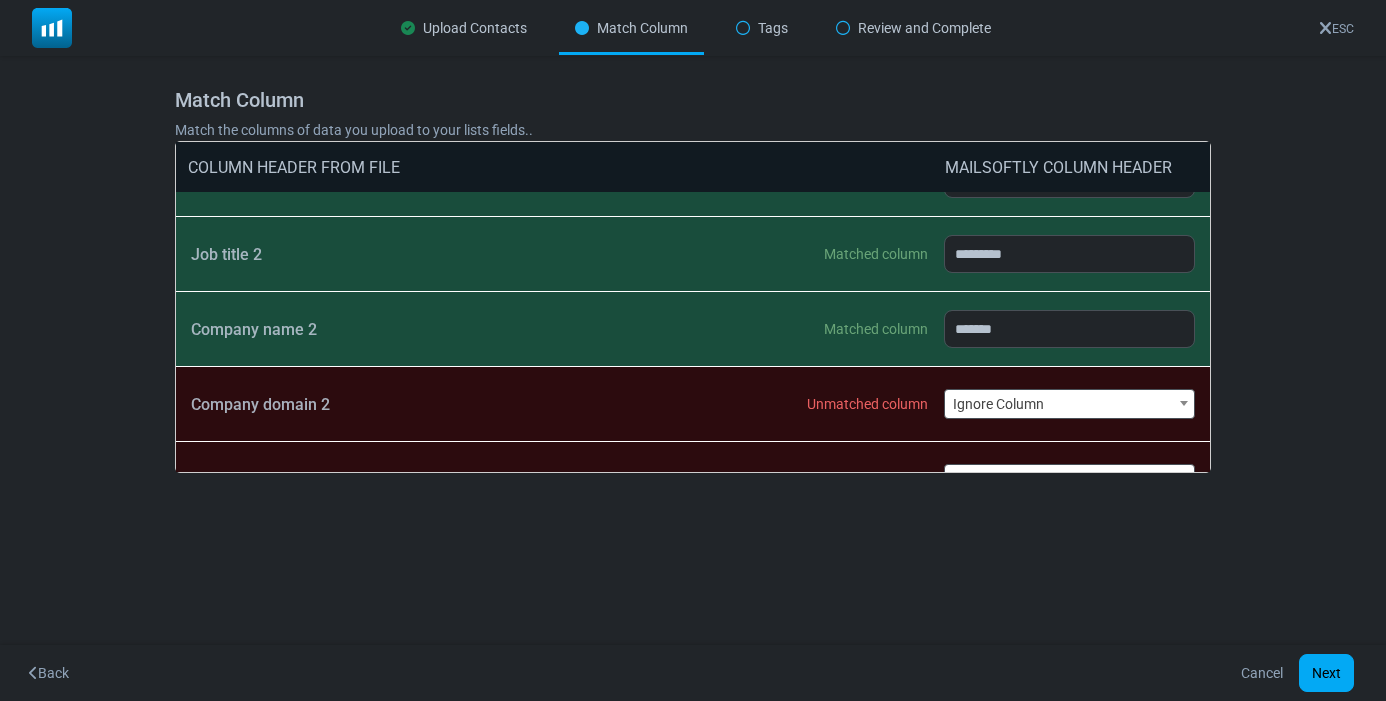 scroll, scrollTop: 3195, scrollLeft: 0, axis: vertical 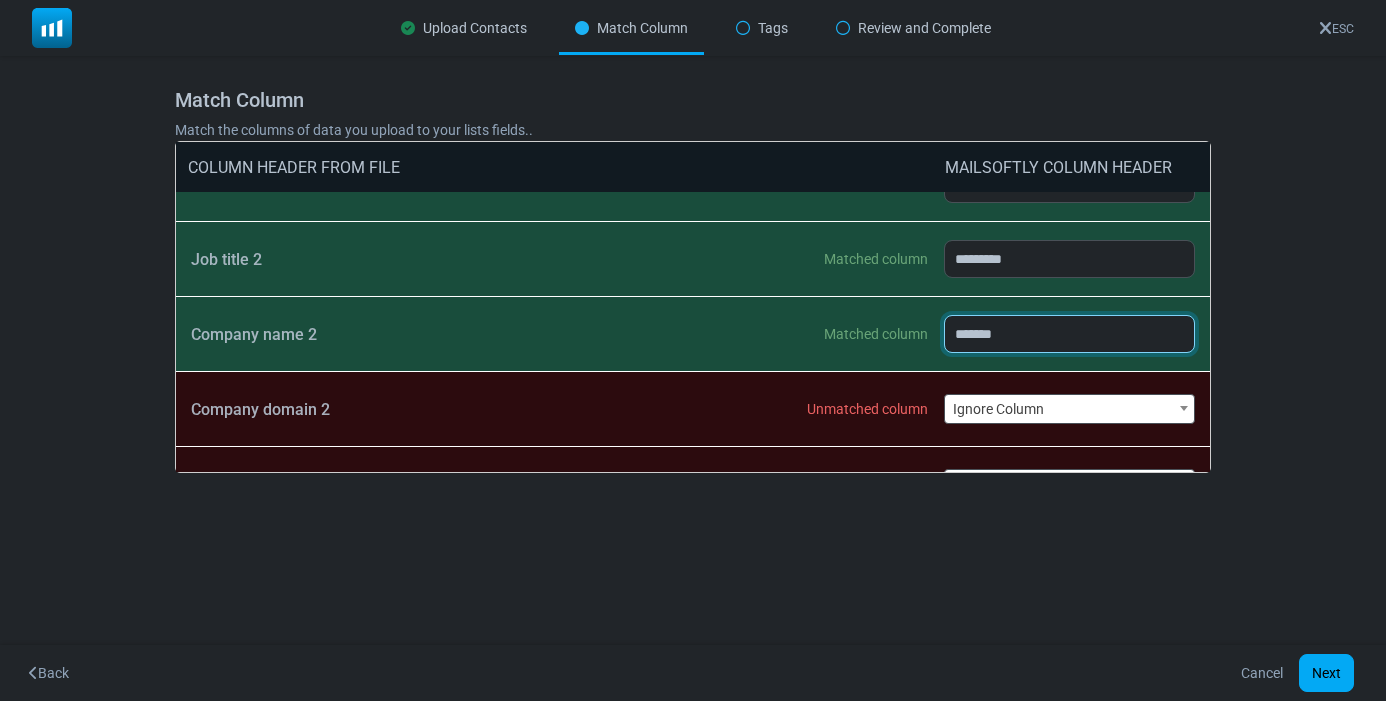 drag, startPoint x: 964, startPoint y: 335, endPoint x: 970, endPoint y: 320, distance: 16.155495 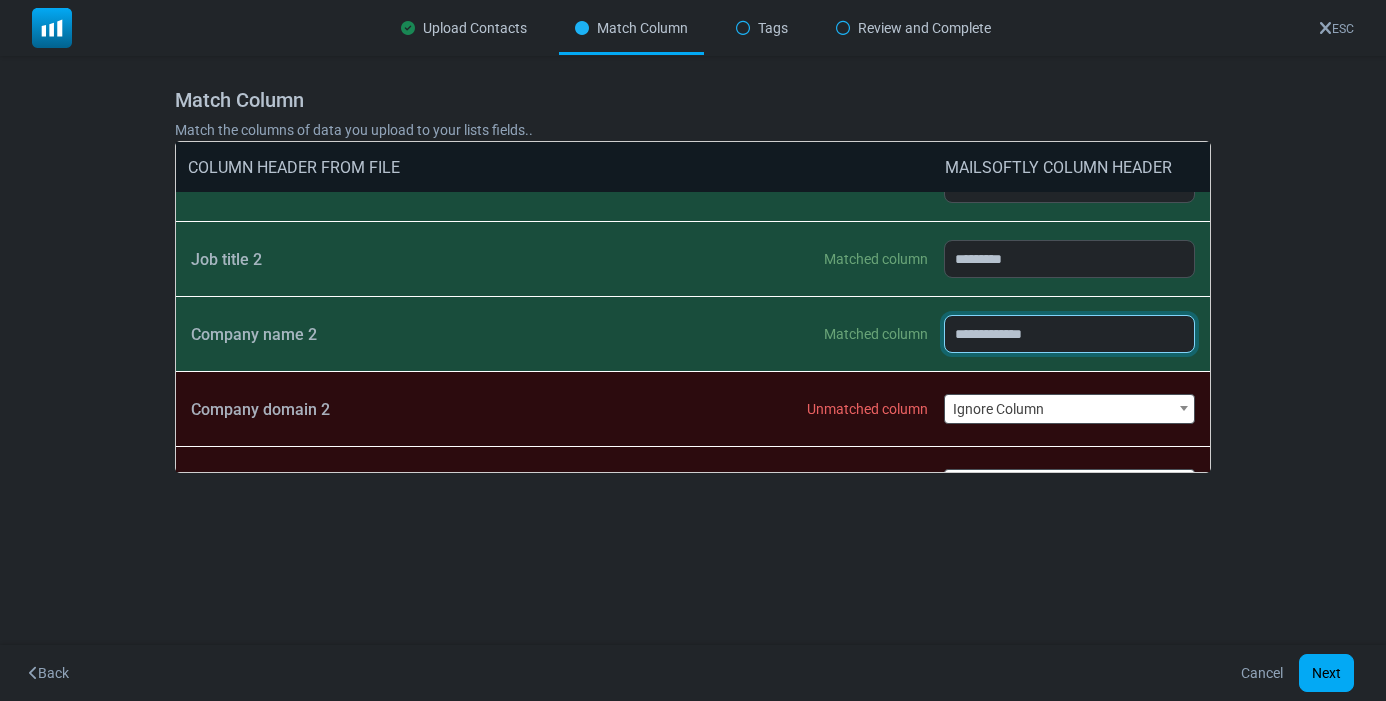 click on "**********" at bounding box center (1069, 334) 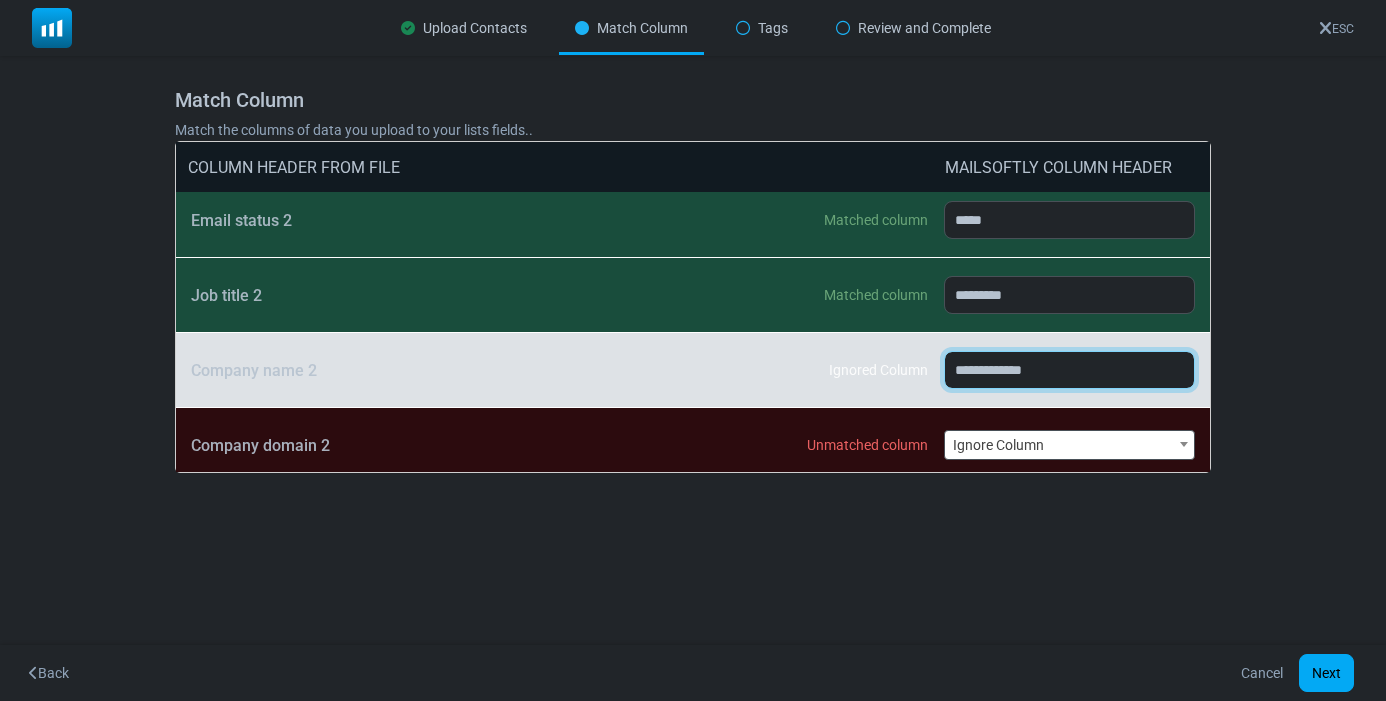 scroll, scrollTop: 3095, scrollLeft: 0, axis: vertical 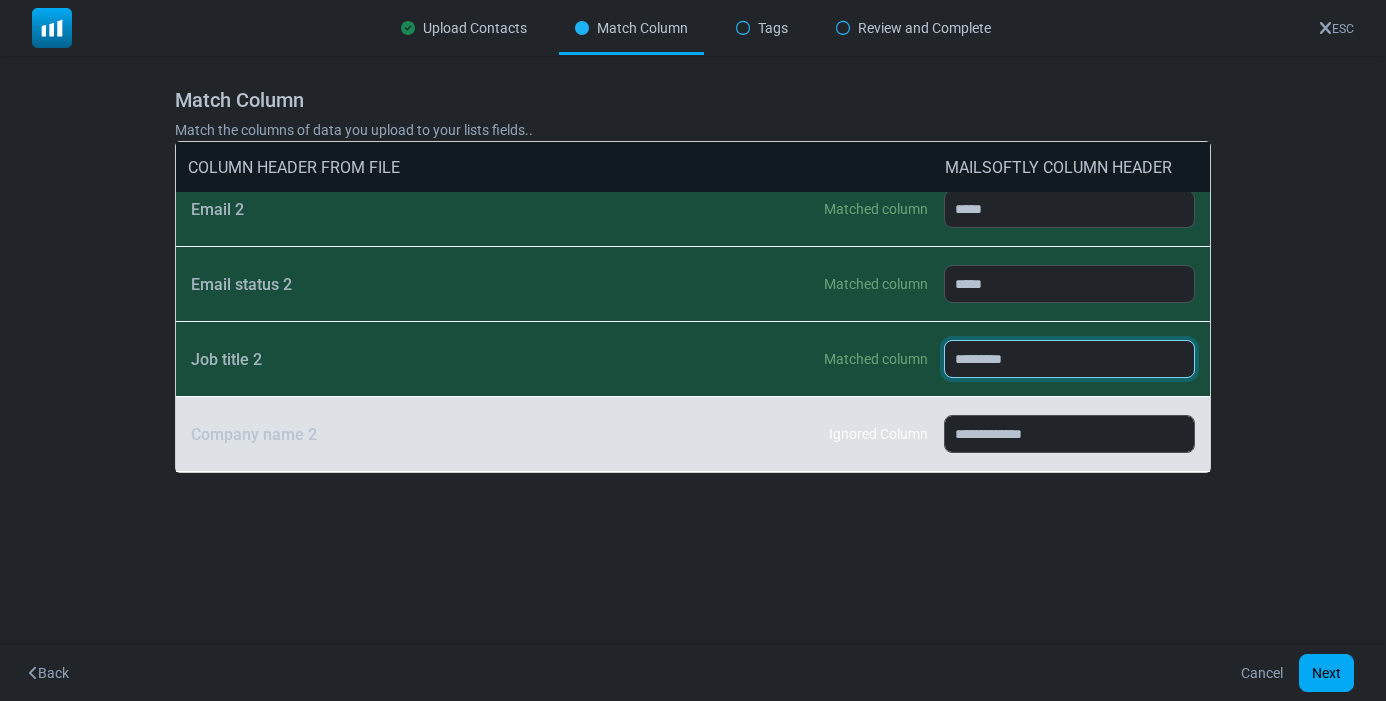 drag, startPoint x: 1015, startPoint y: 349, endPoint x: 1024, endPoint y: 326, distance: 24.698177 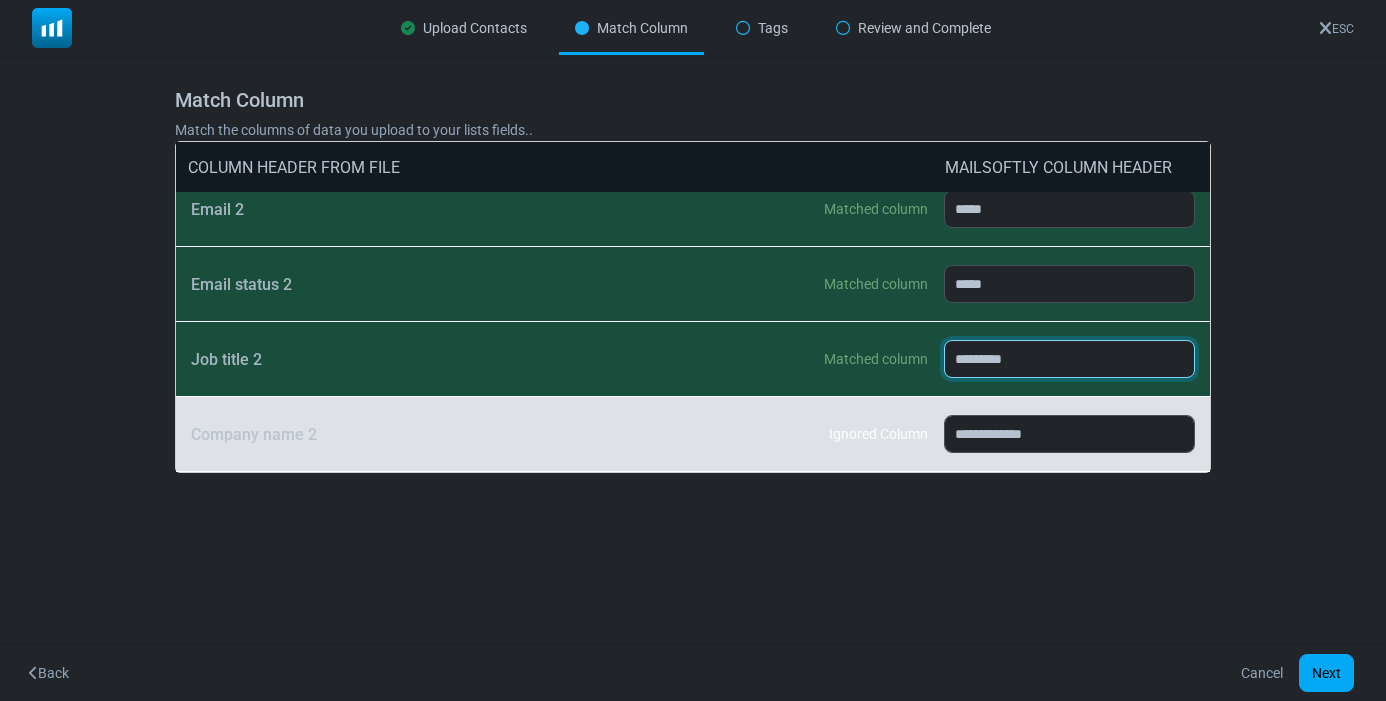 click on "**********" at bounding box center (1069, 359) 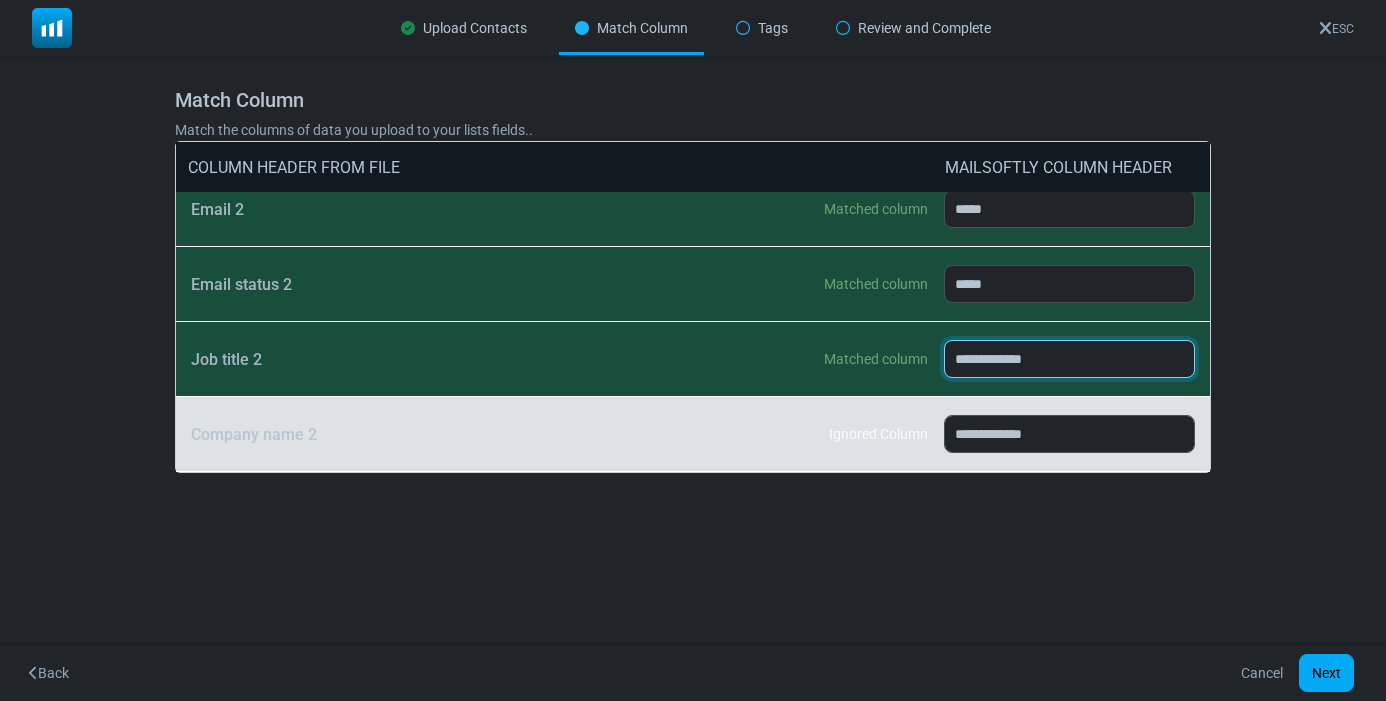 click on "**********" at bounding box center (1069, 359) 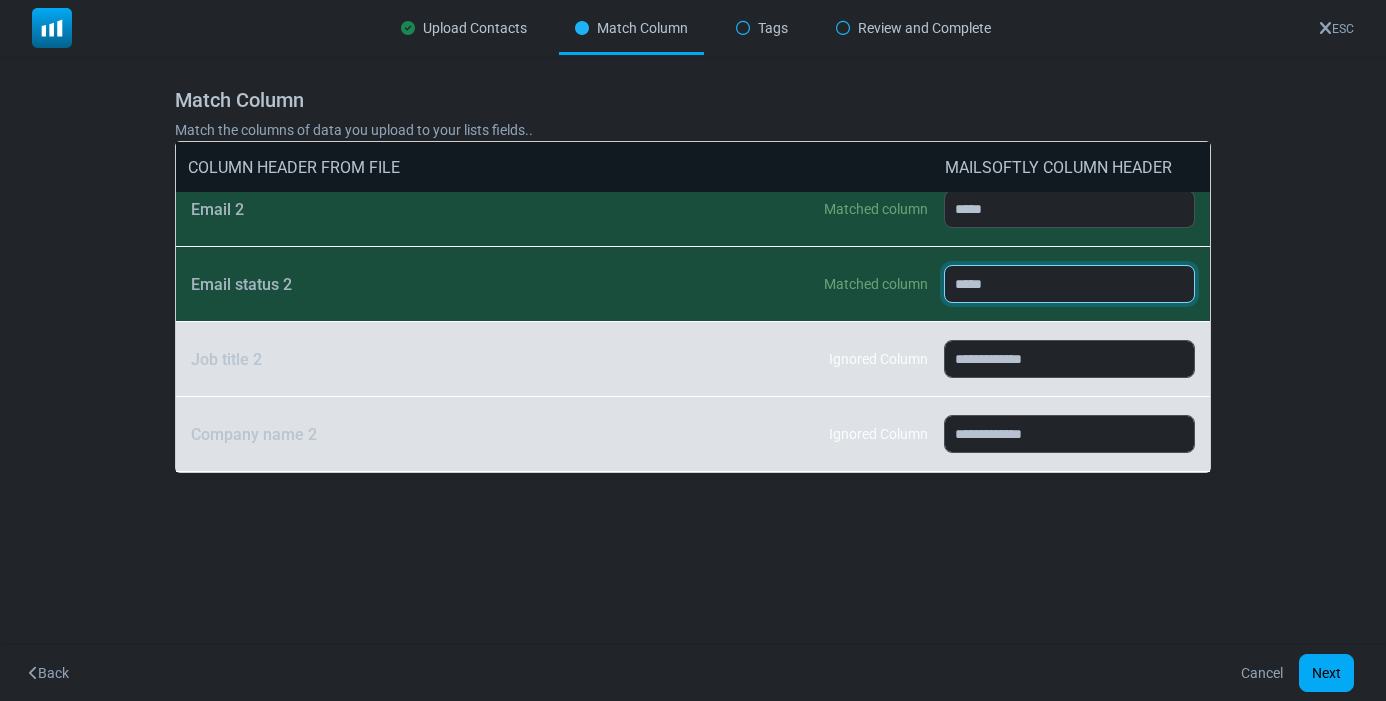 click on "**********" at bounding box center [1069, 284] 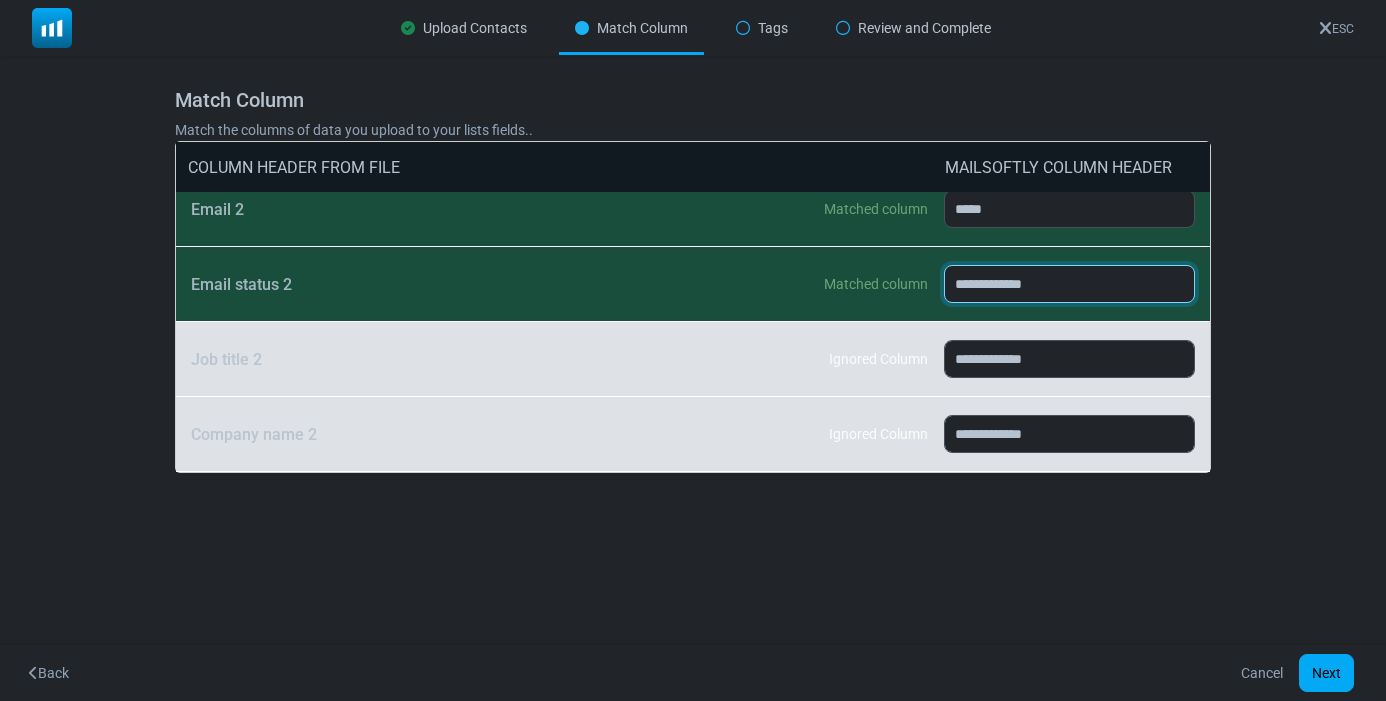 click on "**********" at bounding box center [1069, 284] 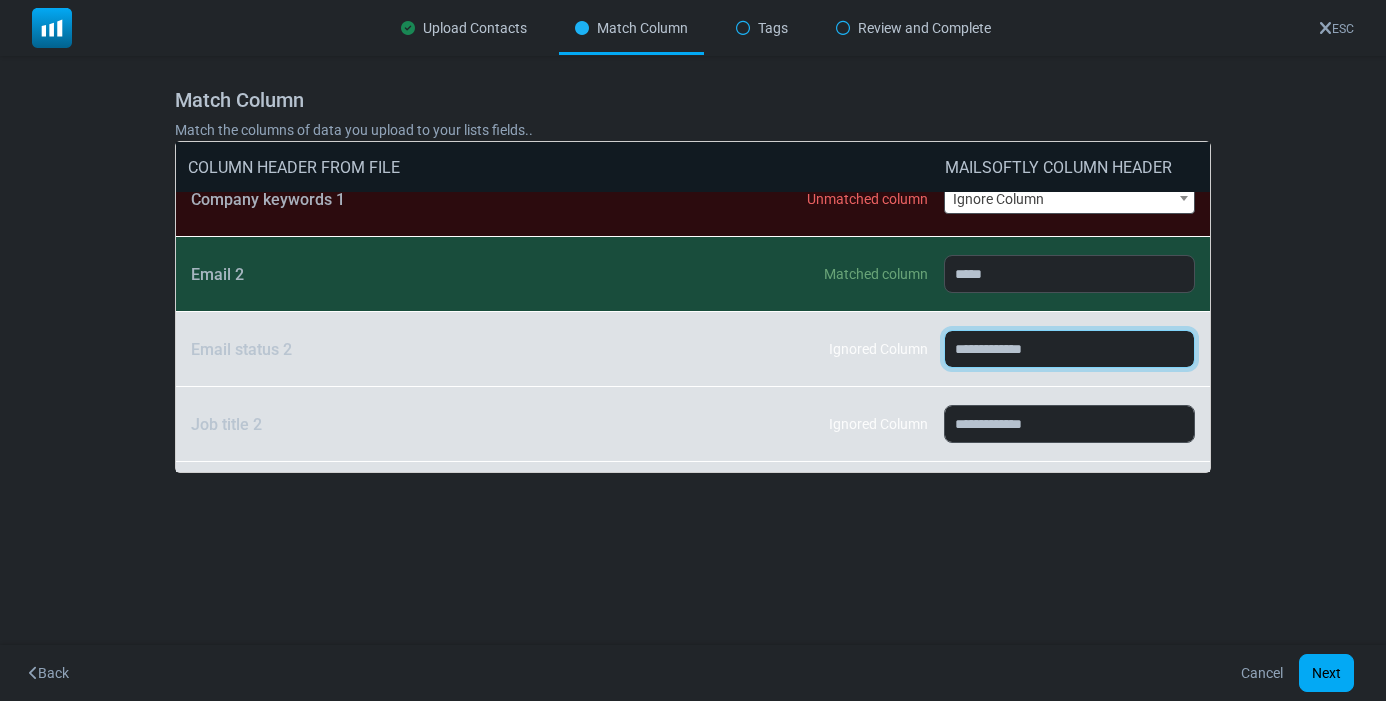 scroll, scrollTop: 2995, scrollLeft: 0, axis: vertical 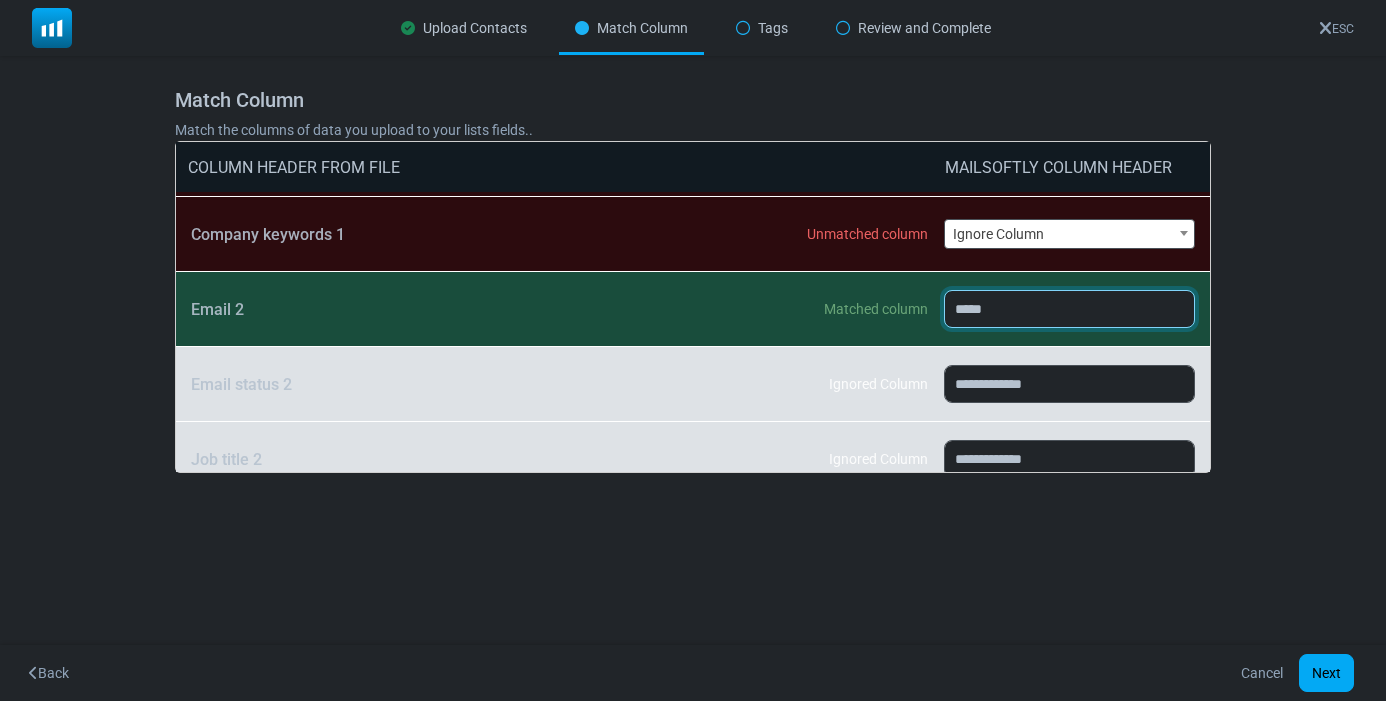 click on "**********" at bounding box center (1069, 309) 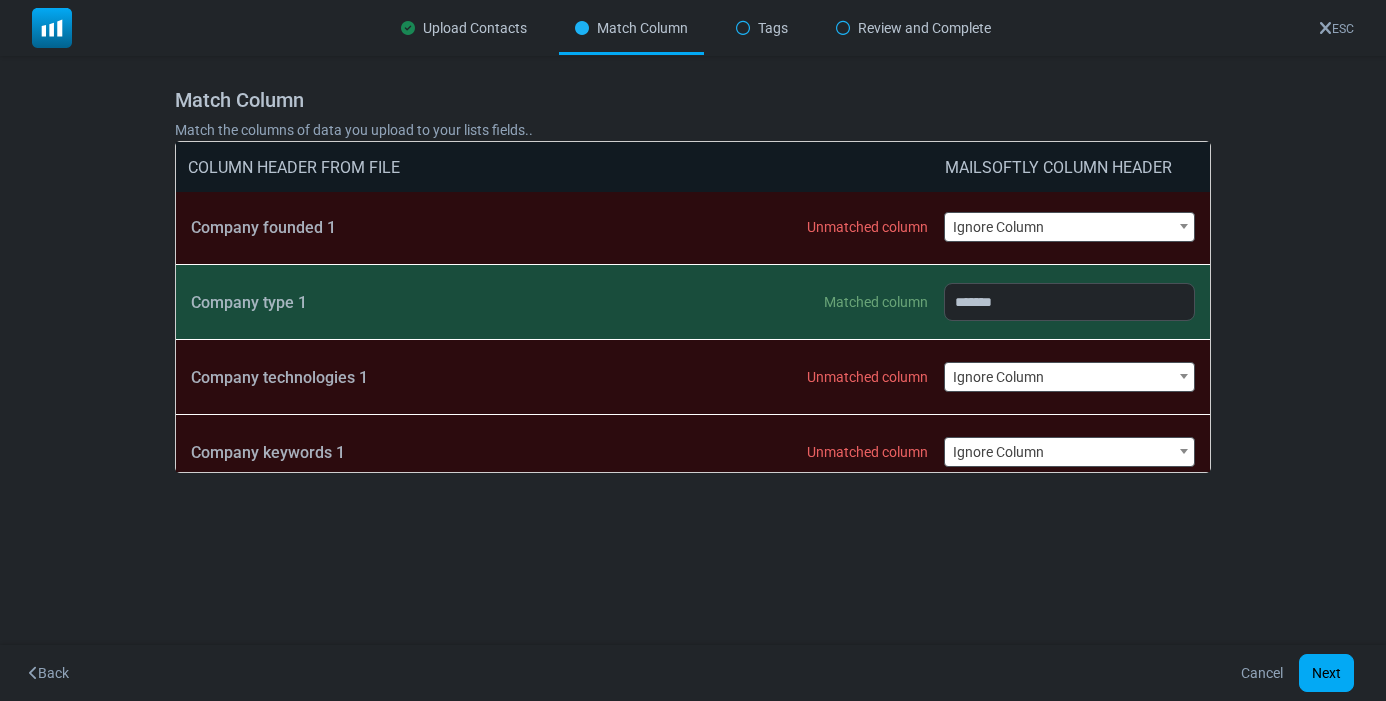 scroll, scrollTop: 2695, scrollLeft: 0, axis: vertical 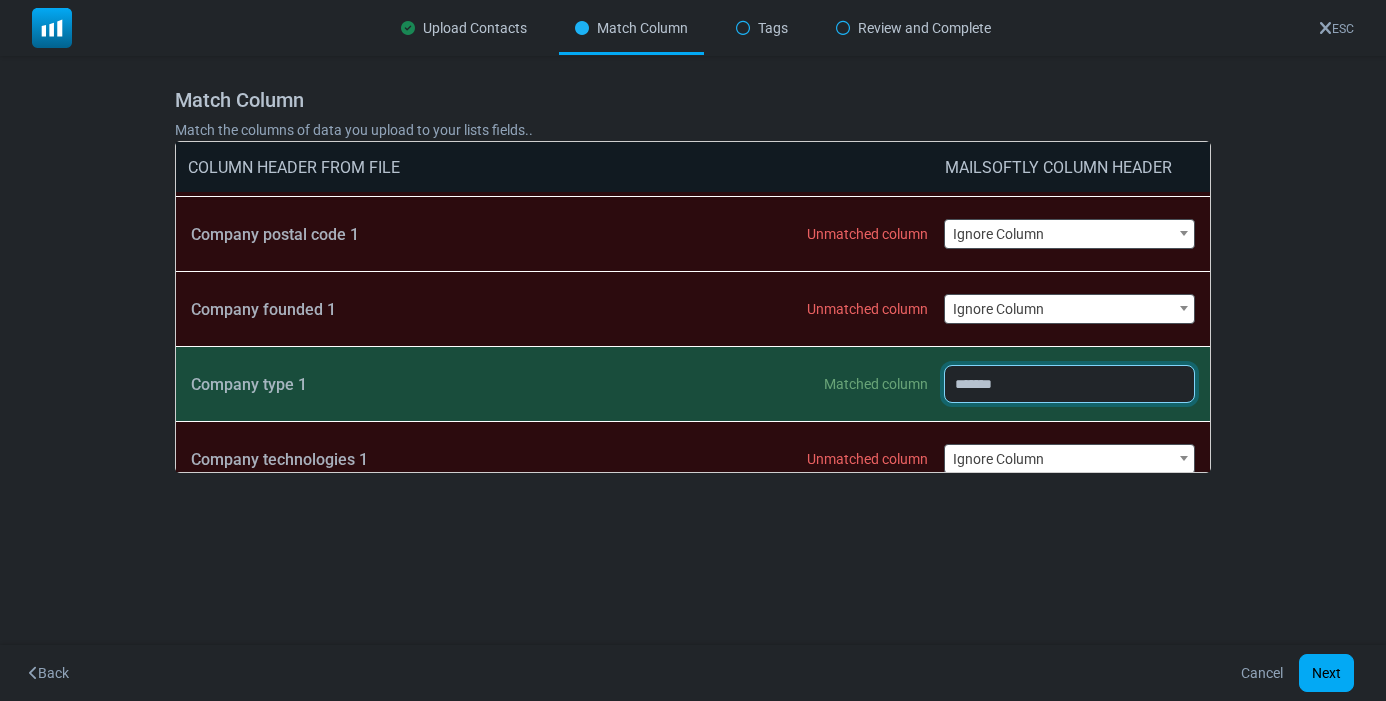 click on "**********" at bounding box center [1069, 384] 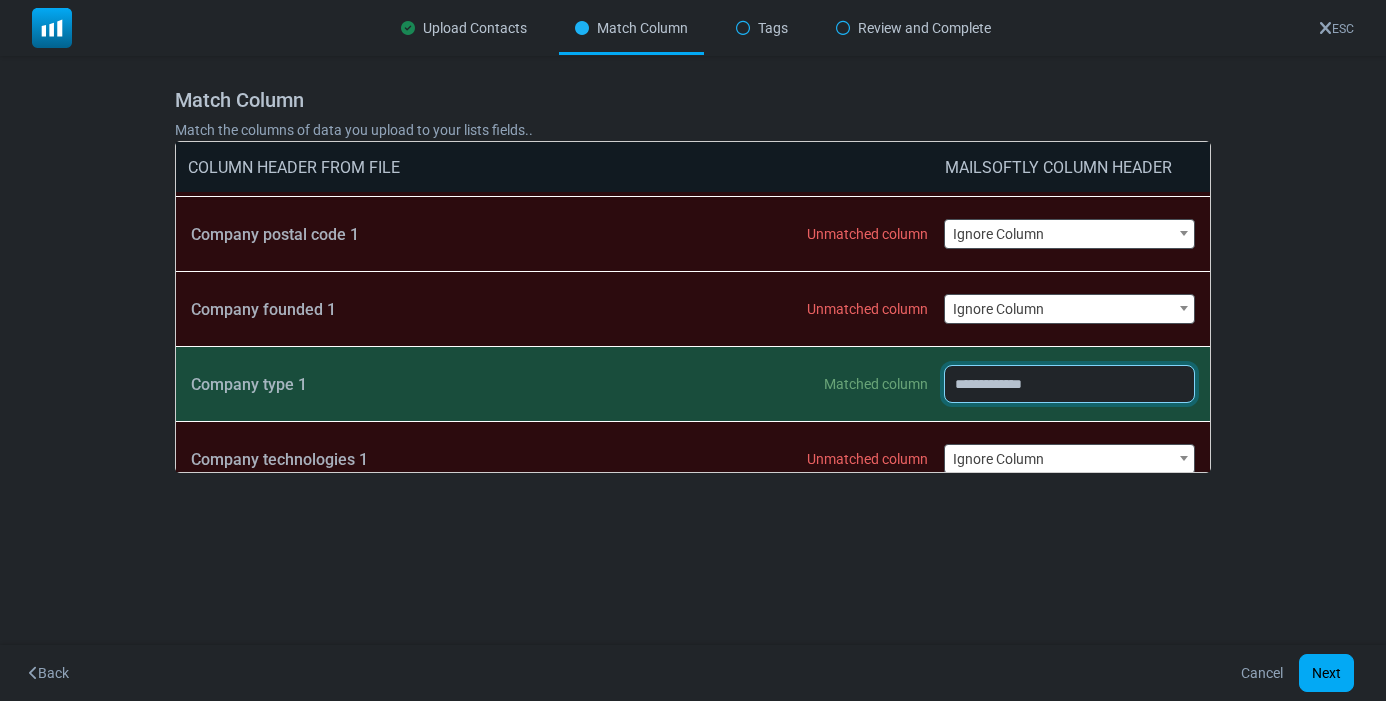 click on "**********" at bounding box center [1069, 384] 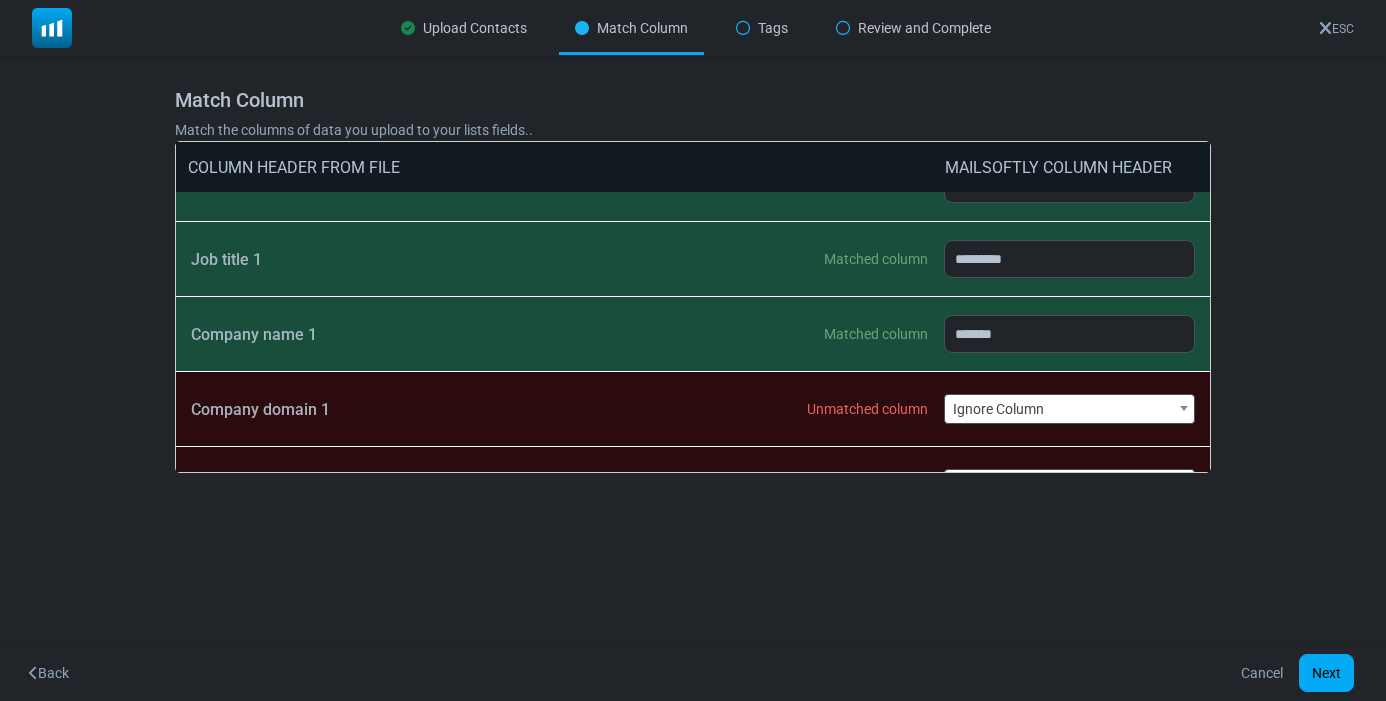 scroll, scrollTop: 1895, scrollLeft: 0, axis: vertical 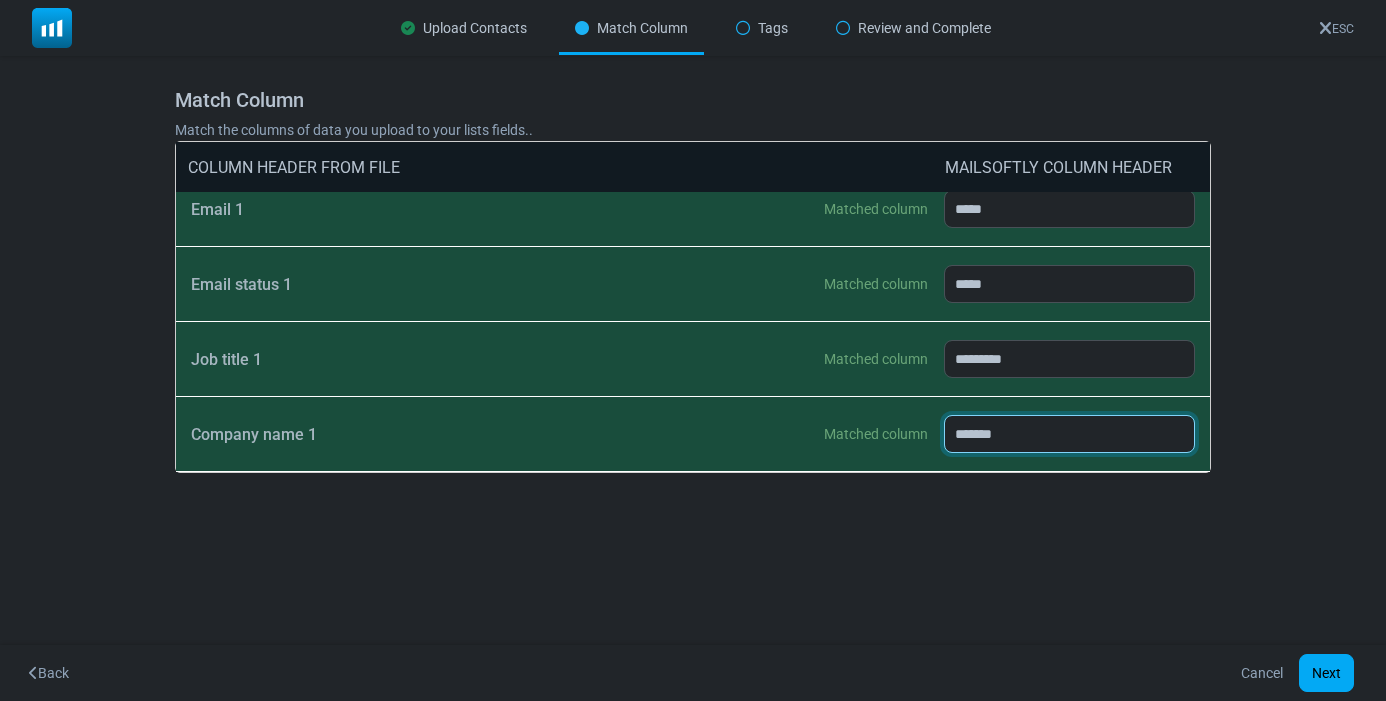 click on "**********" at bounding box center [1069, 434] 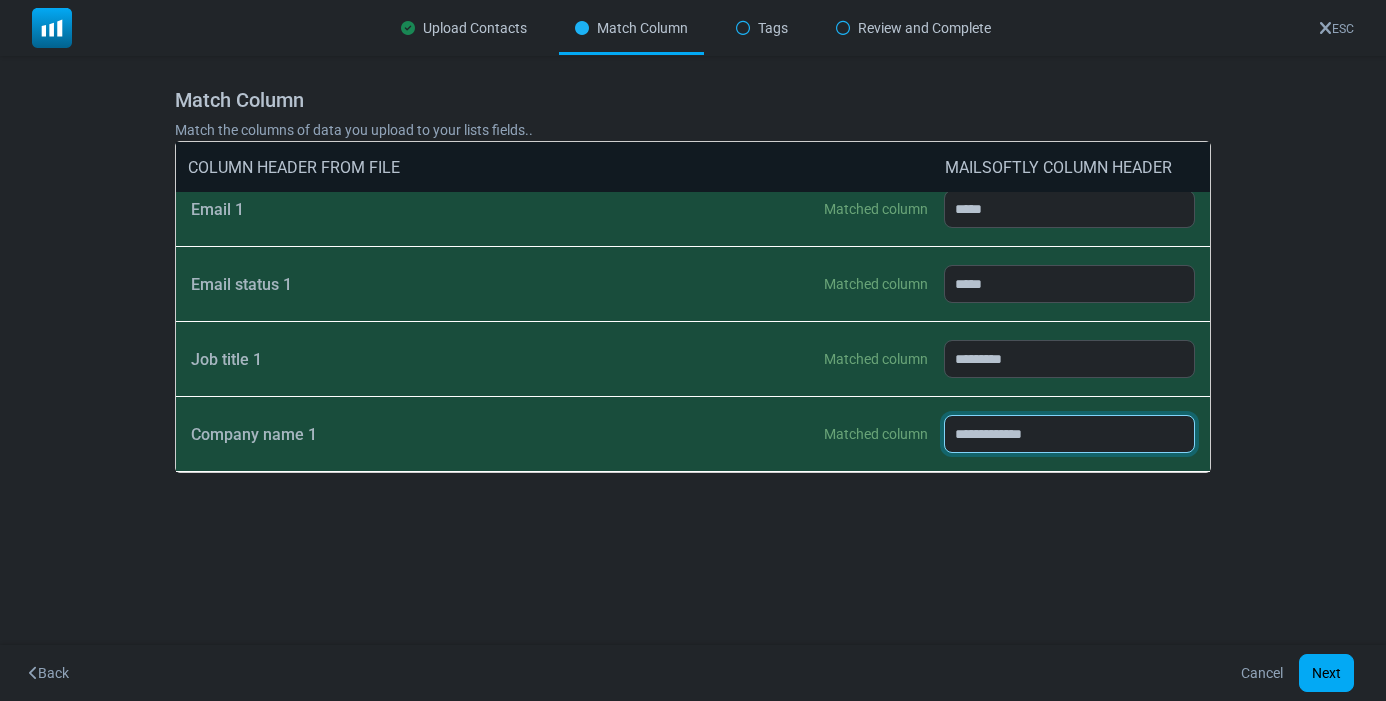 click on "**********" at bounding box center (1069, 434) 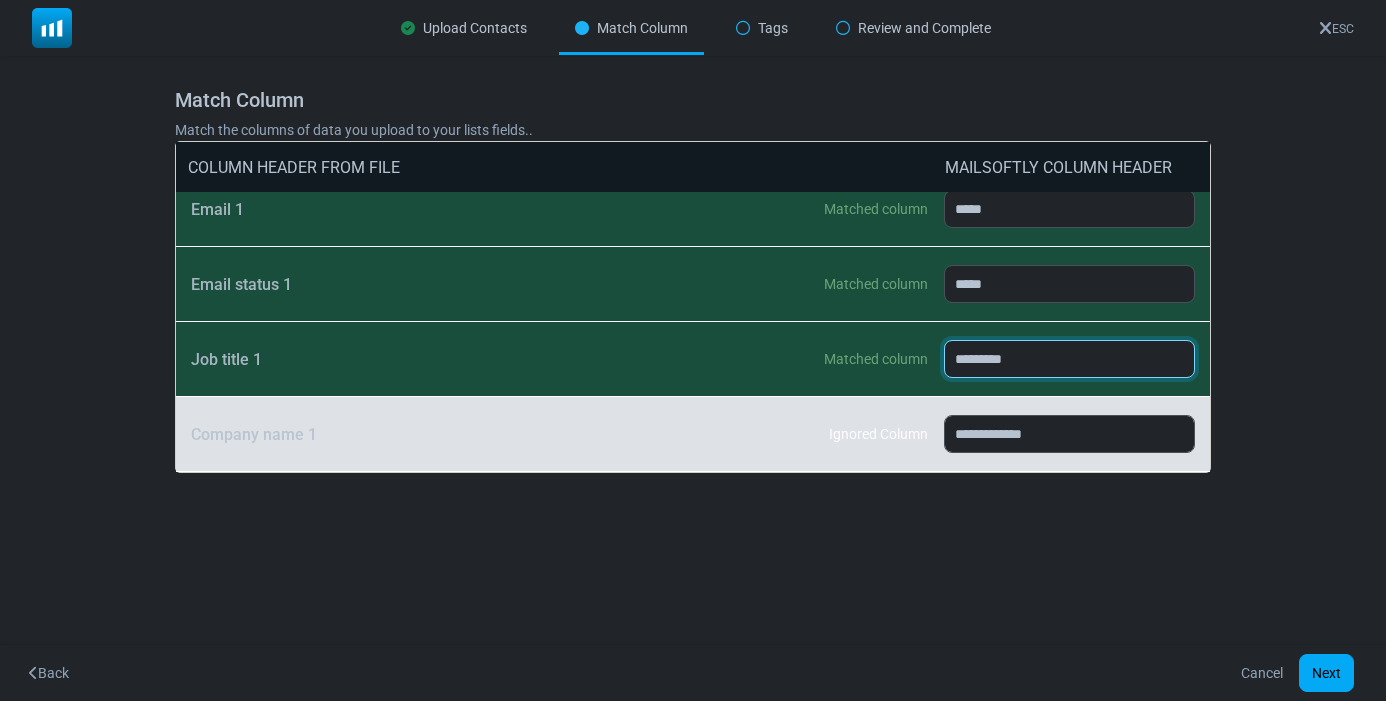drag, startPoint x: 962, startPoint y: 360, endPoint x: 975, endPoint y: 340, distance: 23.853722 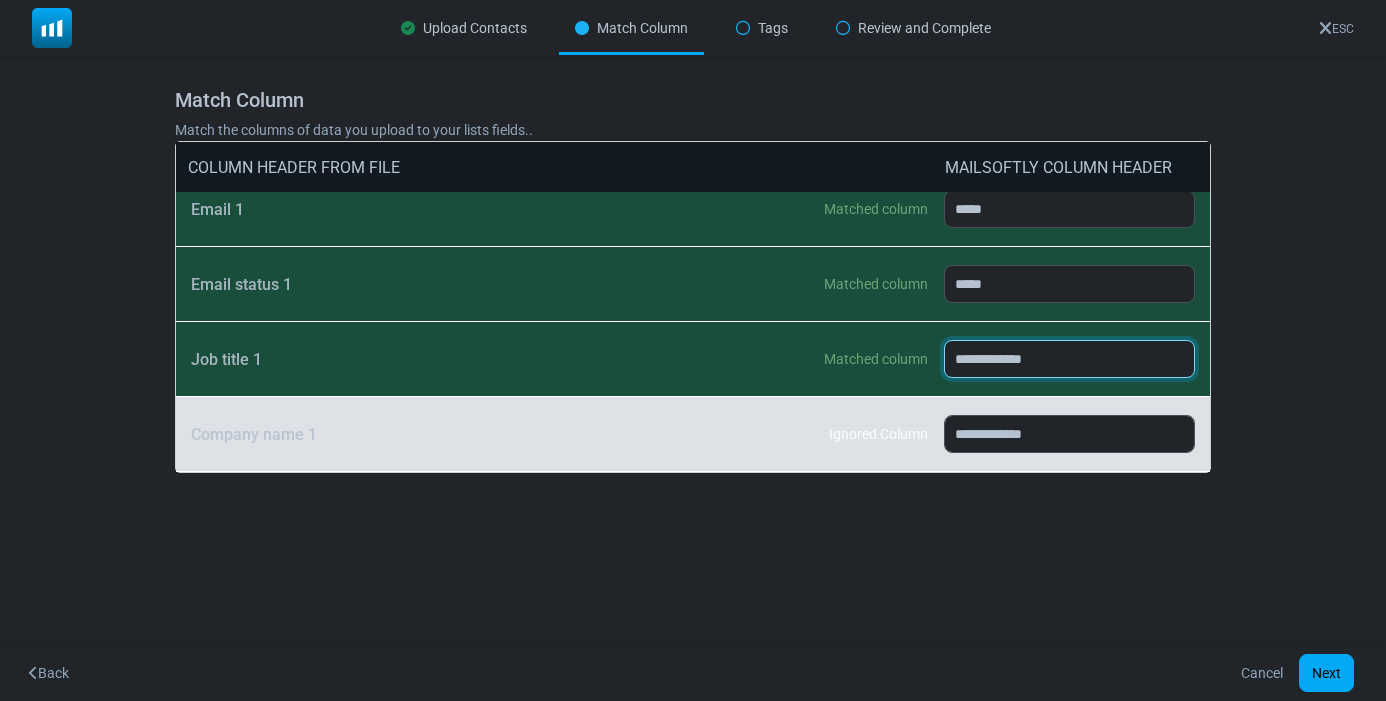 click on "**********" at bounding box center (1069, 359) 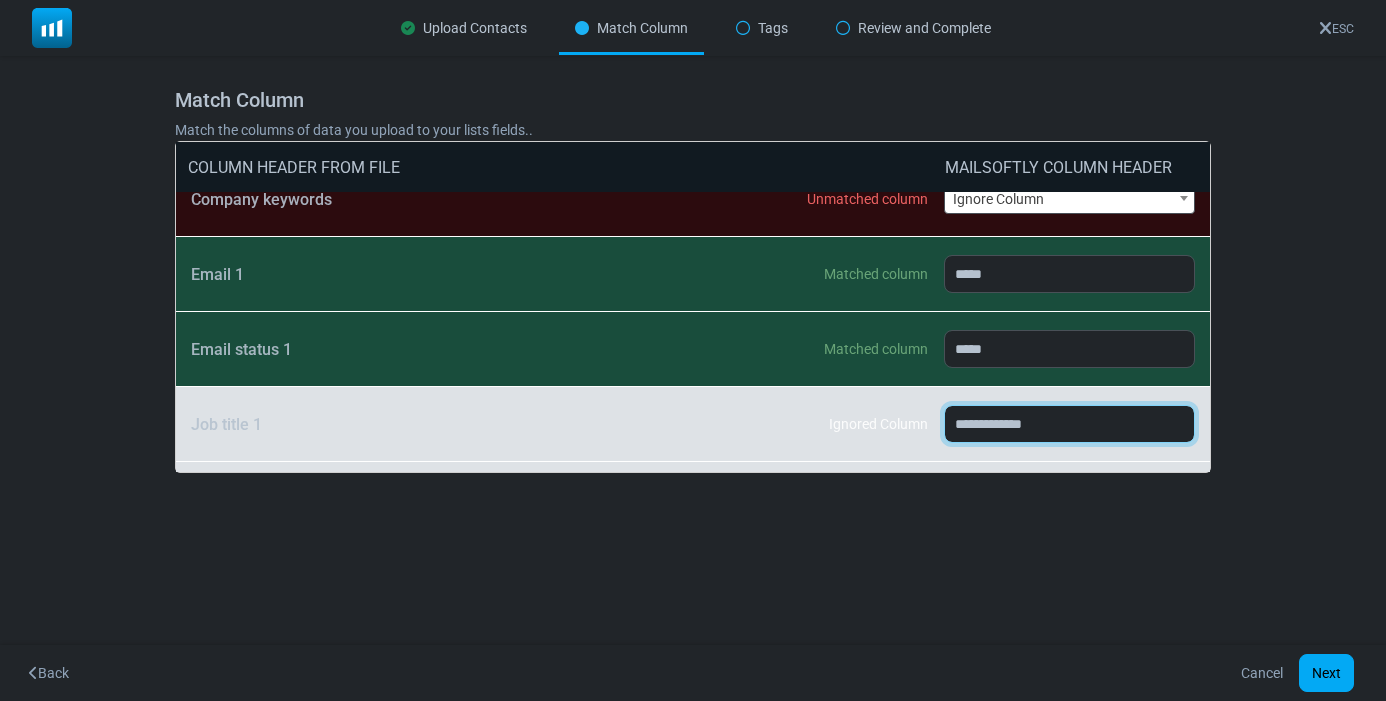 scroll, scrollTop: 1795, scrollLeft: 0, axis: vertical 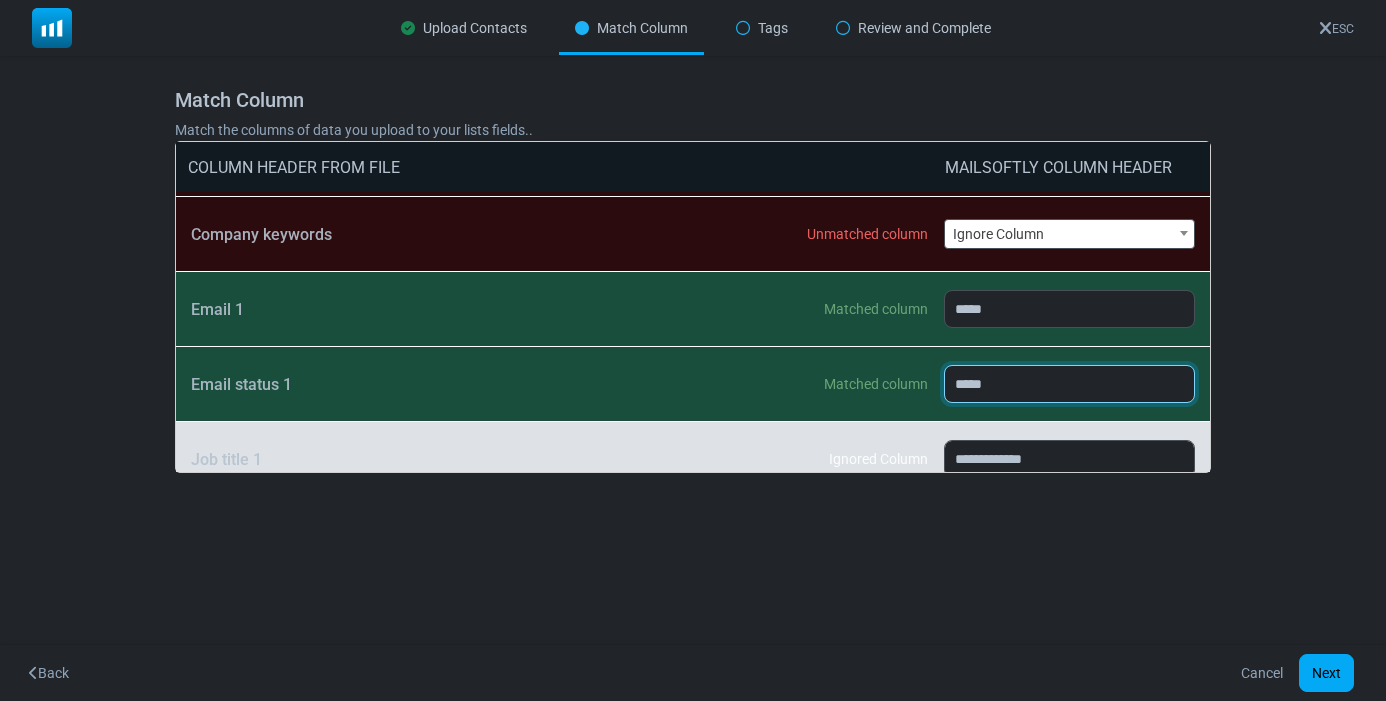 drag, startPoint x: 967, startPoint y: 387, endPoint x: 971, endPoint y: 366, distance: 21.377558 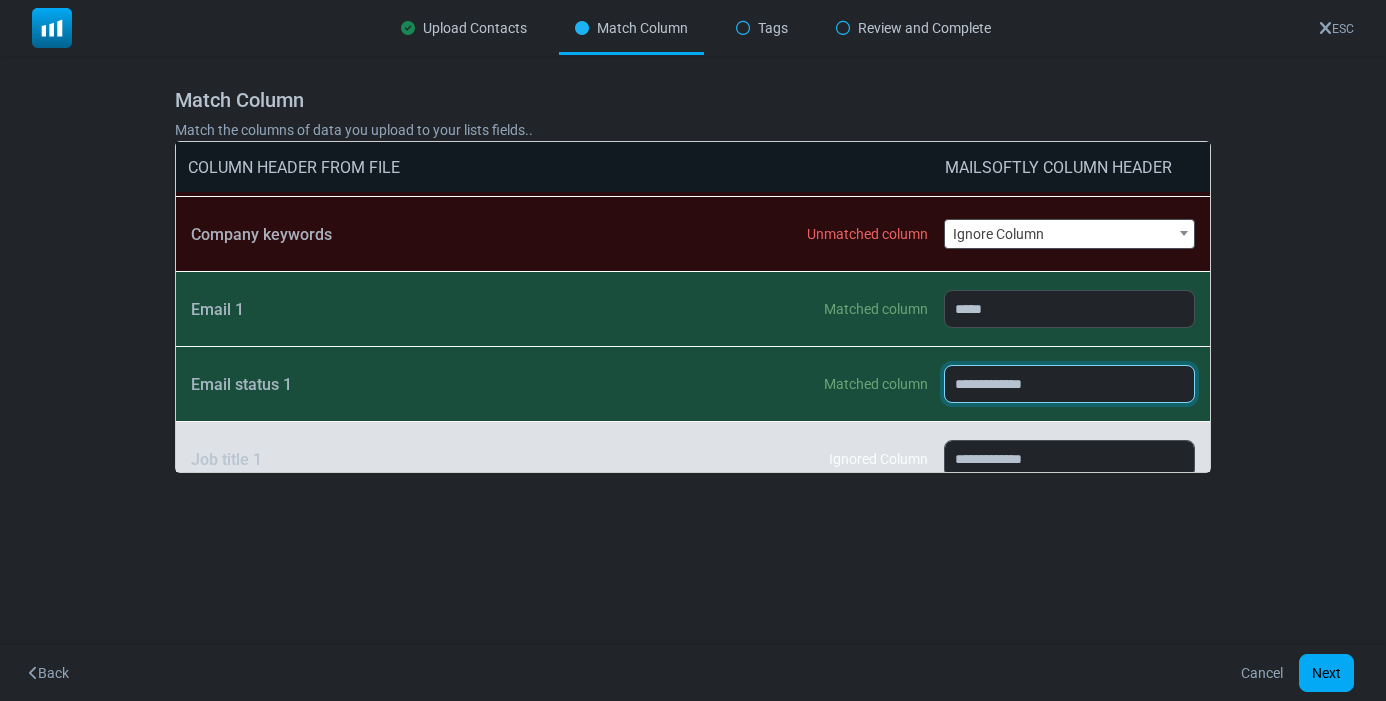 click on "**********" at bounding box center [1069, 384] 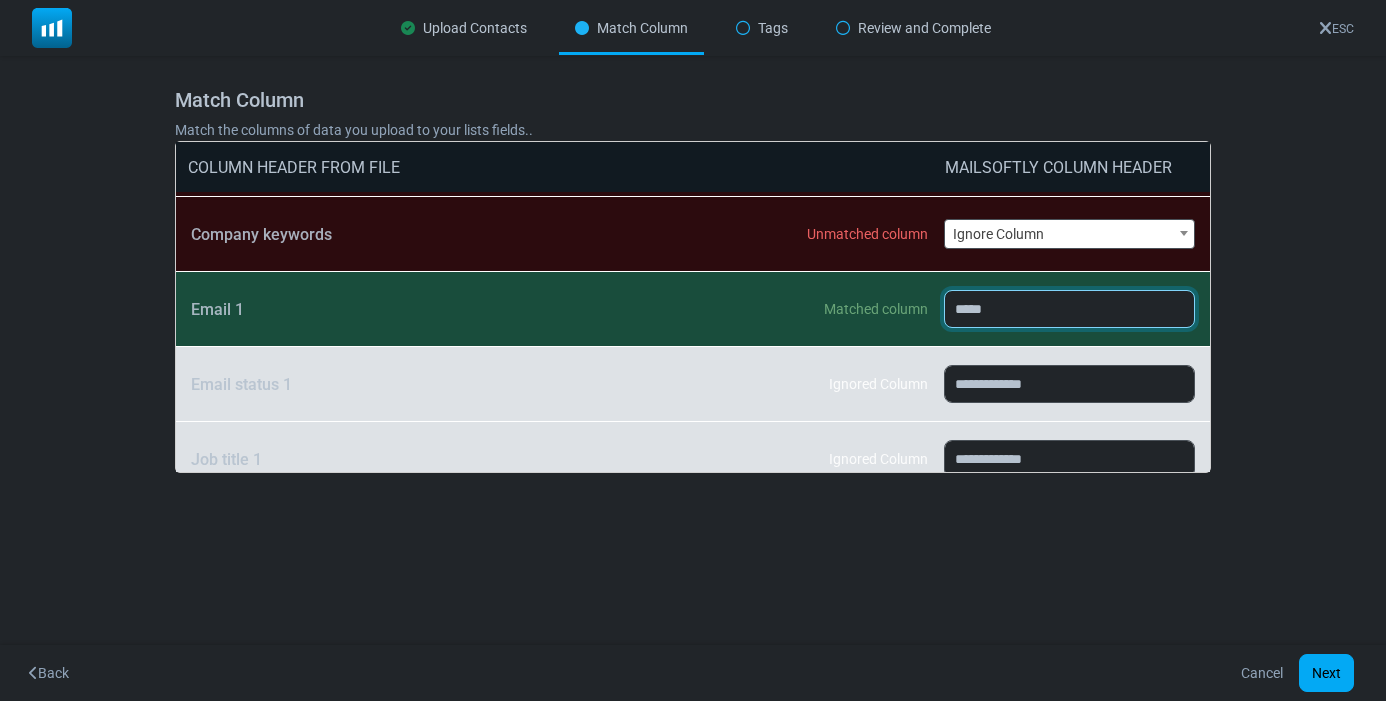 click on "**********" at bounding box center (1069, 309) 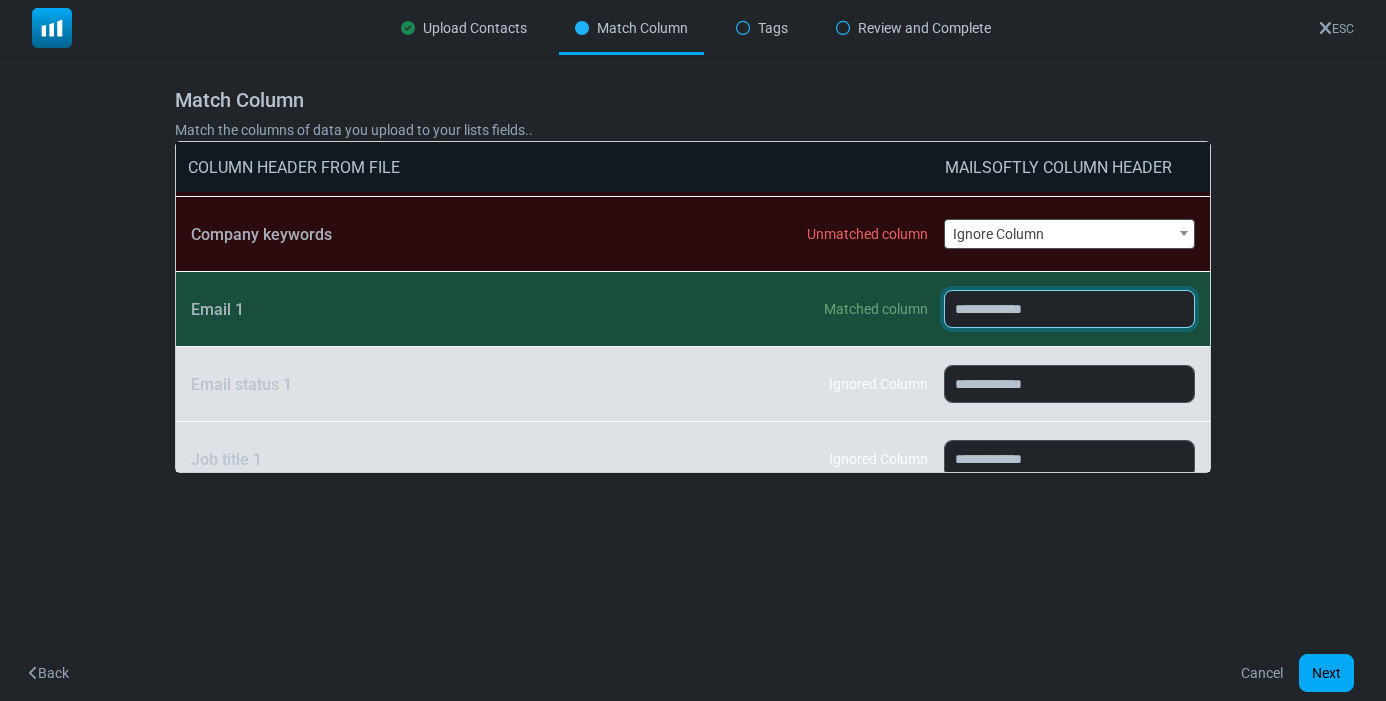 click on "**********" at bounding box center (1069, 309) 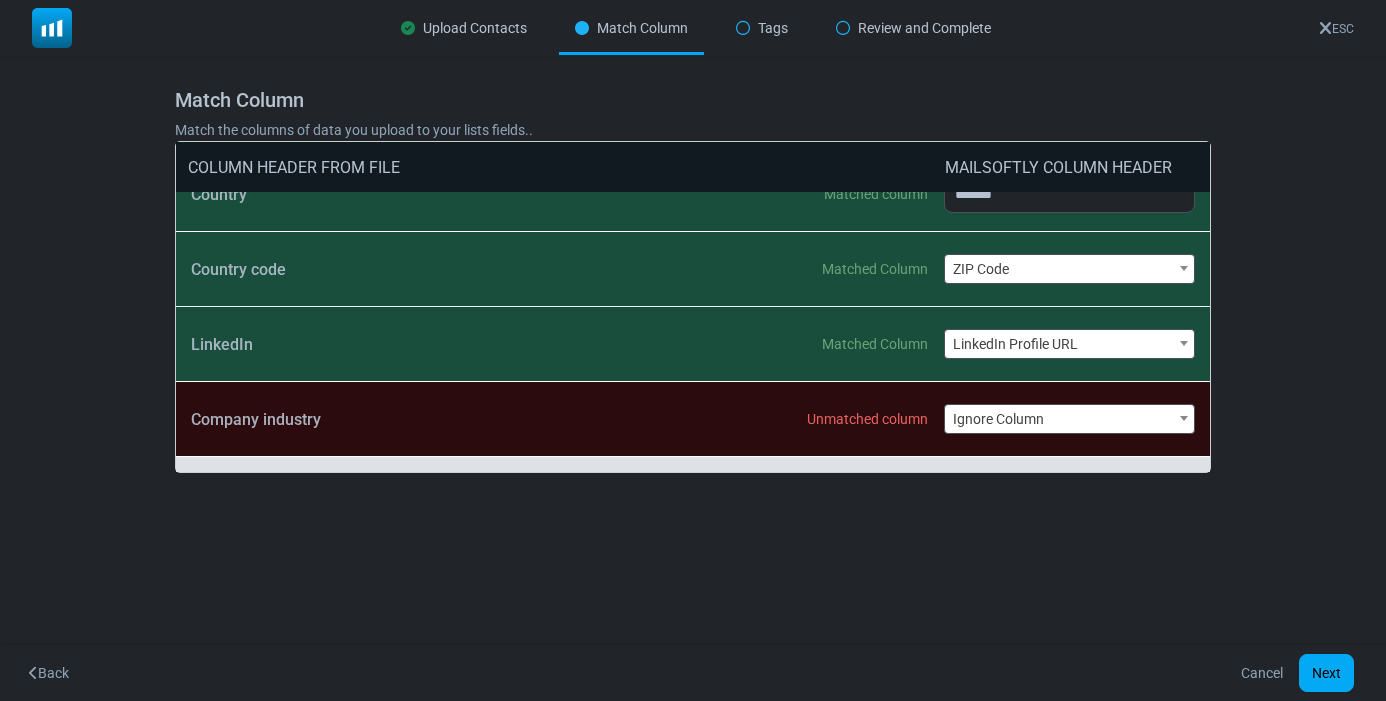scroll, scrollTop: 895, scrollLeft: 0, axis: vertical 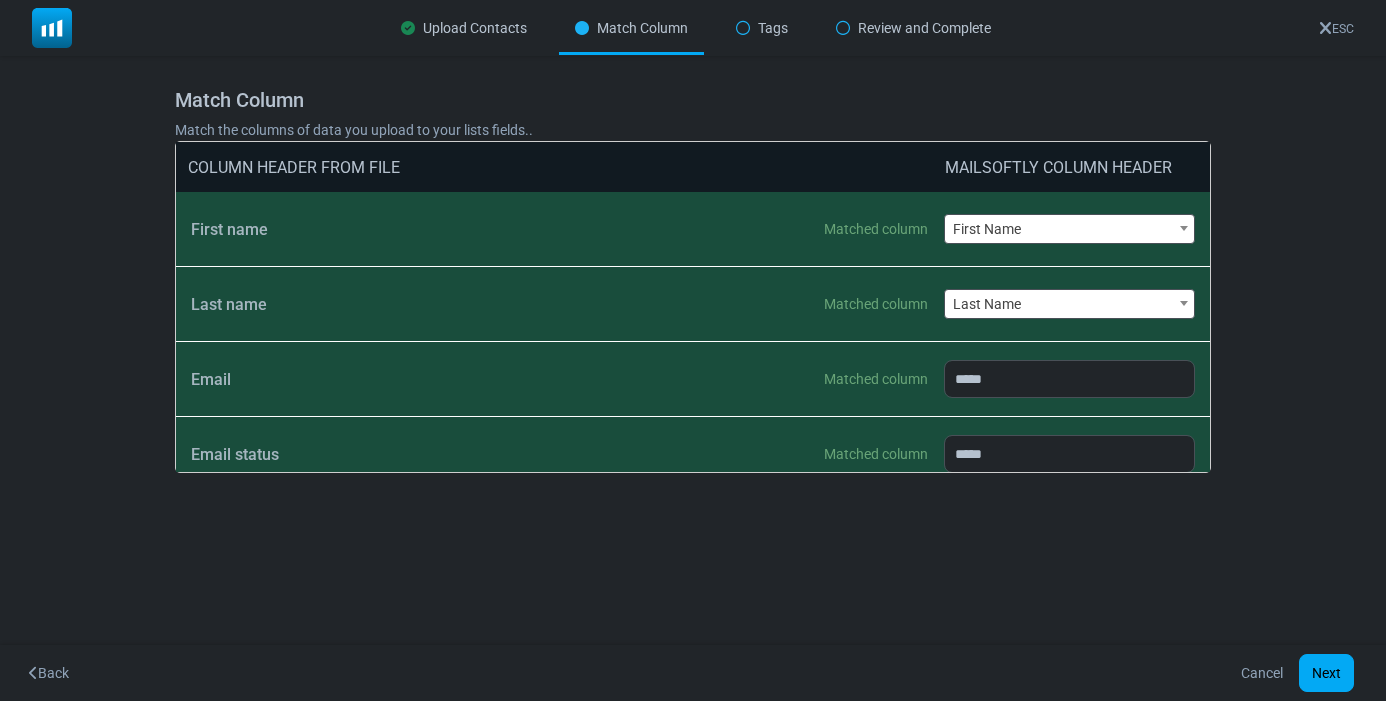 select on "*******" 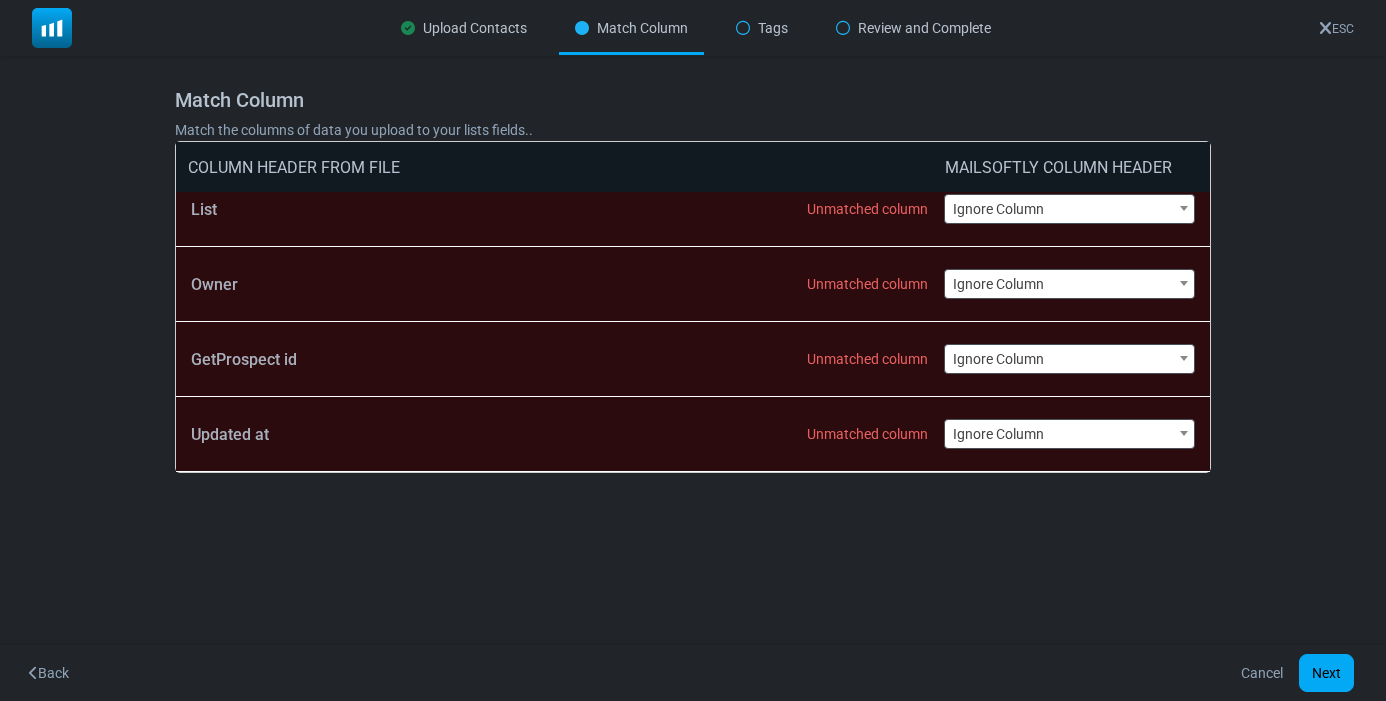 scroll, scrollTop: 5595, scrollLeft: 0, axis: vertical 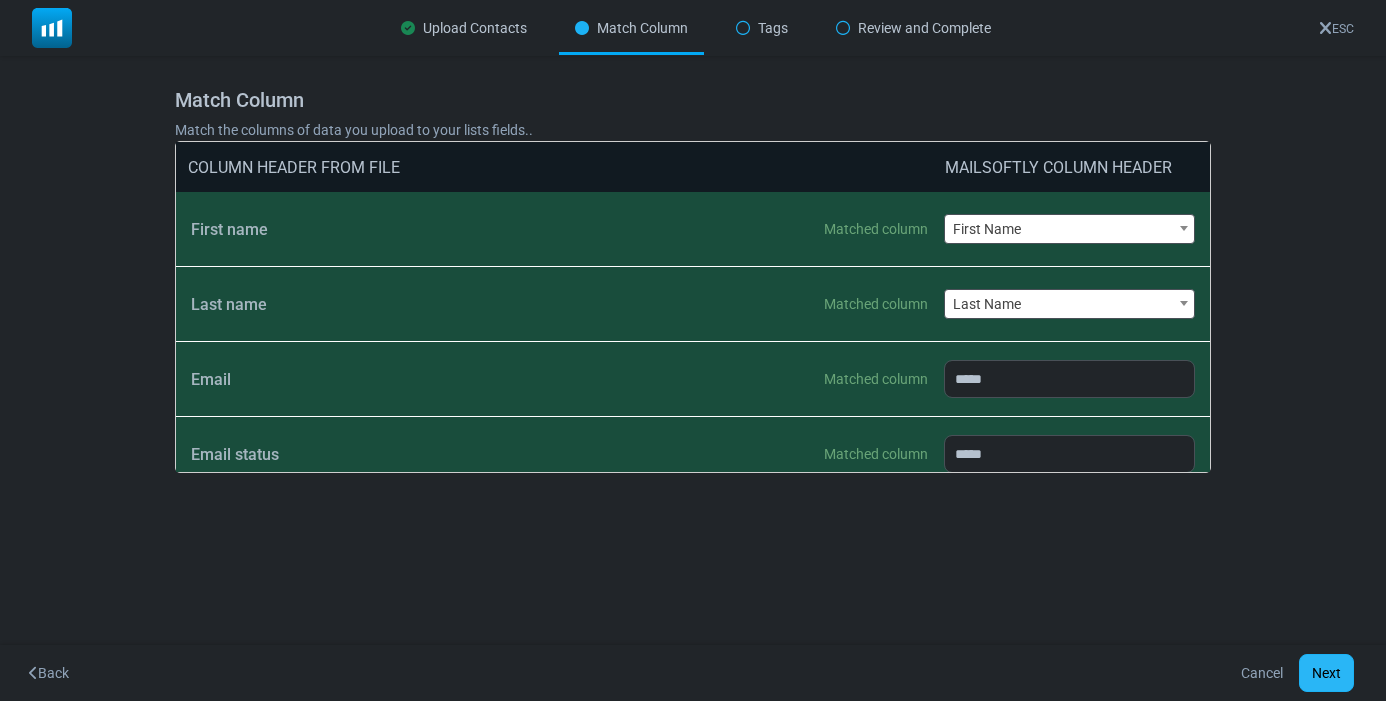 click on "Next" at bounding box center [1326, 673] 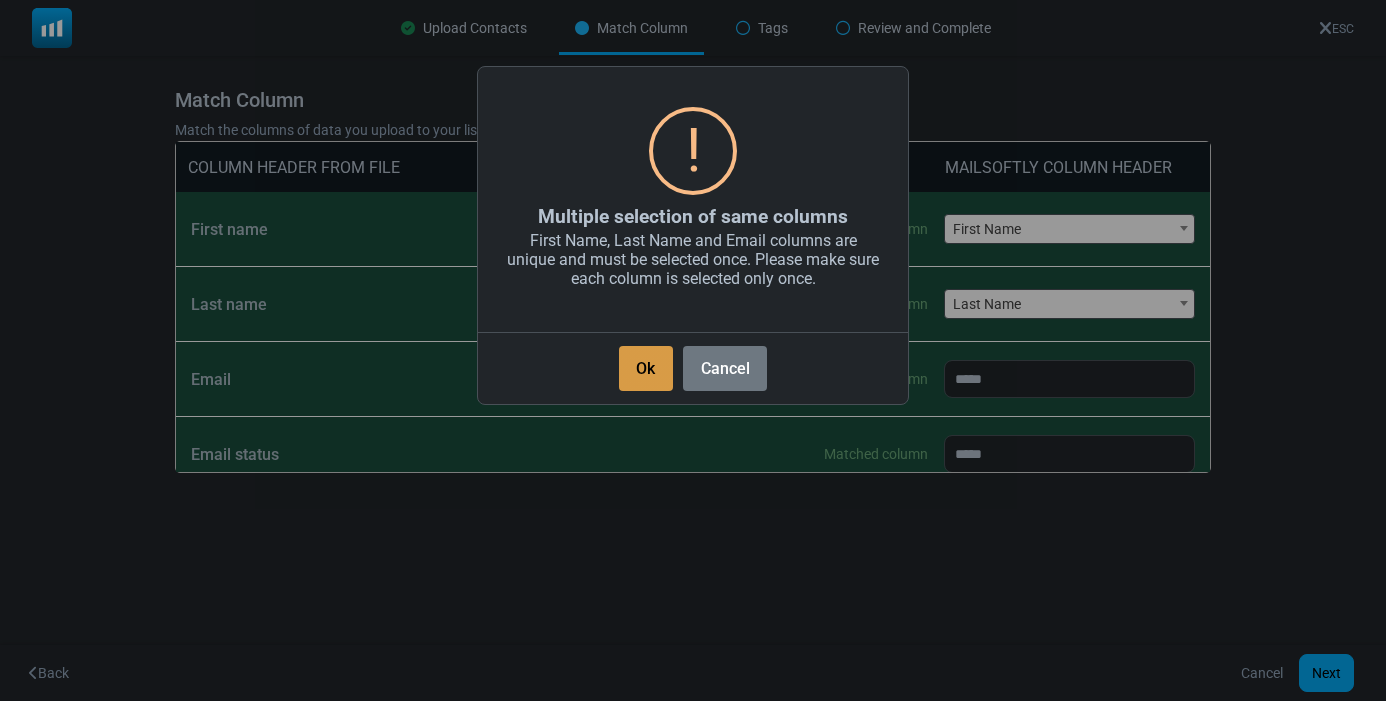 click on "Ok" at bounding box center [646, 368] 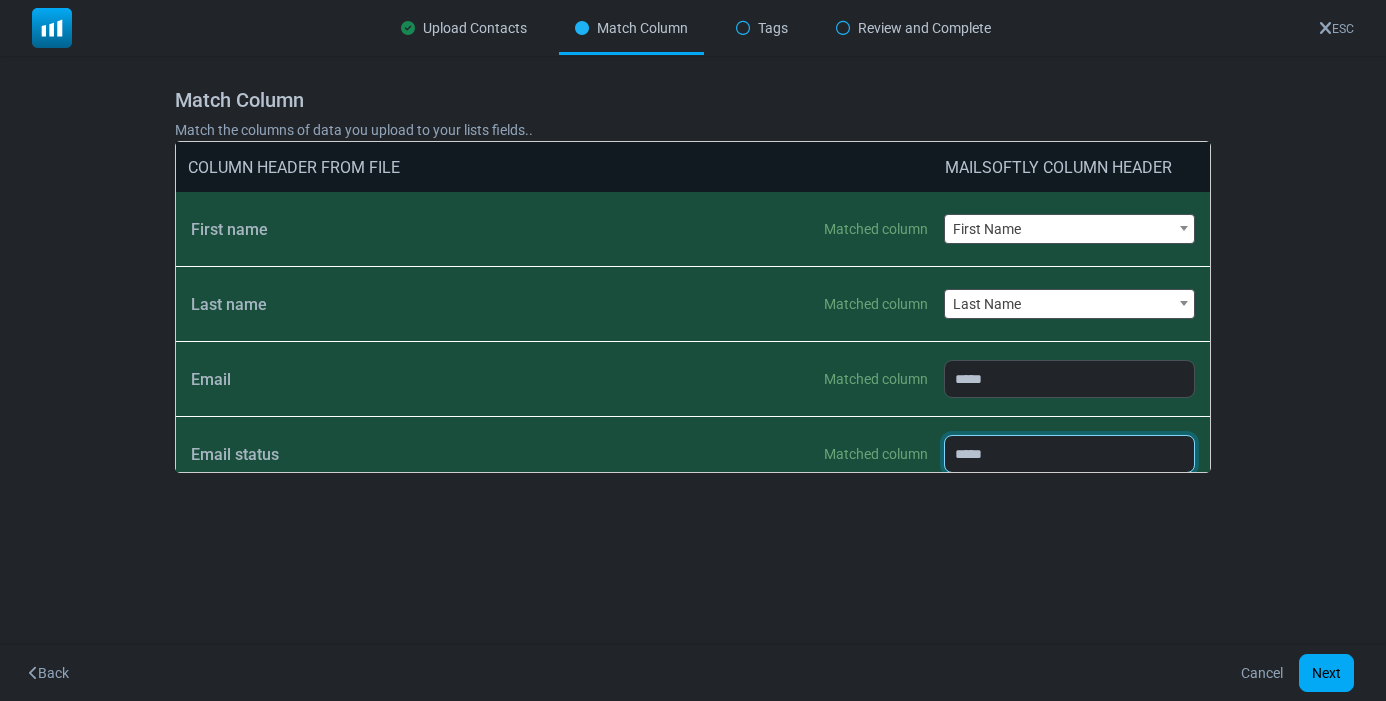 click on "**********" at bounding box center (1069, 454) 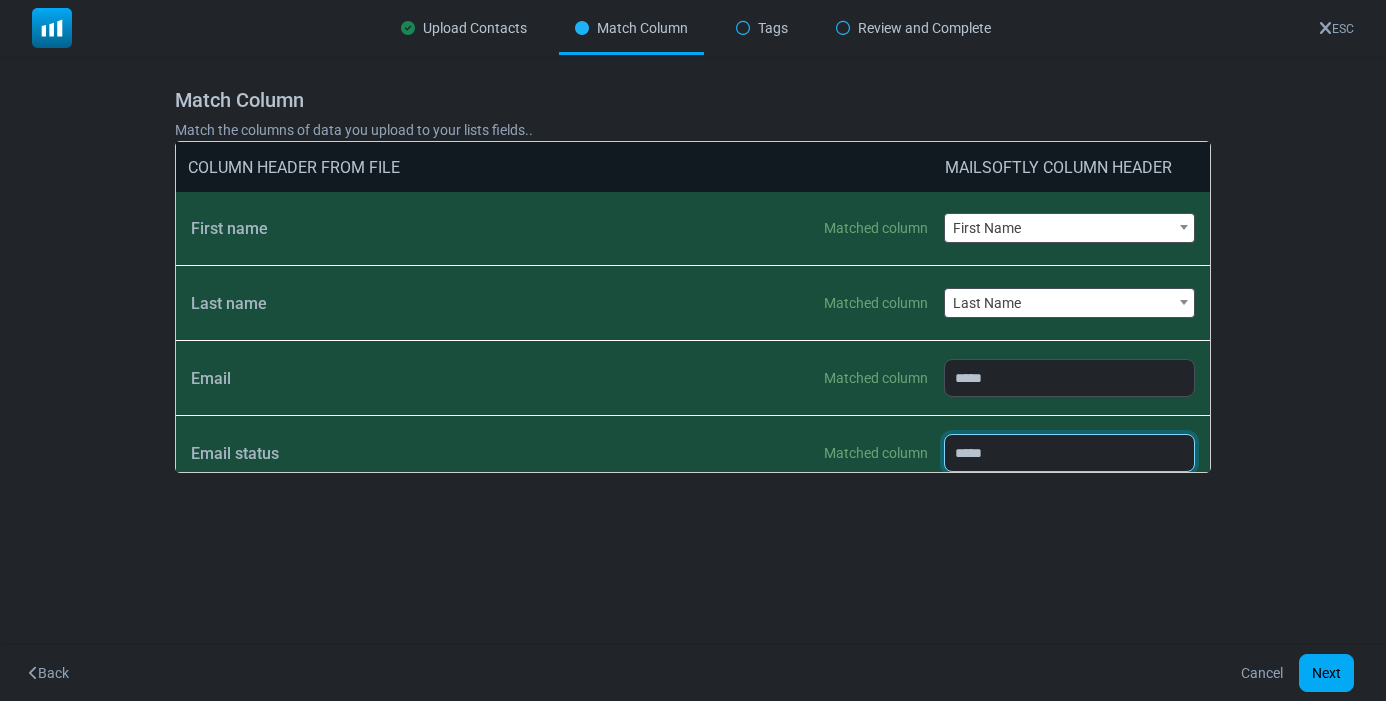 select on "******" 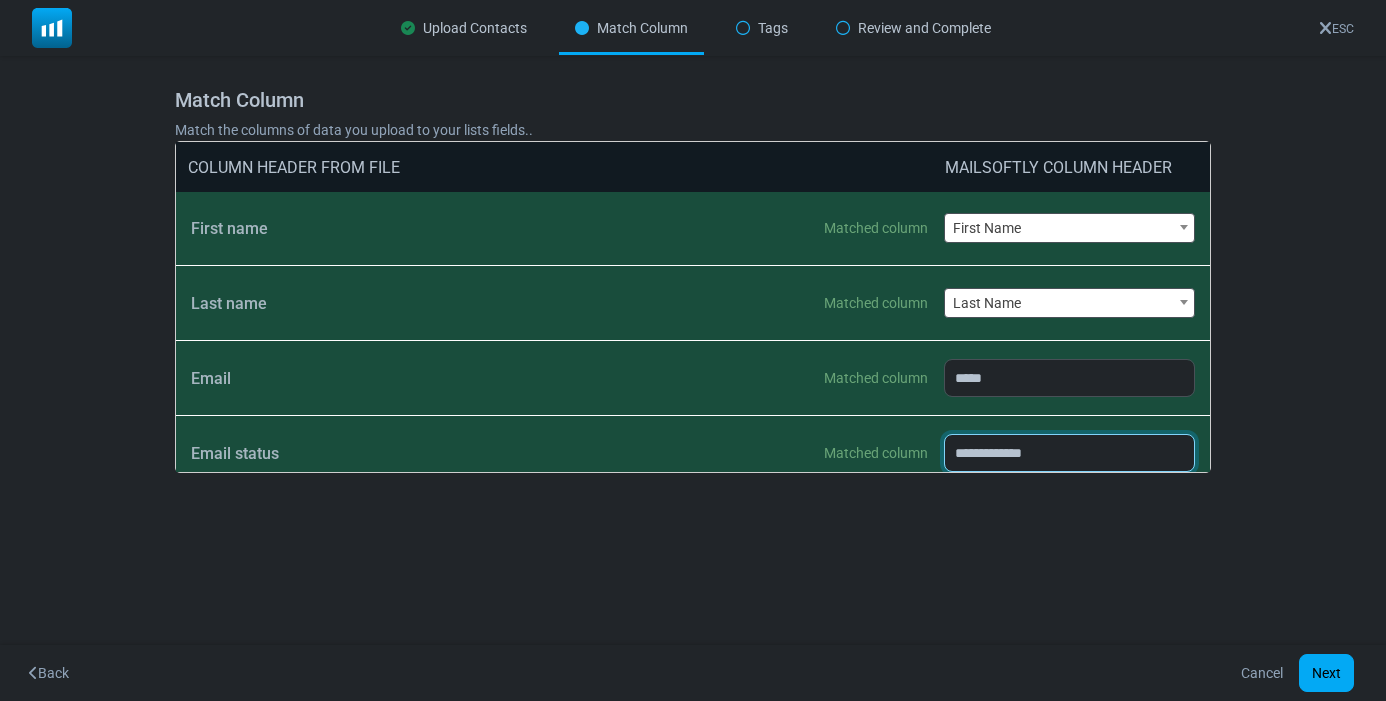 click on "**********" at bounding box center [1069, 453] 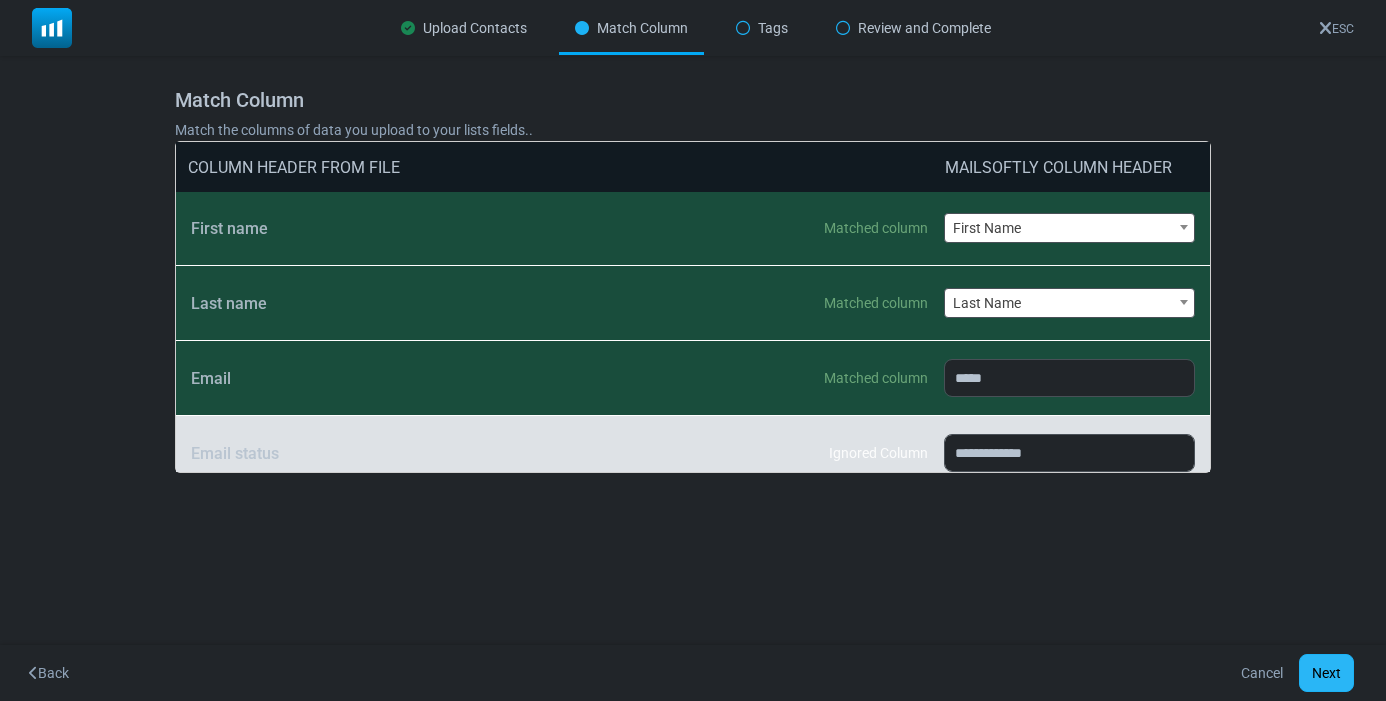 click on "Next" at bounding box center (1326, 673) 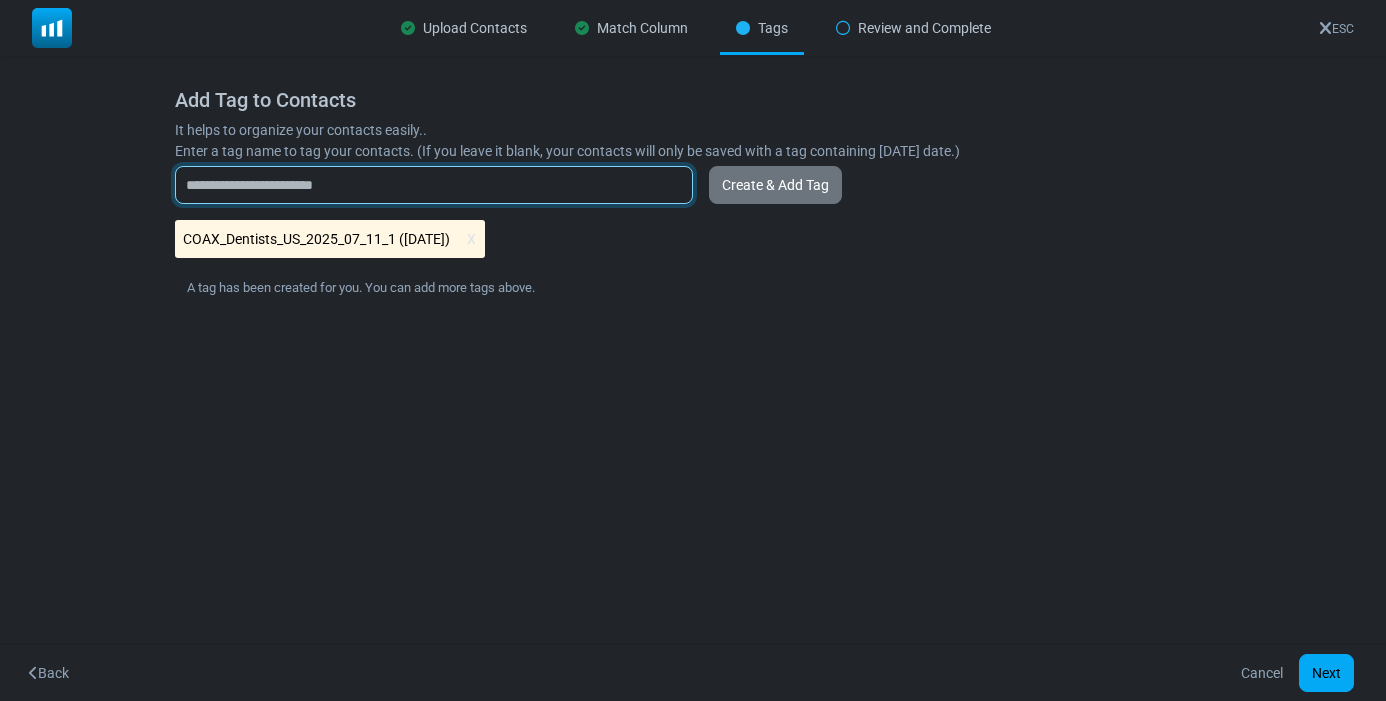 click at bounding box center (434, 185) 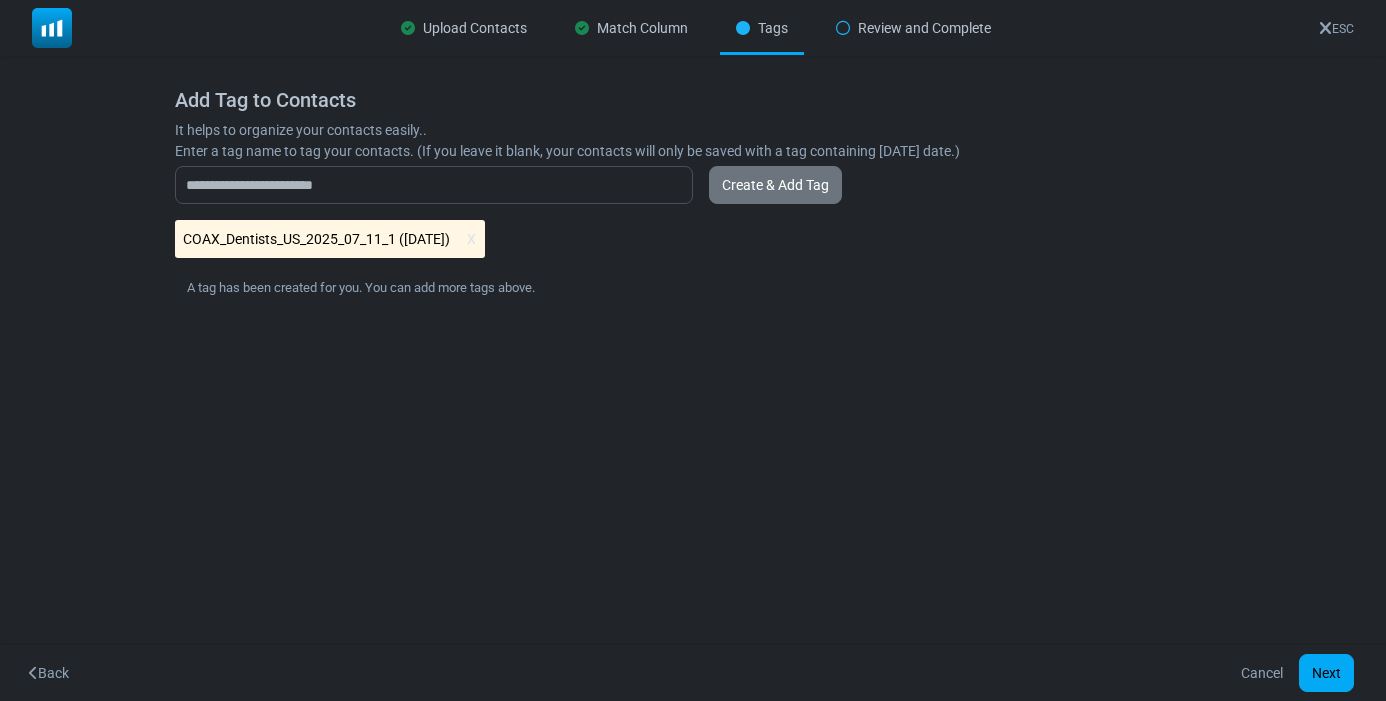 click on "COAX_Dentists_US_2025_07_11_1 (07/11/2025)" at bounding box center (330, 239) 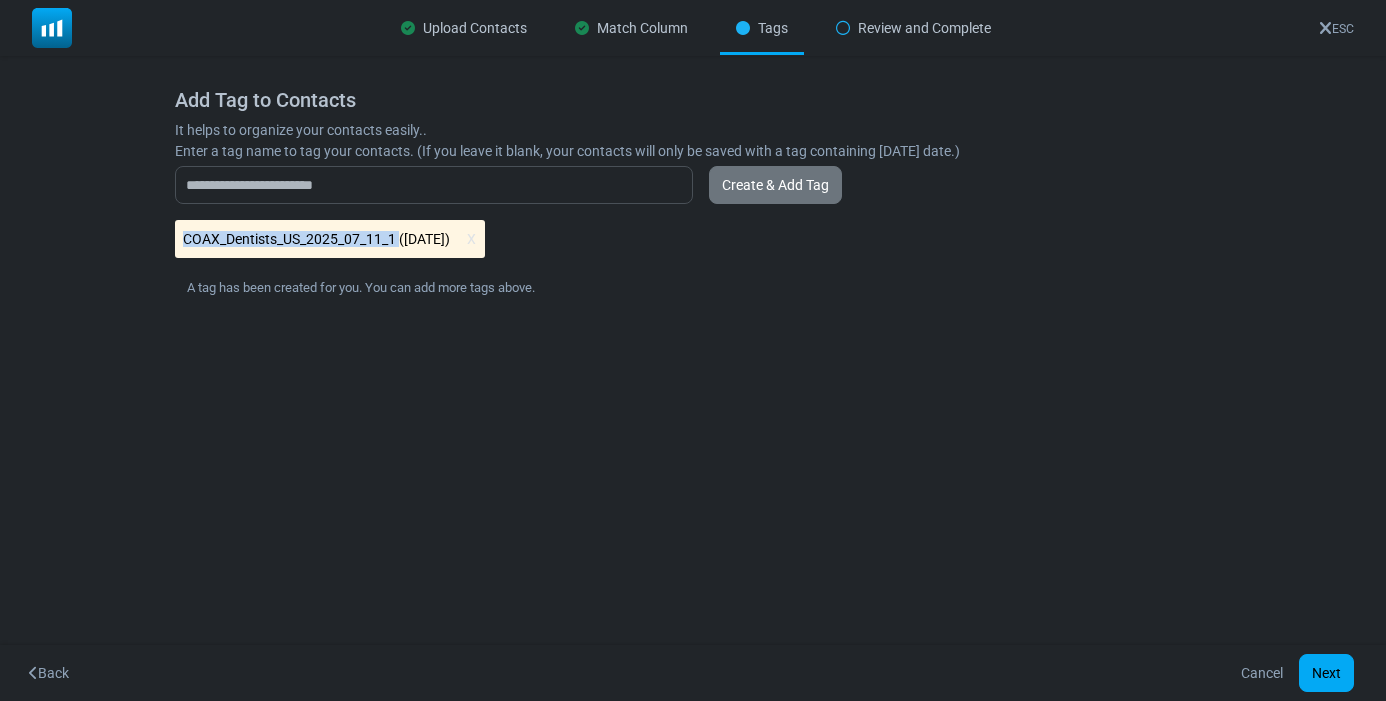 click on "COAX_Dentists_US_2025_07_11_1 (07/11/2025)" at bounding box center (330, 239) 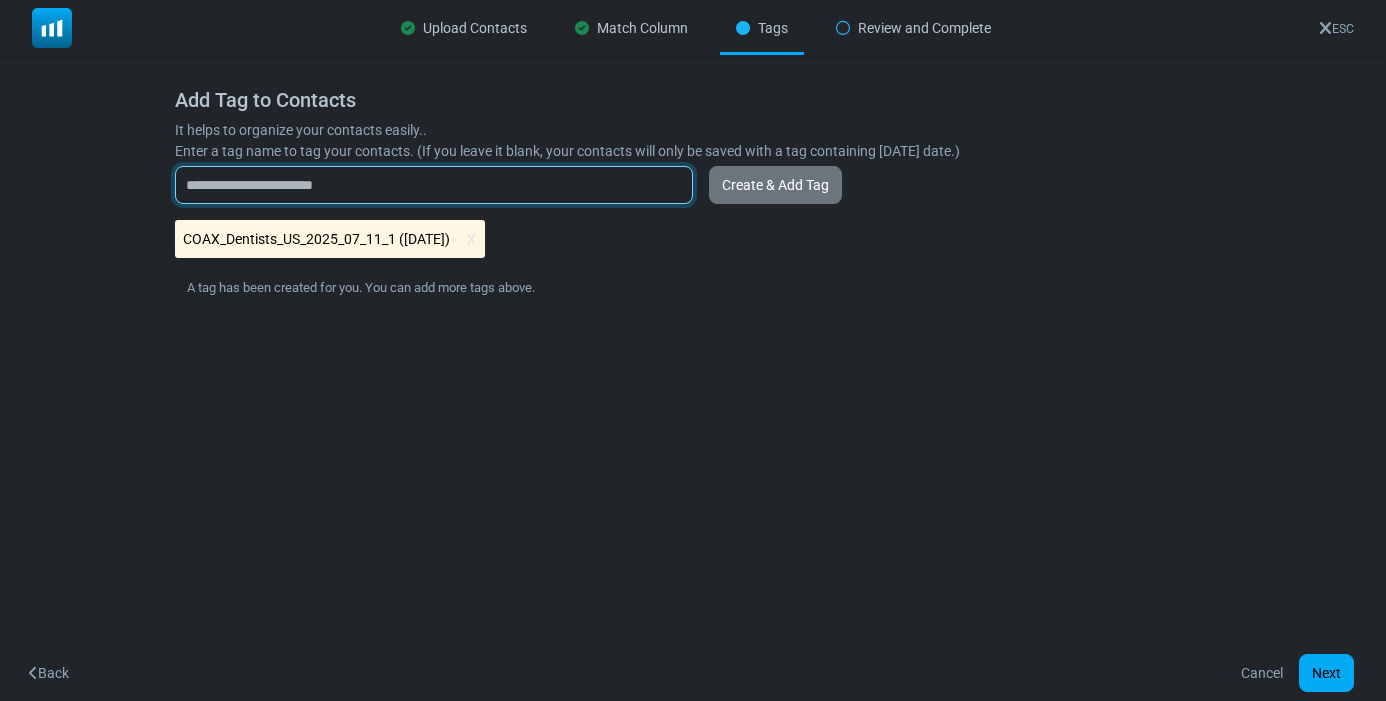 click at bounding box center (434, 185) 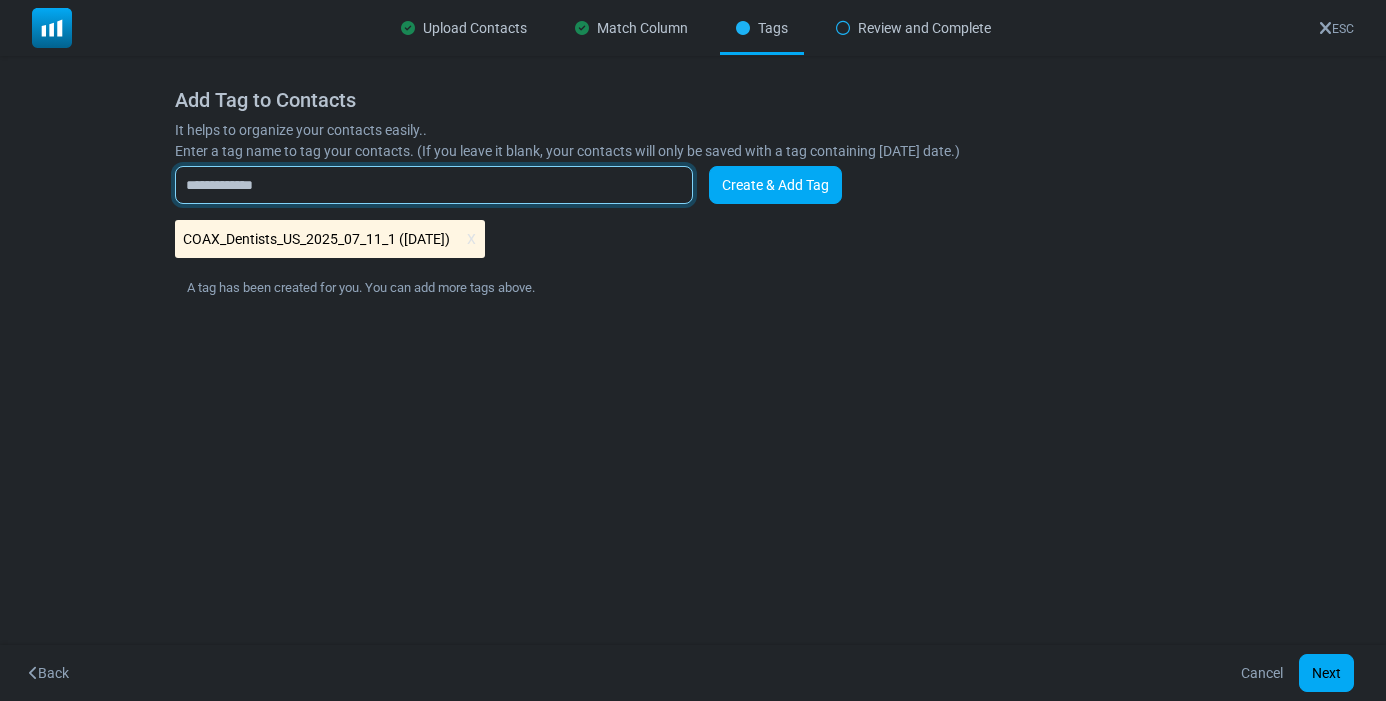 type on "**********" 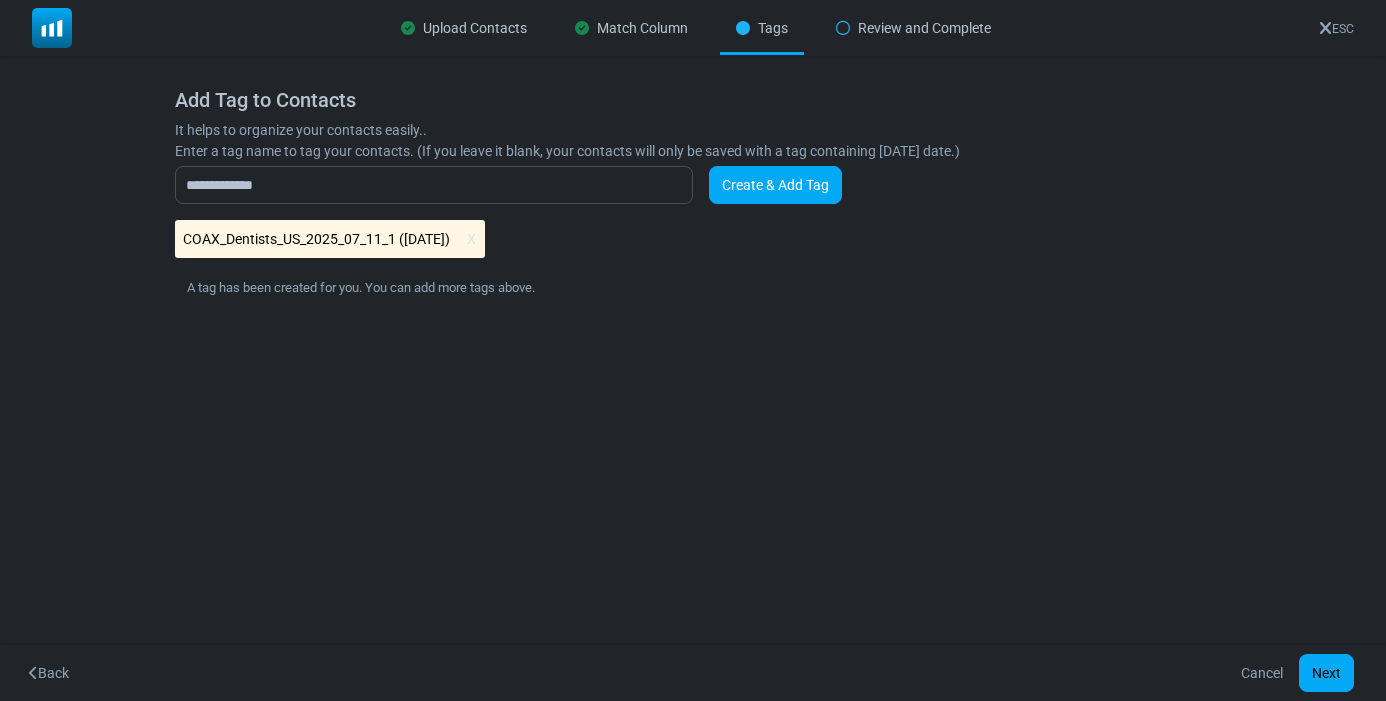 click on "Create & Add Tag" at bounding box center (775, 185) 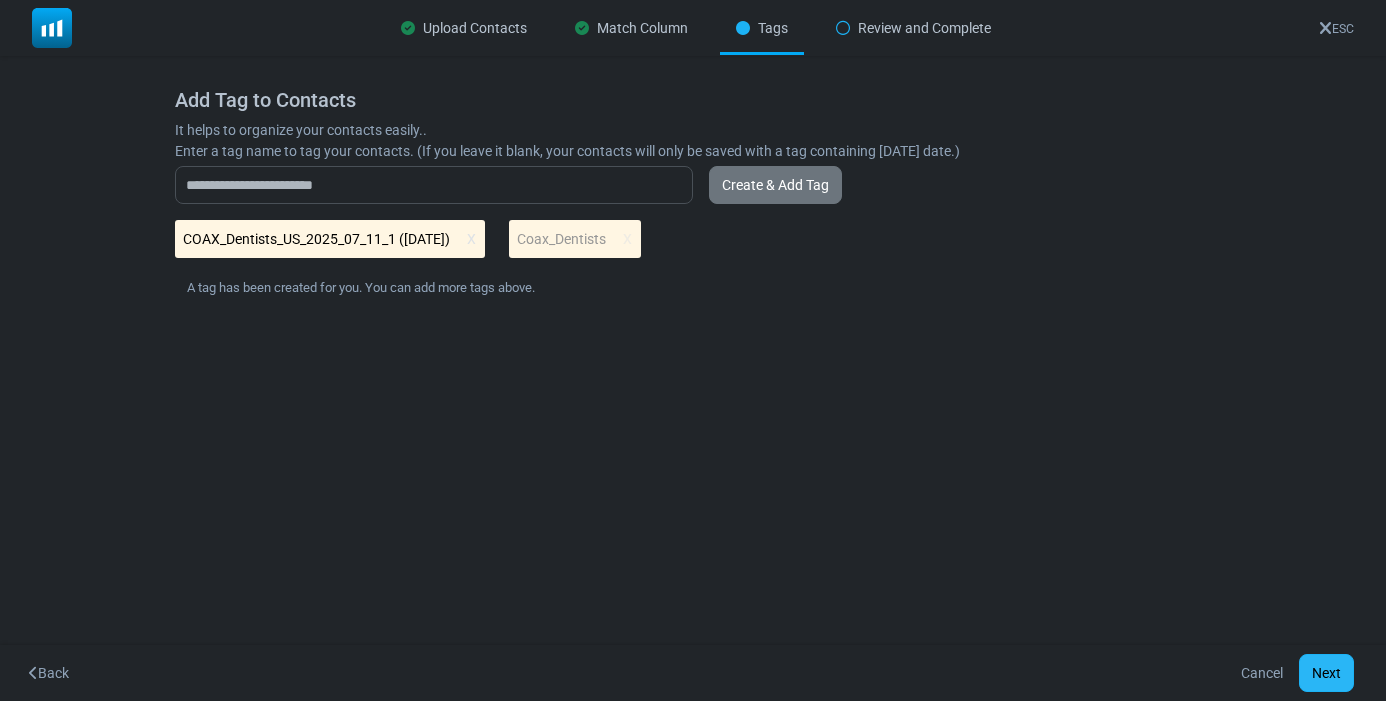 click on "Next" at bounding box center (1326, 673) 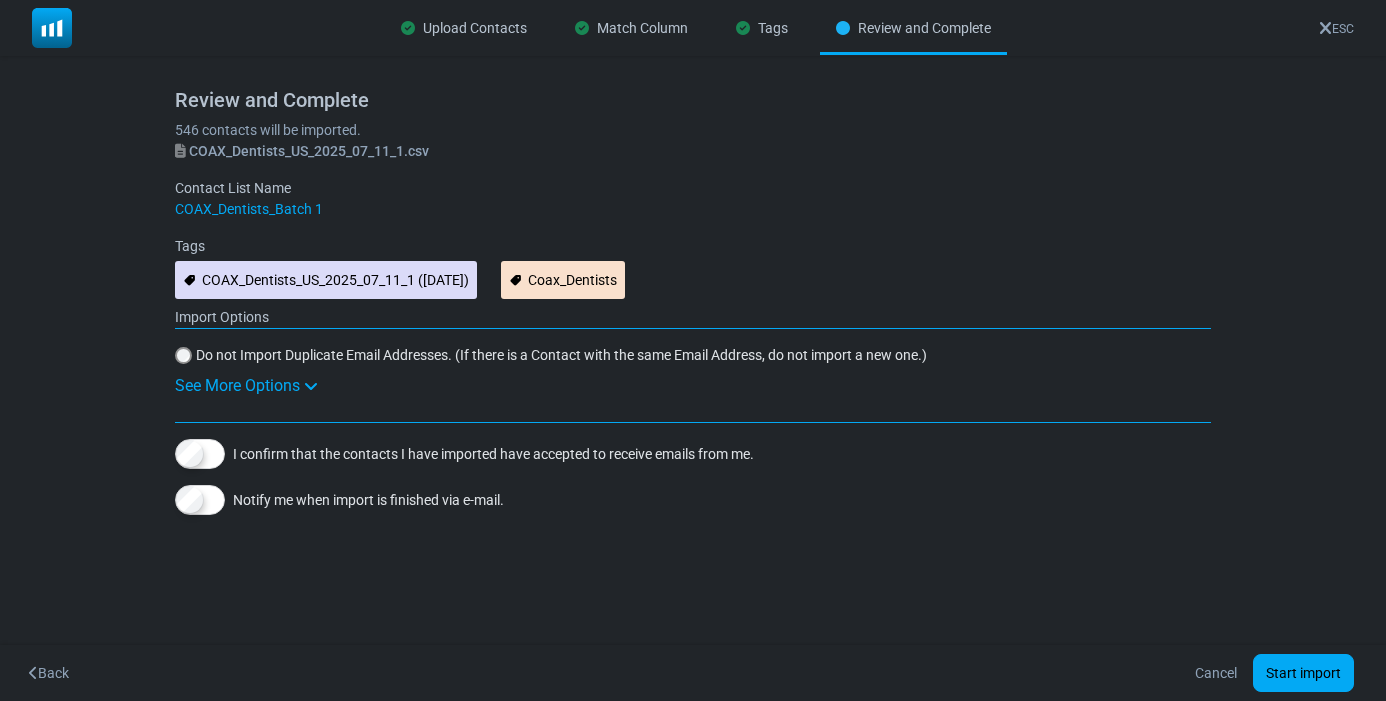 click on "Tags" at bounding box center [762, 28] 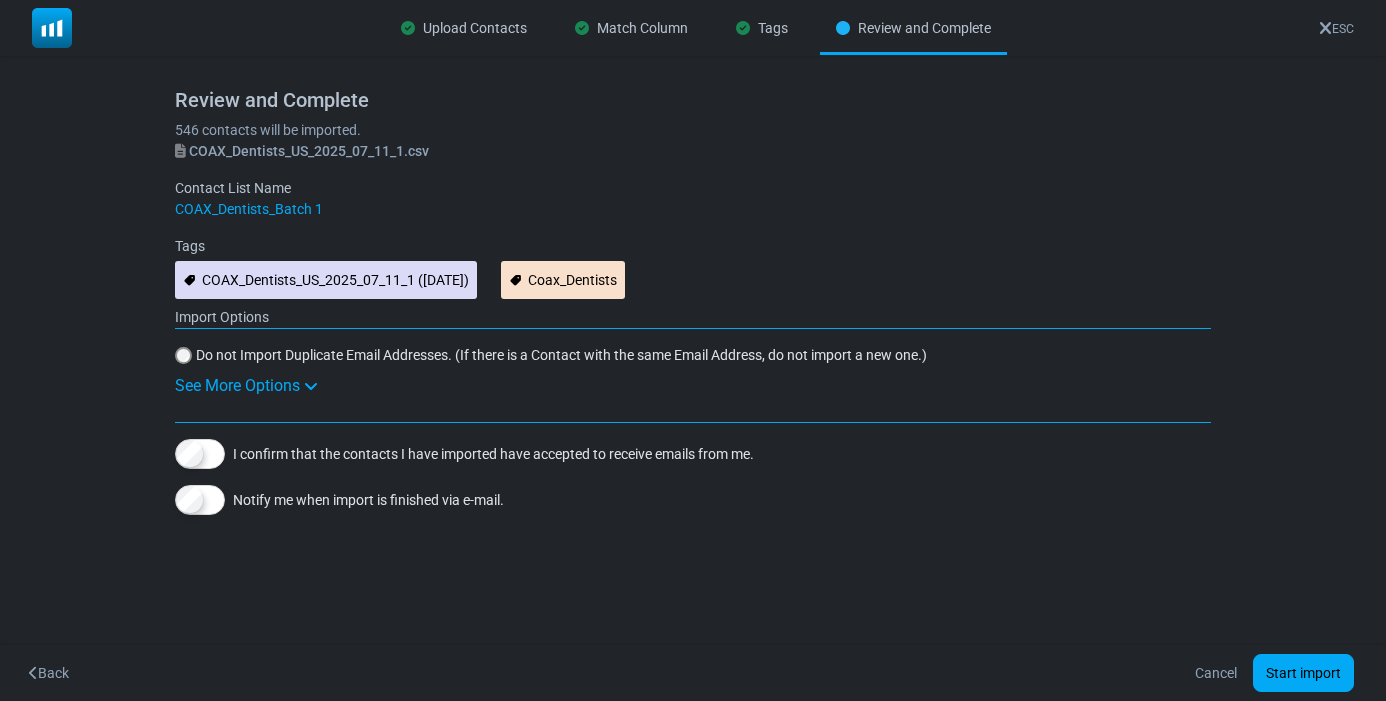 click on "Cancel" at bounding box center [1216, 673] 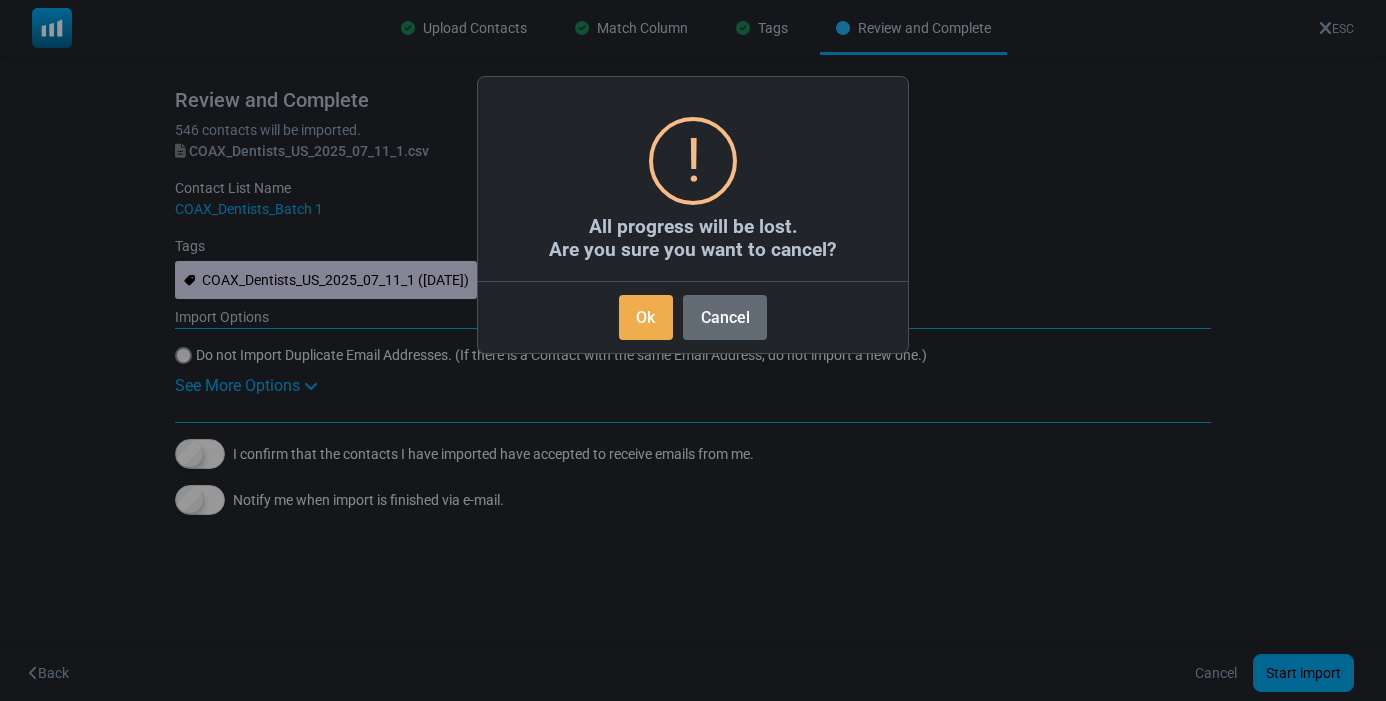 click on "Cancel" at bounding box center (725, 317) 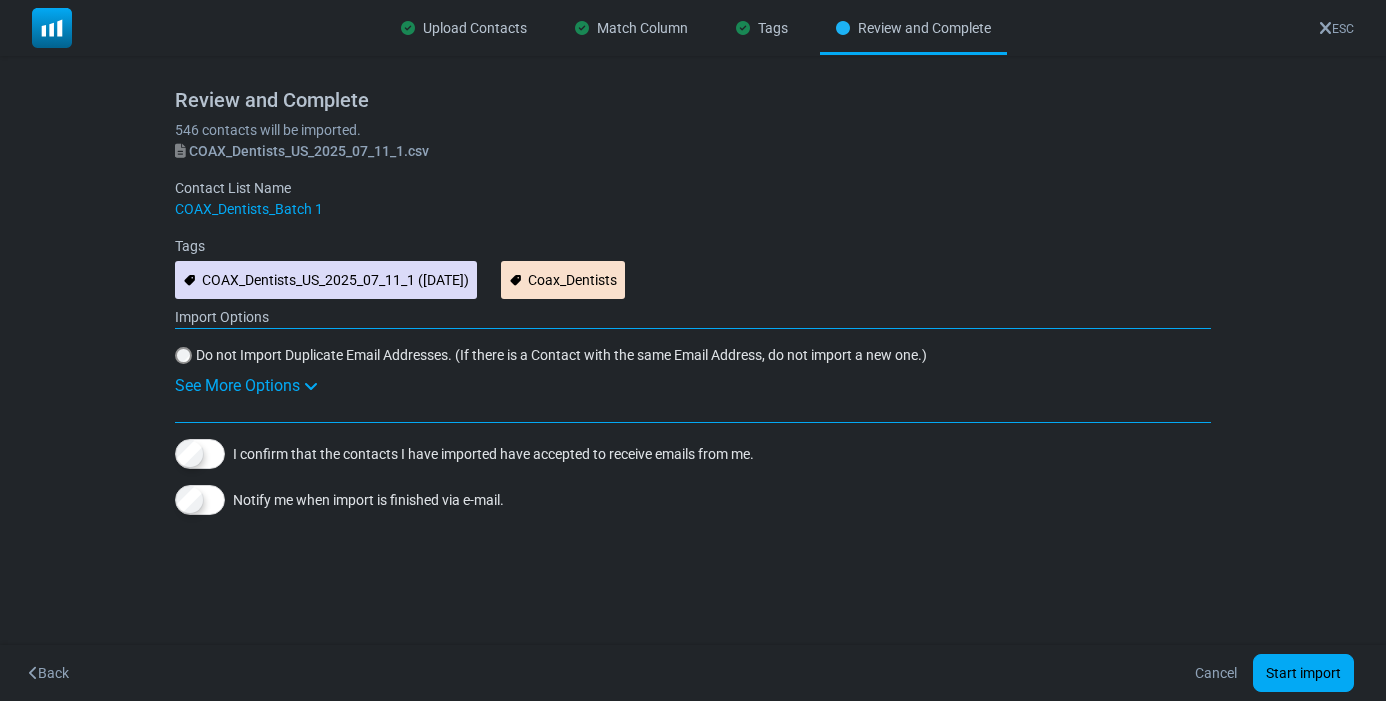 drag, startPoint x: 421, startPoint y: 270, endPoint x: 500, endPoint y: 280, distance: 79.630394 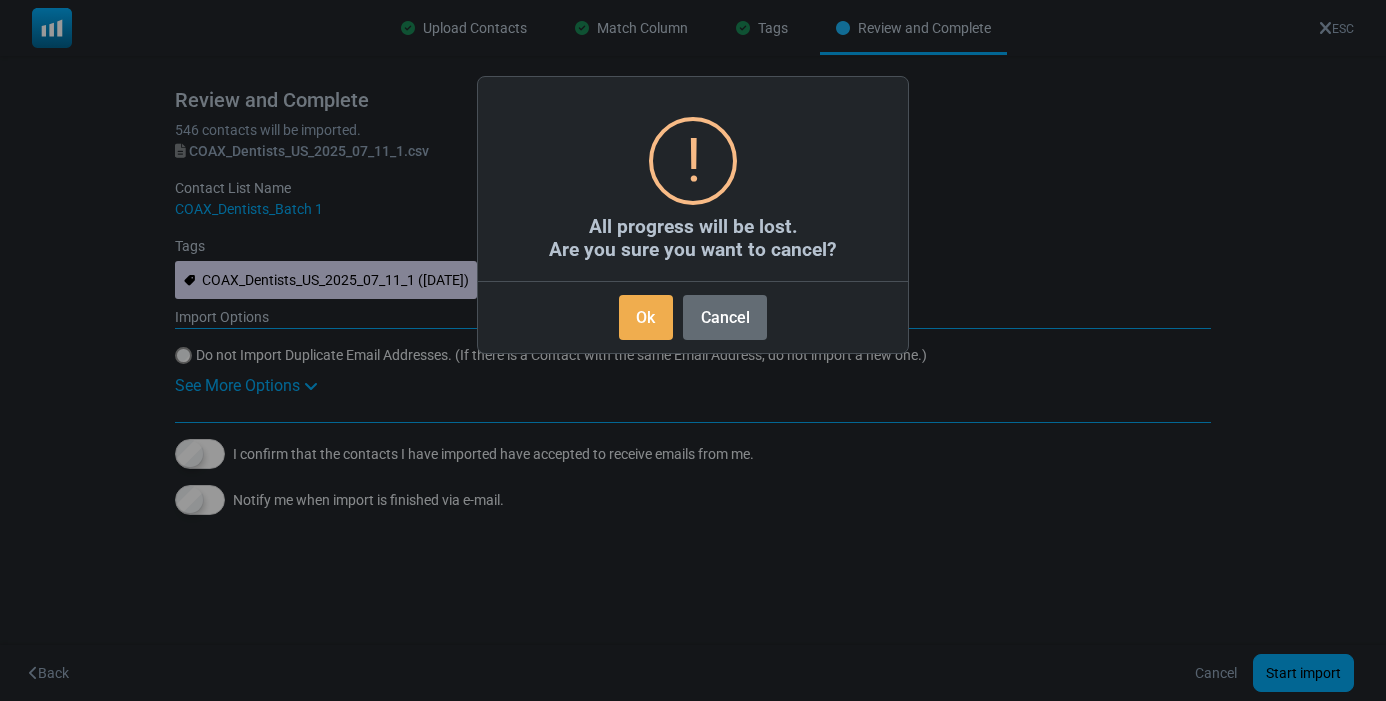 click on "Cancel" at bounding box center (725, 317) 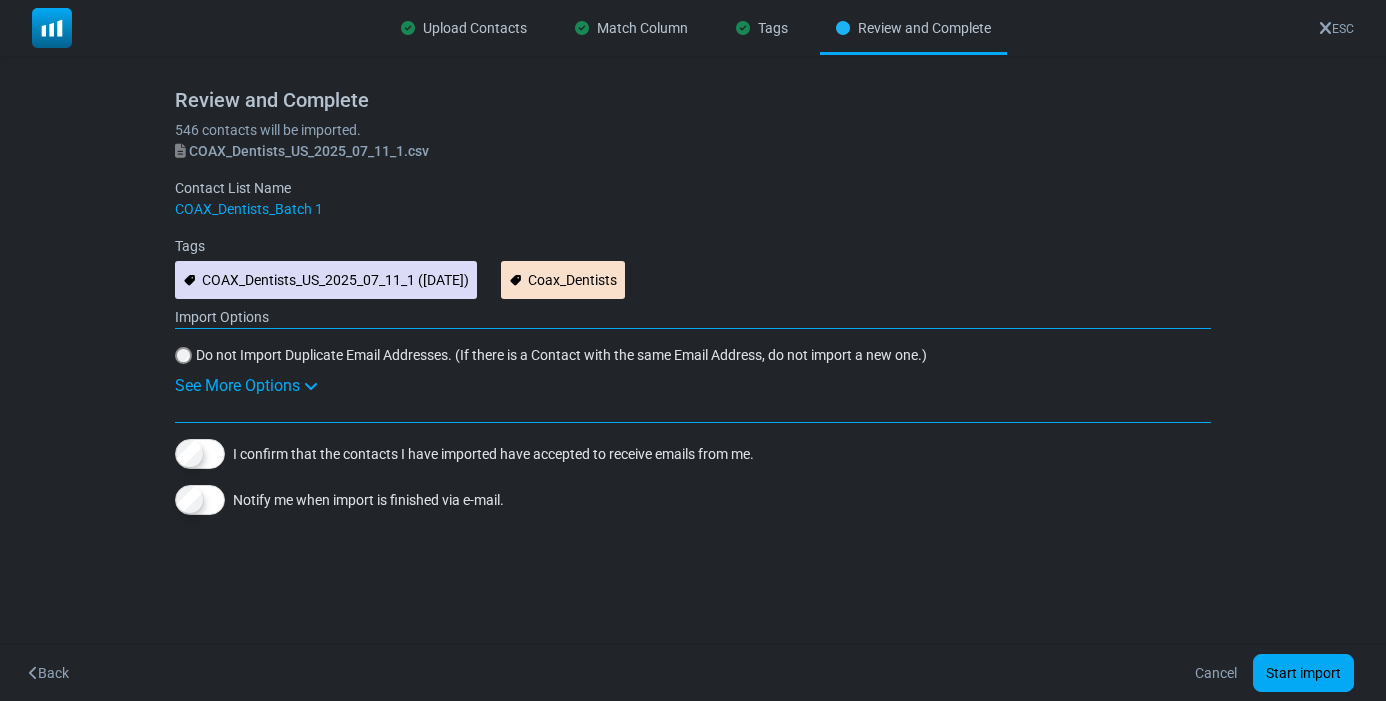 click on "Tags" at bounding box center (762, 28) 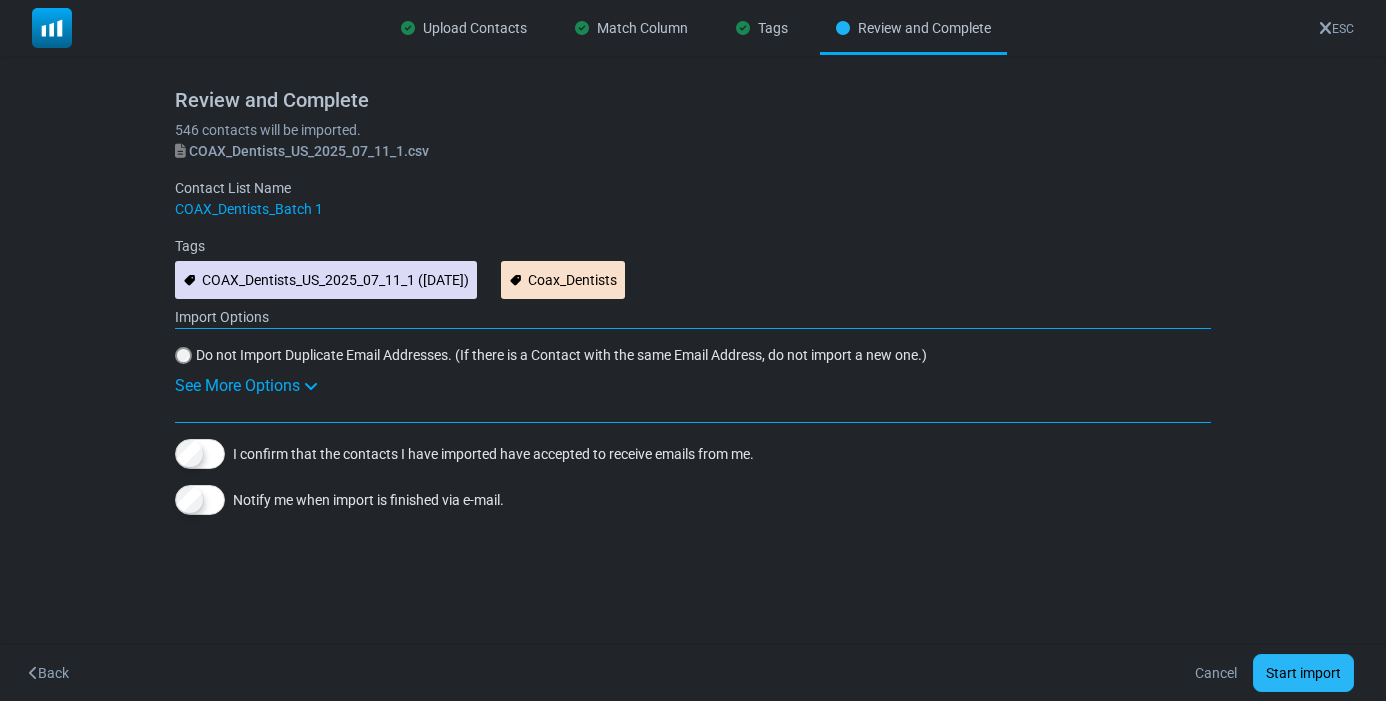 click on "Start import" at bounding box center (1303, 673) 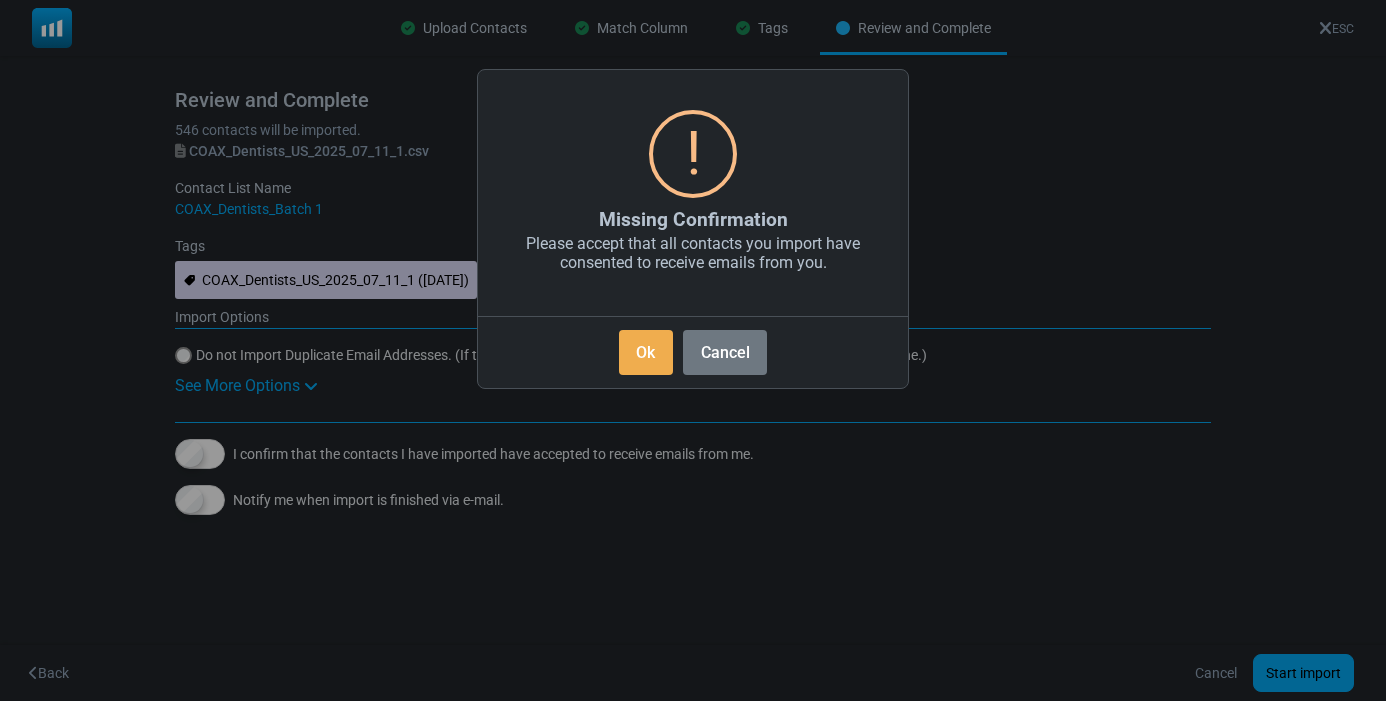 drag, startPoint x: 726, startPoint y: 353, endPoint x: 344, endPoint y: 420, distance: 387.83115 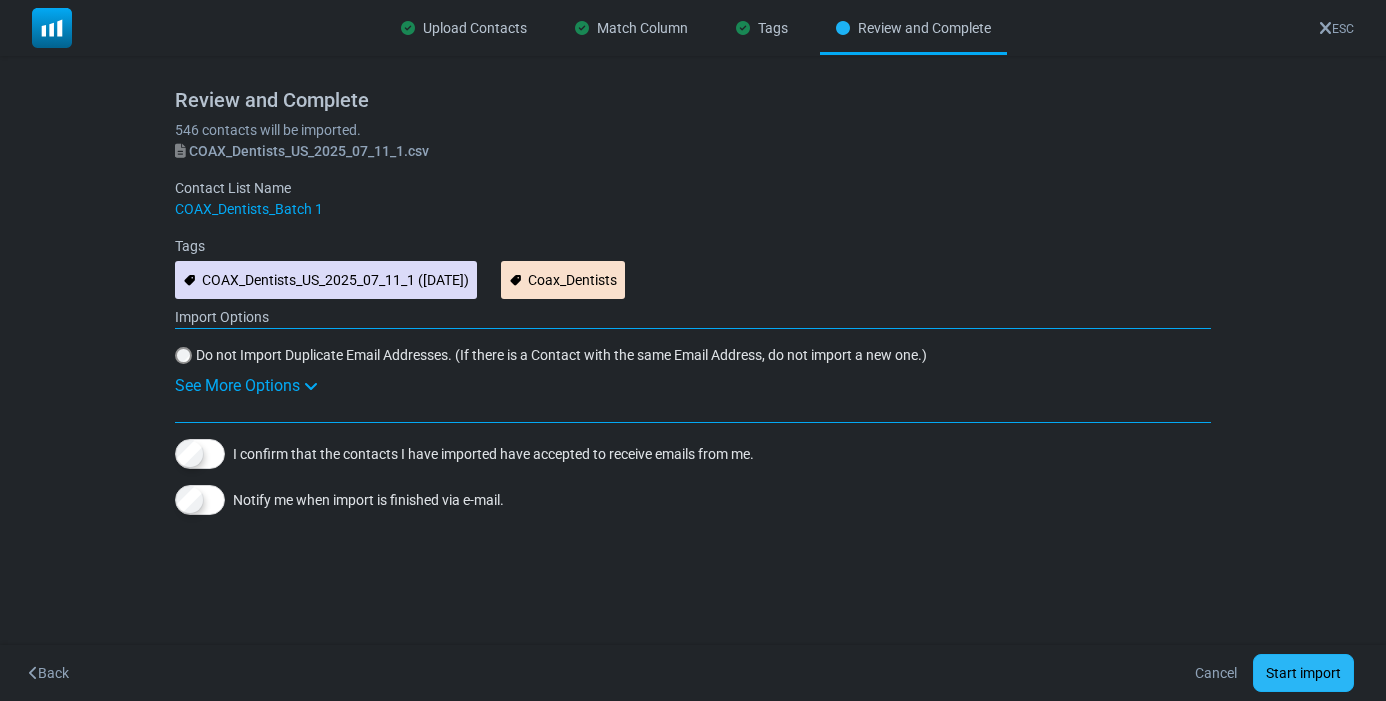 click on "Start import" at bounding box center [1303, 673] 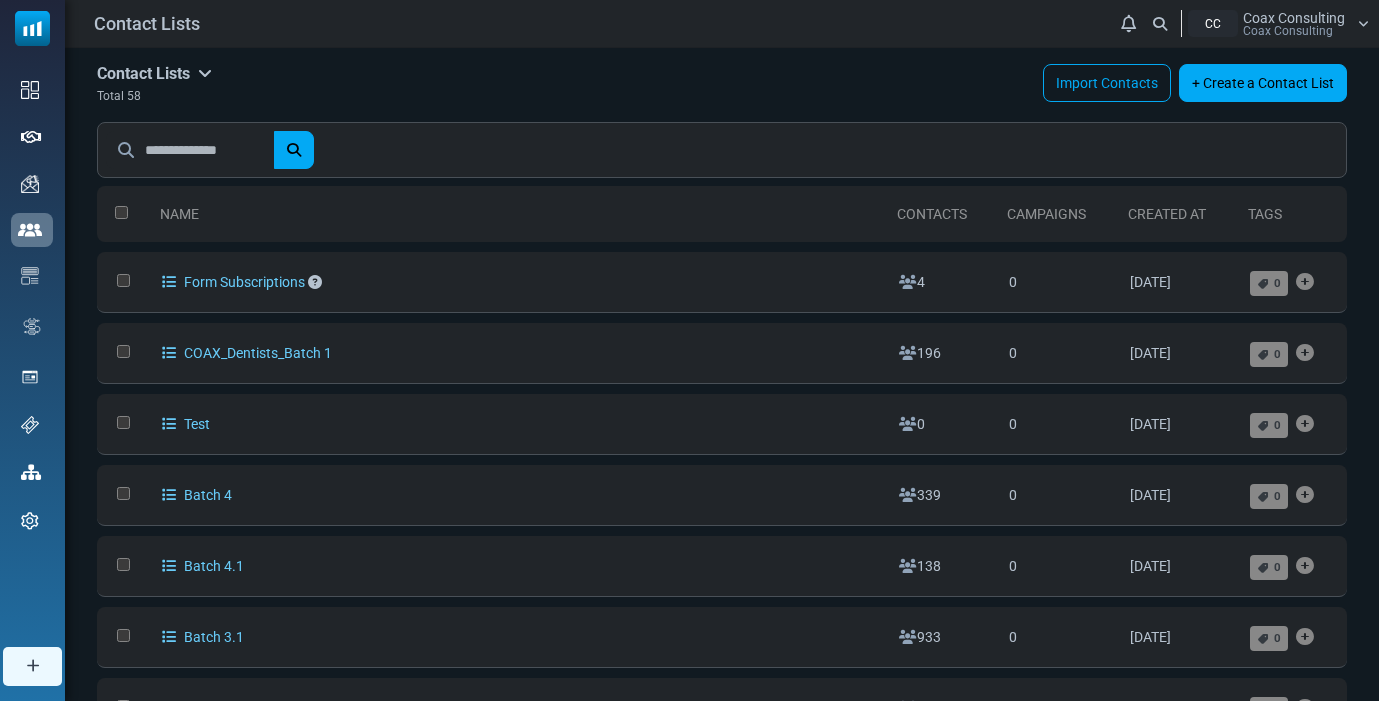 scroll, scrollTop: 0, scrollLeft: 0, axis: both 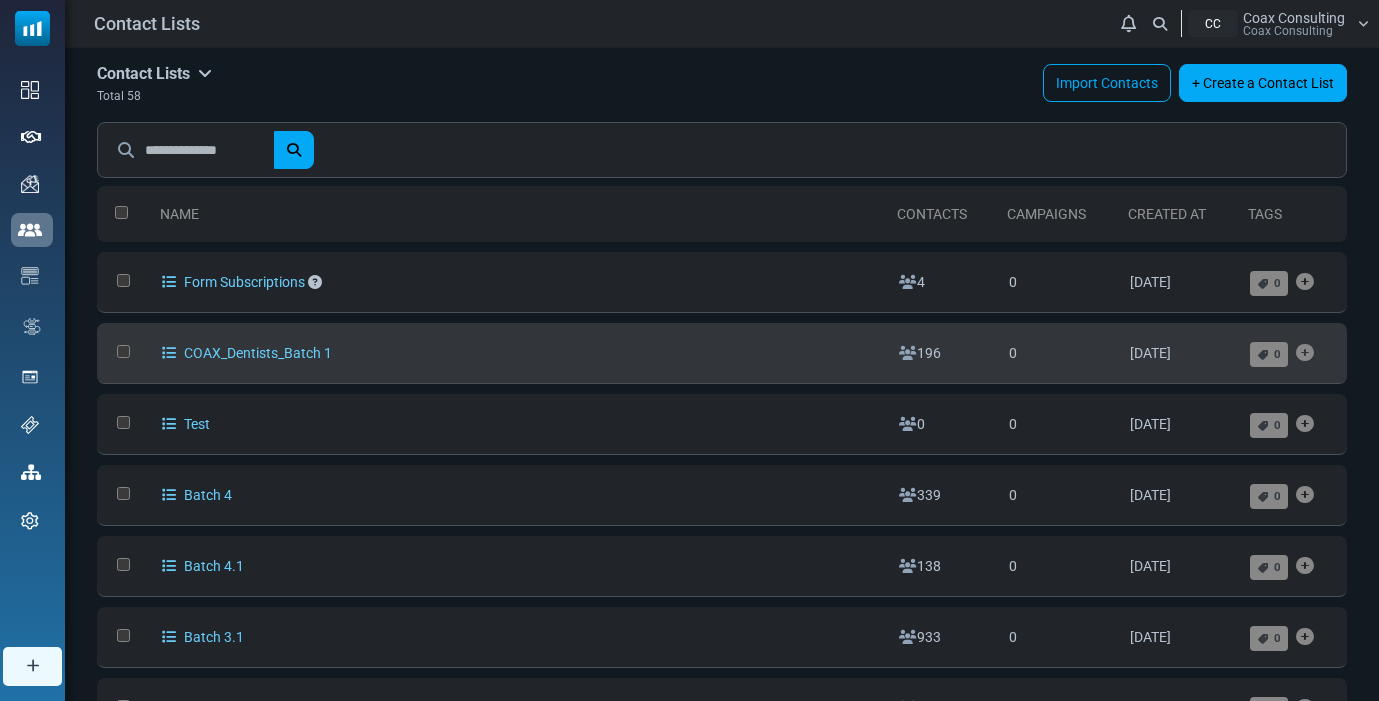 click at bounding box center [1262, 355] 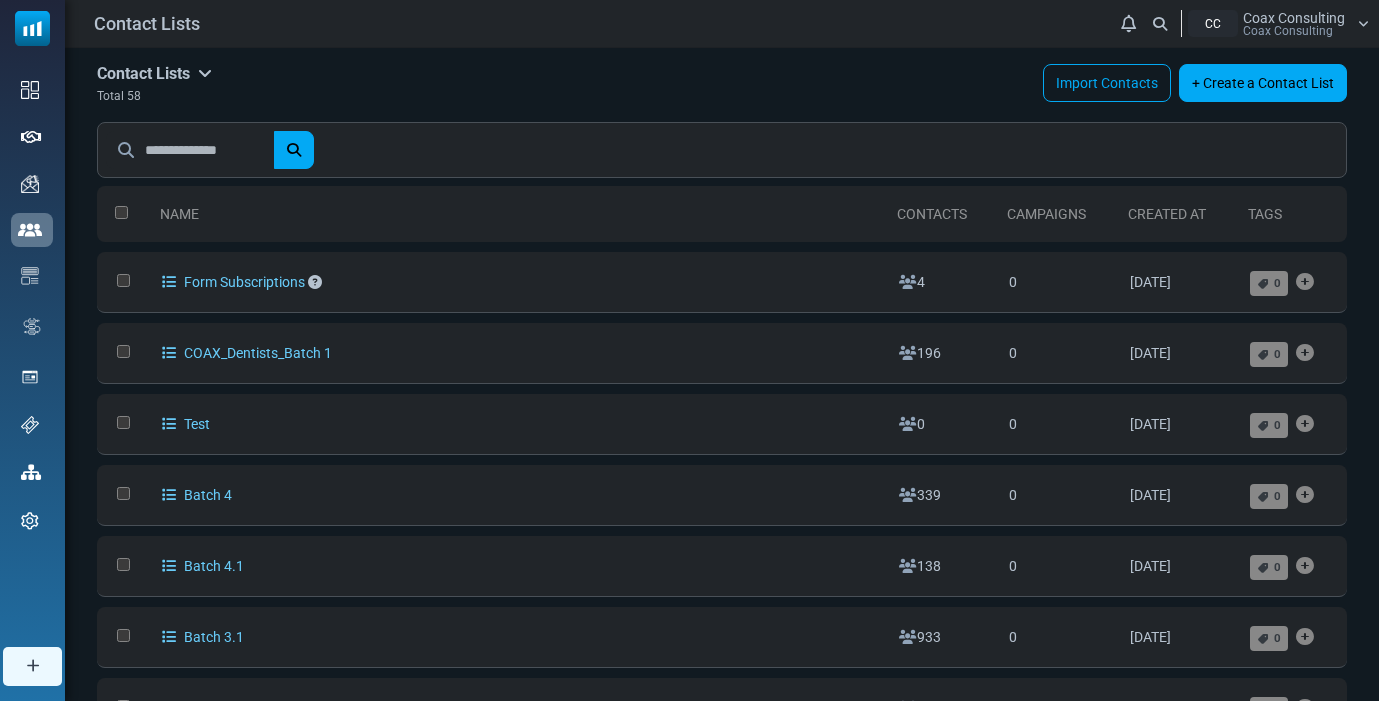 click on "Contact Lists
My Contact Lists
Company Contact Lists
Import History
Export History
Archived
Total
58
Import Contacts
+ Create a Contact List" at bounding box center (722, 85) 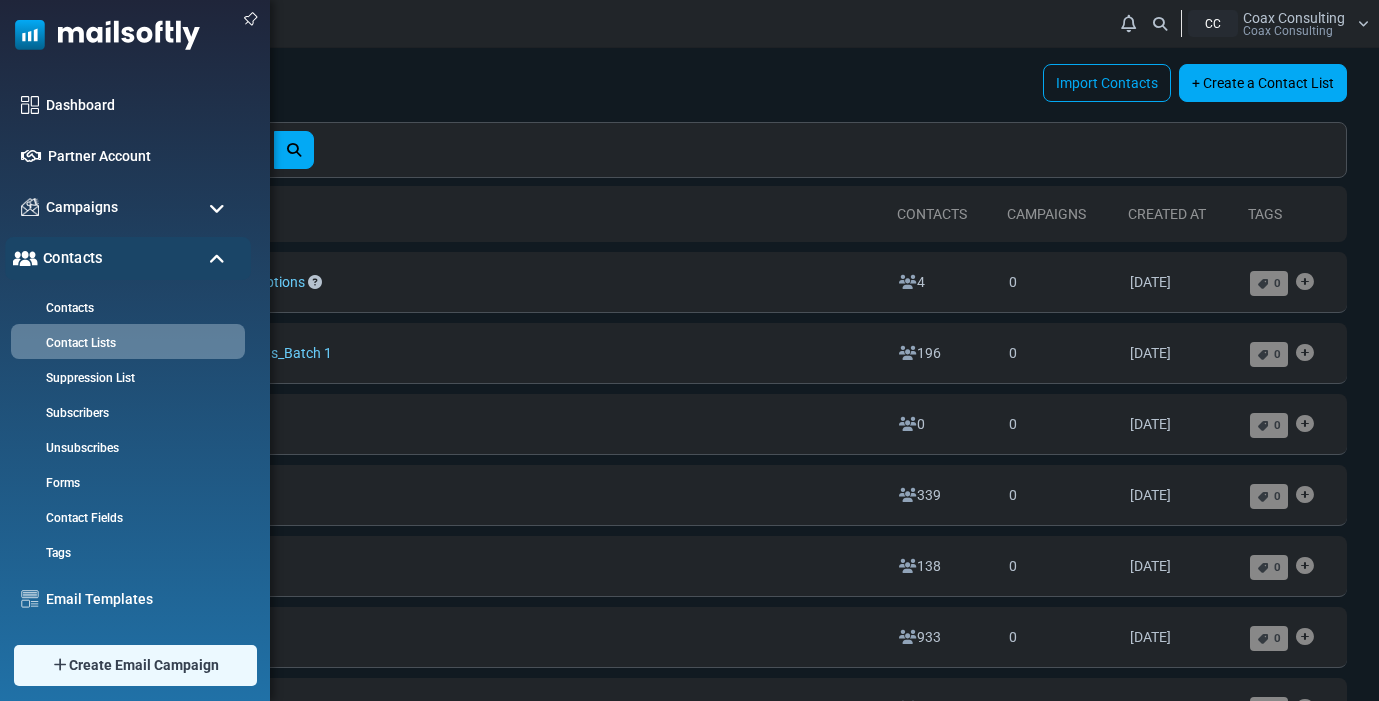 click on "Contacts" at bounding box center (128, 258) 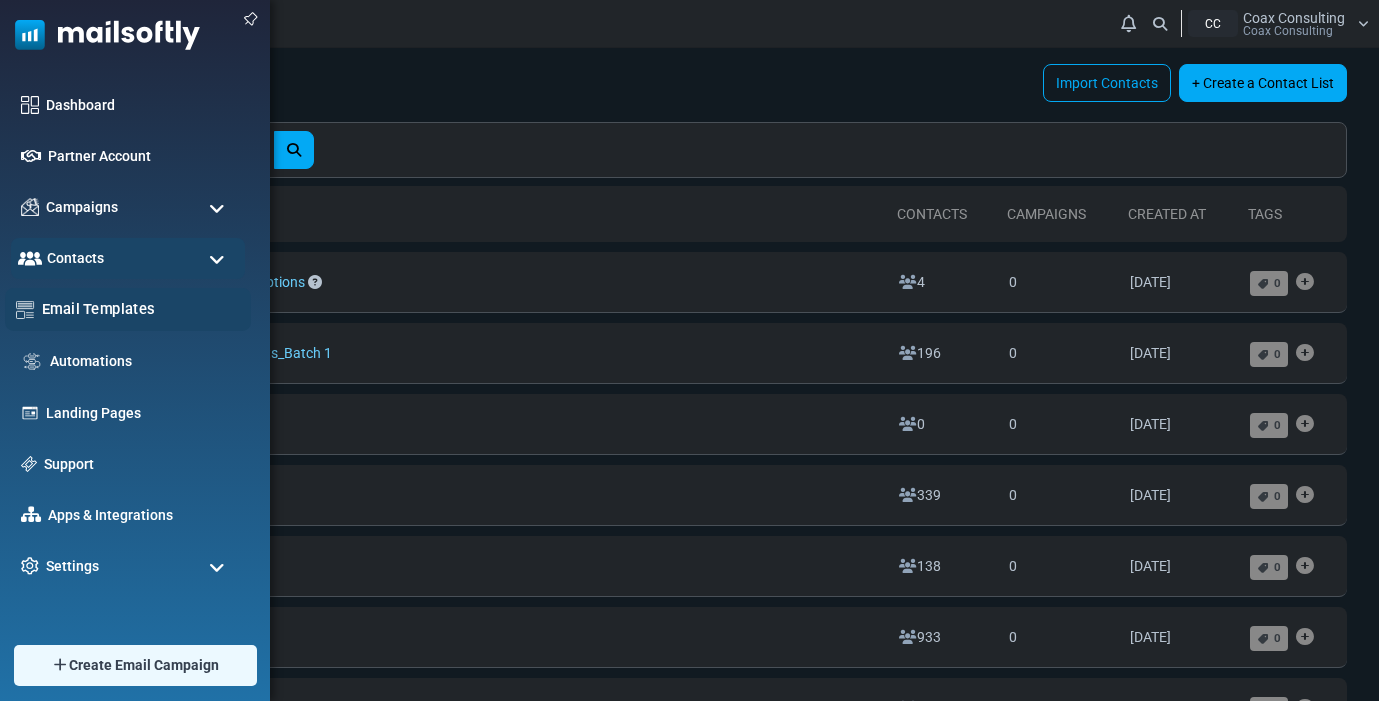 click on "Email Templates" at bounding box center (141, 309) 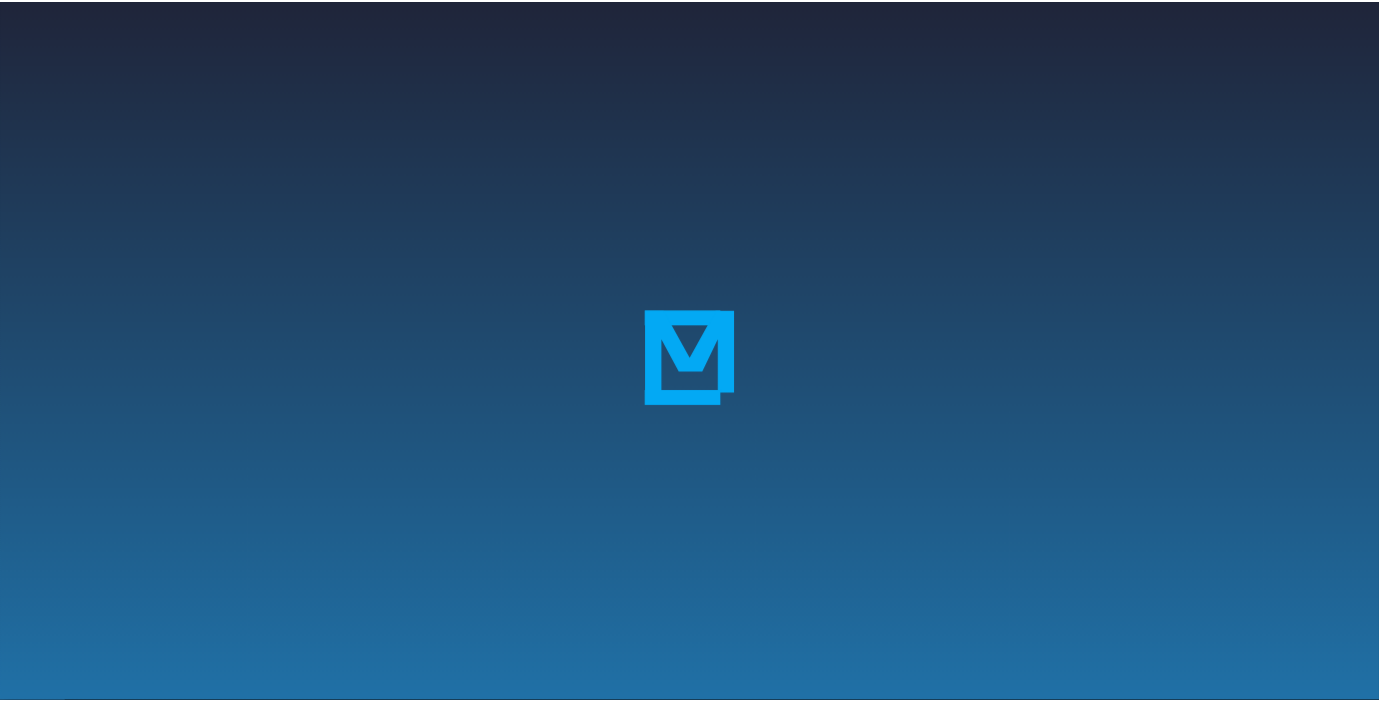 scroll, scrollTop: 0, scrollLeft: 0, axis: both 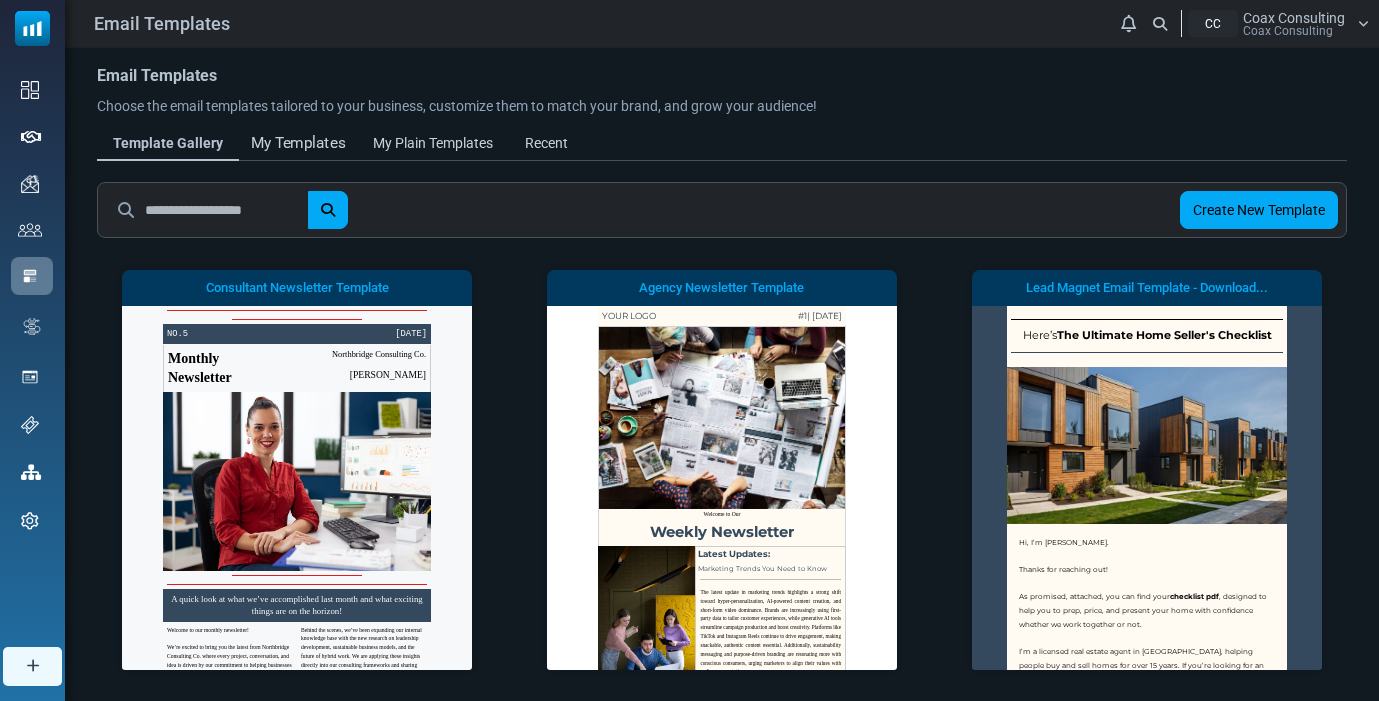 click on "My Templates" at bounding box center (298, 143) 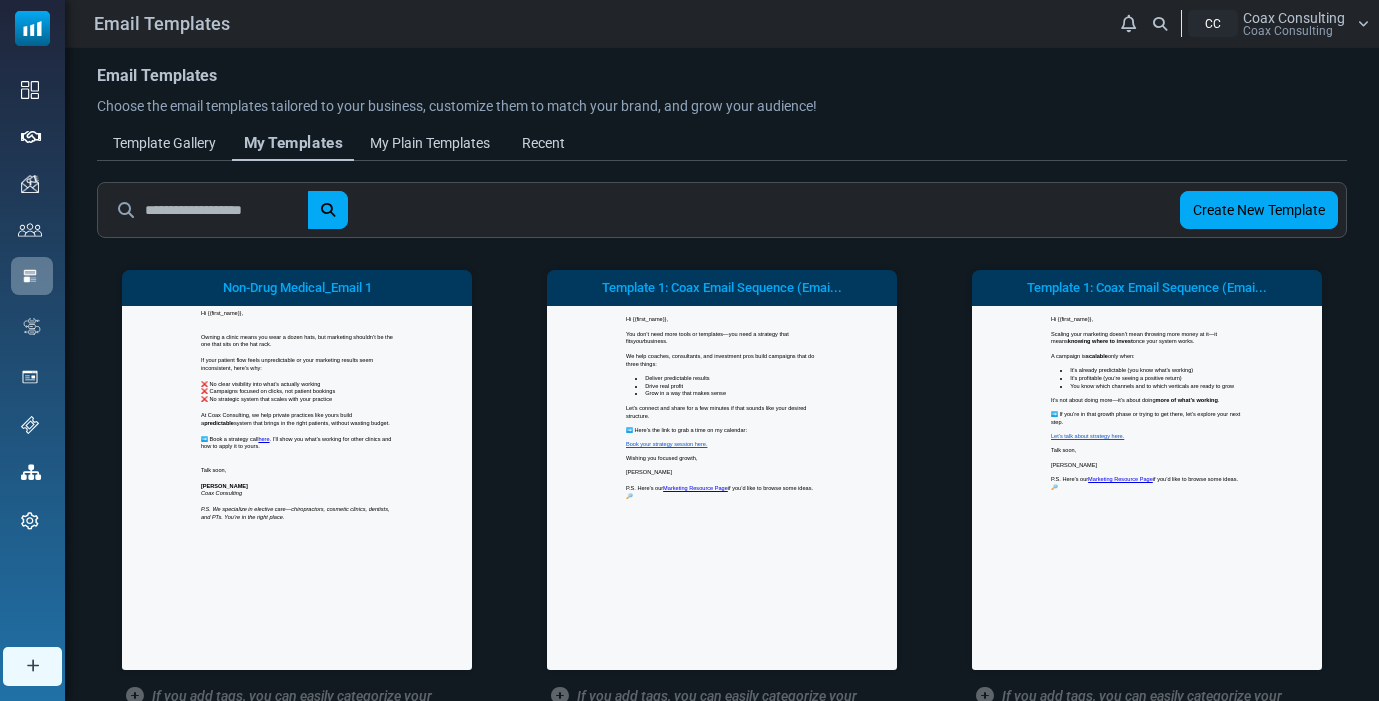 scroll, scrollTop: 0, scrollLeft: 0, axis: both 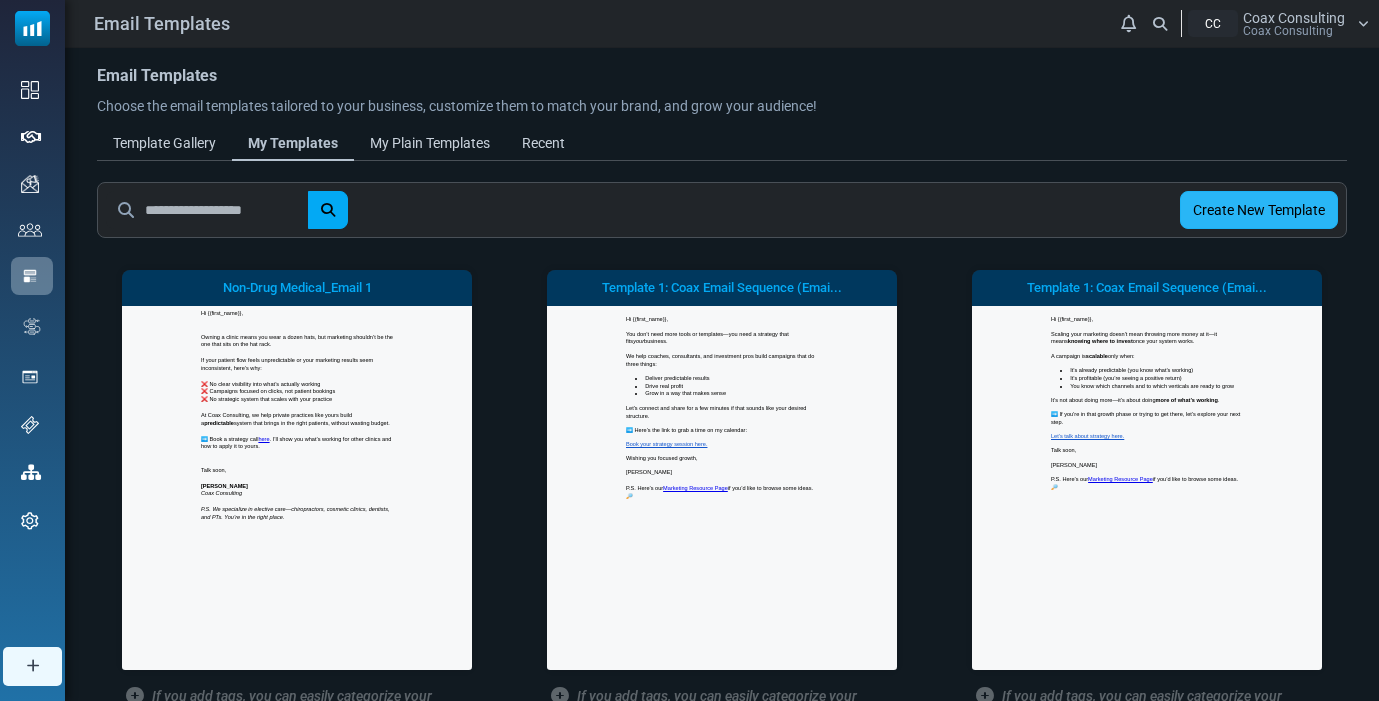 click on "Create New Template" at bounding box center [1259, 210] 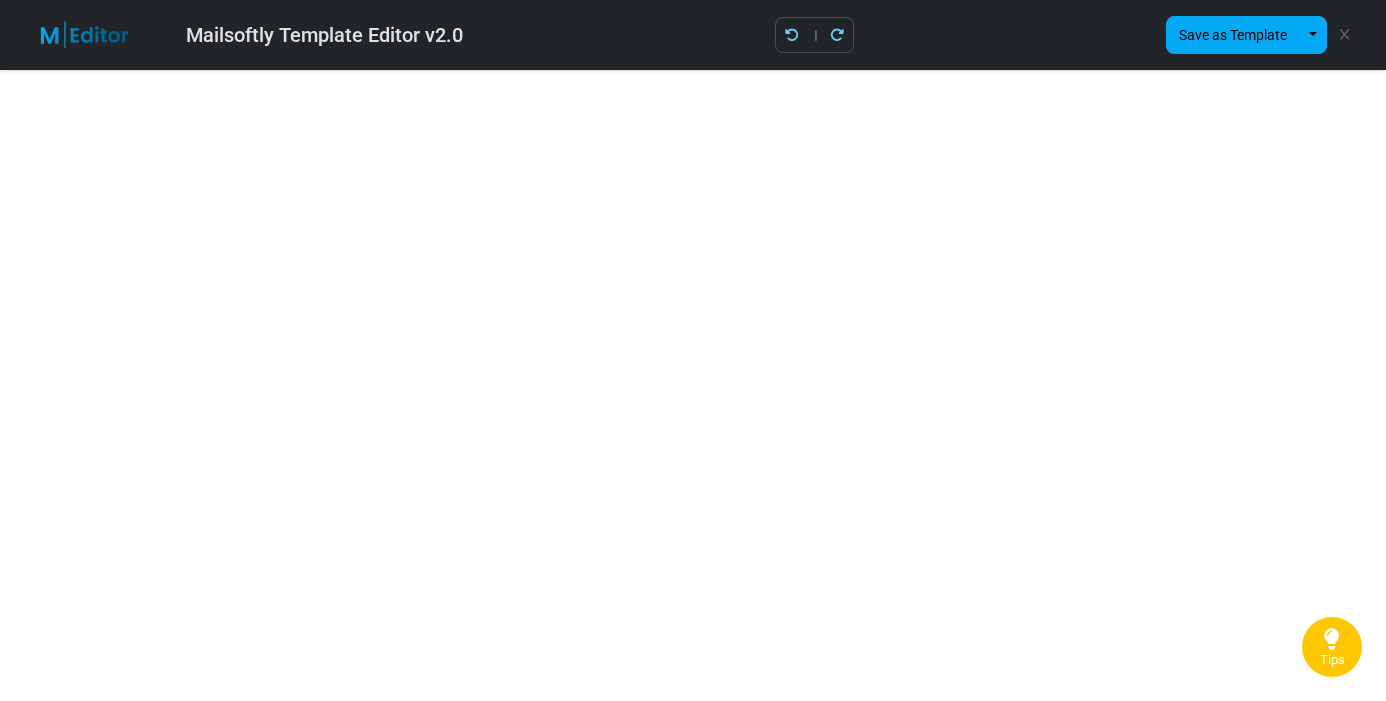 scroll, scrollTop: 0, scrollLeft: 0, axis: both 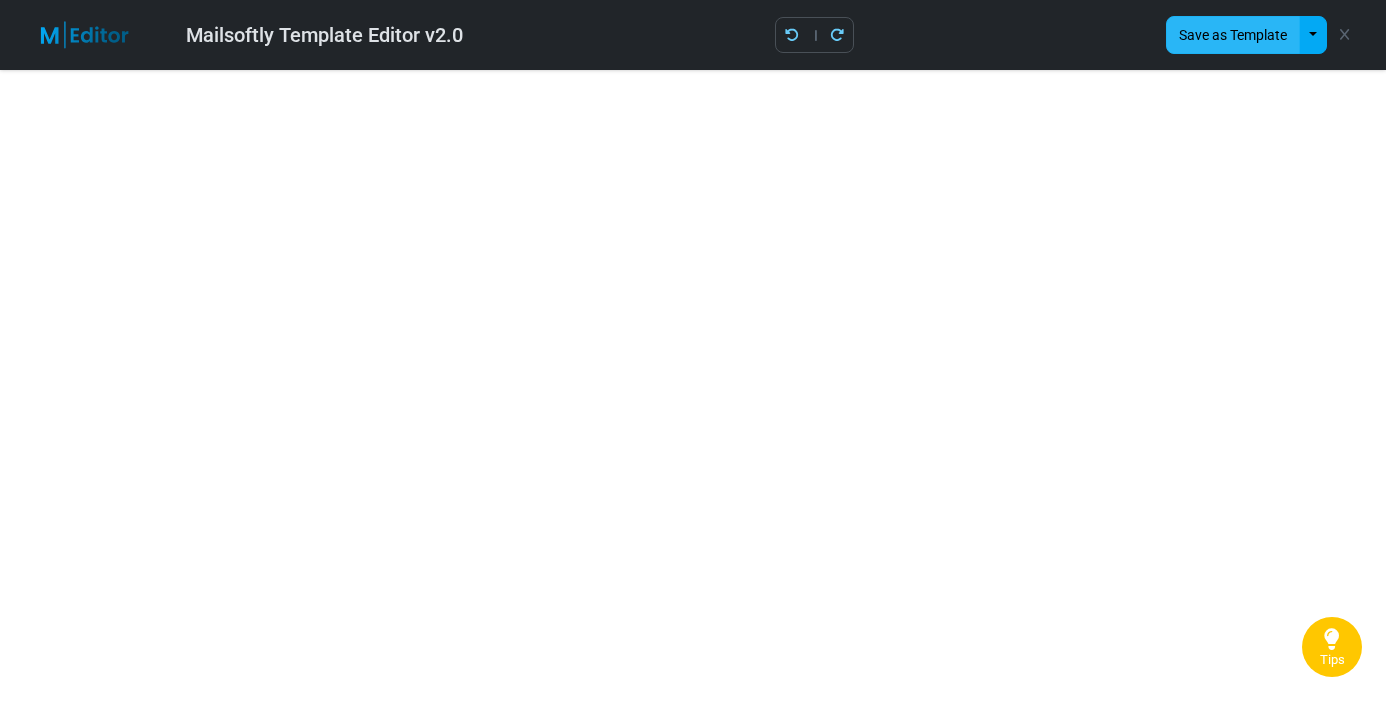 click on "Save as Template" at bounding box center (1233, 35) 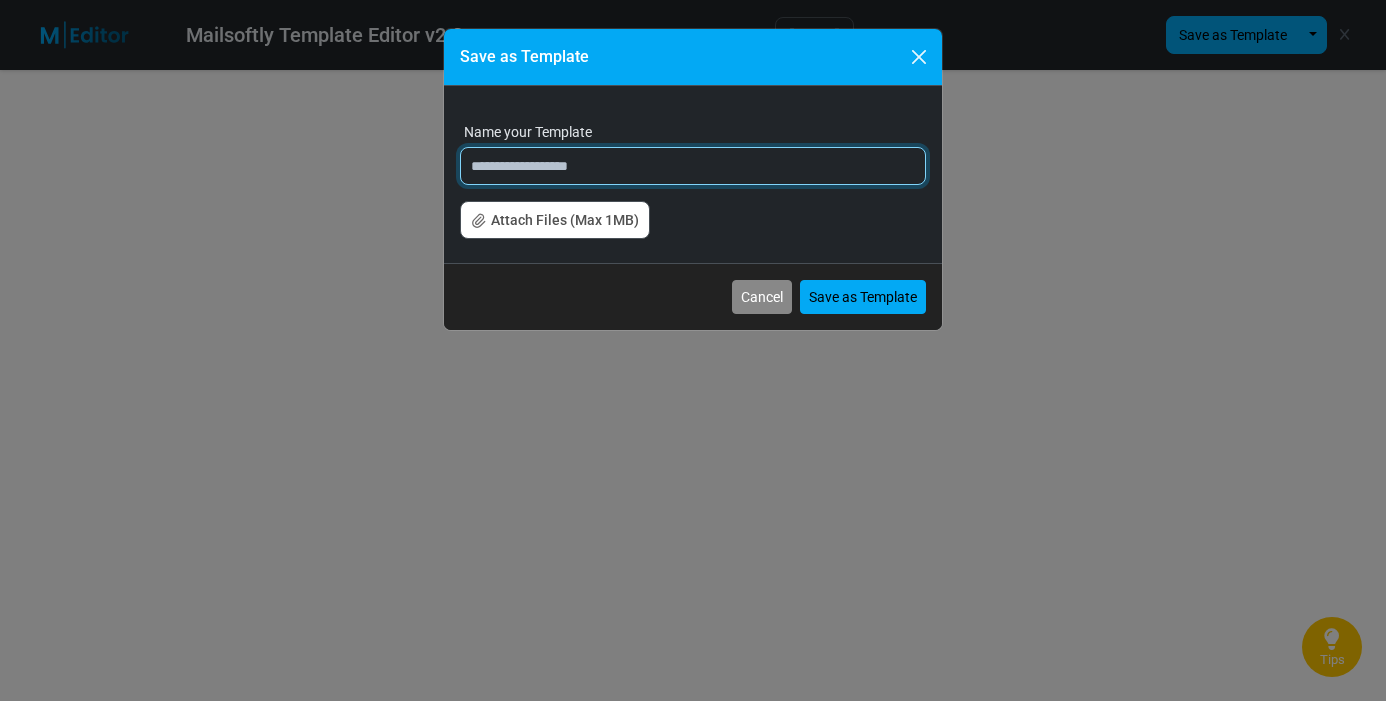 click on "**********" at bounding box center [693, 166] 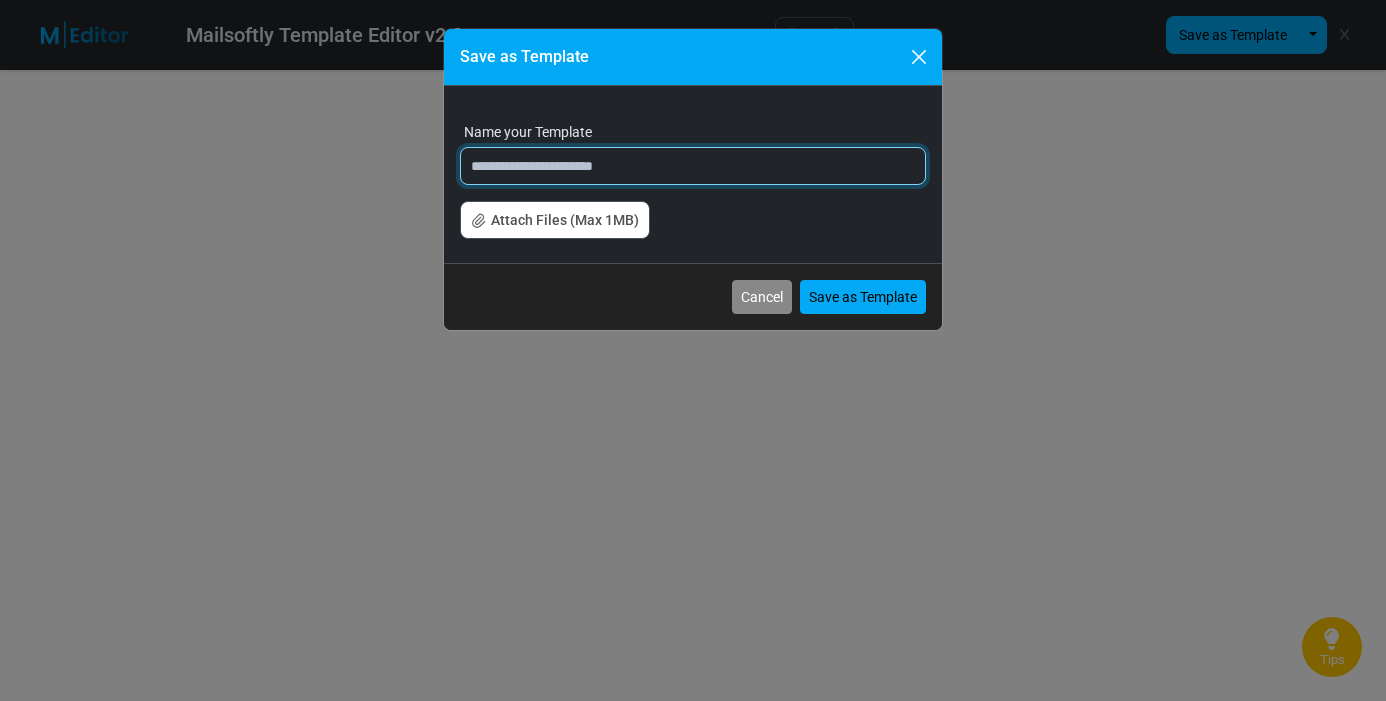 click on "**********" at bounding box center (693, 166) 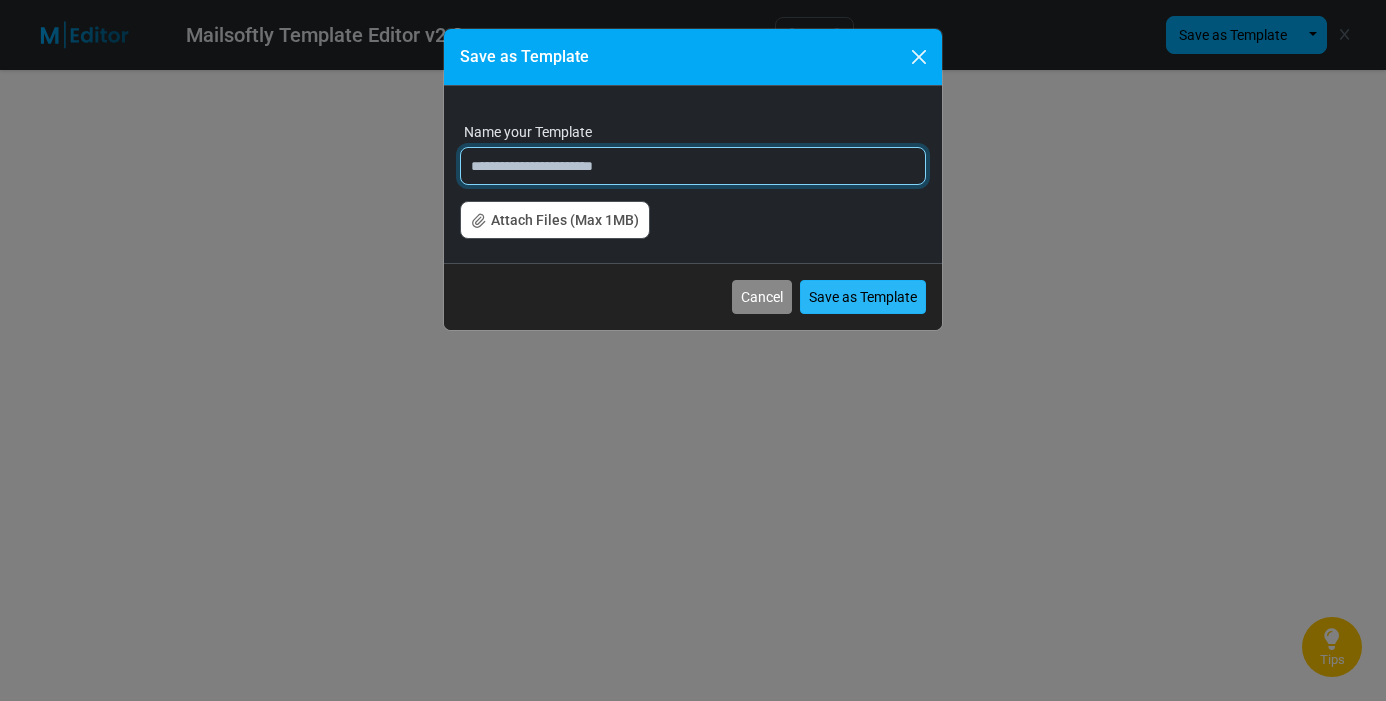type on "**********" 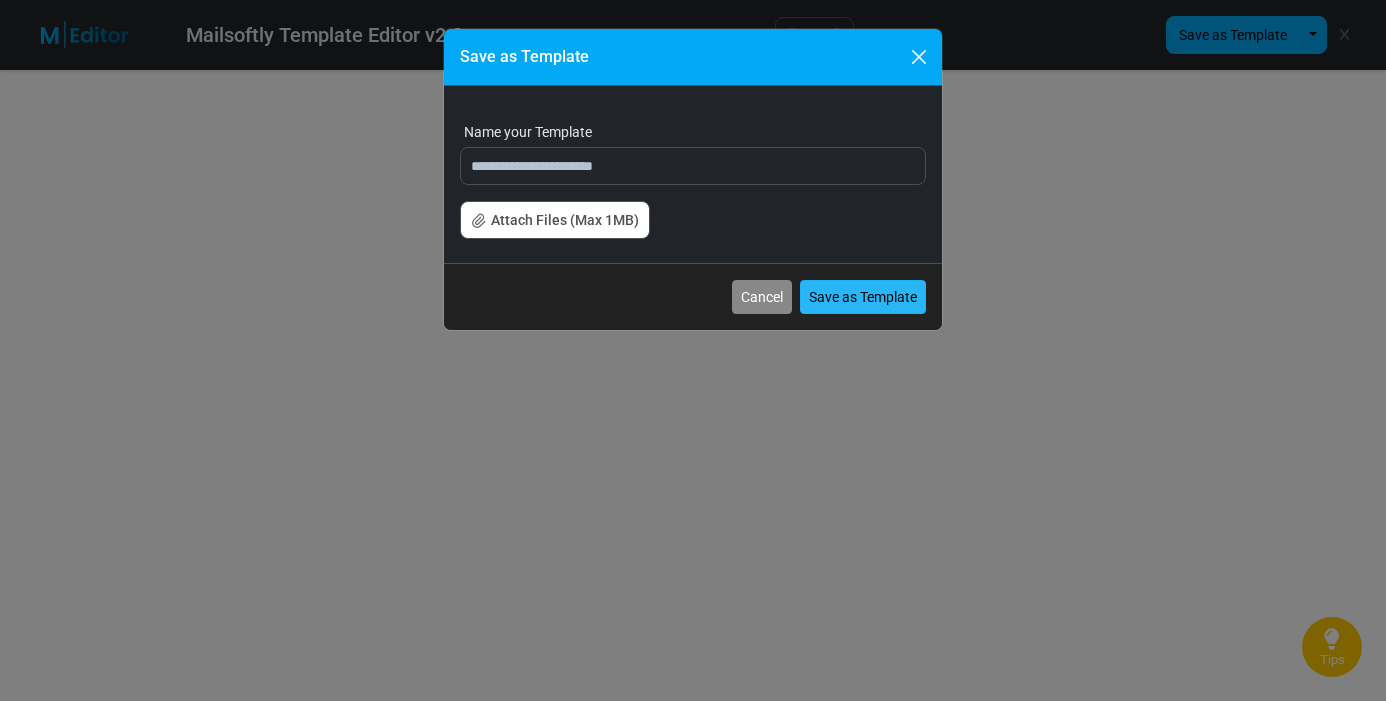 click on "Save as Template" at bounding box center [863, 297] 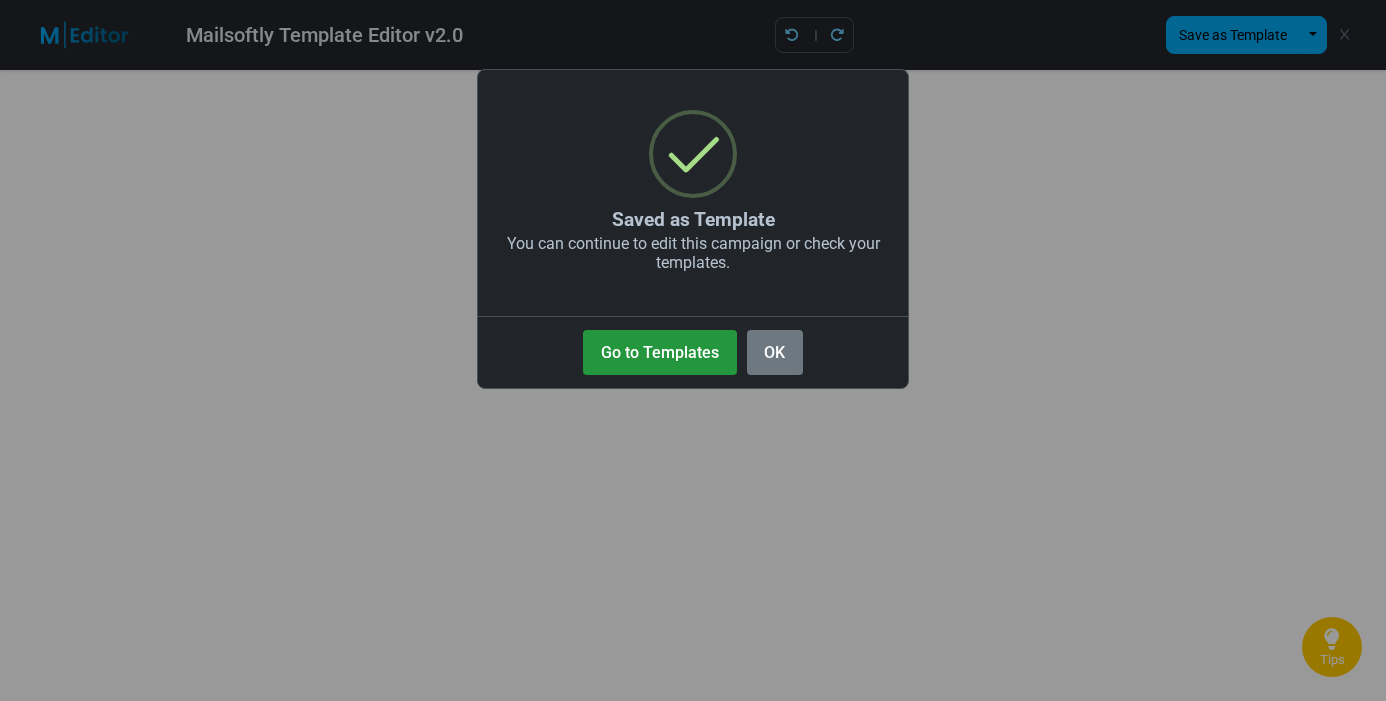 click on "Go to Templates" at bounding box center [659, 352] 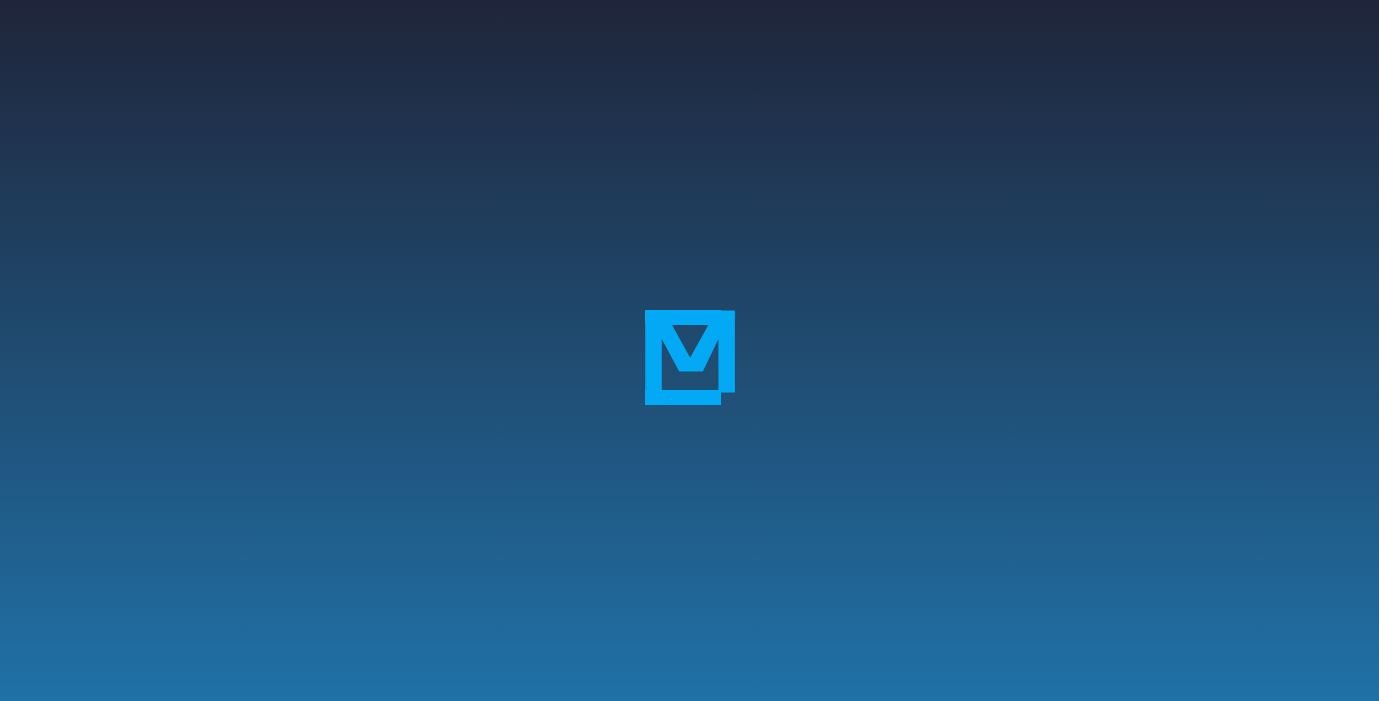 scroll, scrollTop: 0, scrollLeft: 0, axis: both 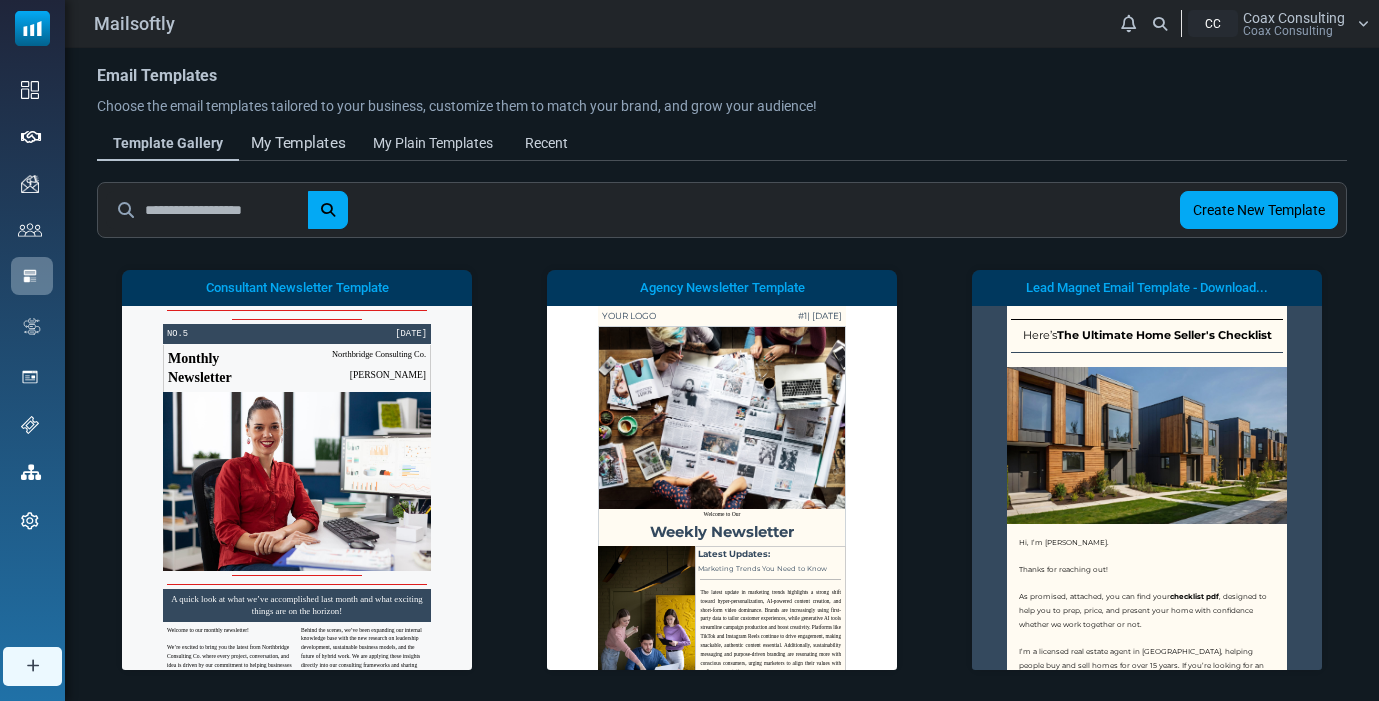 click on "My Templates" at bounding box center (298, 143) 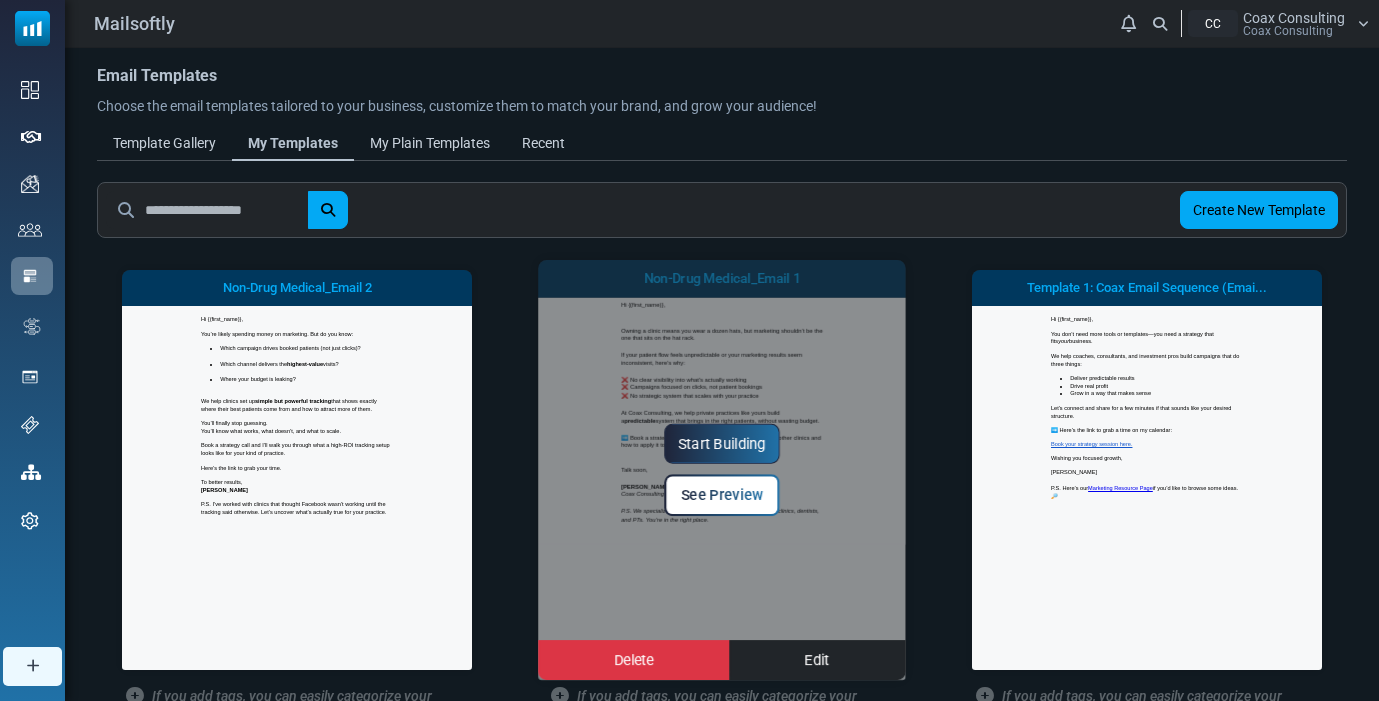 scroll, scrollTop: 0, scrollLeft: 0, axis: both 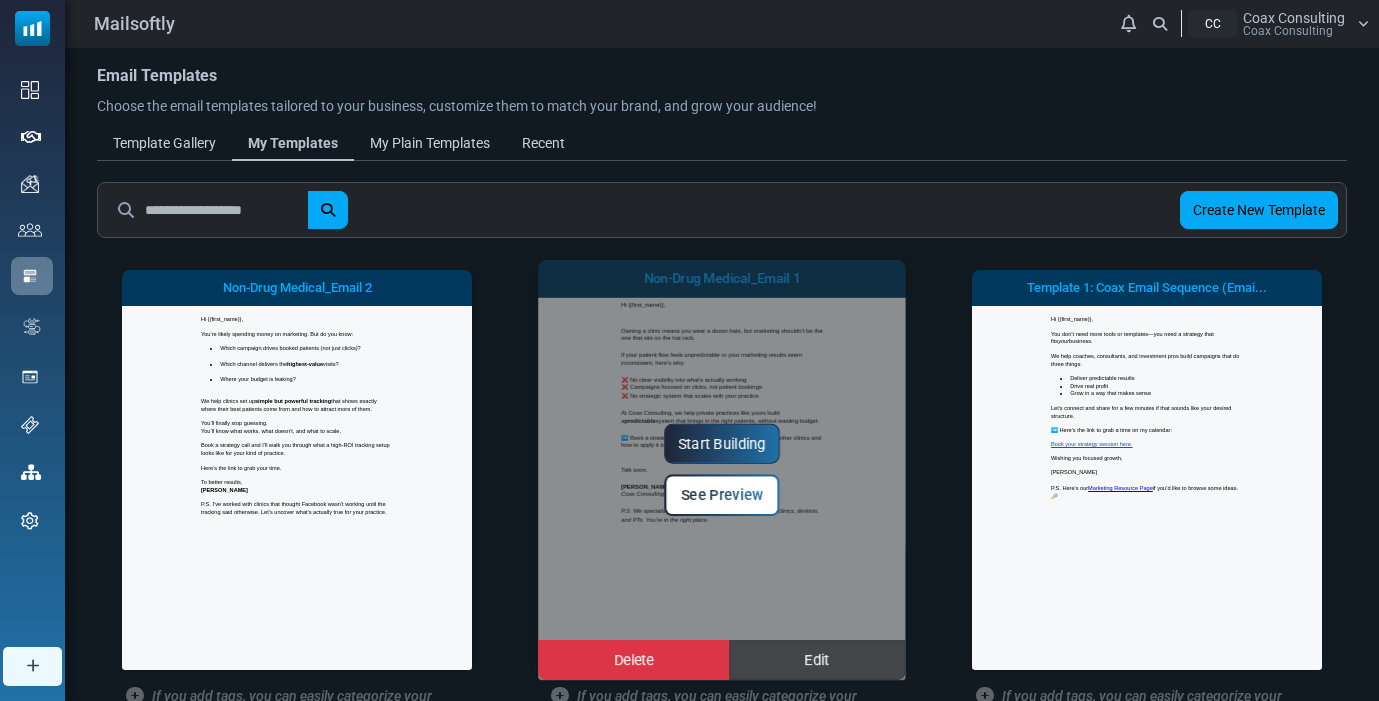 click on "Edit" at bounding box center [817, 660] 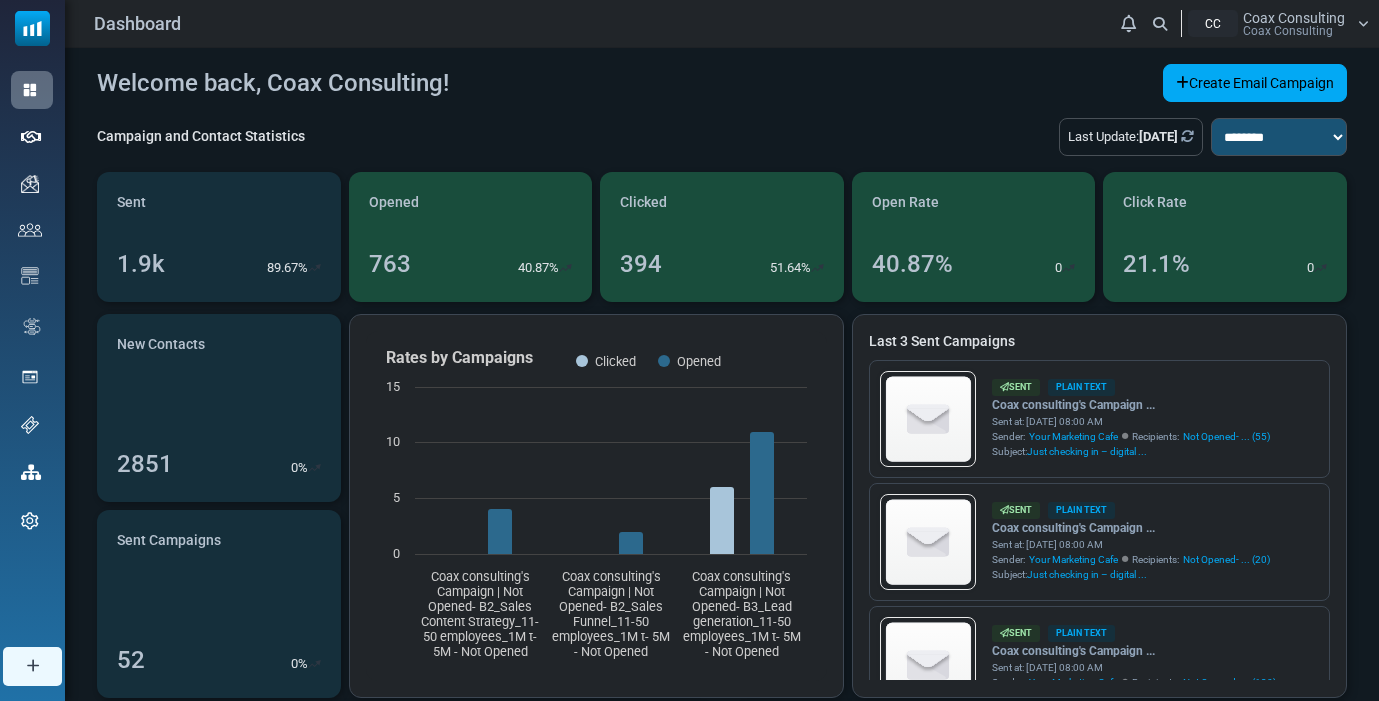 scroll, scrollTop: 0, scrollLeft: 0, axis: both 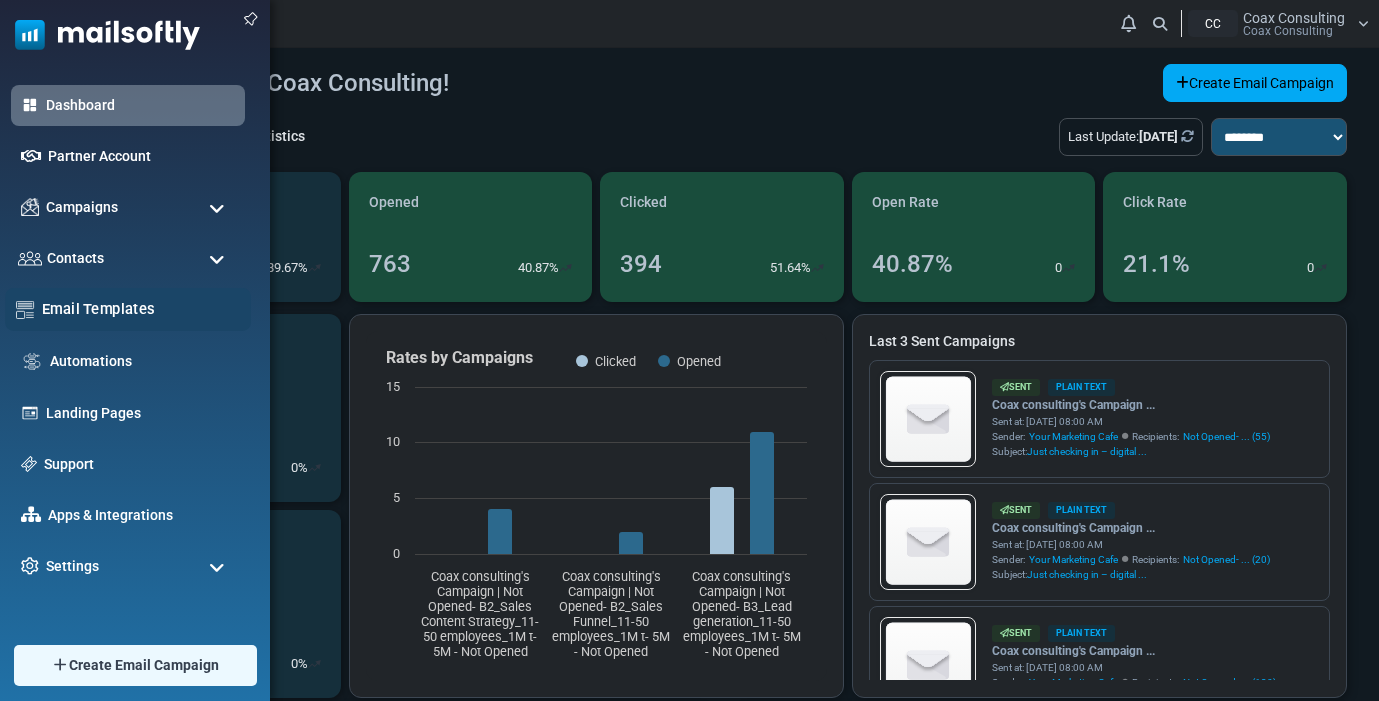 click on "Email Templates" at bounding box center [141, 309] 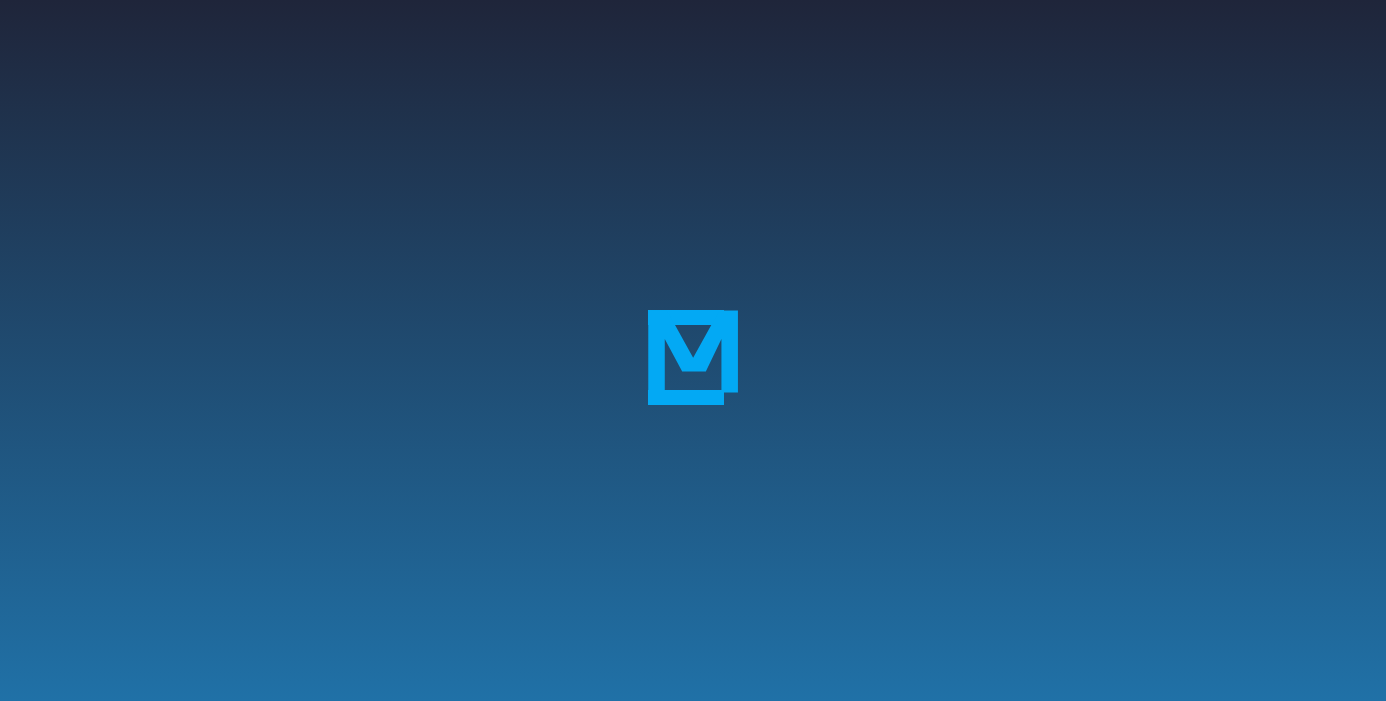 scroll, scrollTop: 0, scrollLeft: 0, axis: both 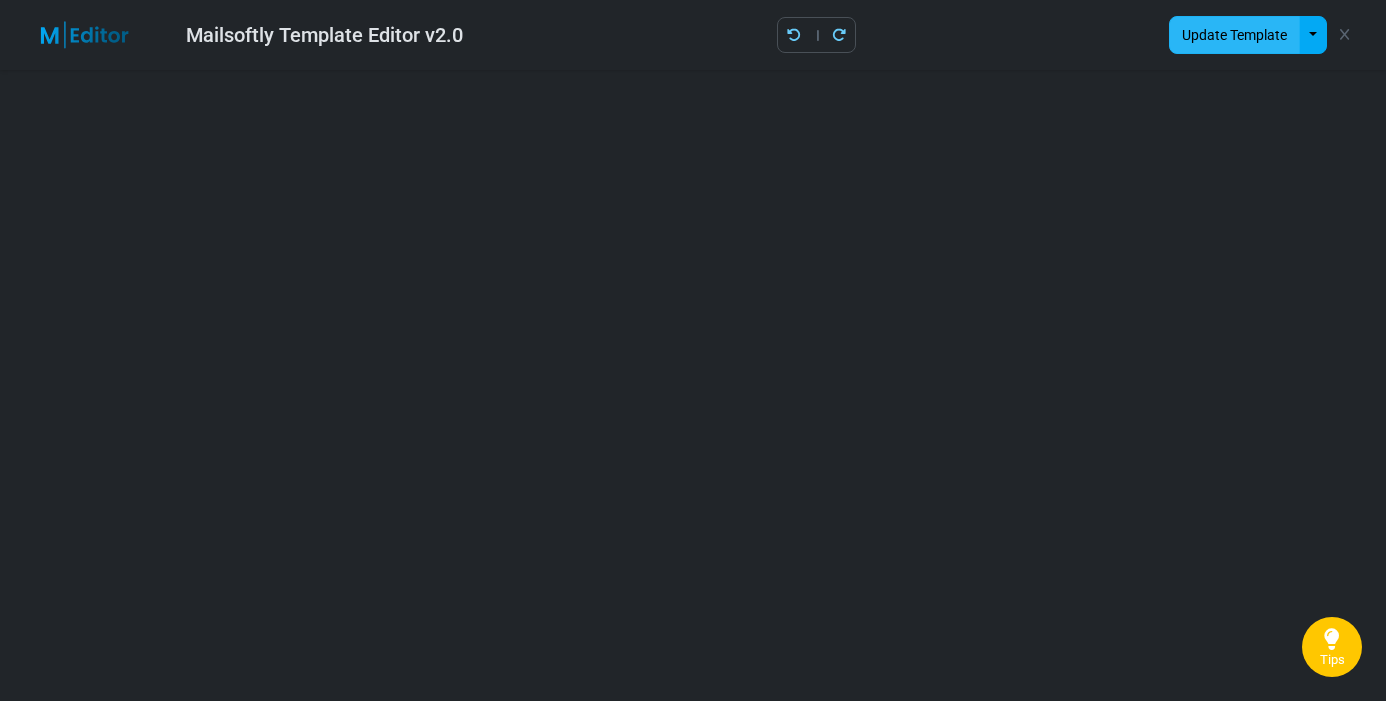 click on "Update Template" at bounding box center (1234, 35) 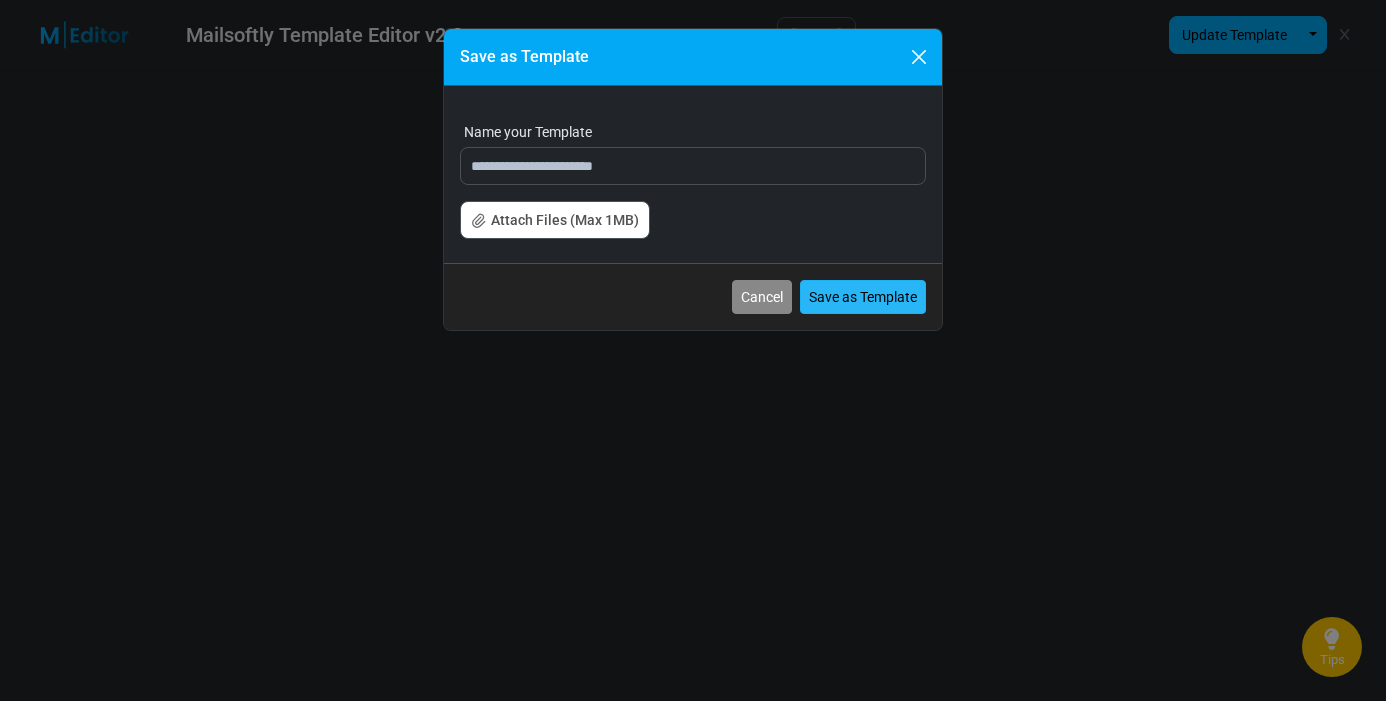 click on "Save as Template" at bounding box center (863, 297) 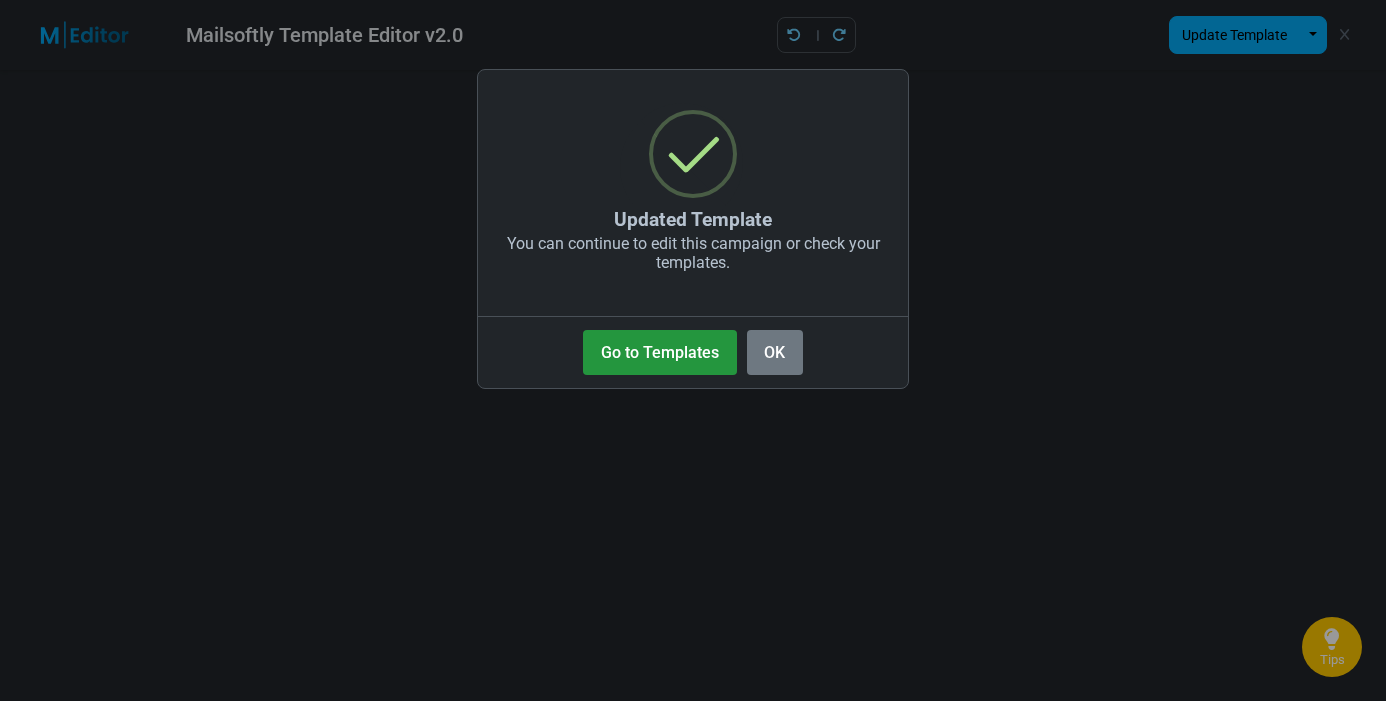 click on "Go to Templates" at bounding box center (659, 352) 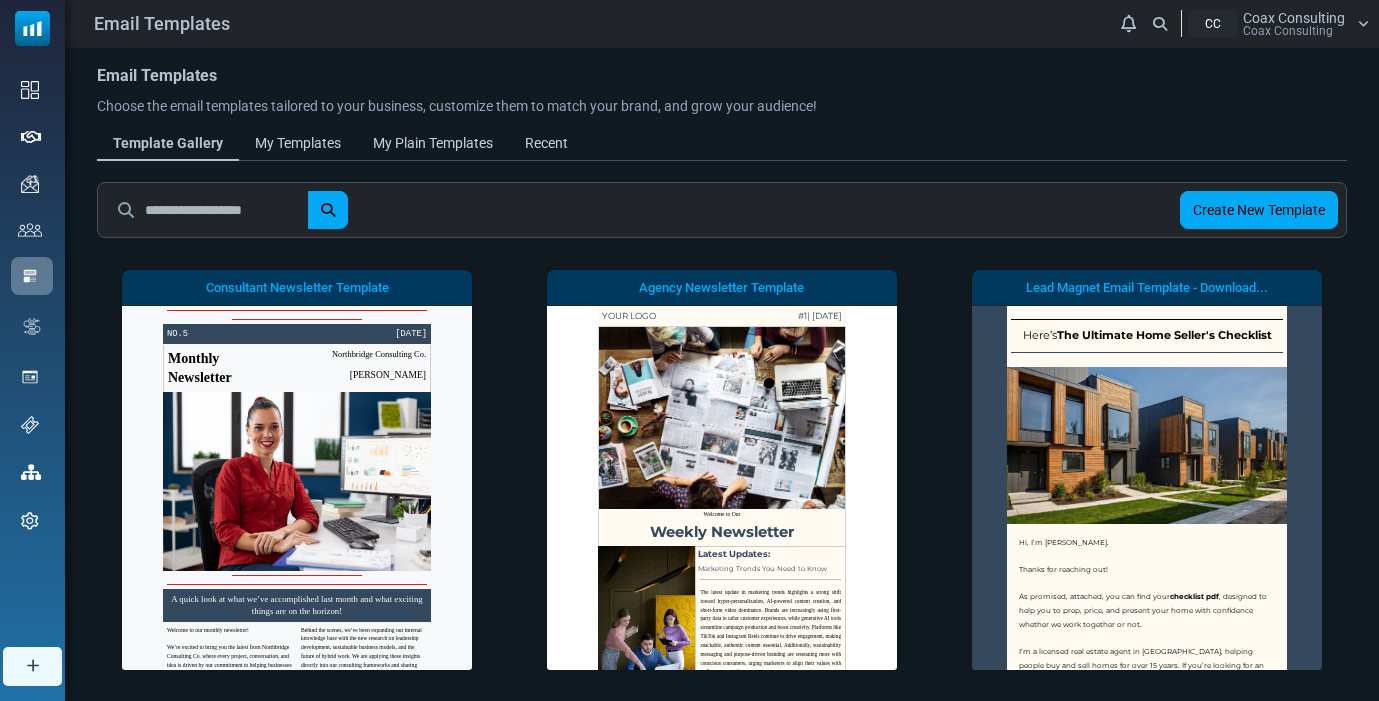 scroll, scrollTop: 0, scrollLeft: 0, axis: both 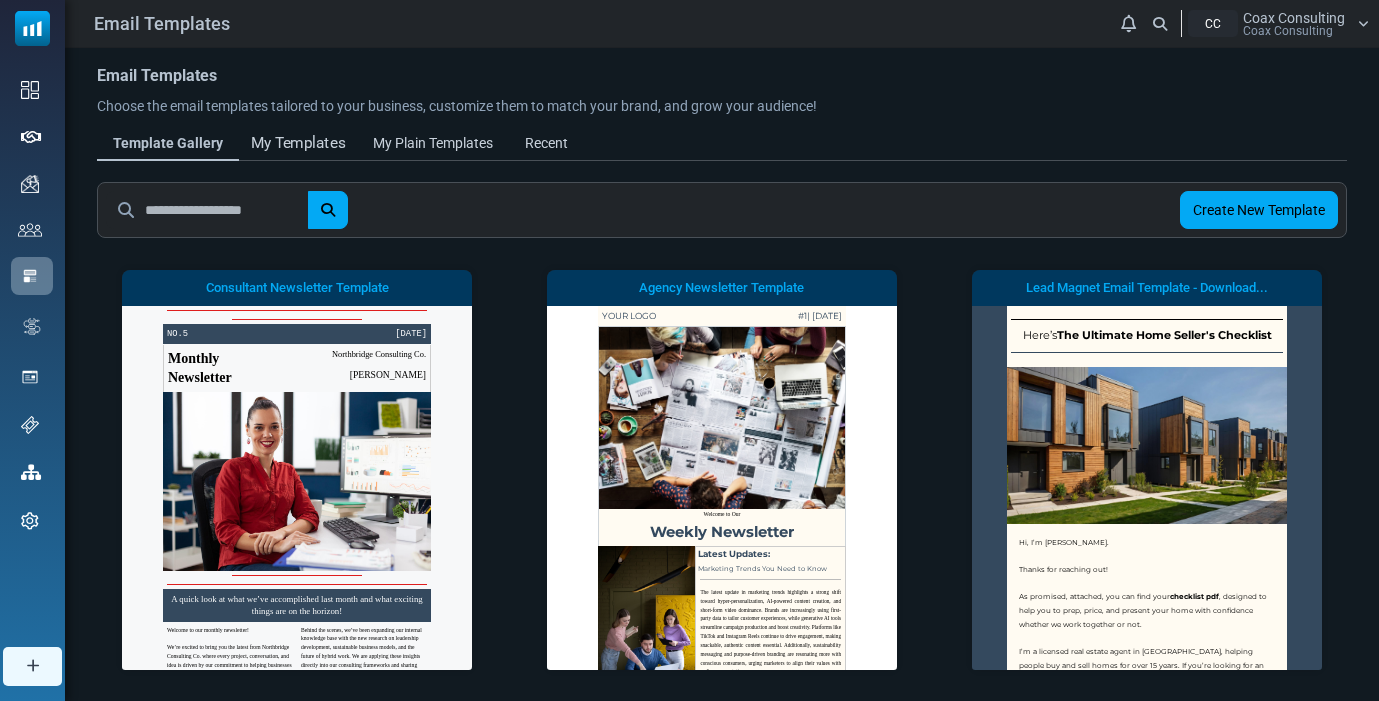 click on "My Templates" at bounding box center (298, 143) 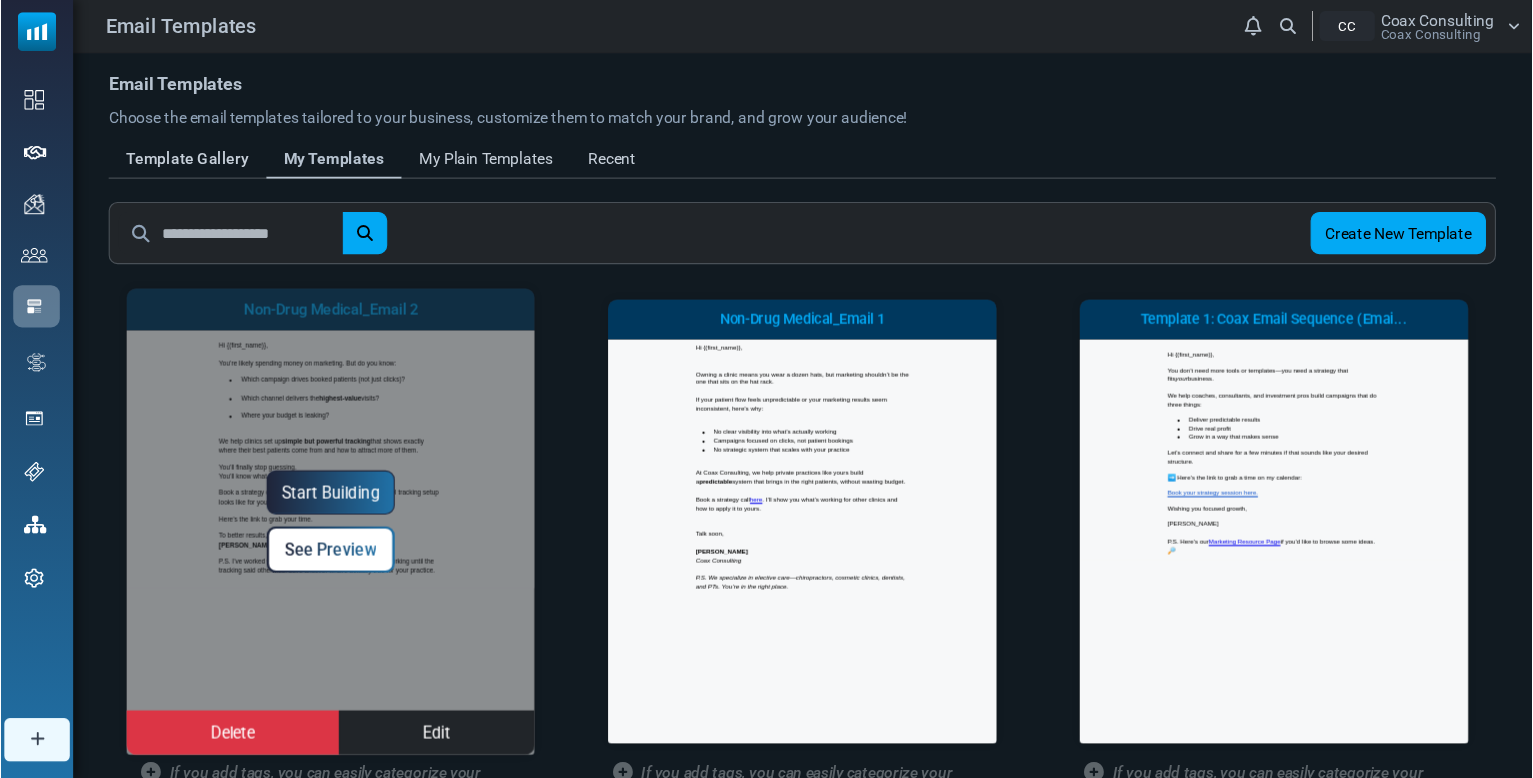scroll, scrollTop: 0, scrollLeft: 0, axis: both 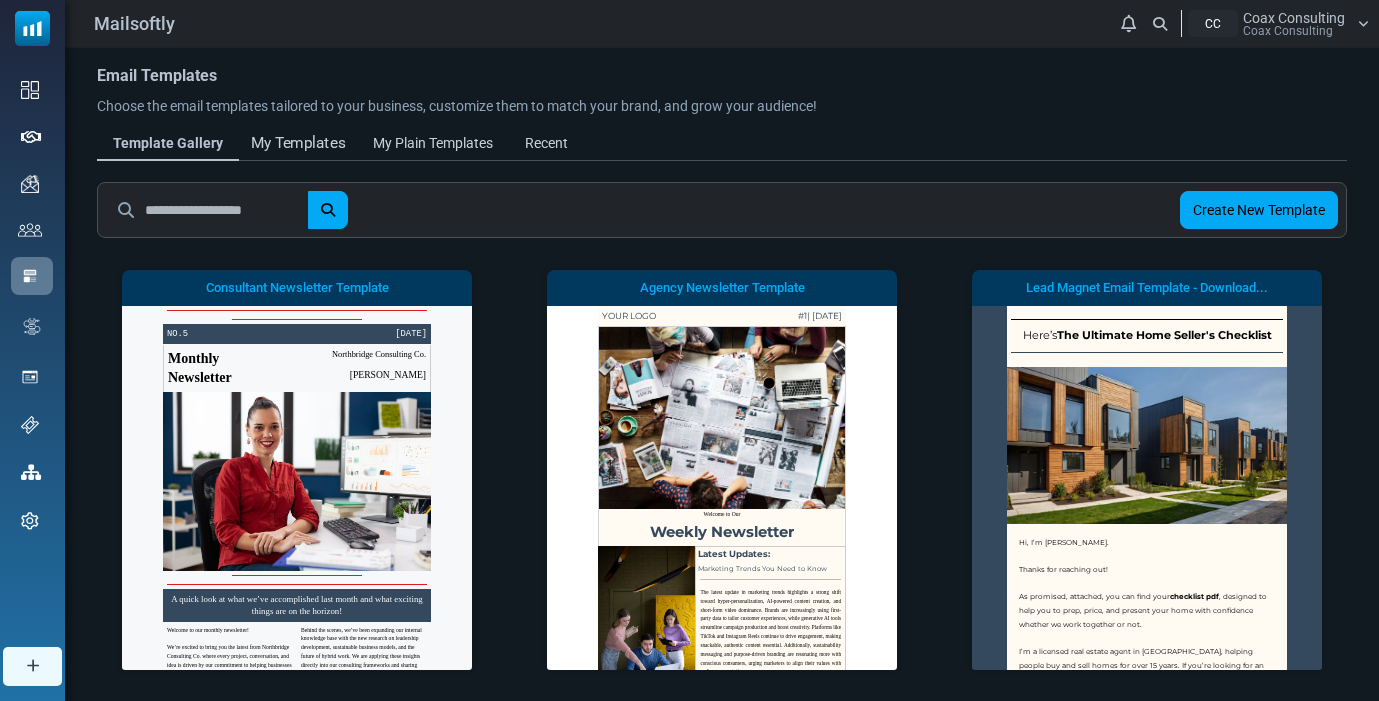 click on "My Templates" at bounding box center [298, 143] 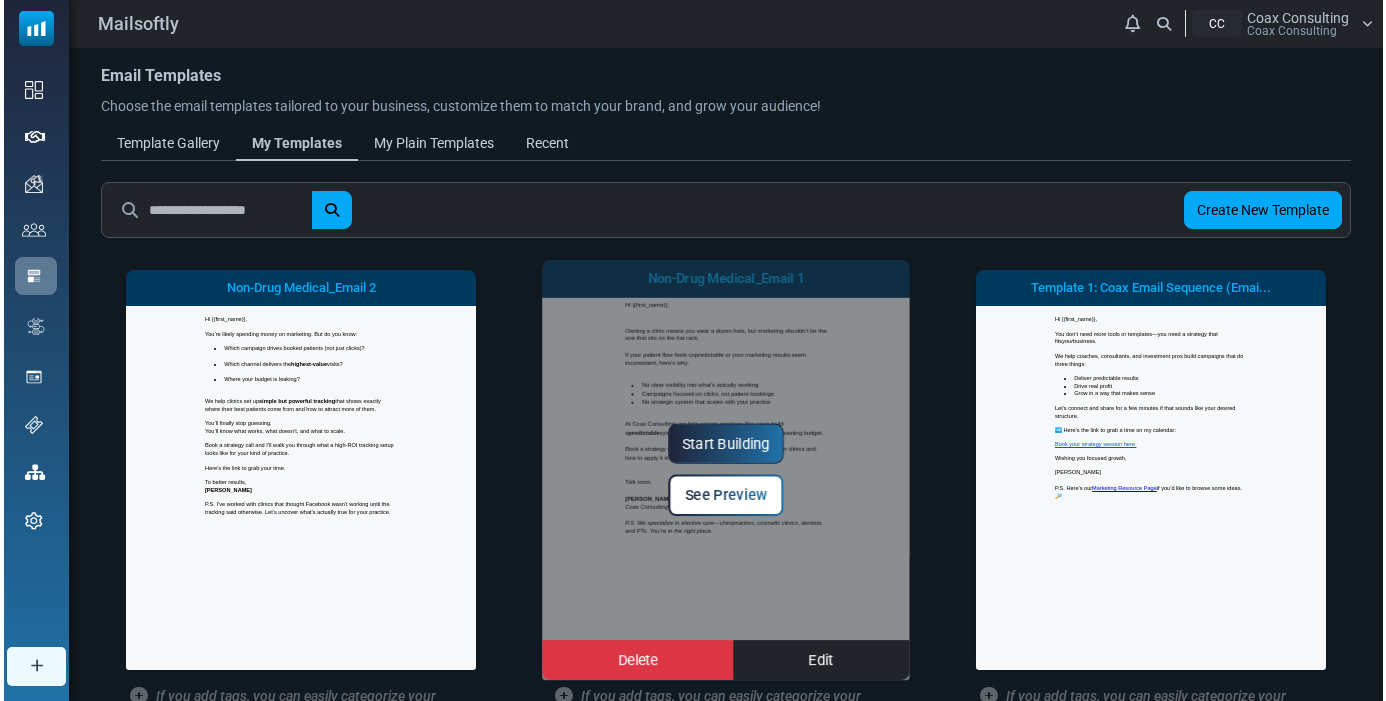 scroll, scrollTop: 0, scrollLeft: 0, axis: both 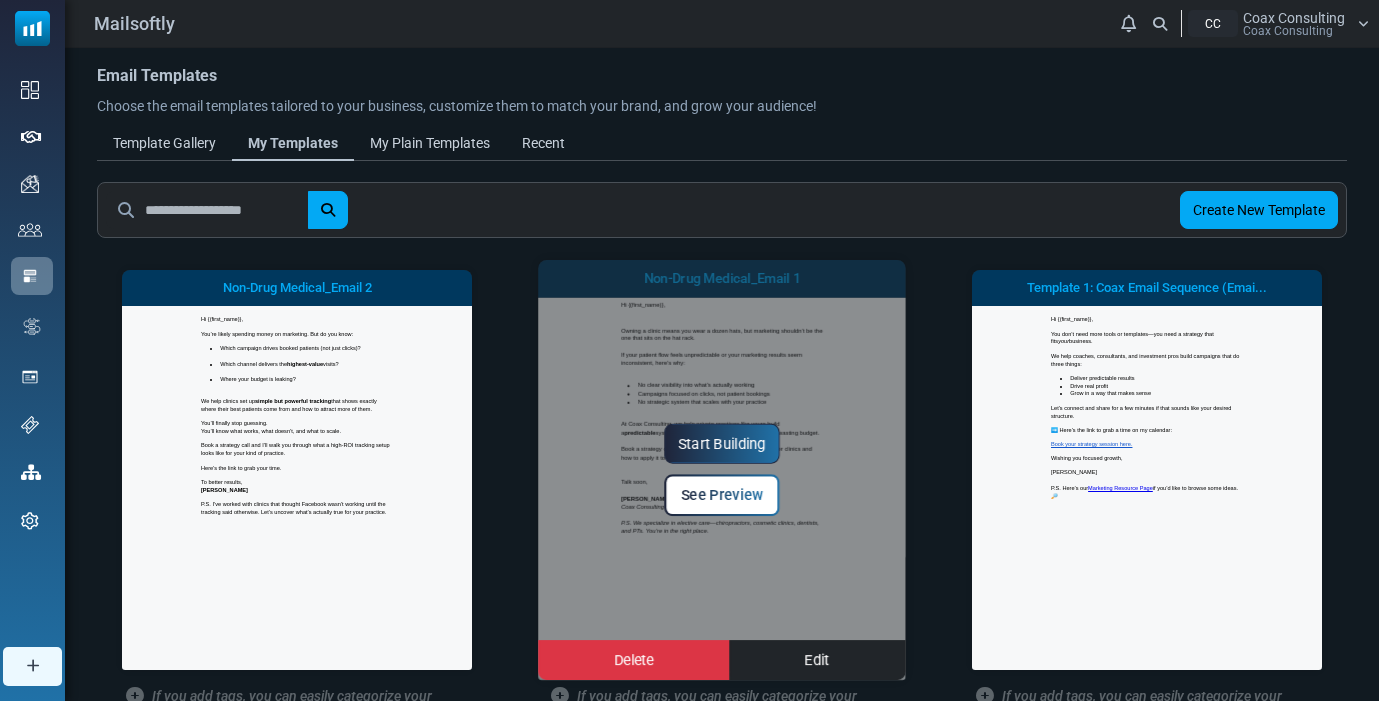 click on "See Preview" at bounding box center (722, 495) 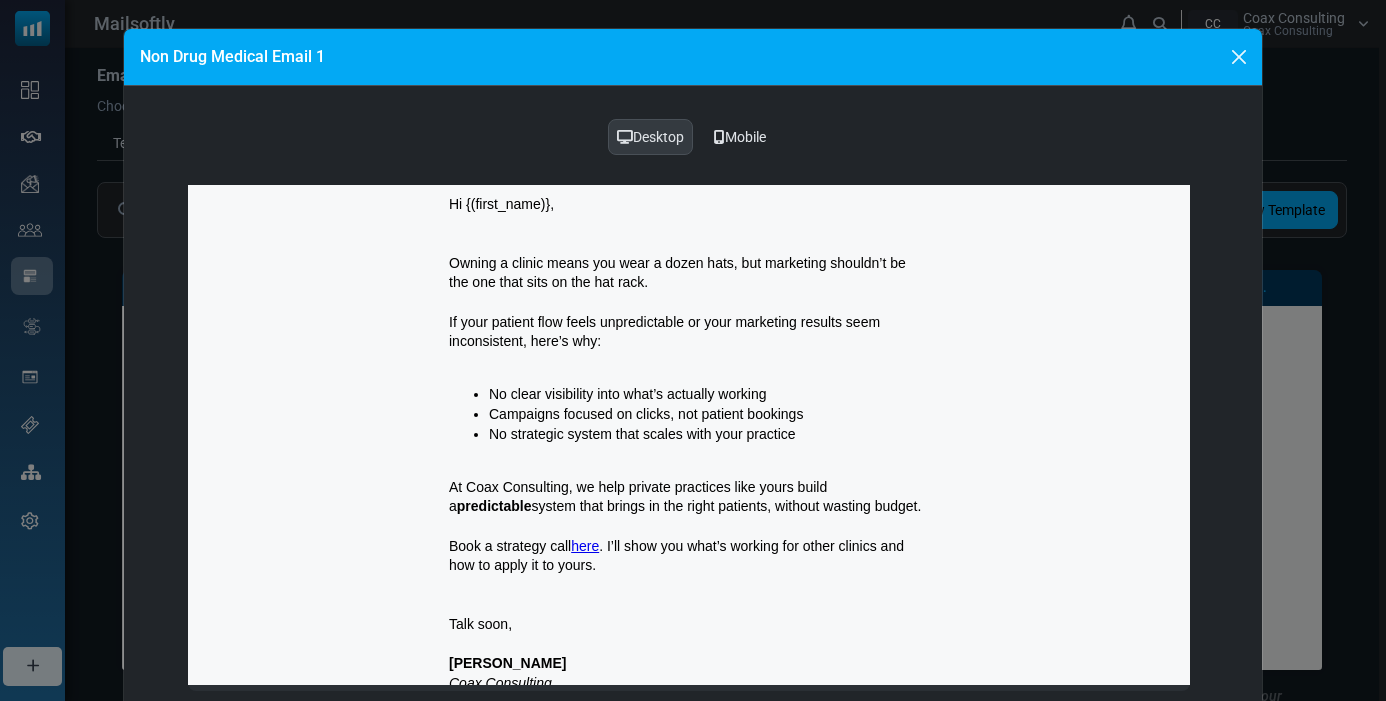 scroll, scrollTop: 0, scrollLeft: 0, axis: both 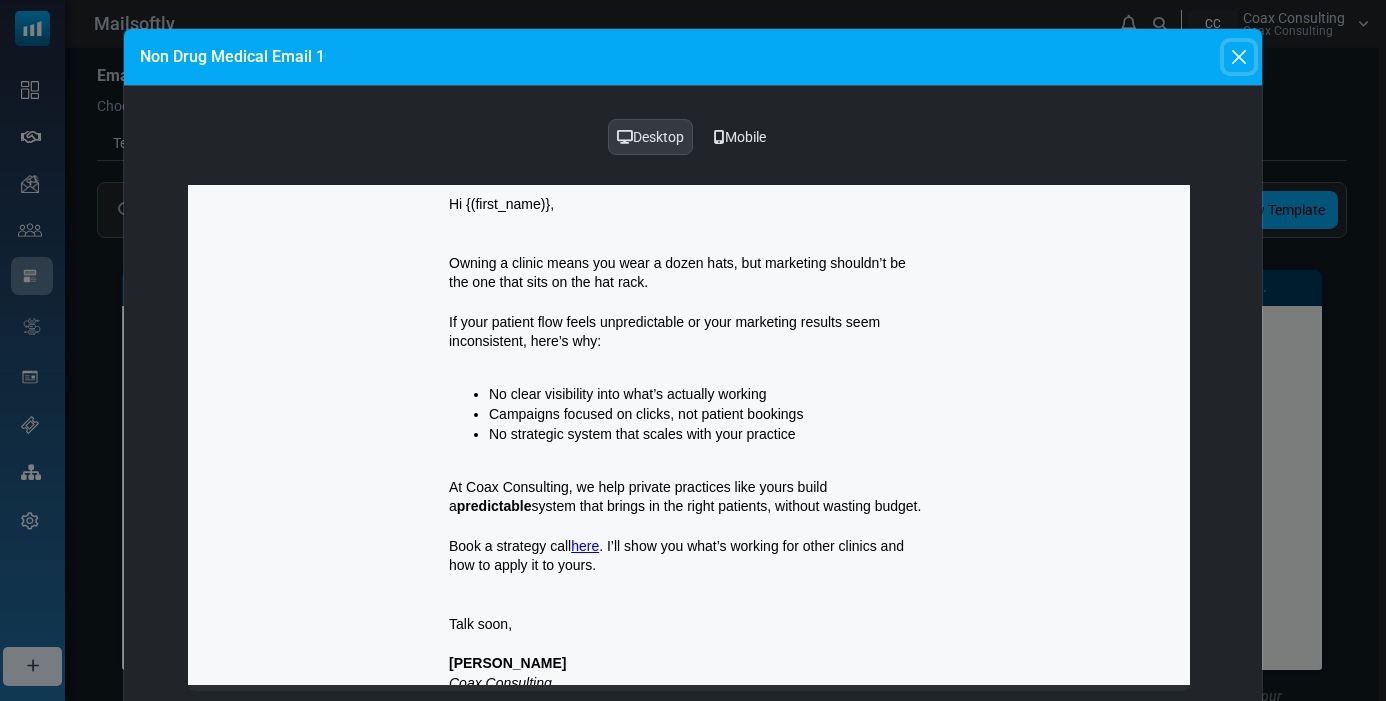 click at bounding box center (1239, 57) 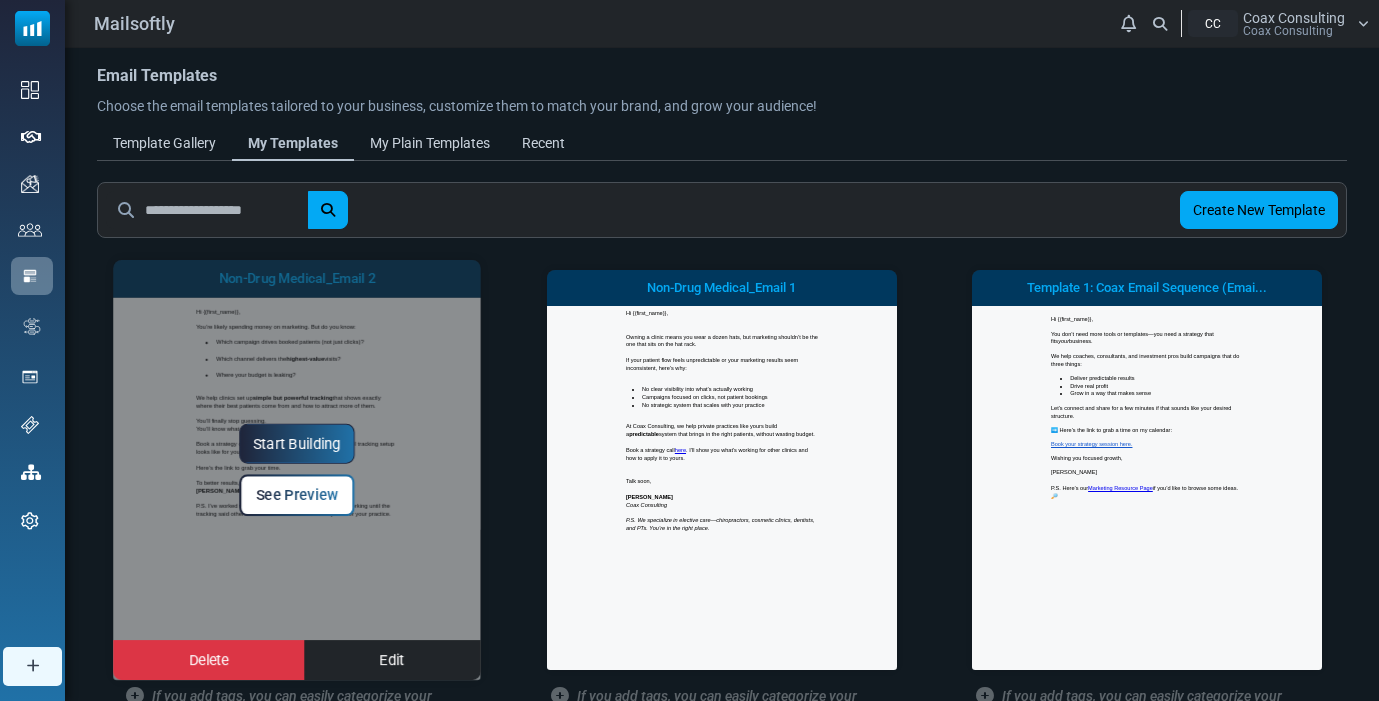 click on "See Preview" at bounding box center [297, 495] 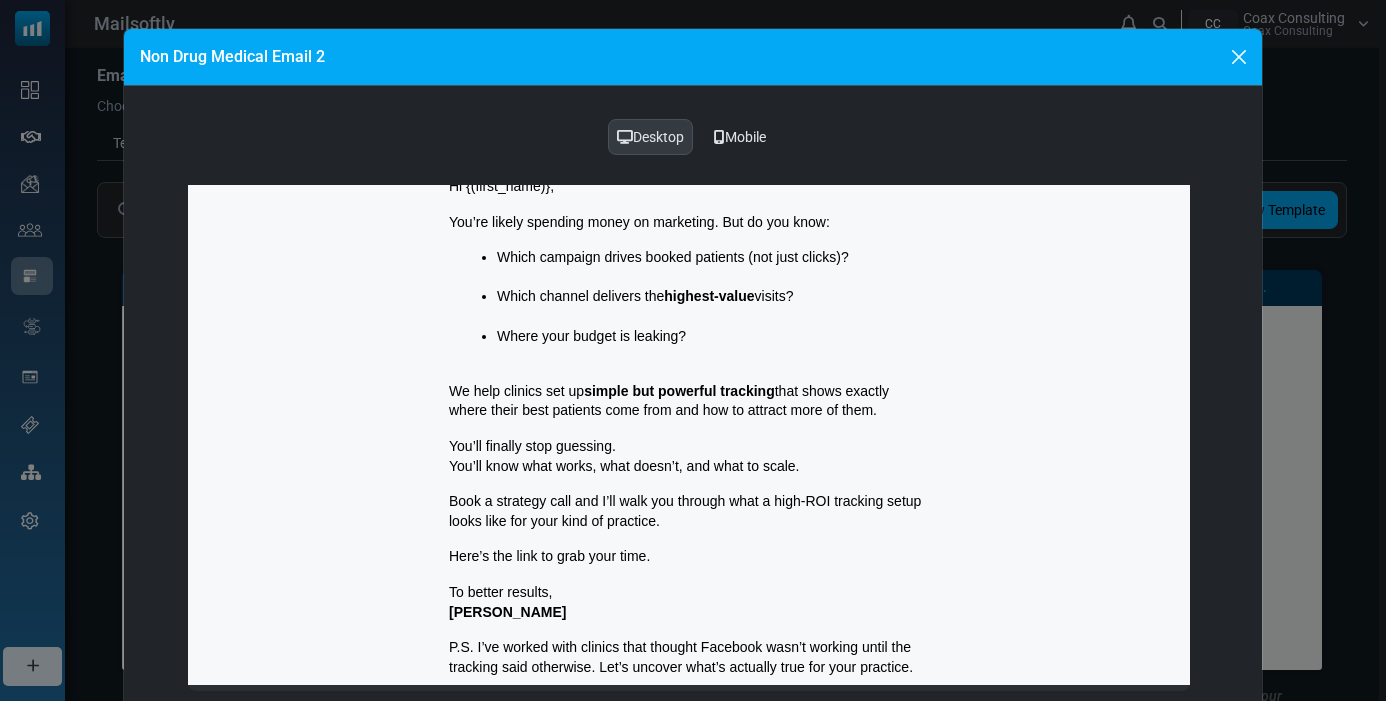 scroll, scrollTop: 52, scrollLeft: 0, axis: vertical 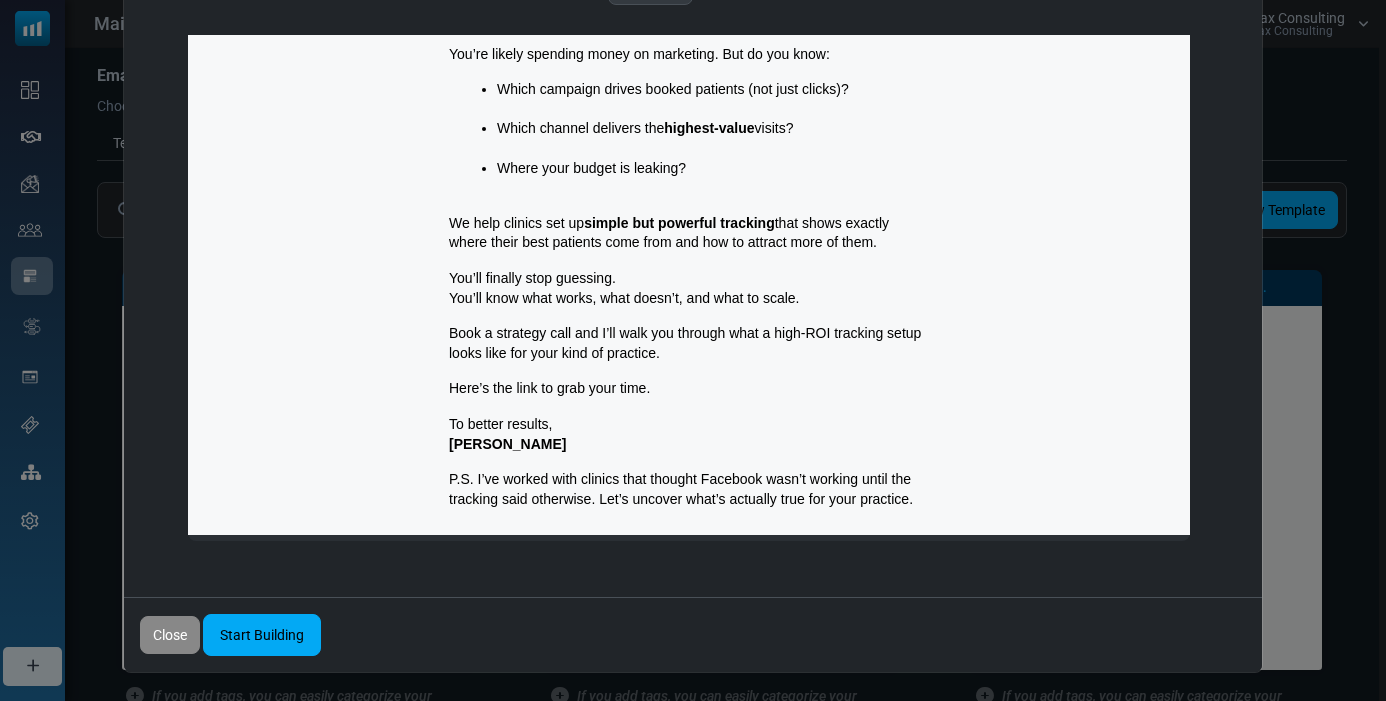 click on "Book a strategy call and I’ll walk you through what a high-ROI tracking setup looks like for your kind of practice." at bounding box center [685, 343] 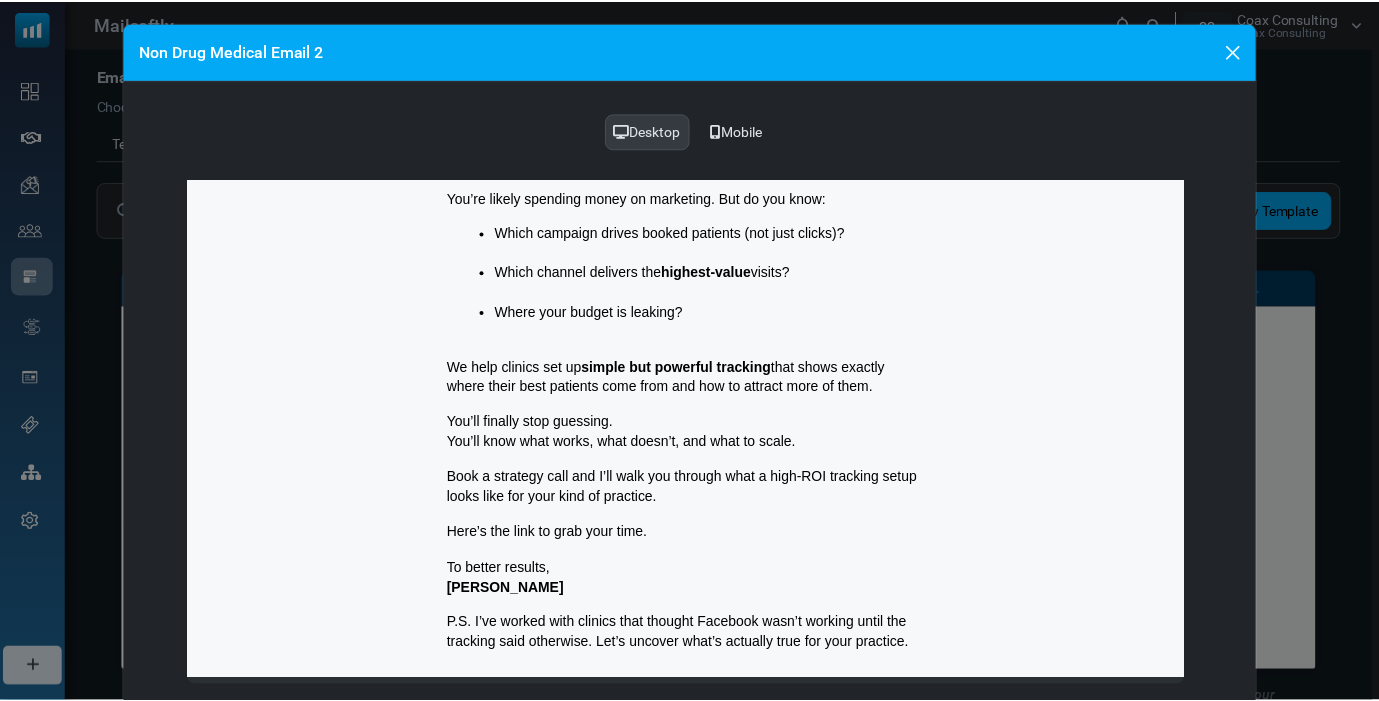 scroll, scrollTop: 0, scrollLeft: 0, axis: both 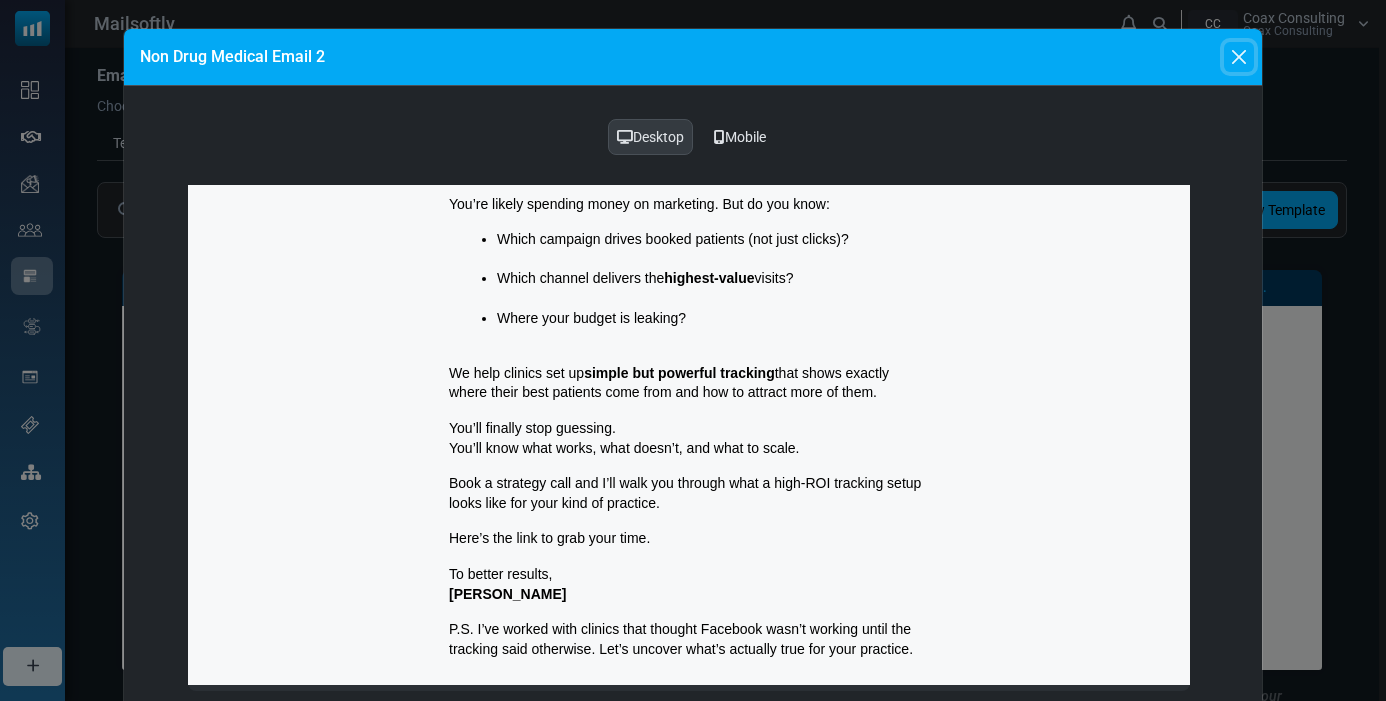 drag, startPoint x: 1233, startPoint y: 59, endPoint x: 1077, endPoint y: 158, distance: 184.76201 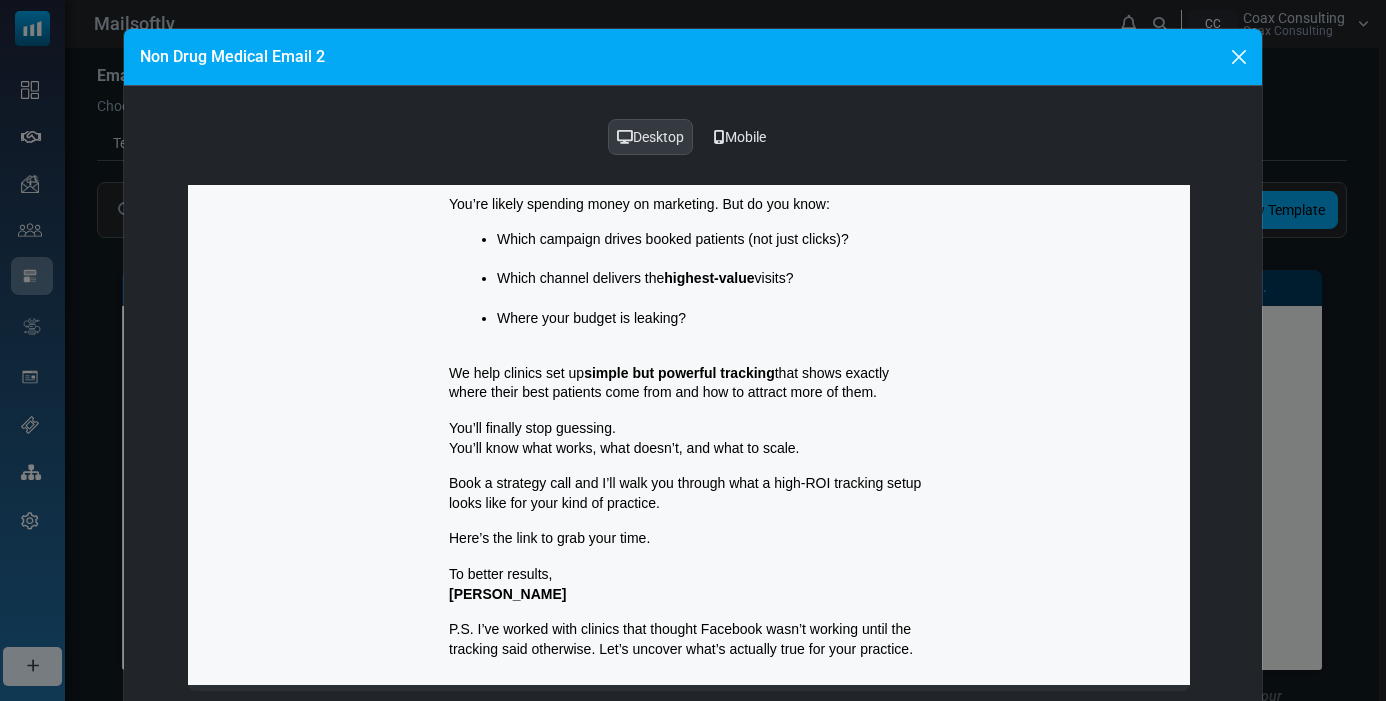 scroll, scrollTop: 0, scrollLeft: 0, axis: both 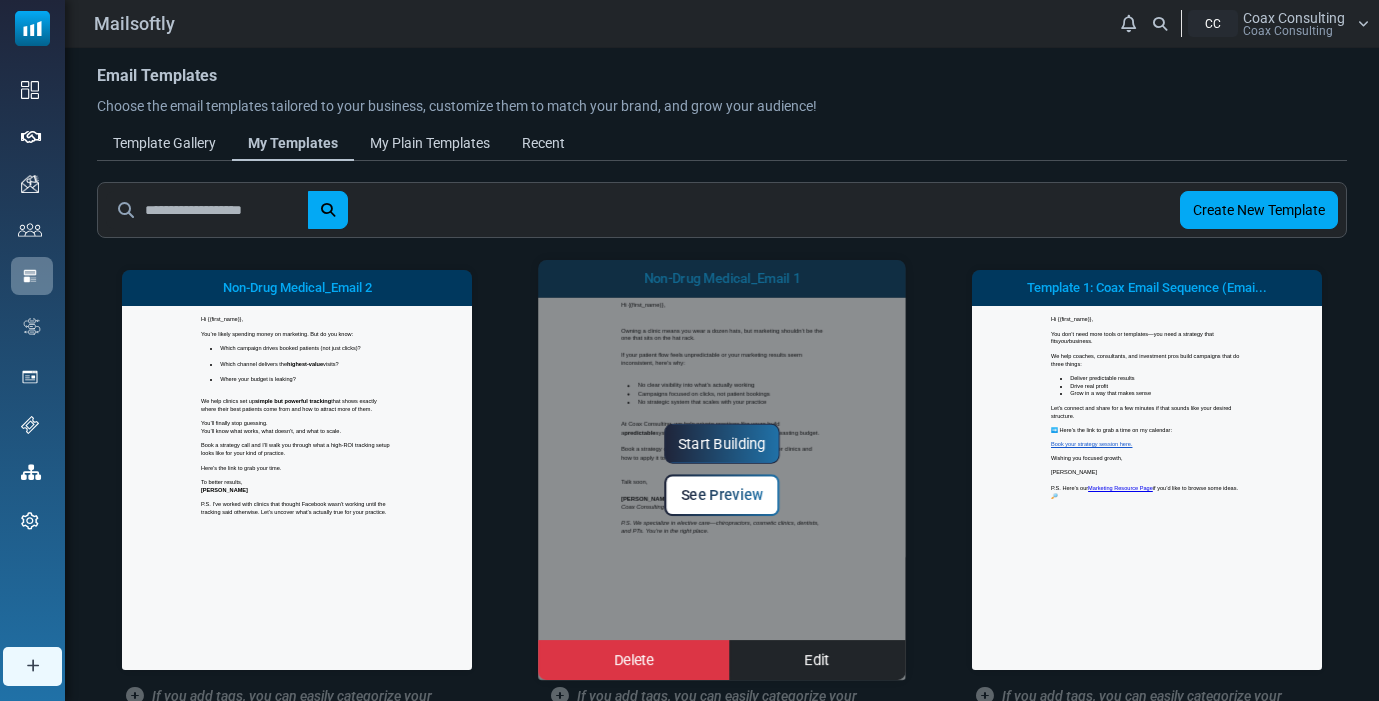 click on "See Preview" at bounding box center [722, 495] 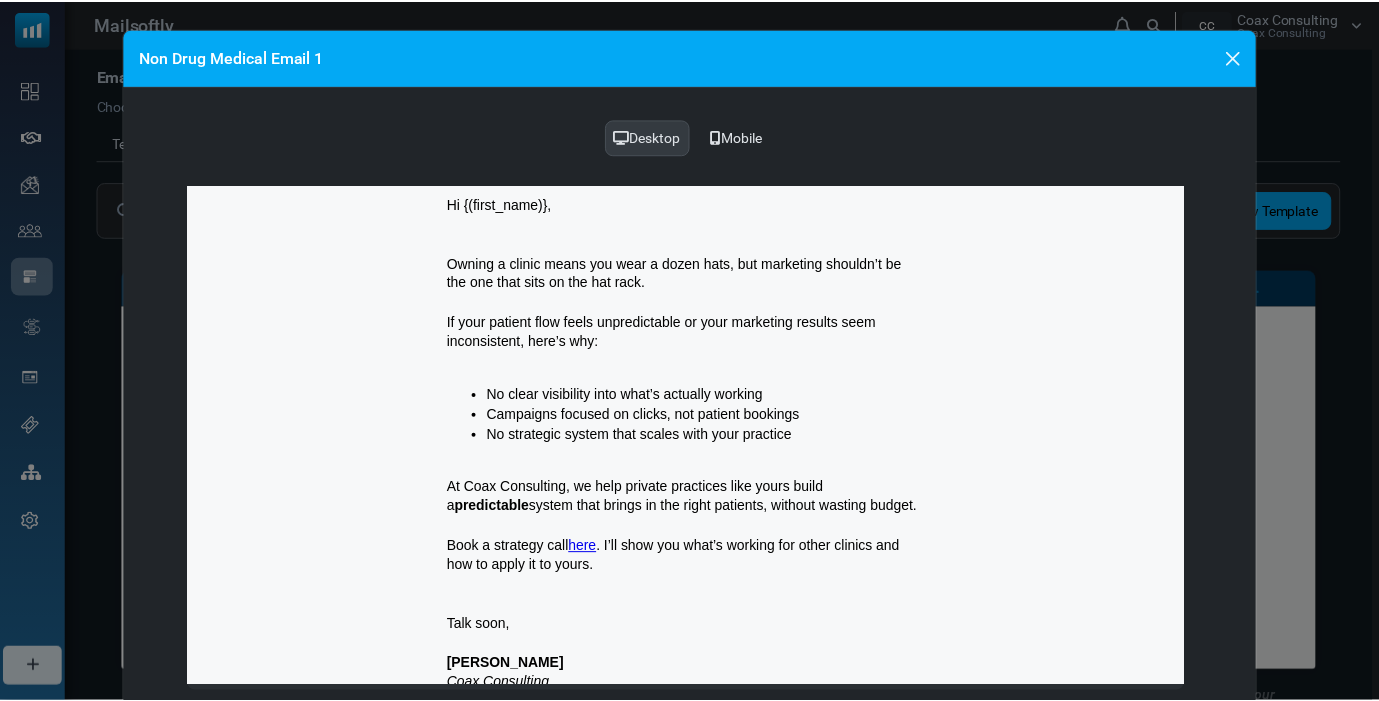 scroll, scrollTop: 0, scrollLeft: 0, axis: both 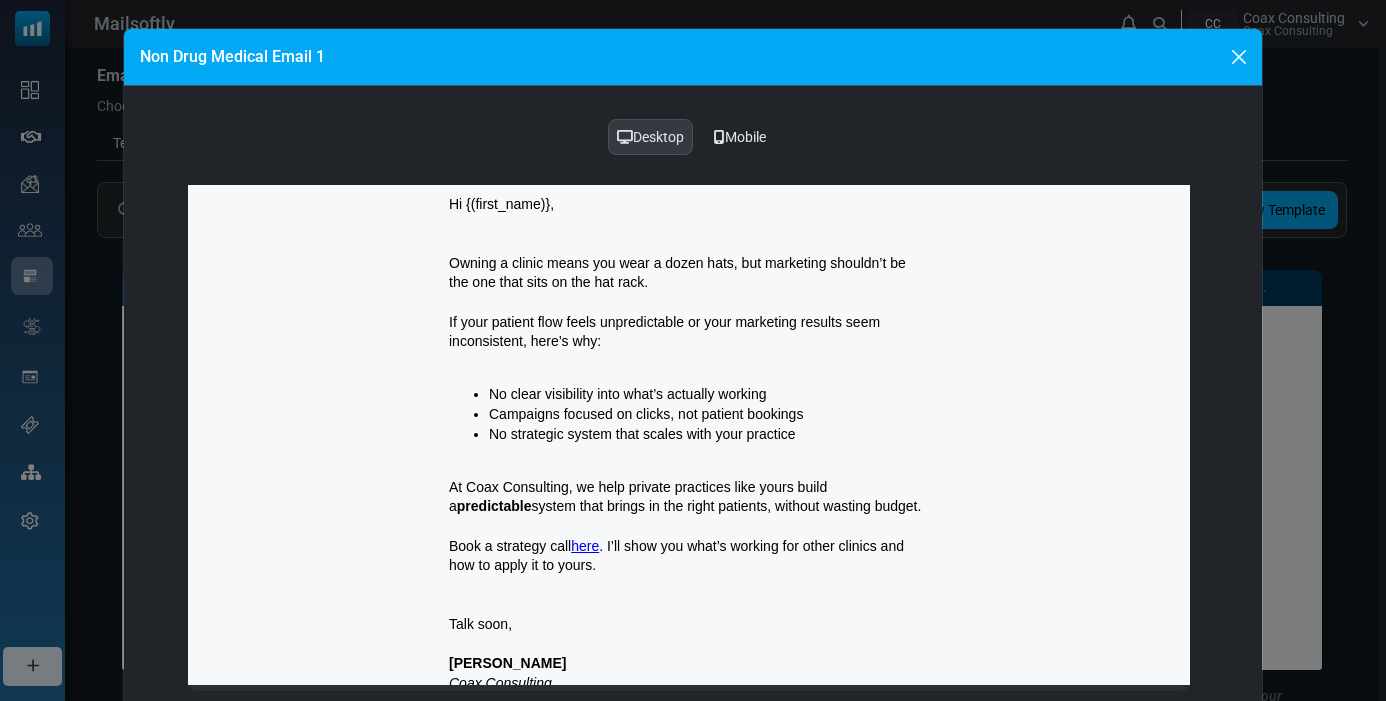 click on "here" at bounding box center (585, 546) 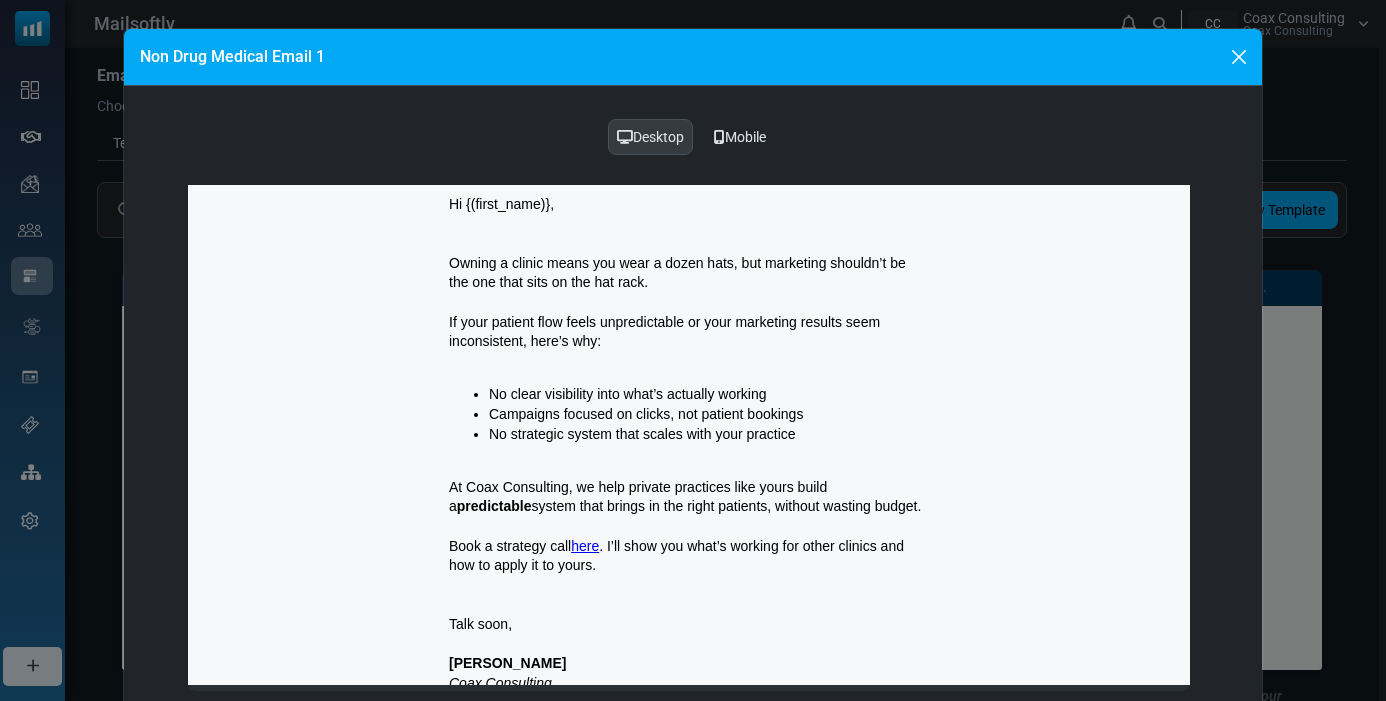 click at bounding box center (1239, 57) 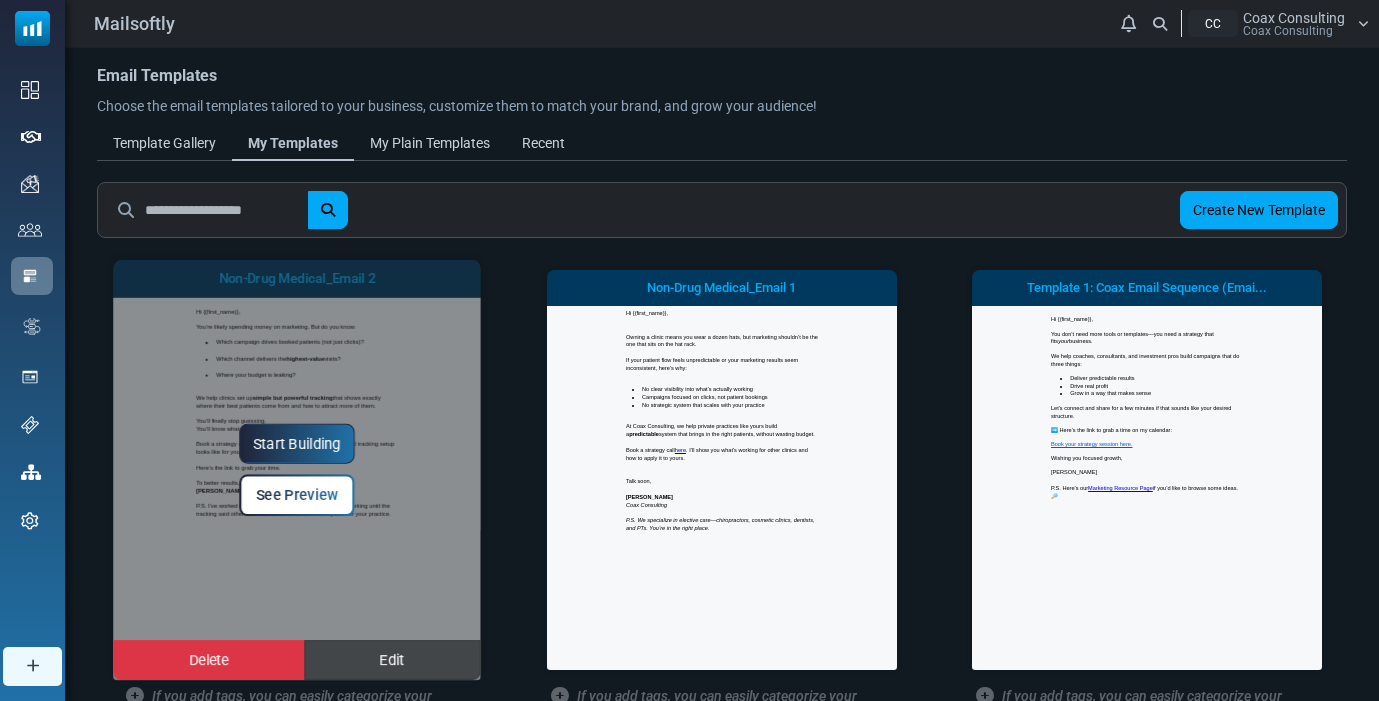 click on "Edit" at bounding box center (392, 660) 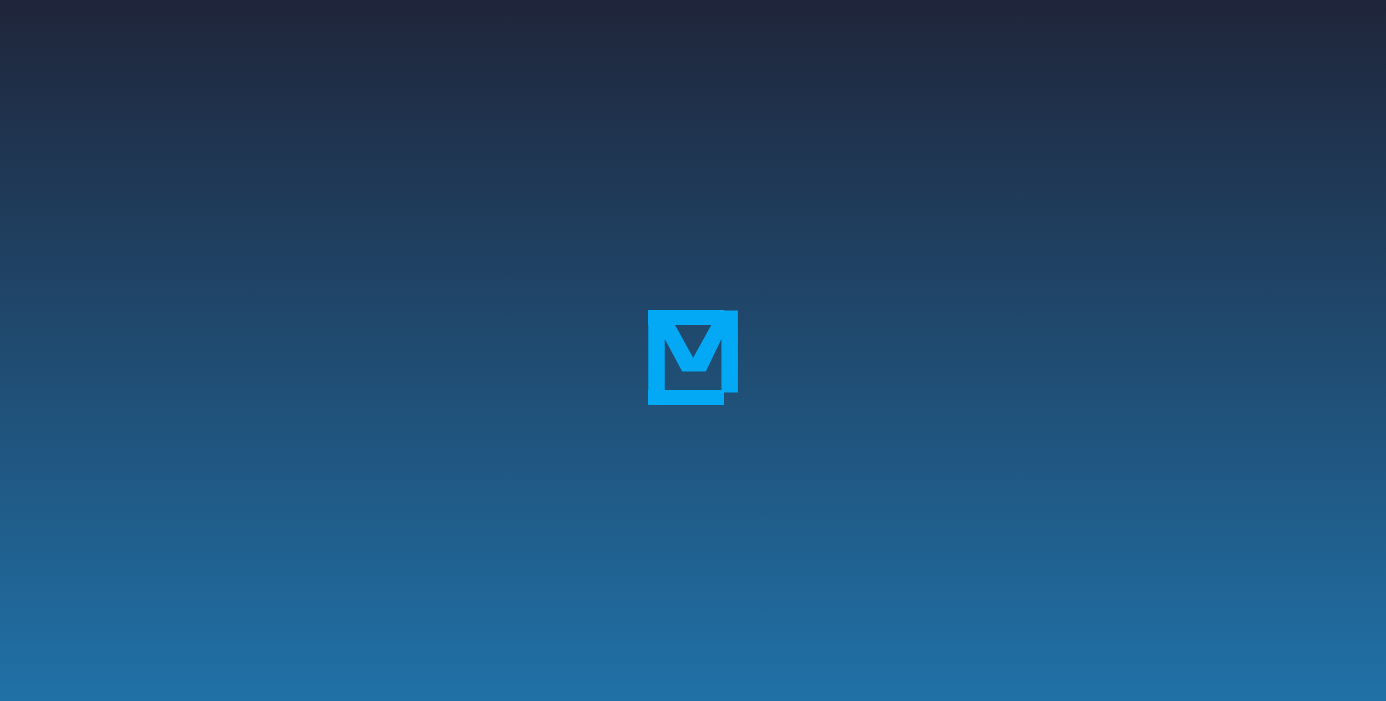 scroll, scrollTop: 0, scrollLeft: 0, axis: both 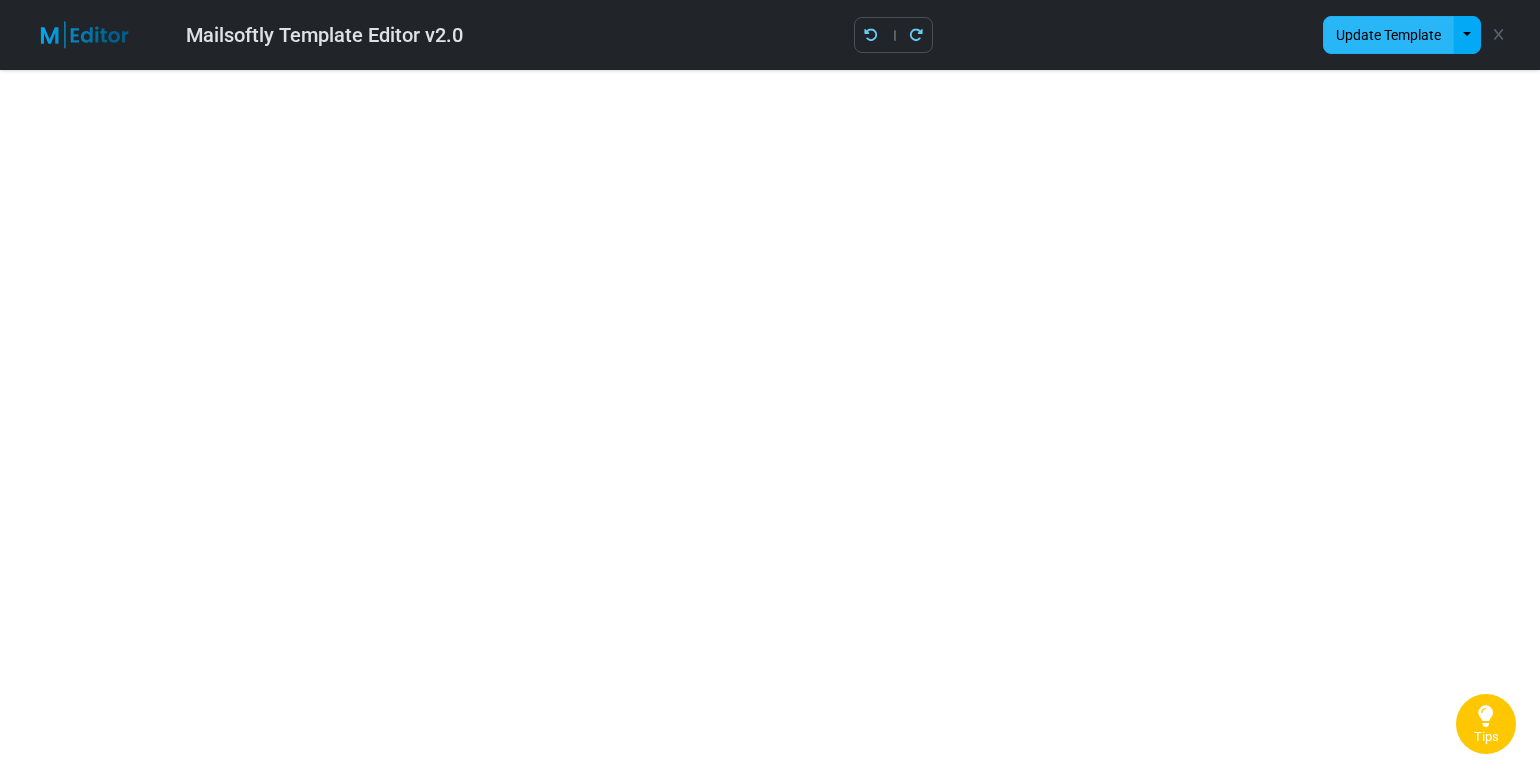 click on "Update Template" at bounding box center (1388, 35) 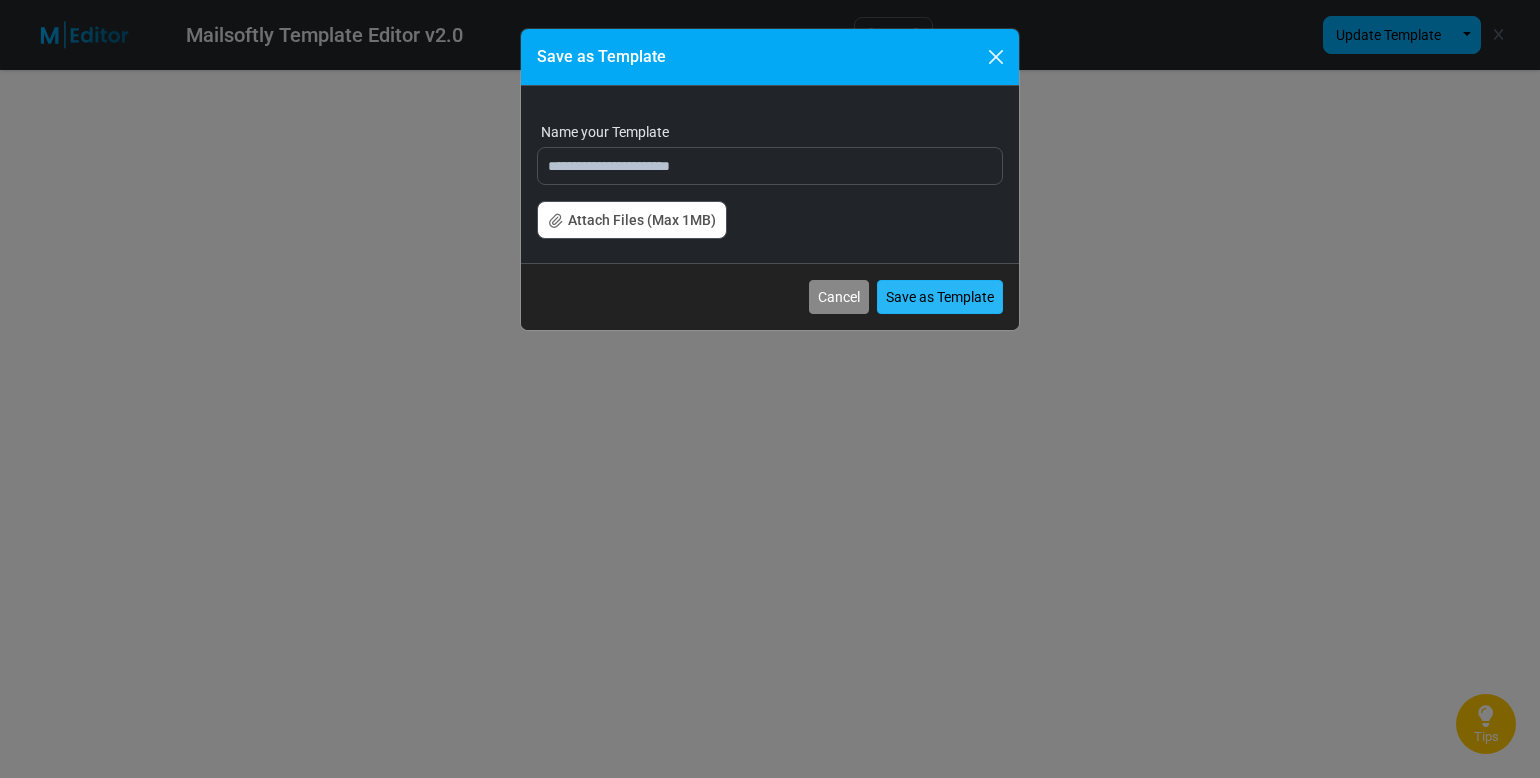 click on "Save as Template" at bounding box center (940, 297) 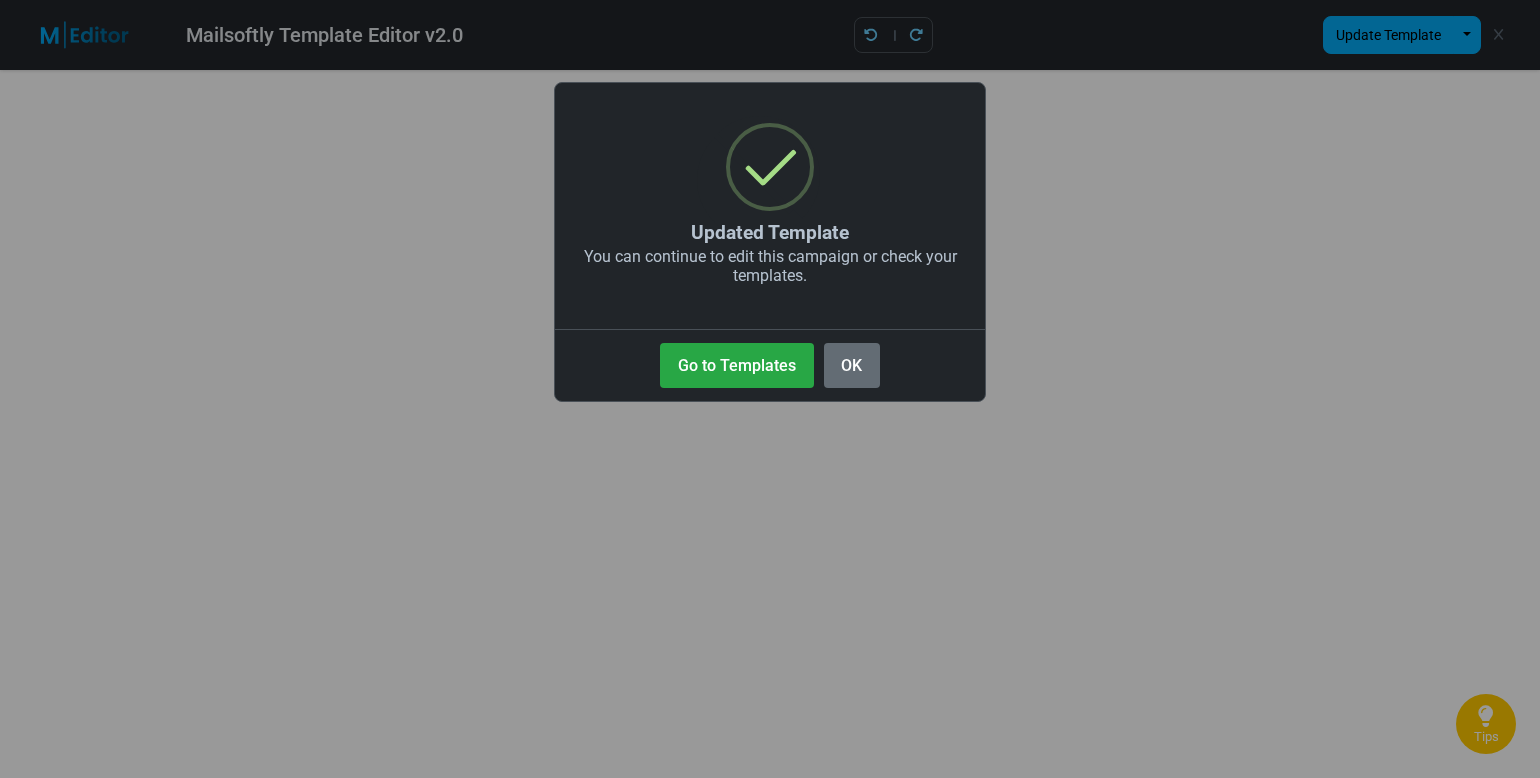 click on "OK" at bounding box center (852, 365) 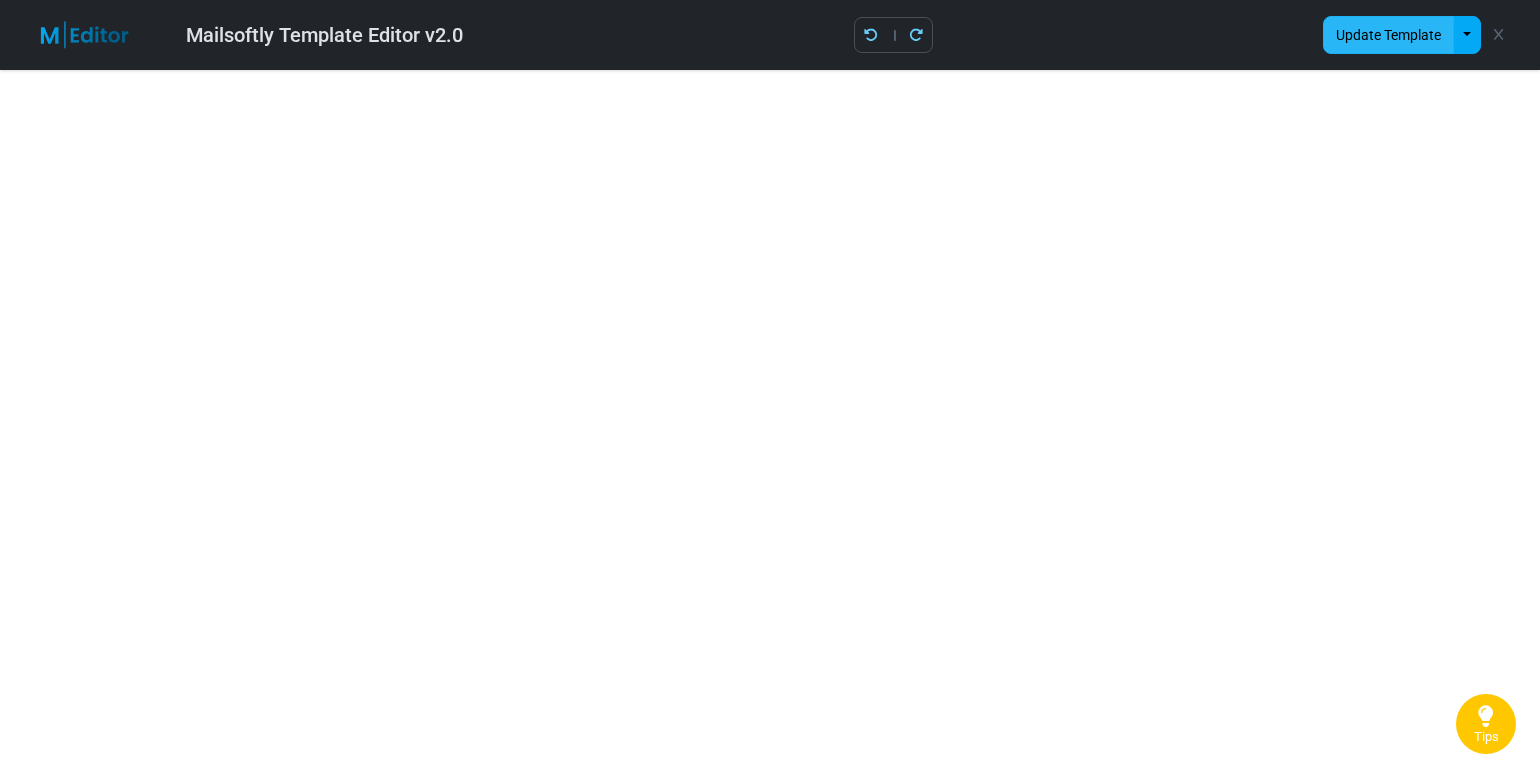 click on "Update Template" at bounding box center (1388, 35) 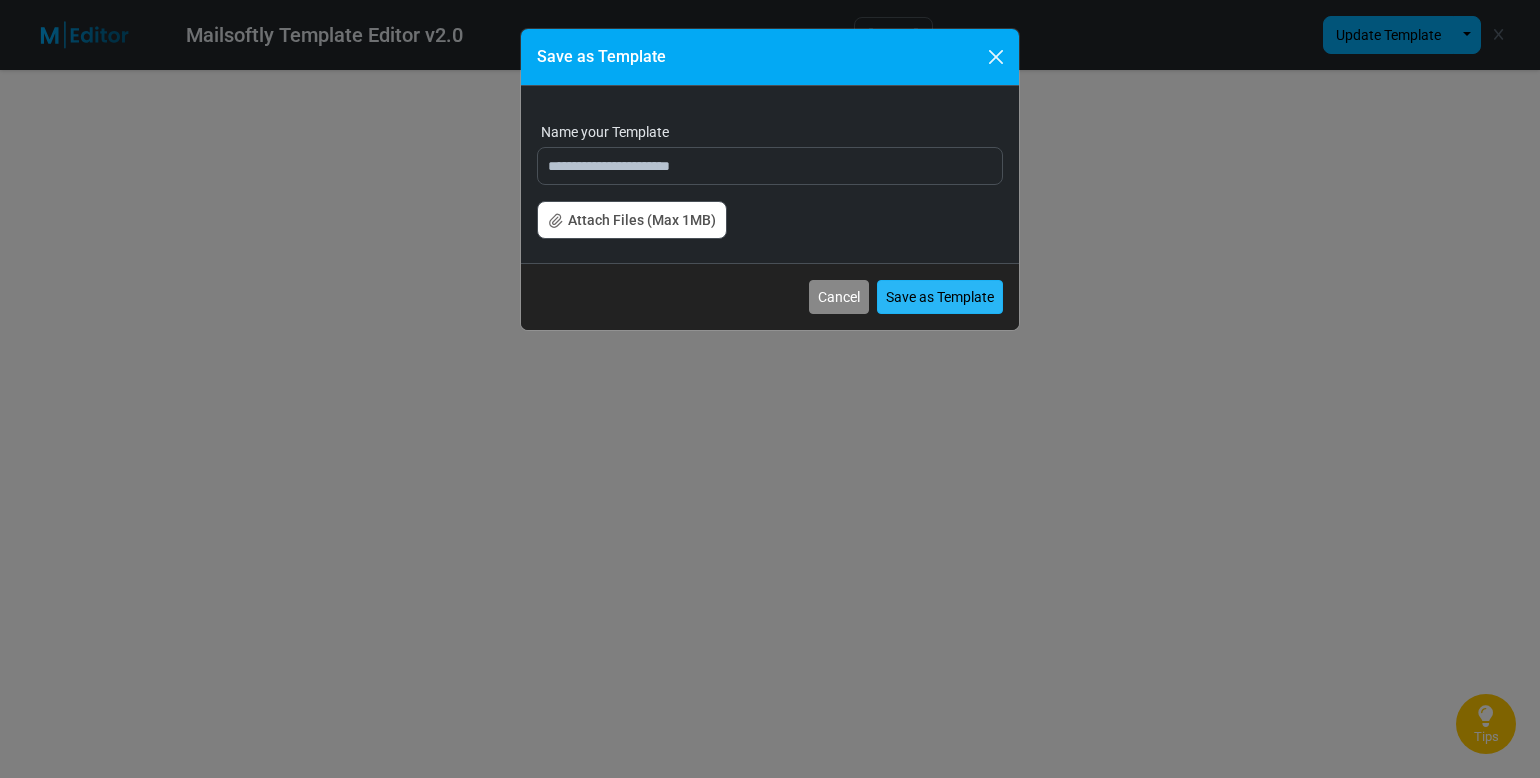 click on "Save as Template" at bounding box center (940, 297) 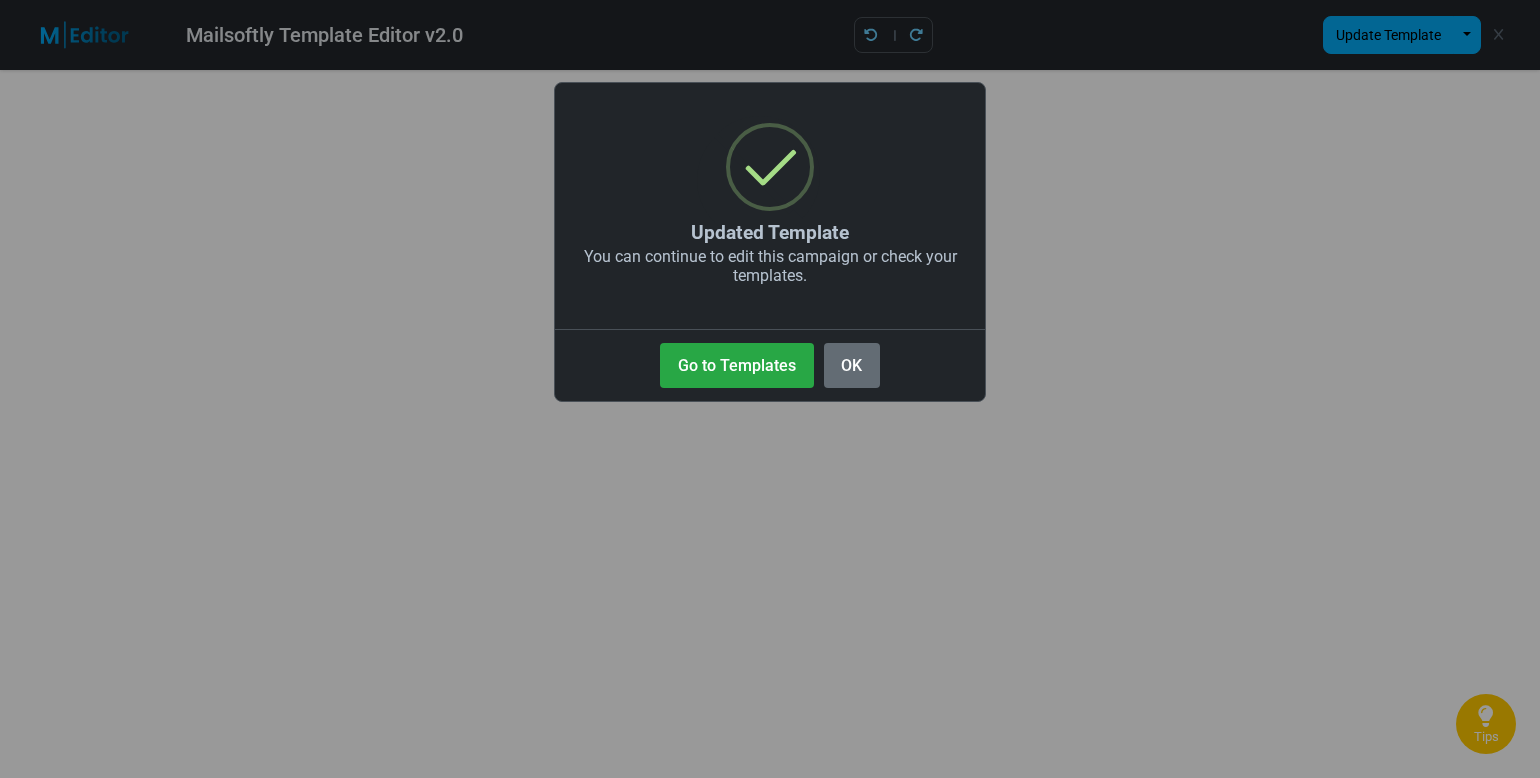 click on "OK" at bounding box center (852, 365) 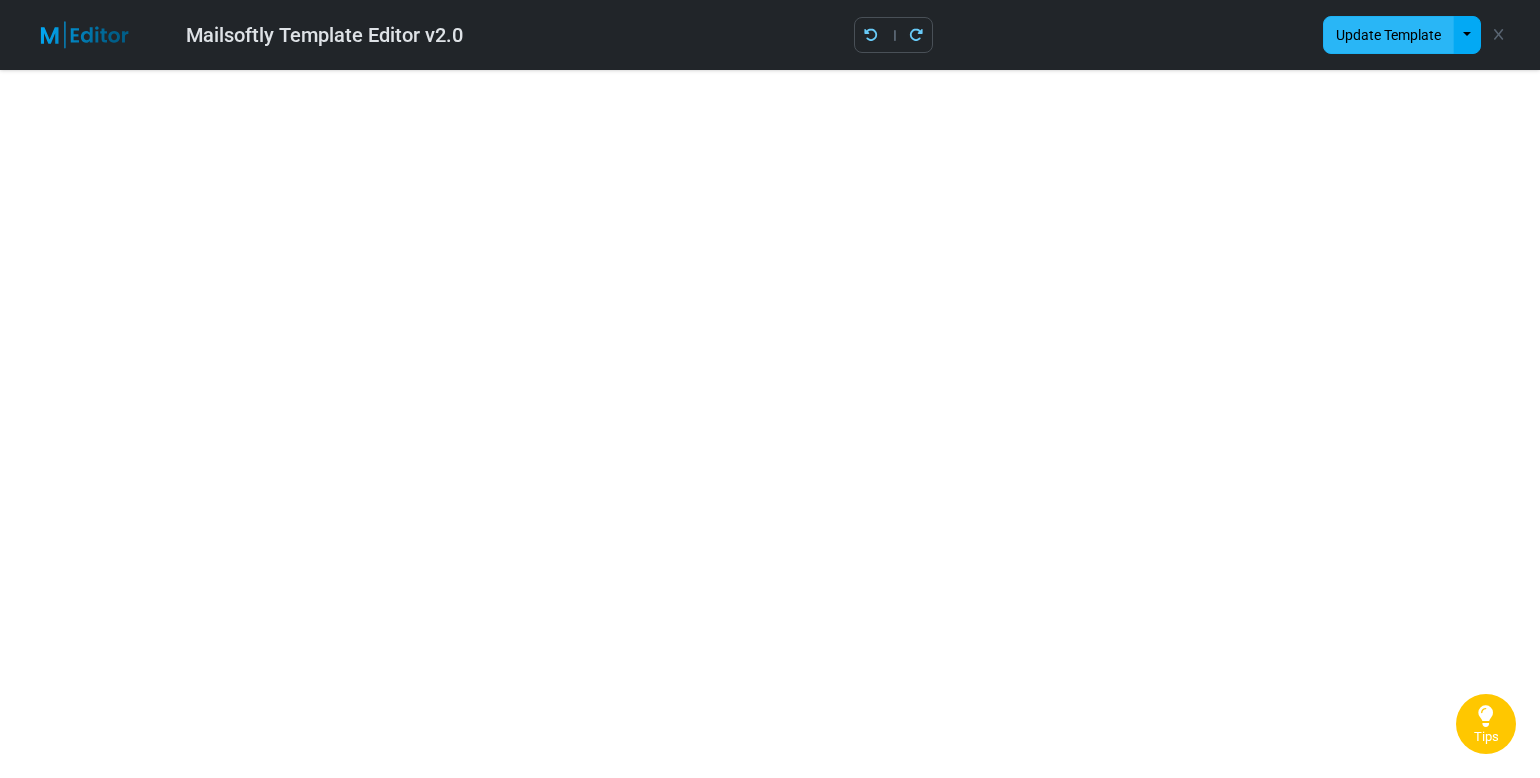 click on "Update Template" at bounding box center (1388, 35) 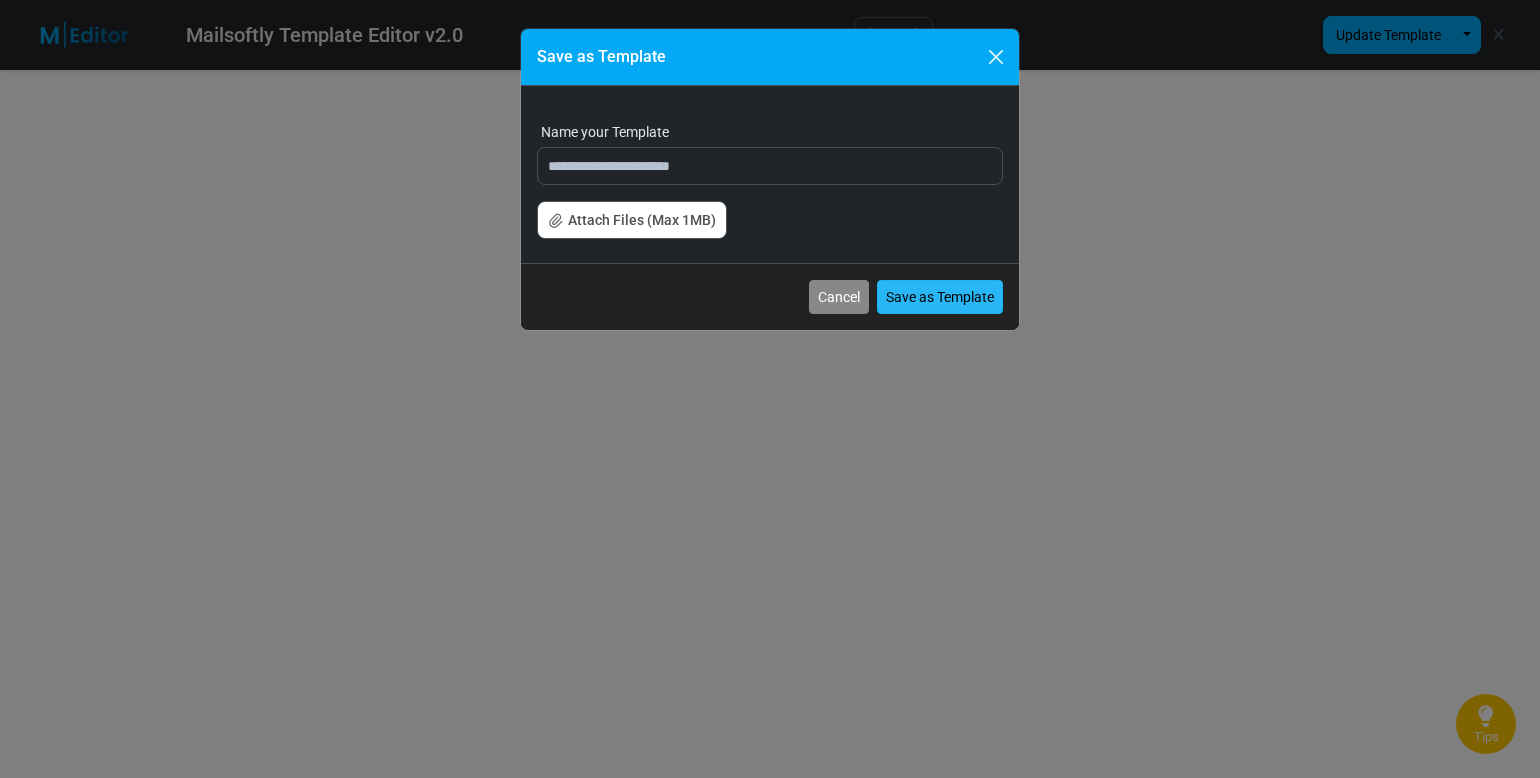 click on "Save as Template" at bounding box center [940, 297] 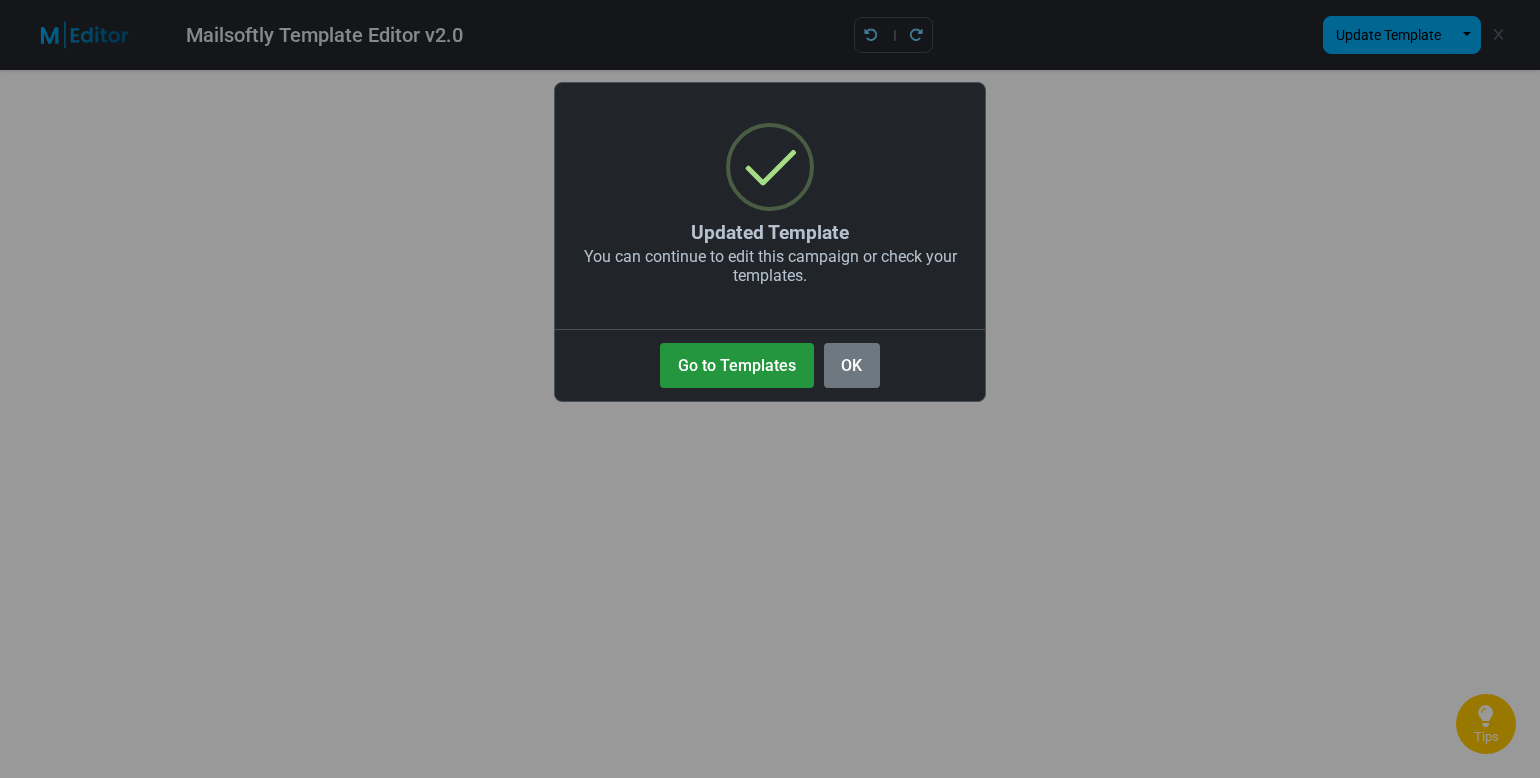click on "Go to Templates" at bounding box center (736, 365) 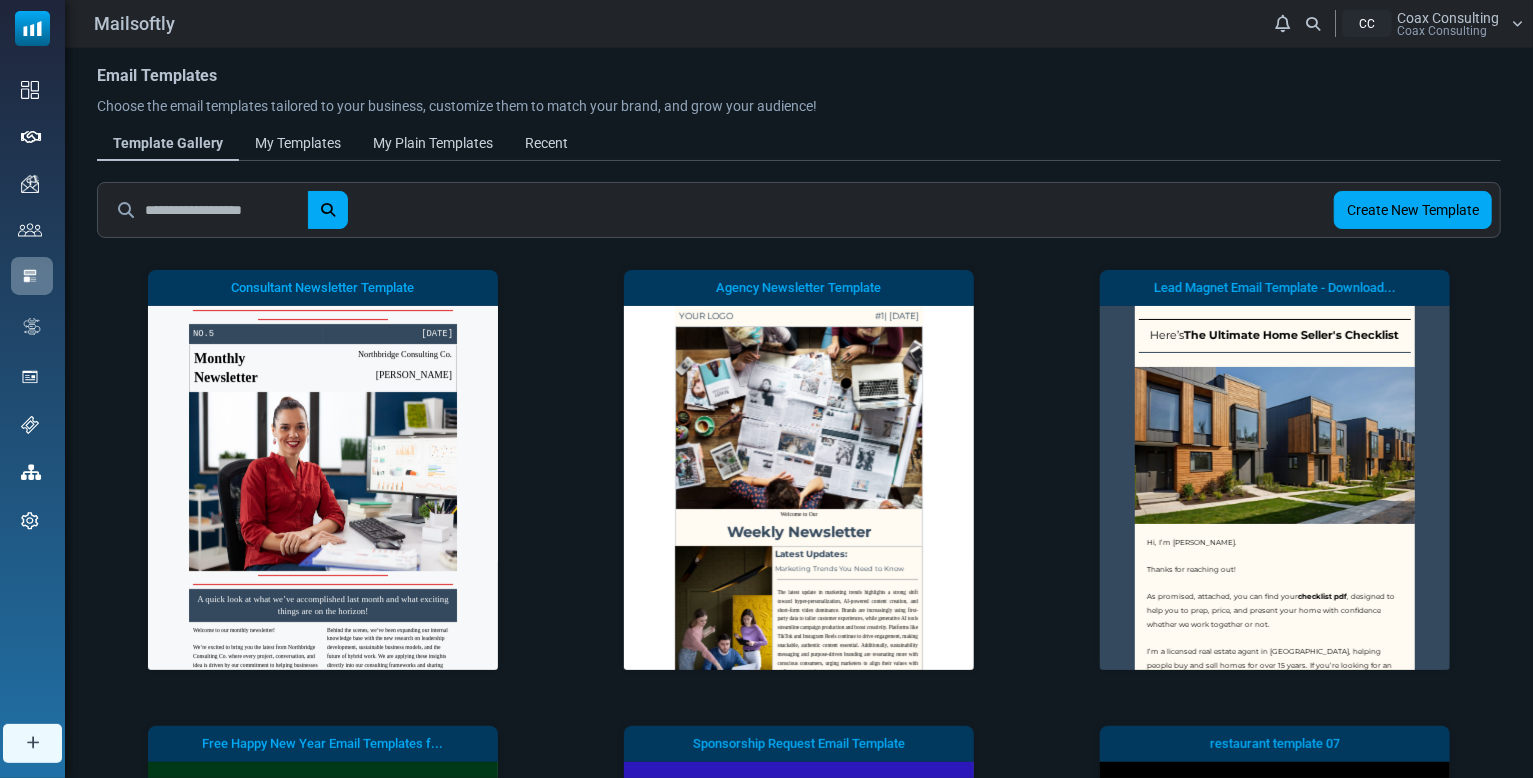 scroll, scrollTop: 0, scrollLeft: 0, axis: both 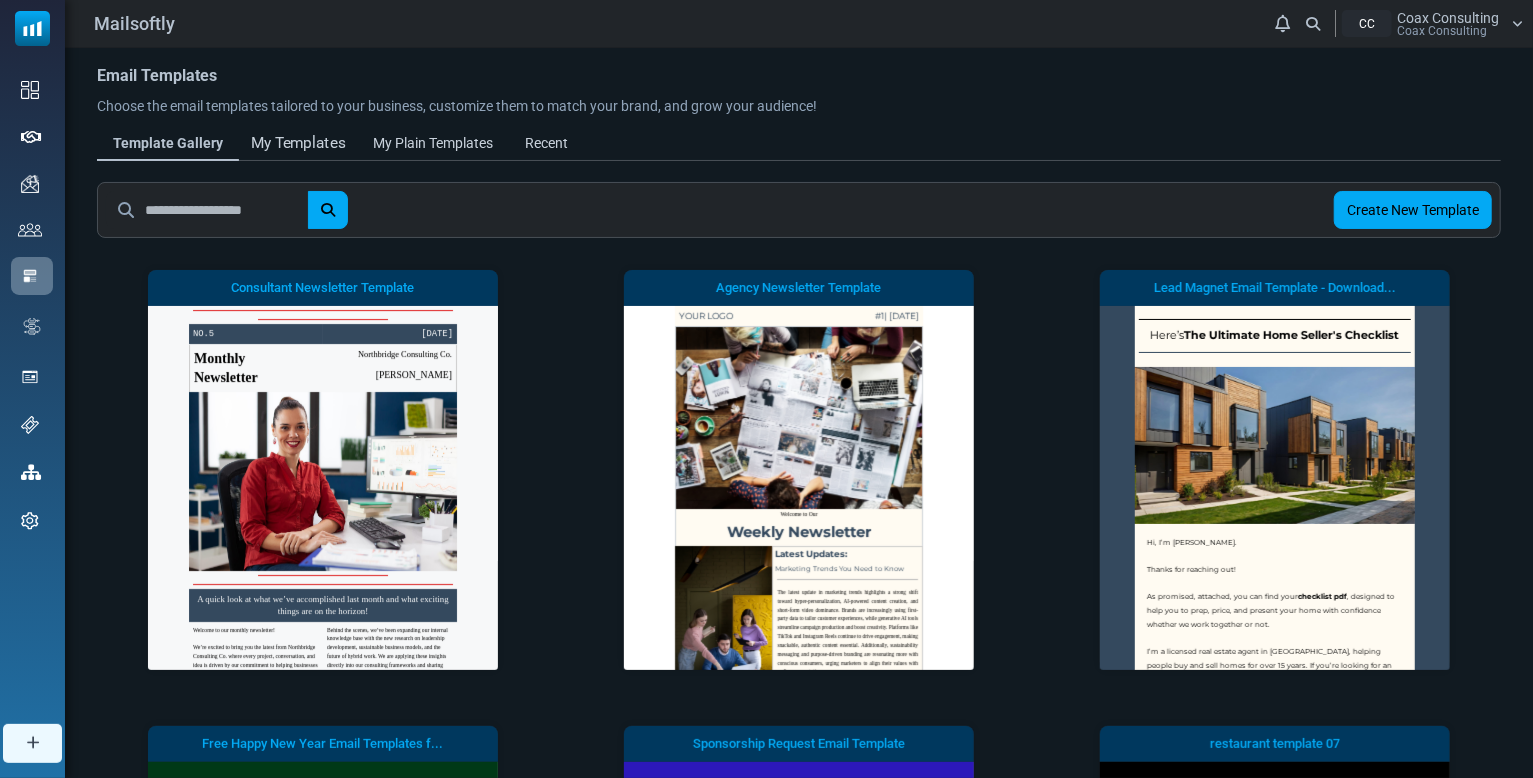 click on "My Templates" at bounding box center (298, 143) 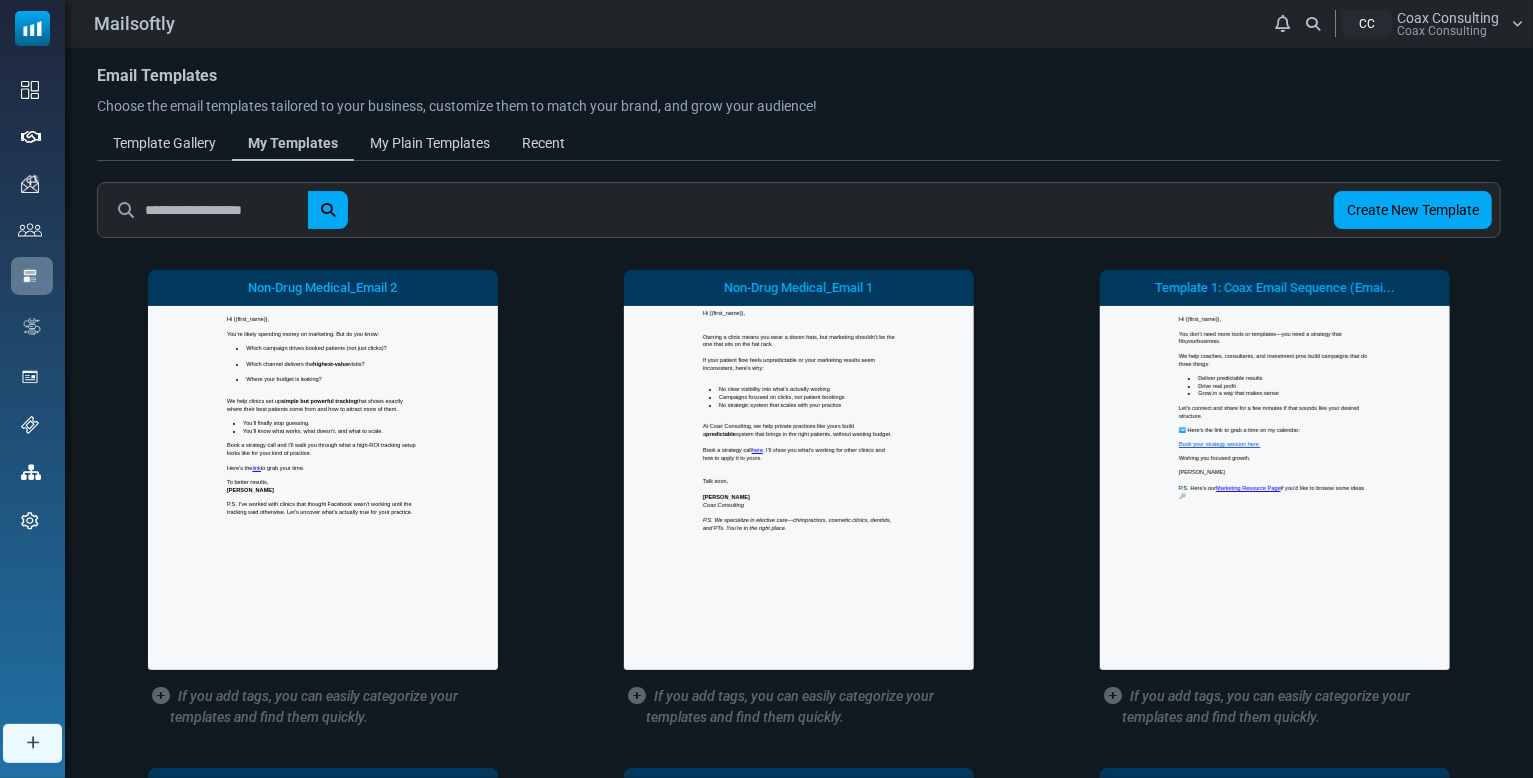 scroll, scrollTop: 0, scrollLeft: 0, axis: both 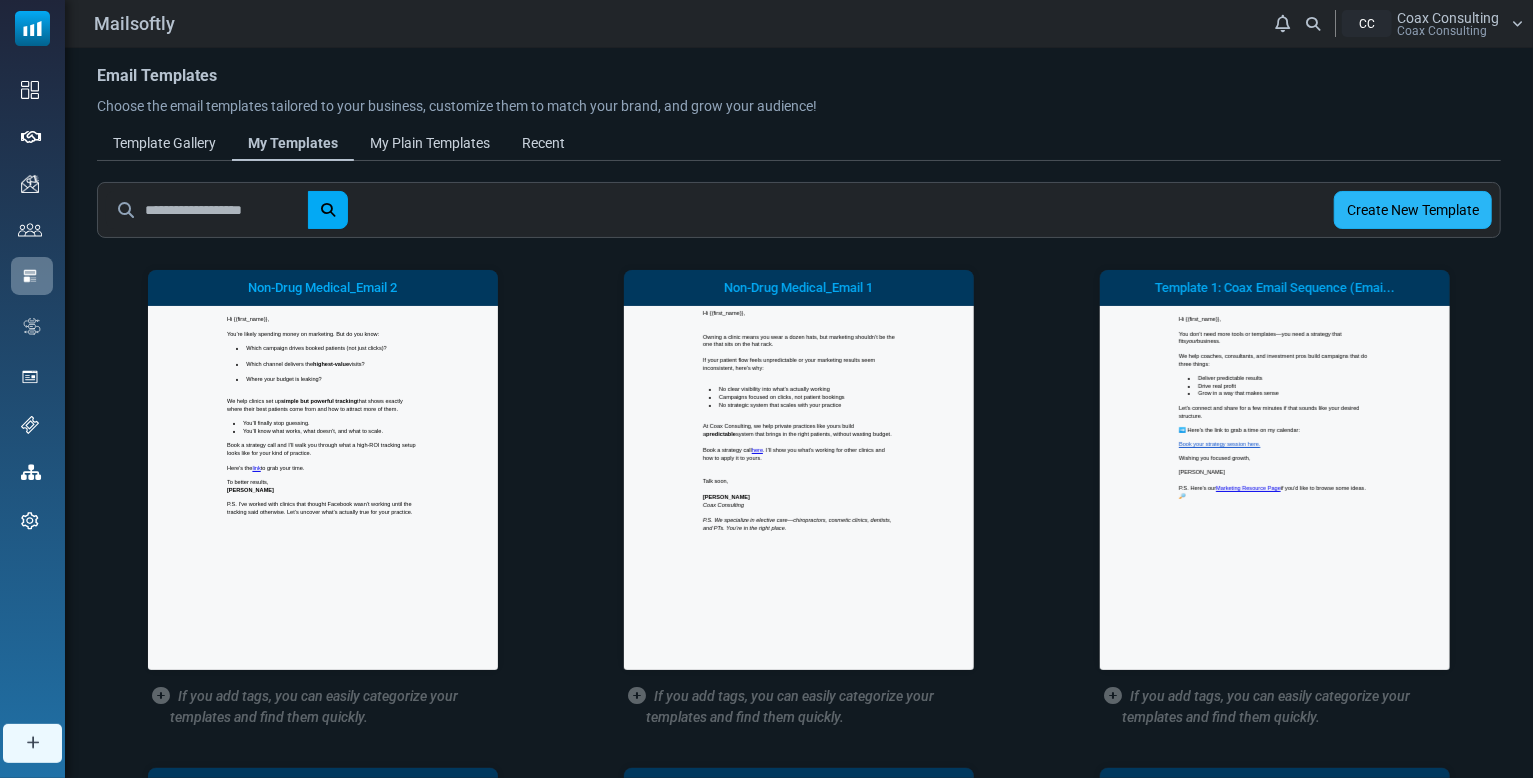 click on "Create New Template" at bounding box center (1413, 210) 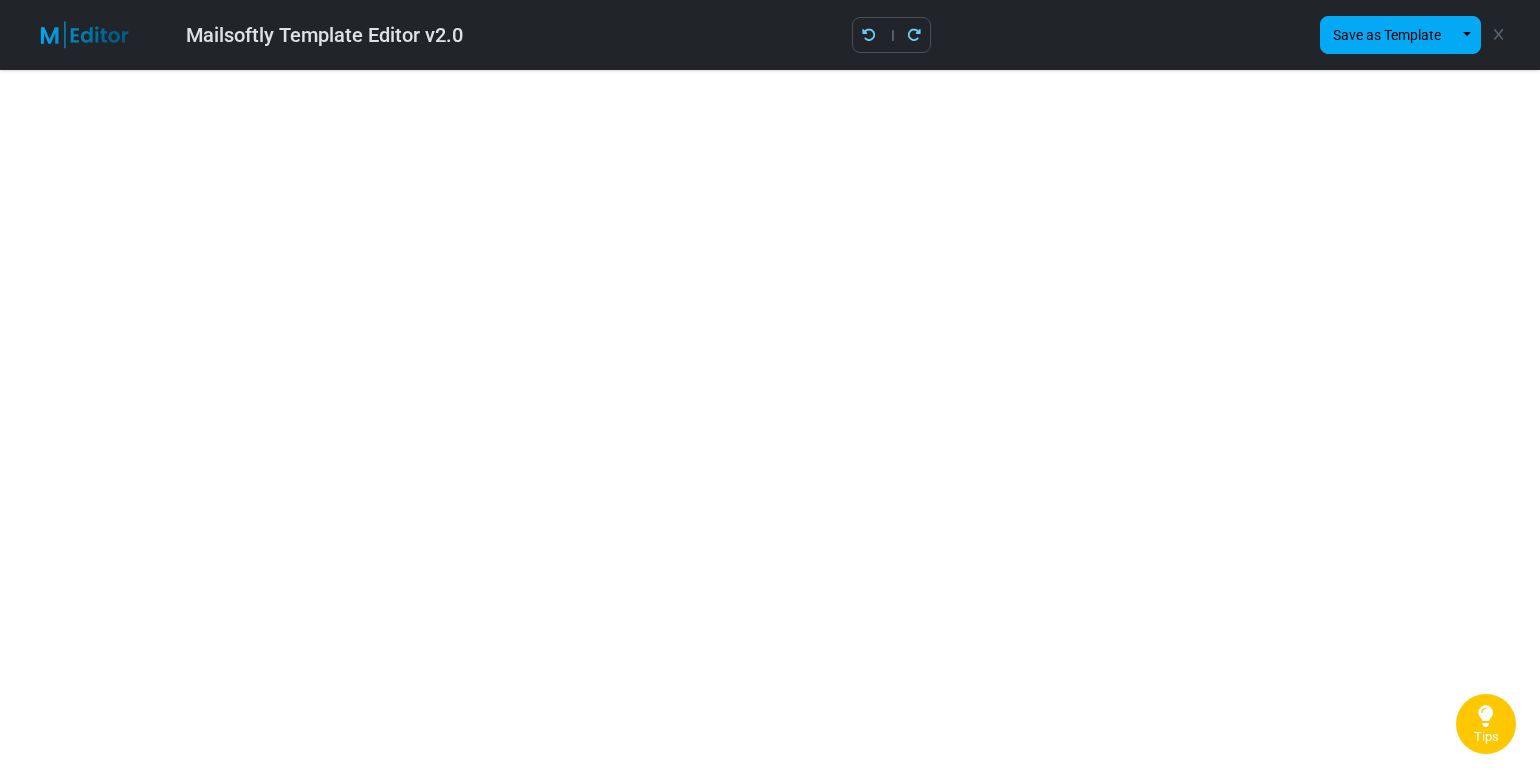 scroll, scrollTop: 0, scrollLeft: 0, axis: both 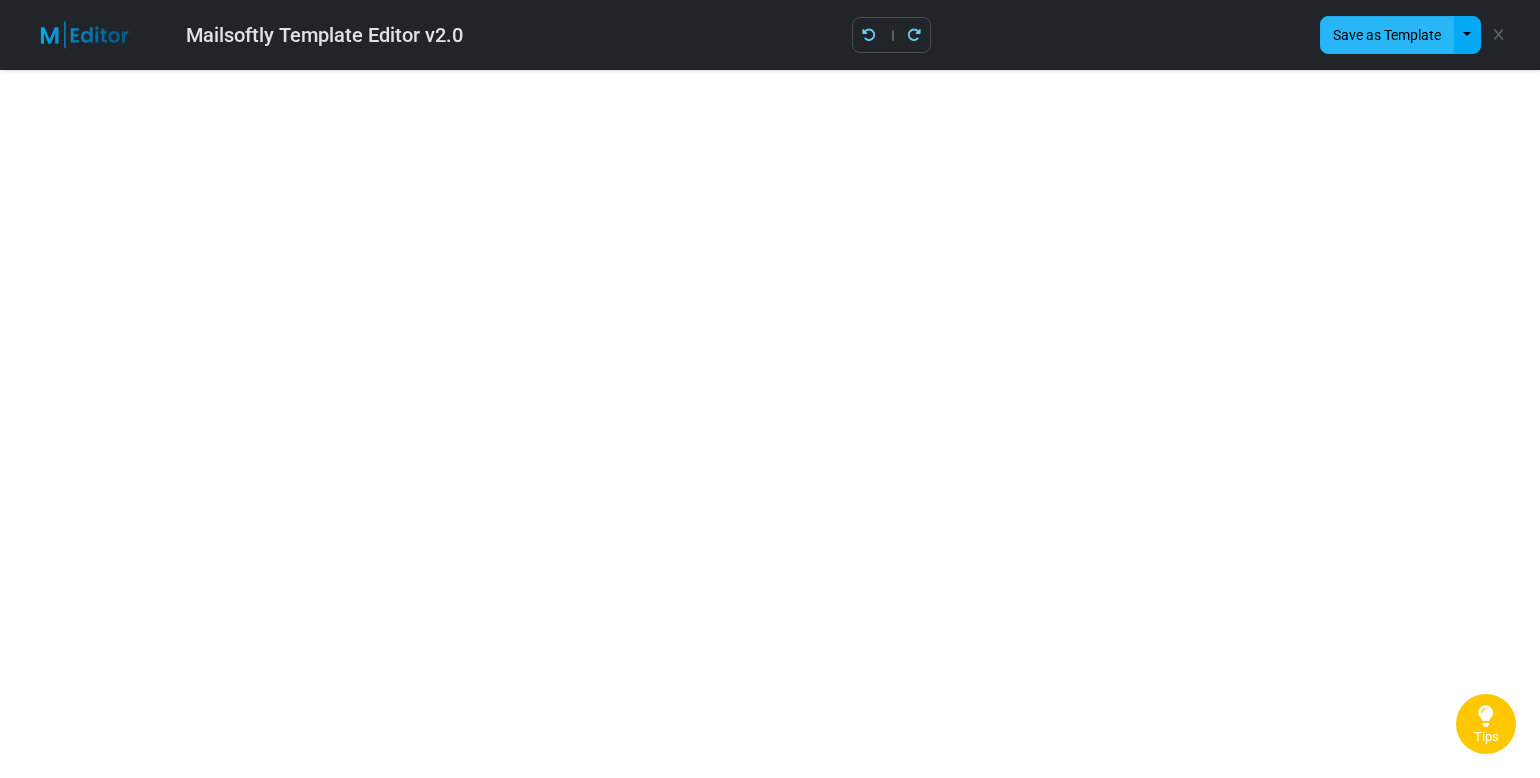 click on "Save as Template" at bounding box center (1387, 35) 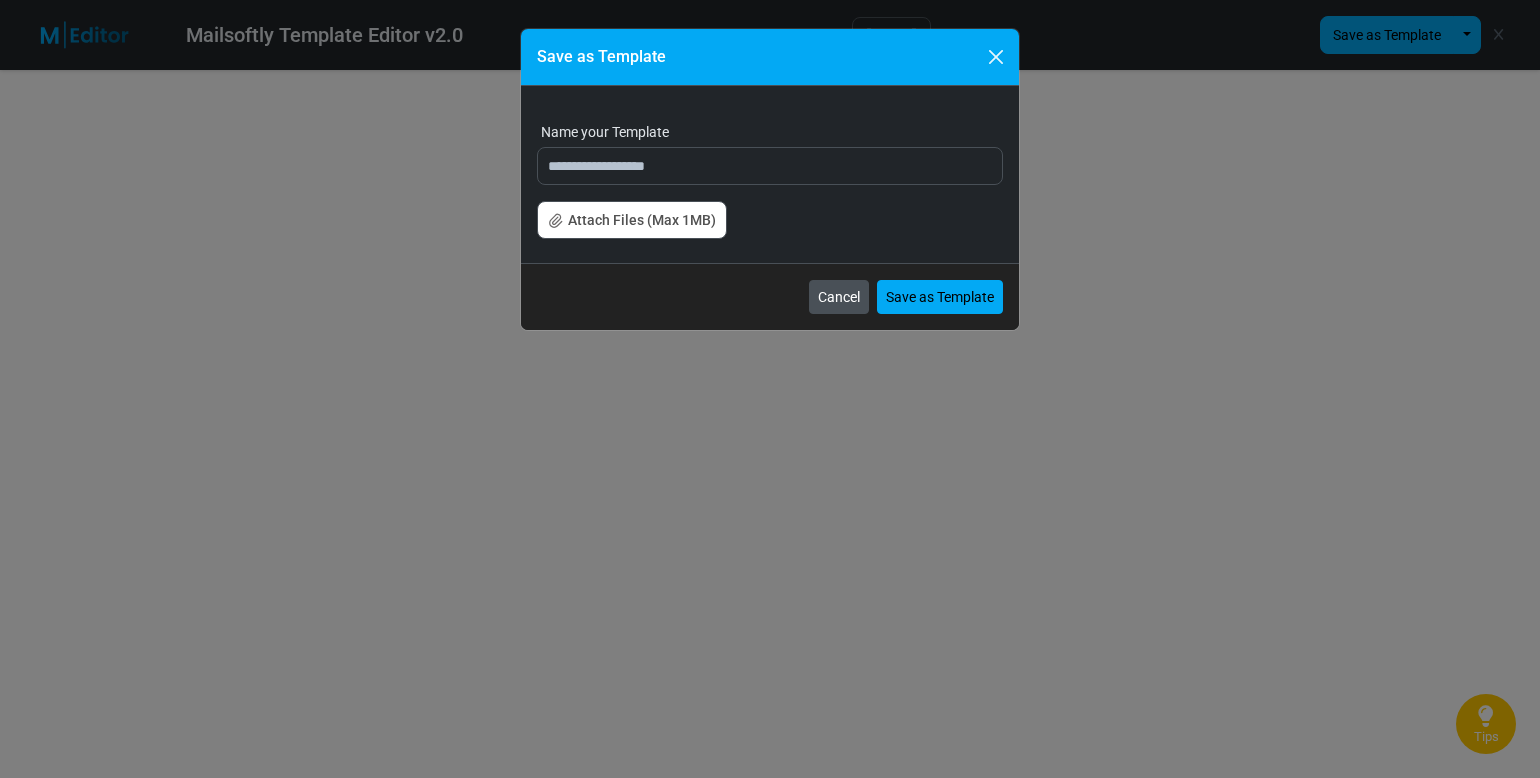 drag, startPoint x: 938, startPoint y: 300, endPoint x: 848, endPoint y: 291, distance: 90.44888 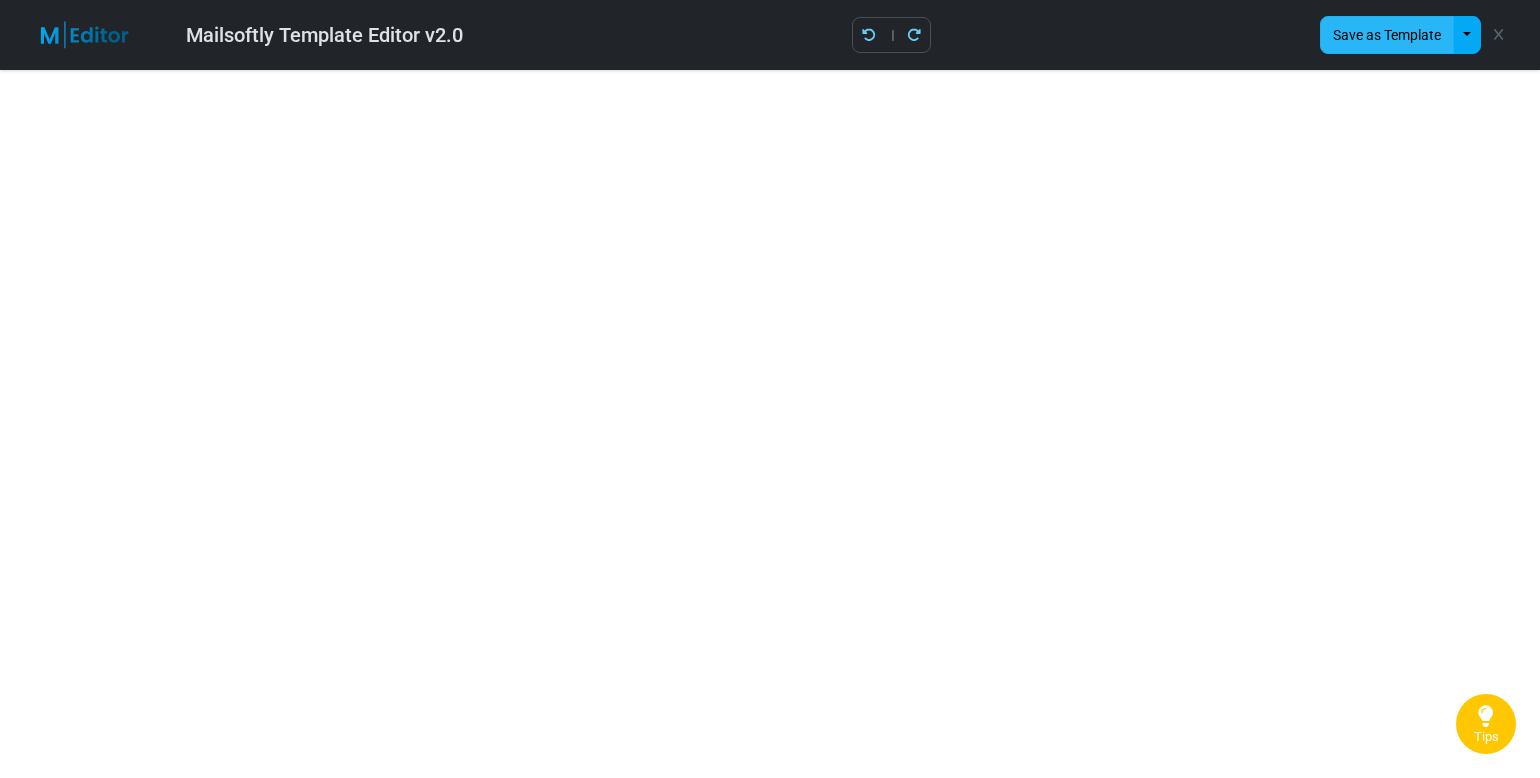 click on "Save as Template" at bounding box center (1387, 35) 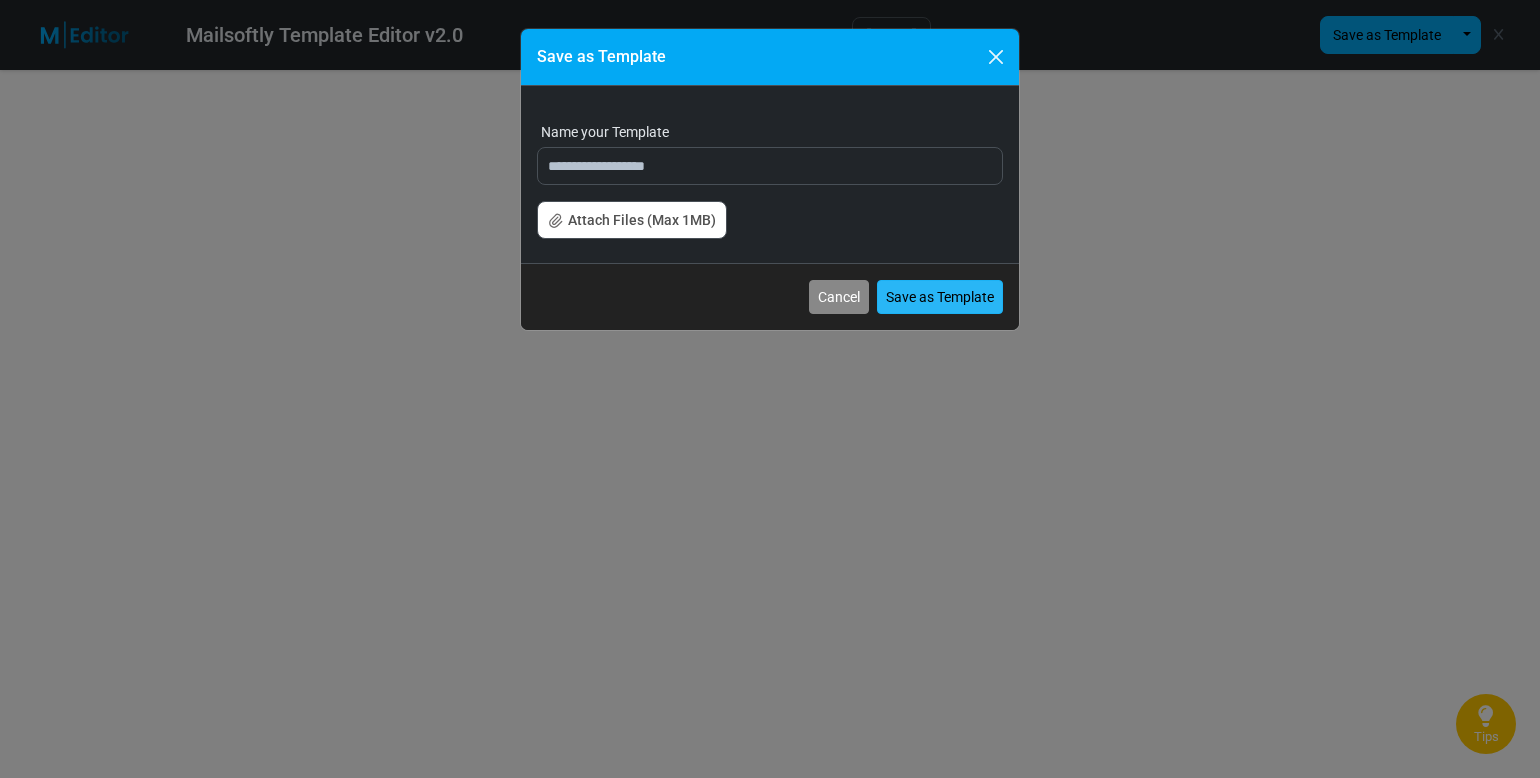 click on "Save as Template" at bounding box center (940, 297) 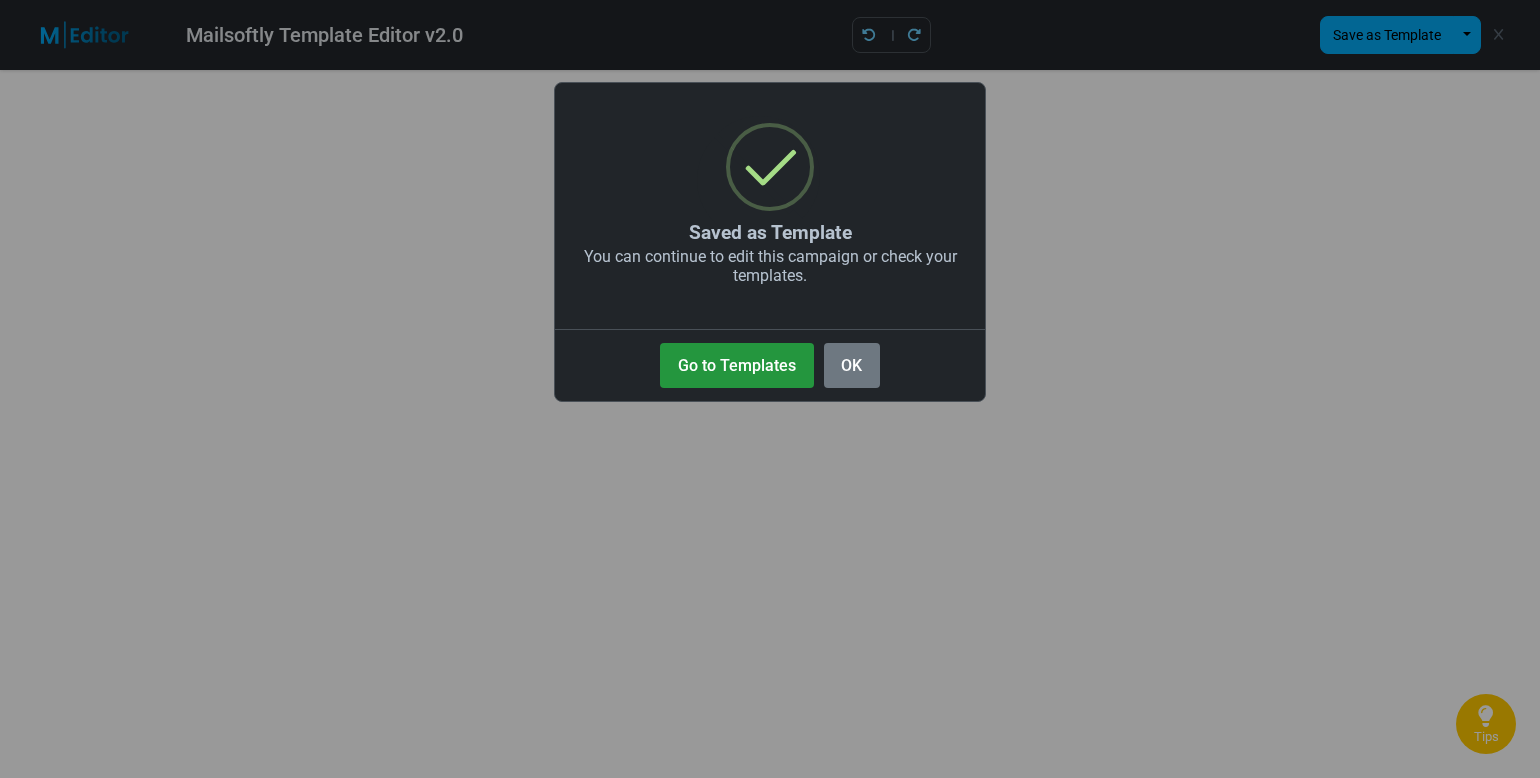 click on "Go to Templates" at bounding box center (736, 365) 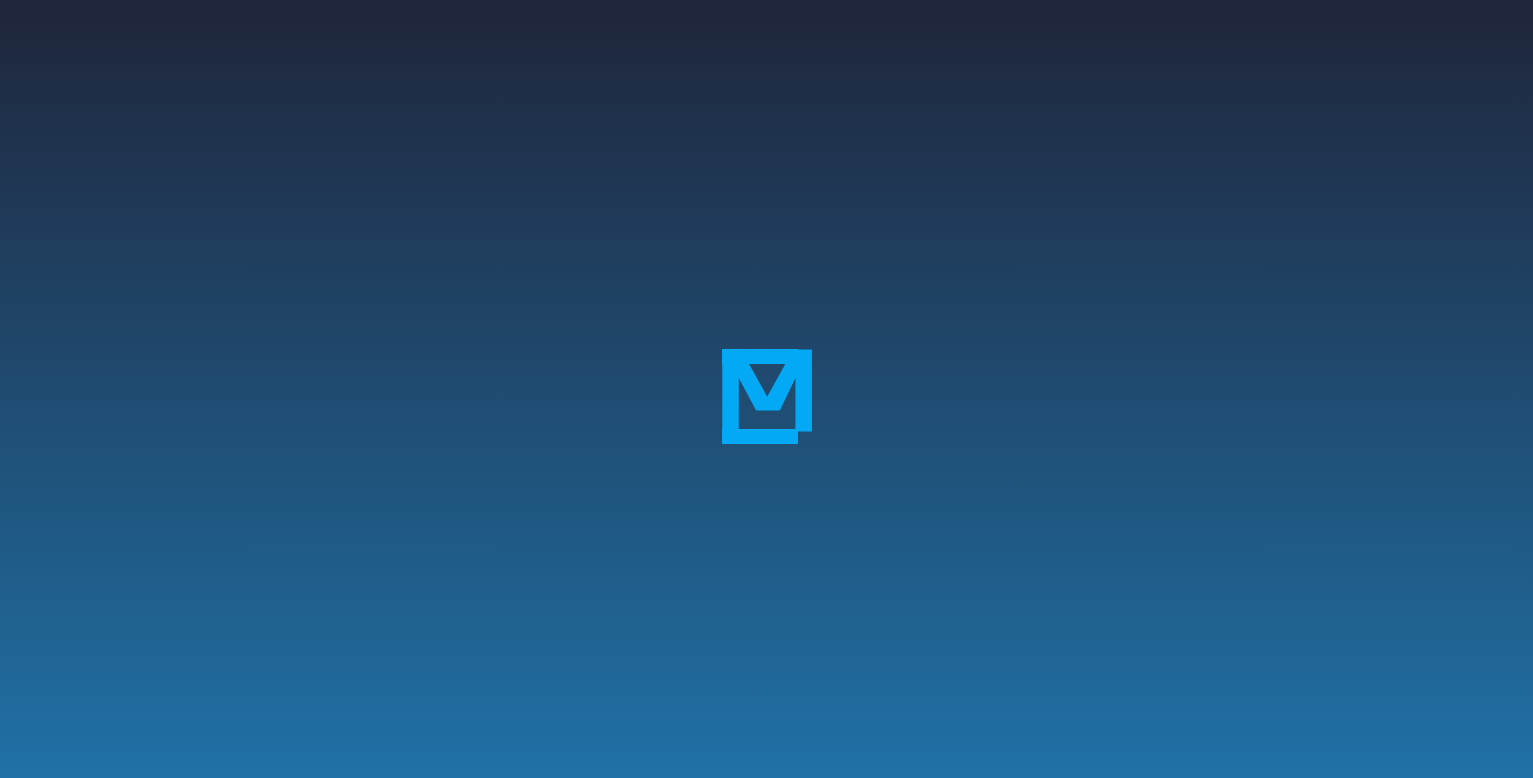 scroll, scrollTop: 0, scrollLeft: 0, axis: both 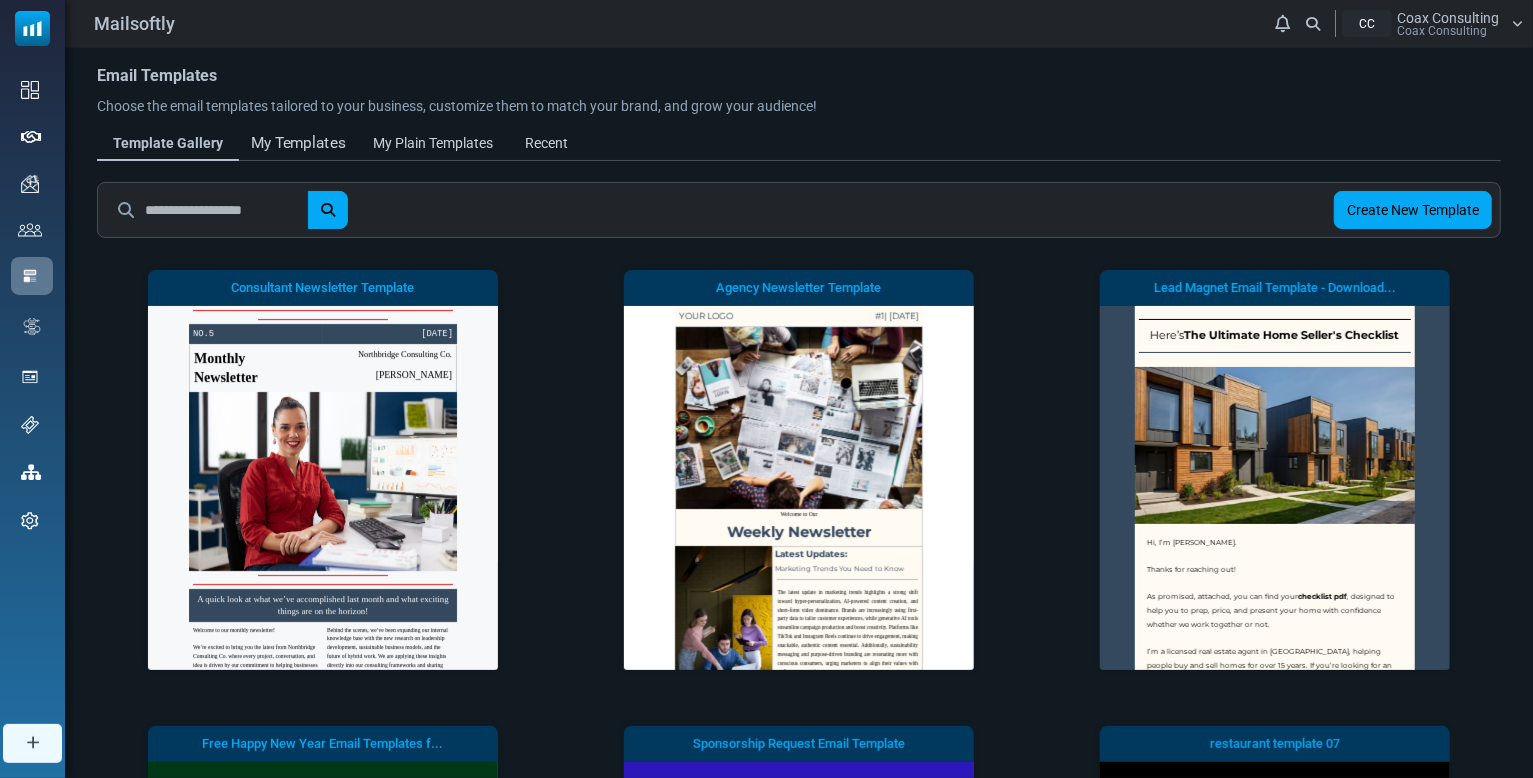 click on "My Templates" at bounding box center (298, 143) 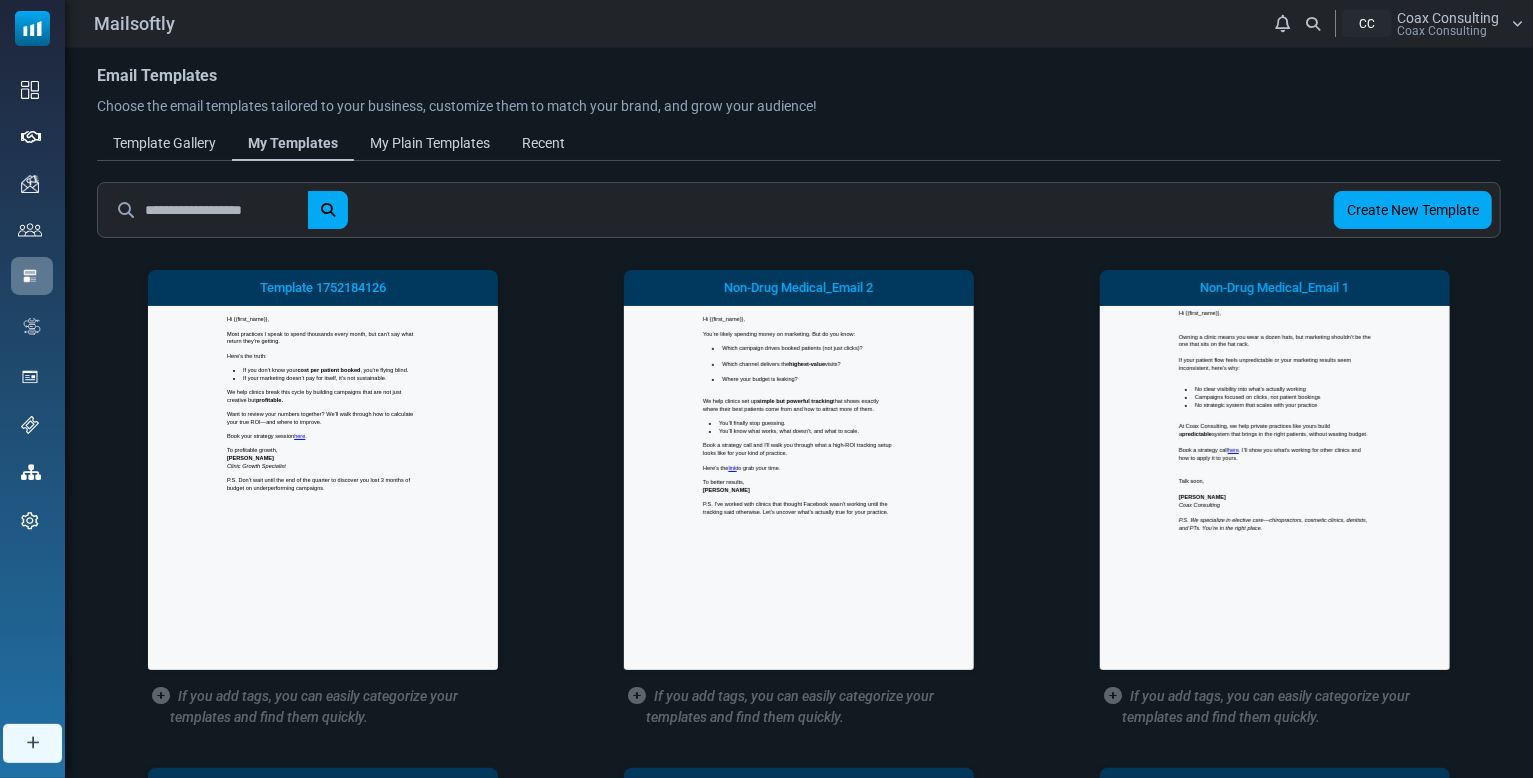 scroll, scrollTop: 0, scrollLeft: 0, axis: both 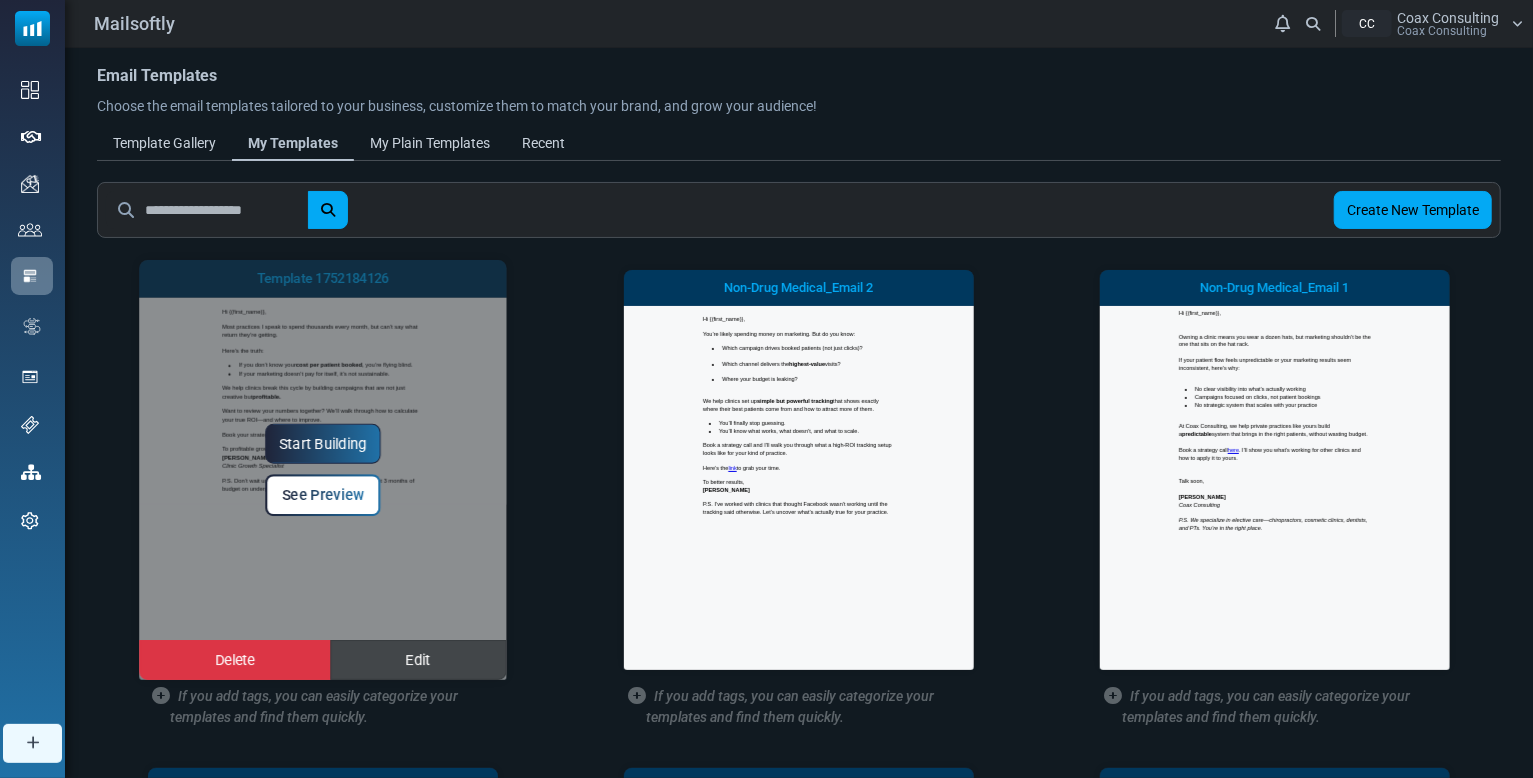 click on "Edit" at bounding box center [418, 660] 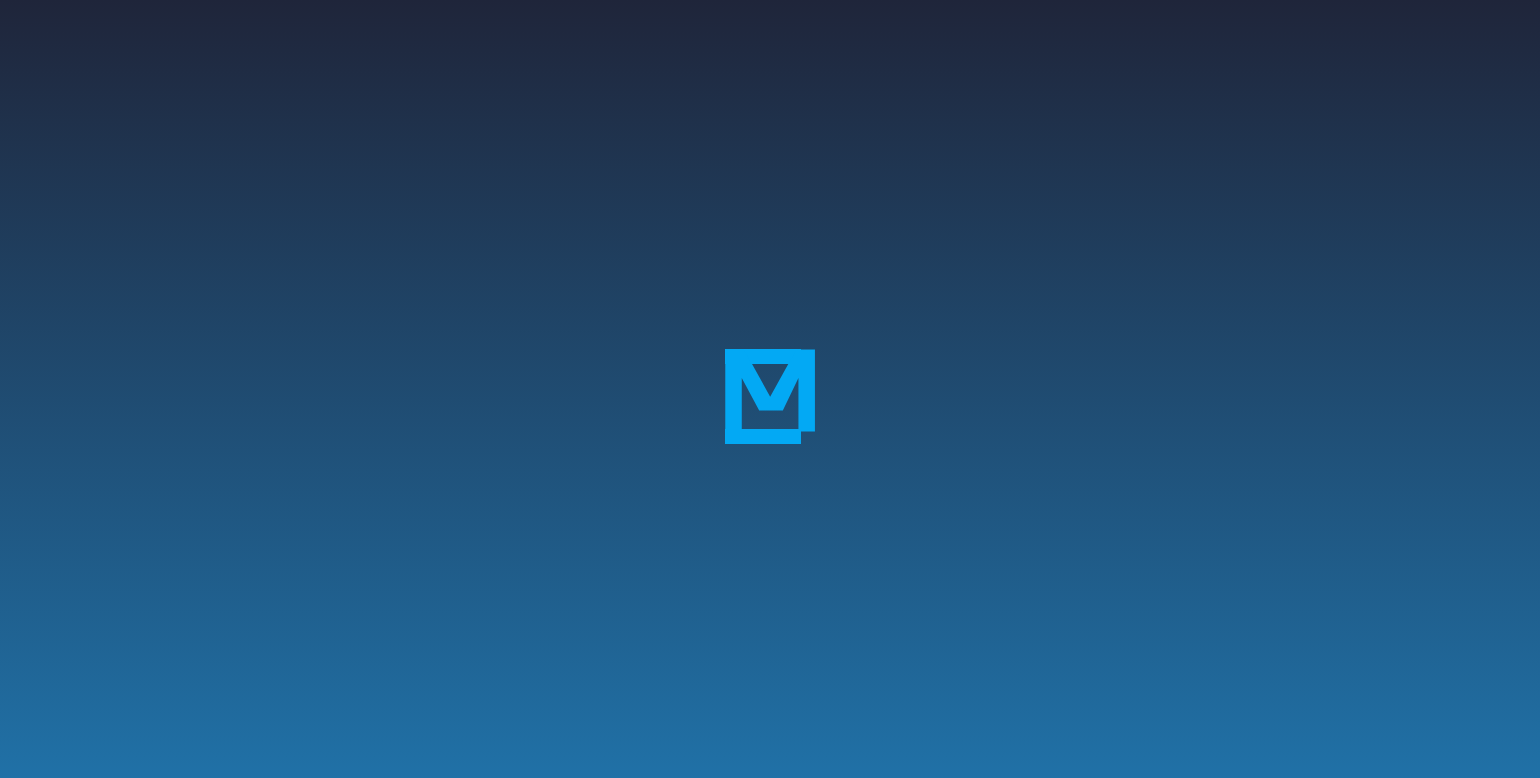 scroll, scrollTop: 0, scrollLeft: 0, axis: both 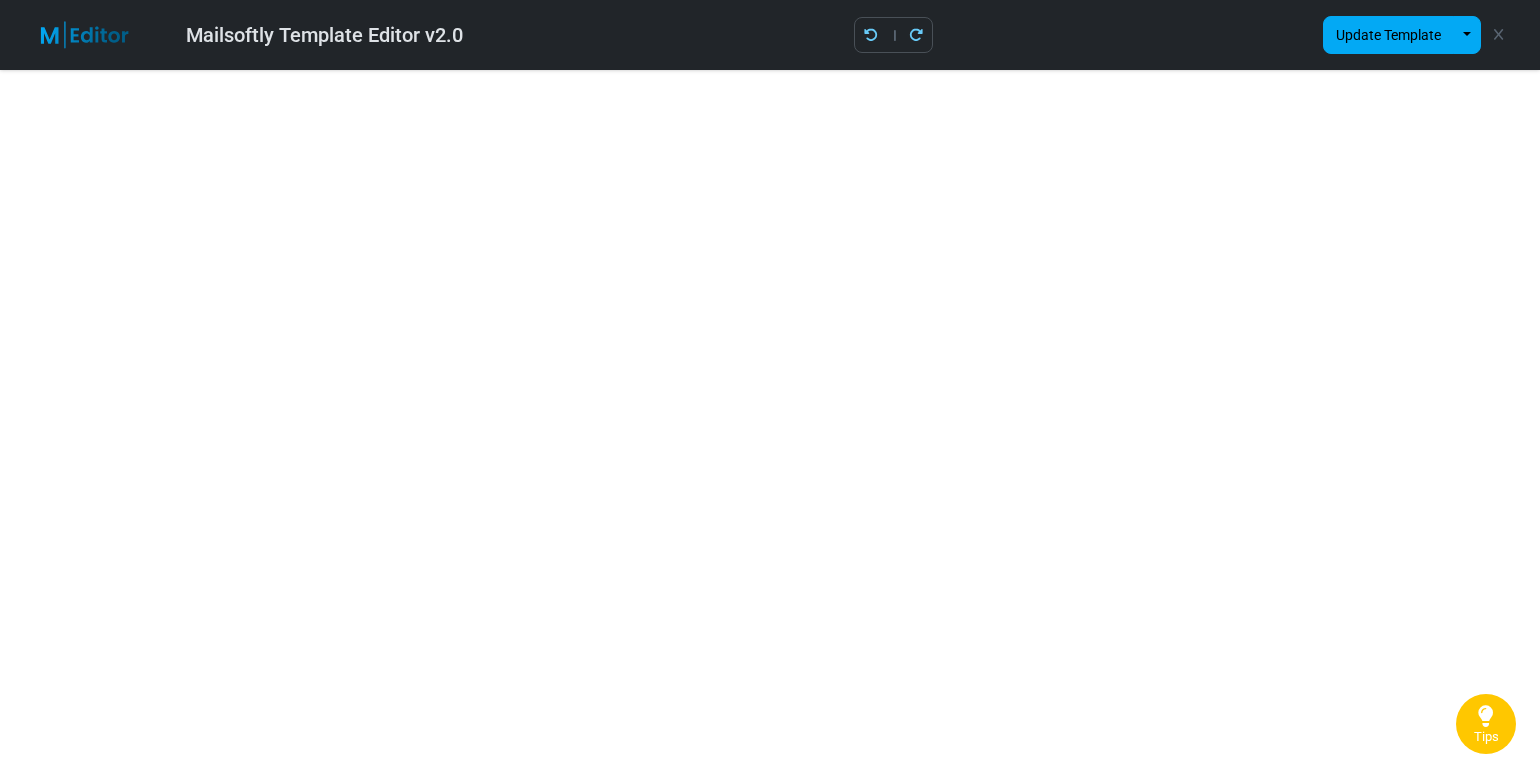 click on "Mailsoftly Template Editor v2.0" at bounding box center [324, 35] 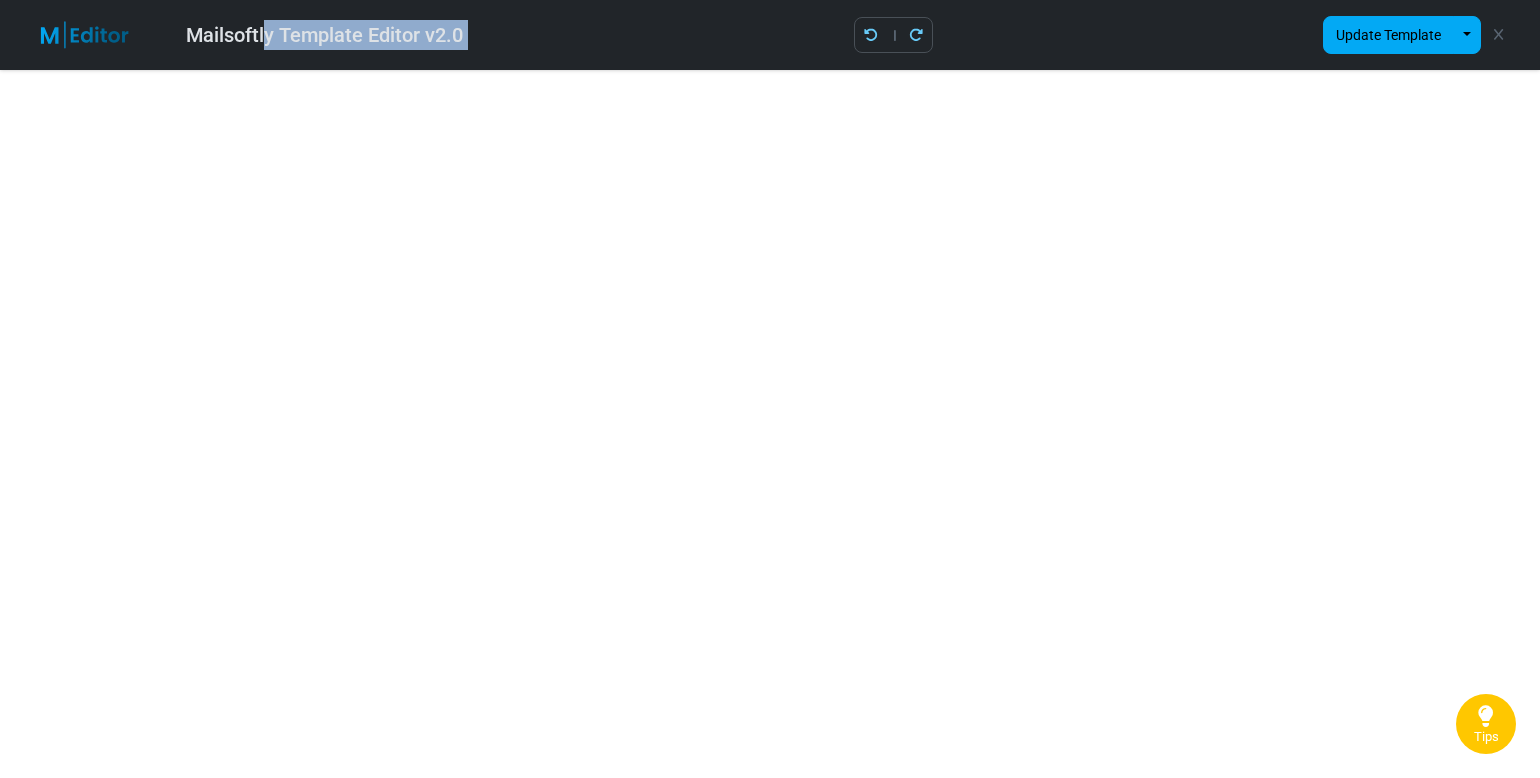 click on "Mailsoftly Template Editor v2.0" at bounding box center (324, 35) 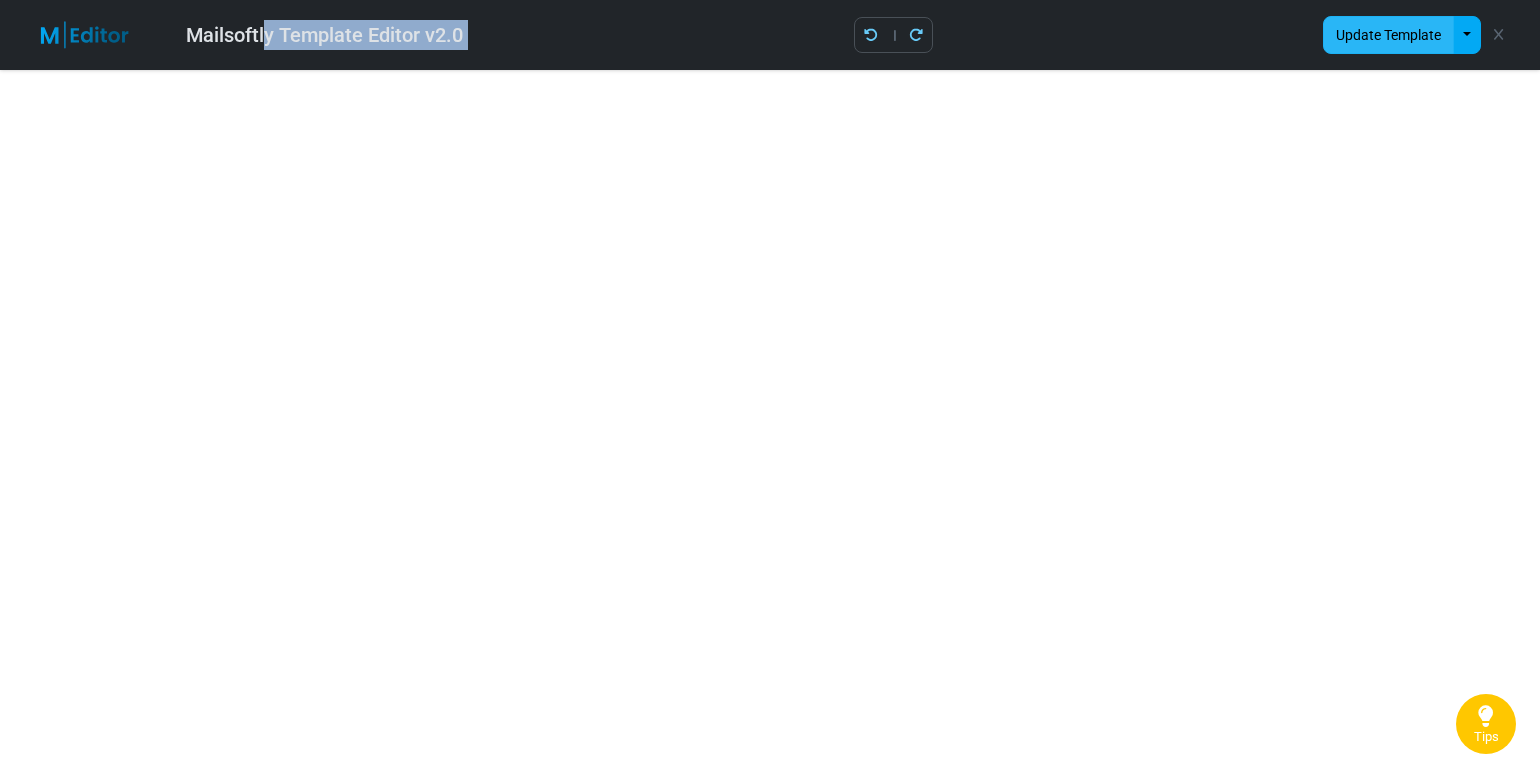 click on "Update Template" at bounding box center [1388, 35] 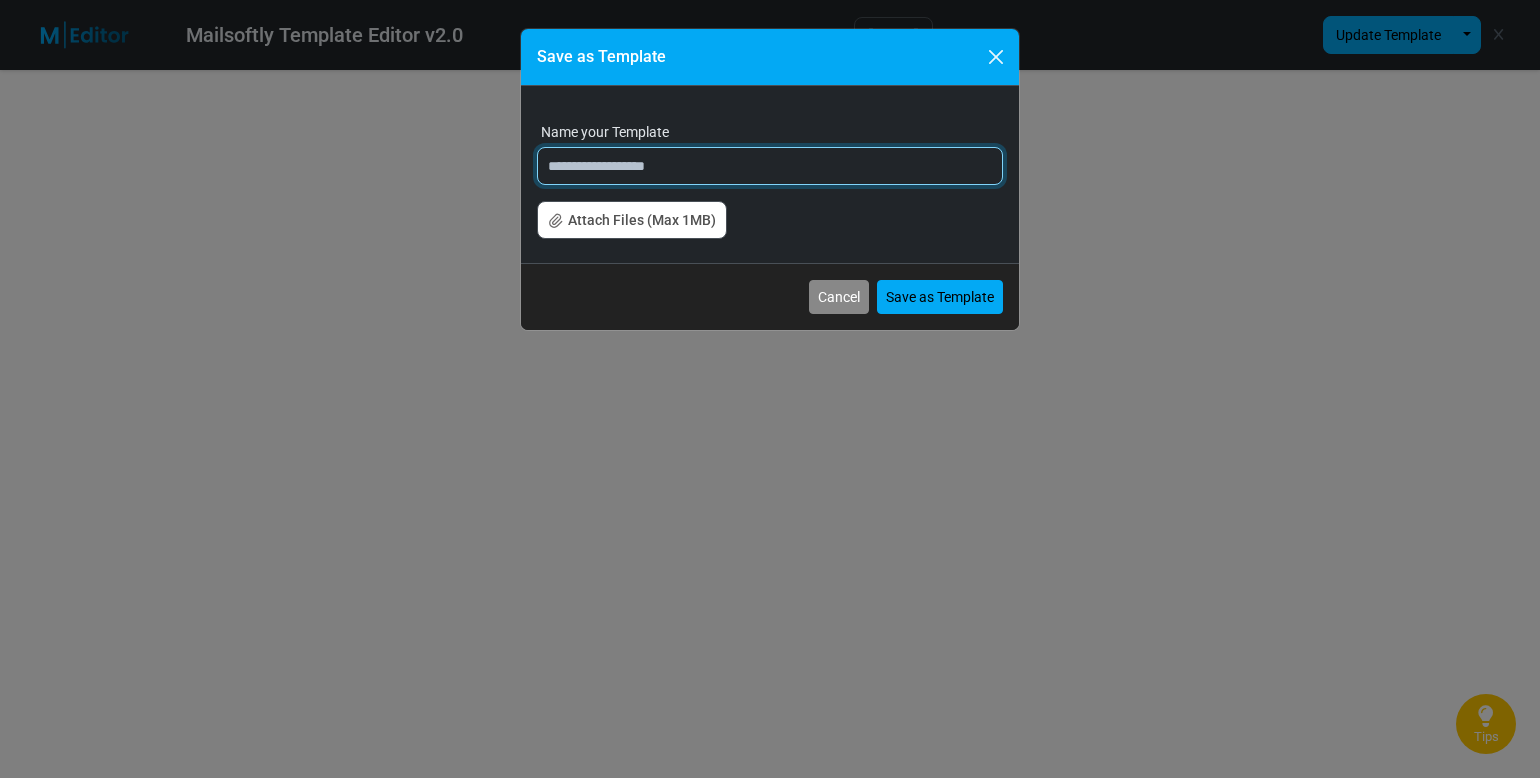 click on "**********" at bounding box center [770, 166] 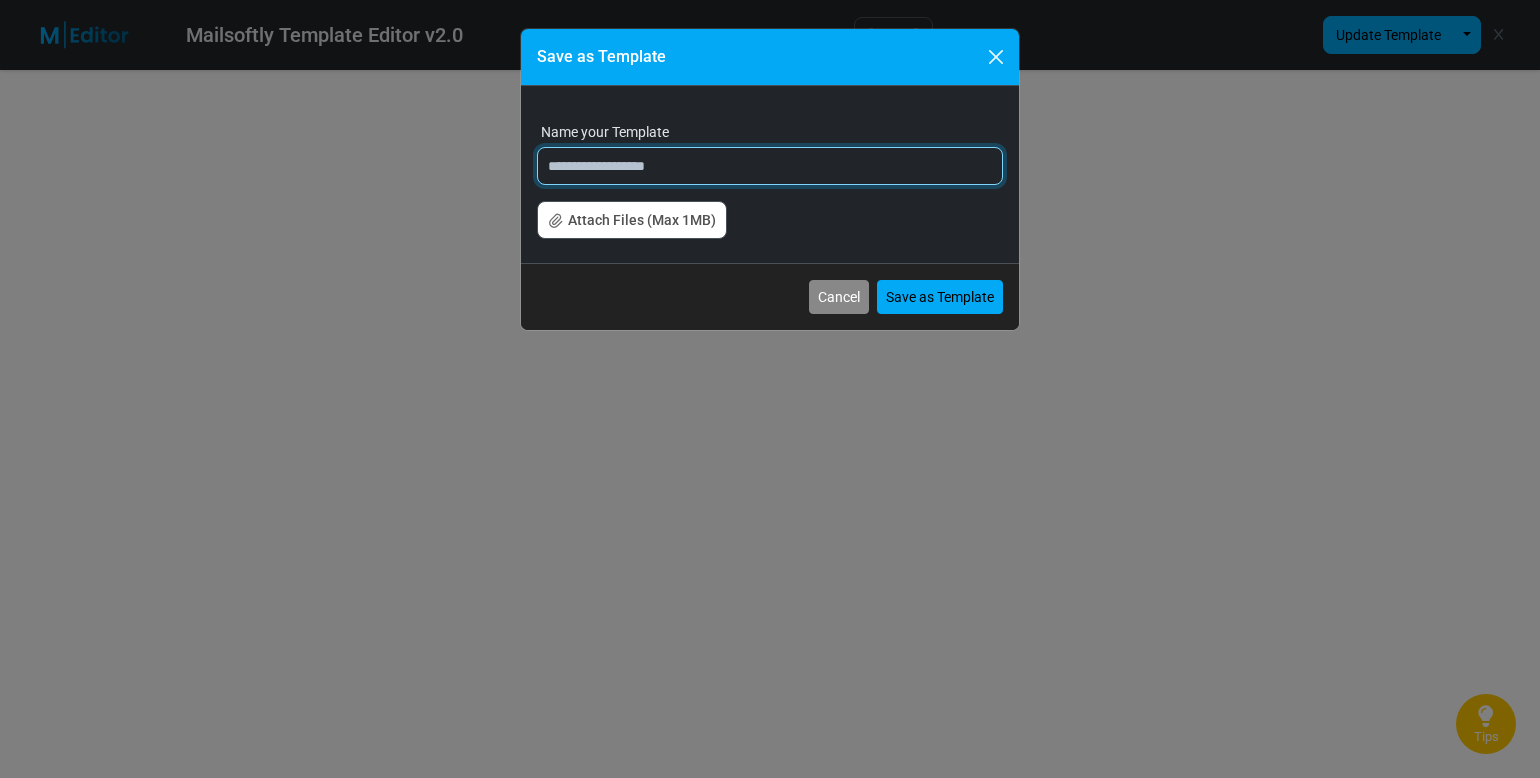 type on "*" 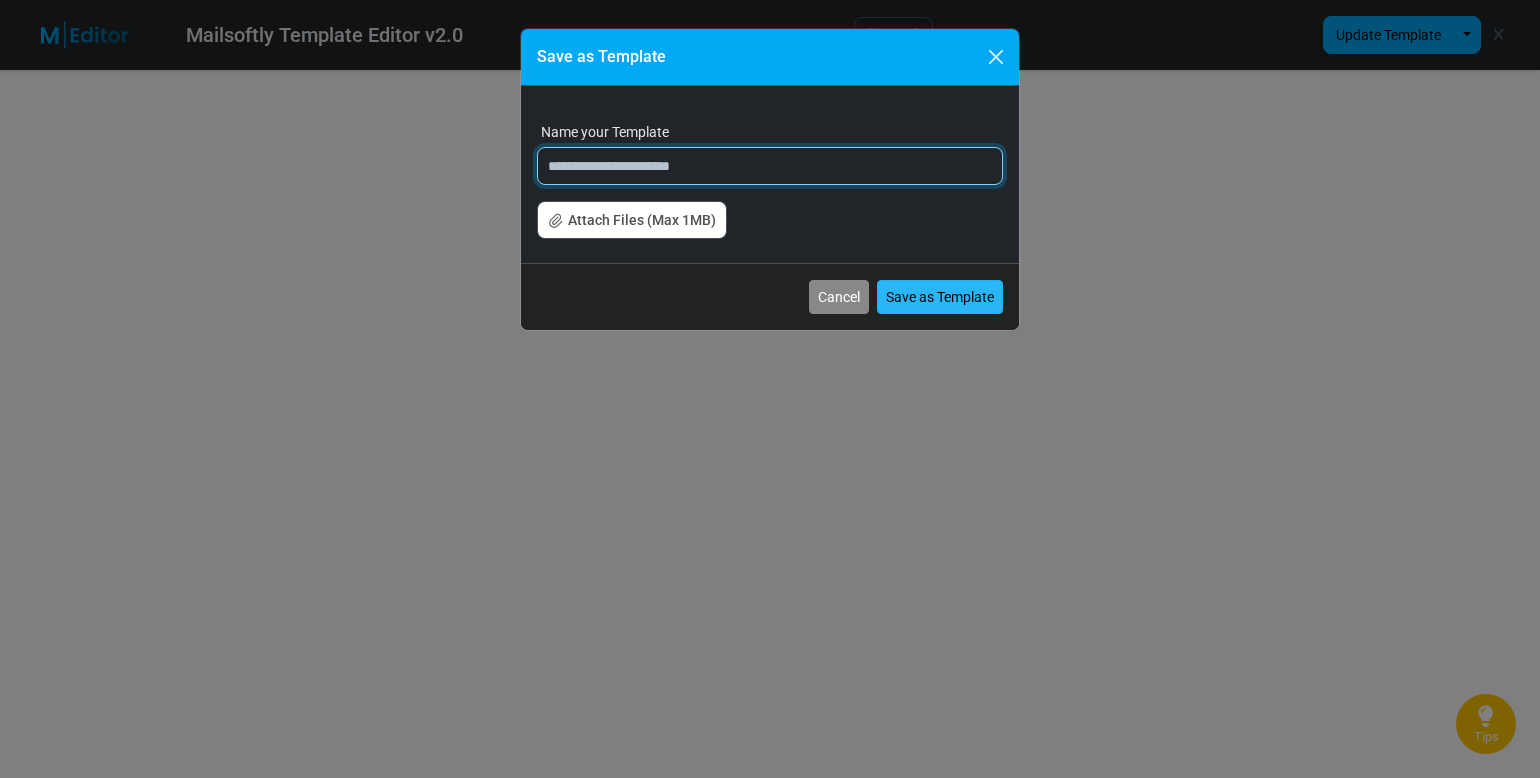 type on "**********" 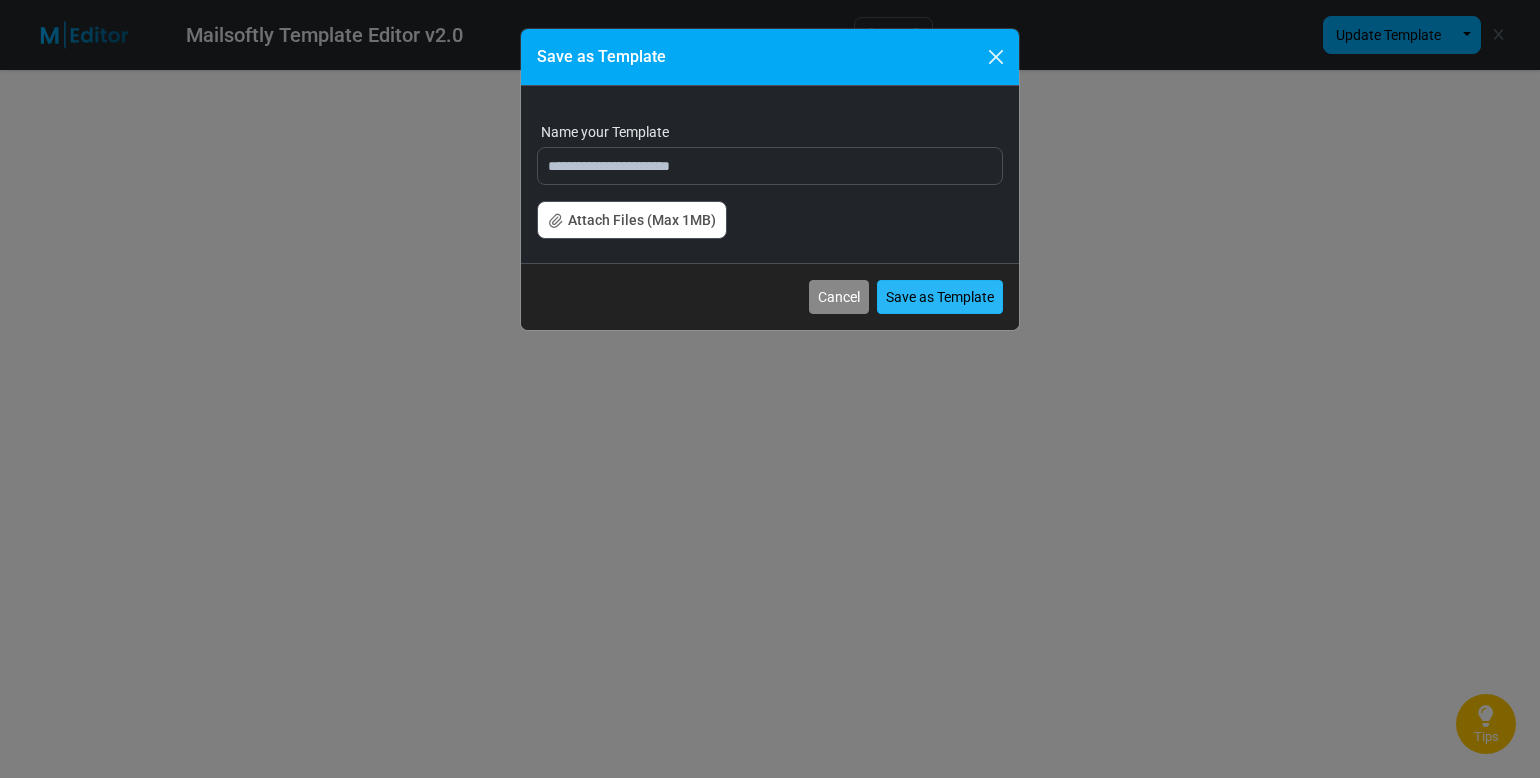 click on "Save as Template" at bounding box center (940, 297) 